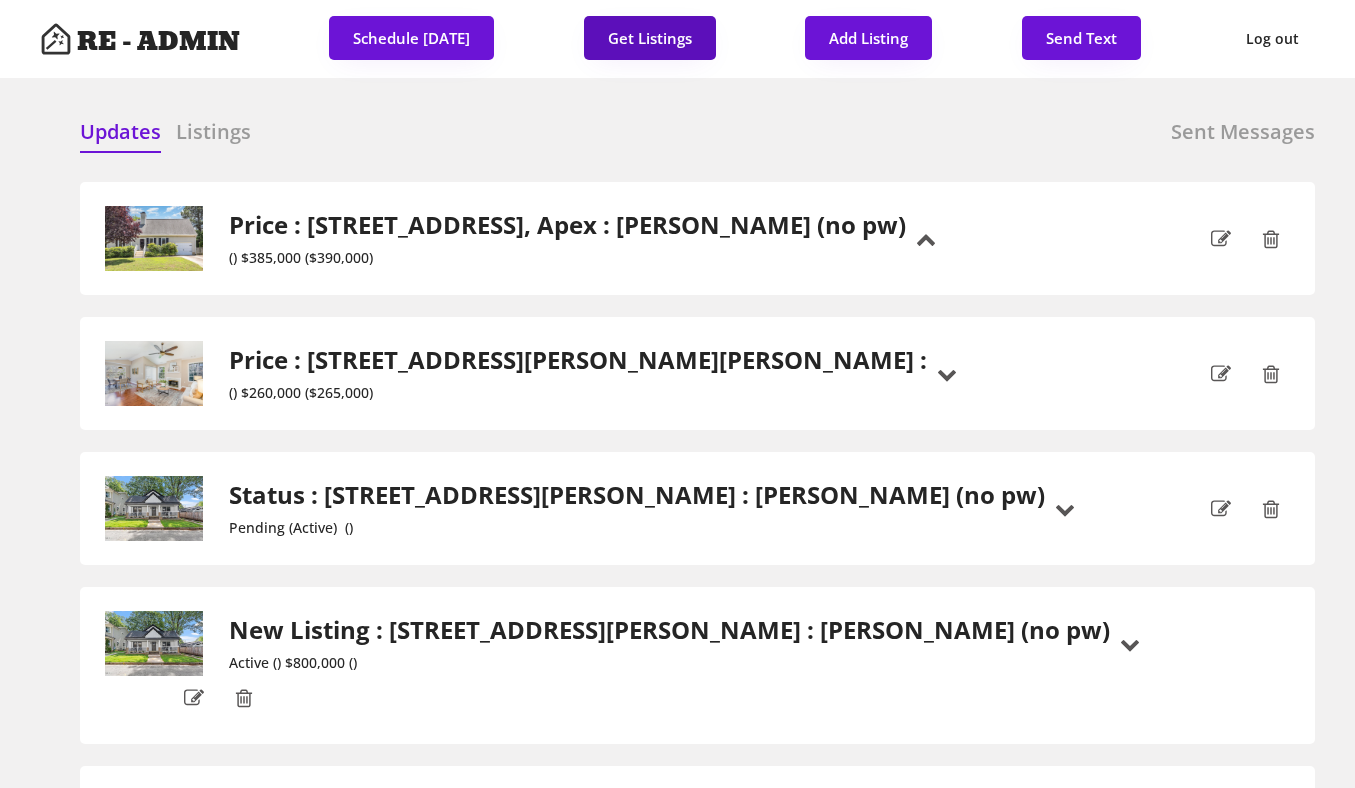 scroll, scrollTop: 0, scrollLeft: 0, axis: both 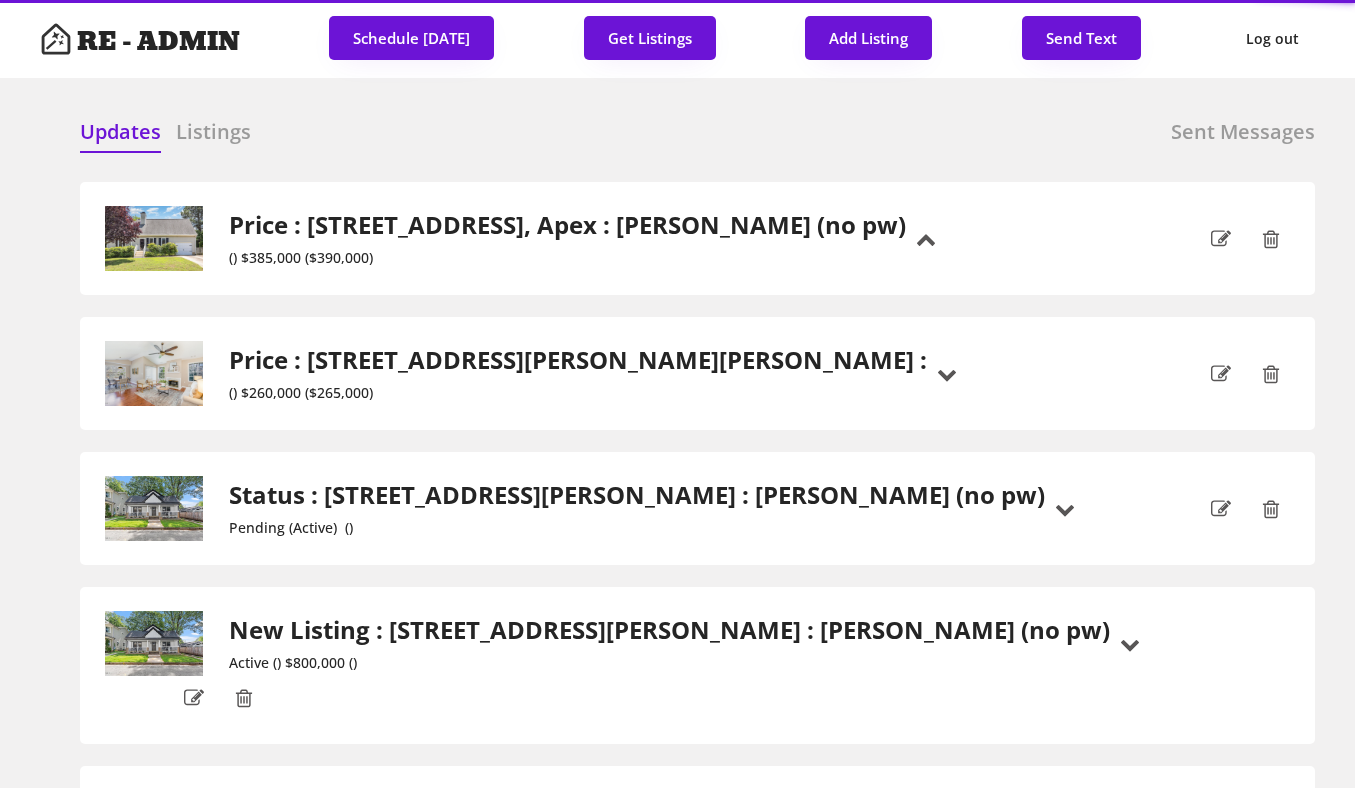 click on "Updates Listings Sent Messages Pending  :  613 S Buchanan Boulevard, Durham  :  $800,000  :  Dave Wylie (no pw) + Listing Update   :  6412 Heartwood Dr, Chapel Hill  :  $670,000  :  Jeff Stevenson (no pw) + Listing Update   :  317 W Morgan St #320, Raleigh  :  $290,000  :  Everett Stevenson (no pw) + Listing Update Active  :  5 Howell Street, Chapel Hill  :  $1,850,000  :   + Listing Update Active  :  1221 Renshaw Court, Cary  :  $260,000  :   + Listing Update Active  :  309 Appaloosa Trail, Bahama  :  $575,000  :   + Listing Update Pending  :  522 Finnbar Drive, Cary  :  $735,000  :   + Listing Update Active  :  101 Rainbow Drive, Carrboro  :  $749,000  :   + Listing Update Pending  :  6971 Shady Creek Trail, Rougemont  :  $800,000  :  Francisco Huizar (no pw) + Listing Update Pending  :  2208 Pathway Drive, Chapel Hill  :  $425,000  :  Dave Wylie (no pw) + Listing Update + Listing Update + Listing Update + Listing Update + Listing Update New Apex" at bounding box center (677, 118) 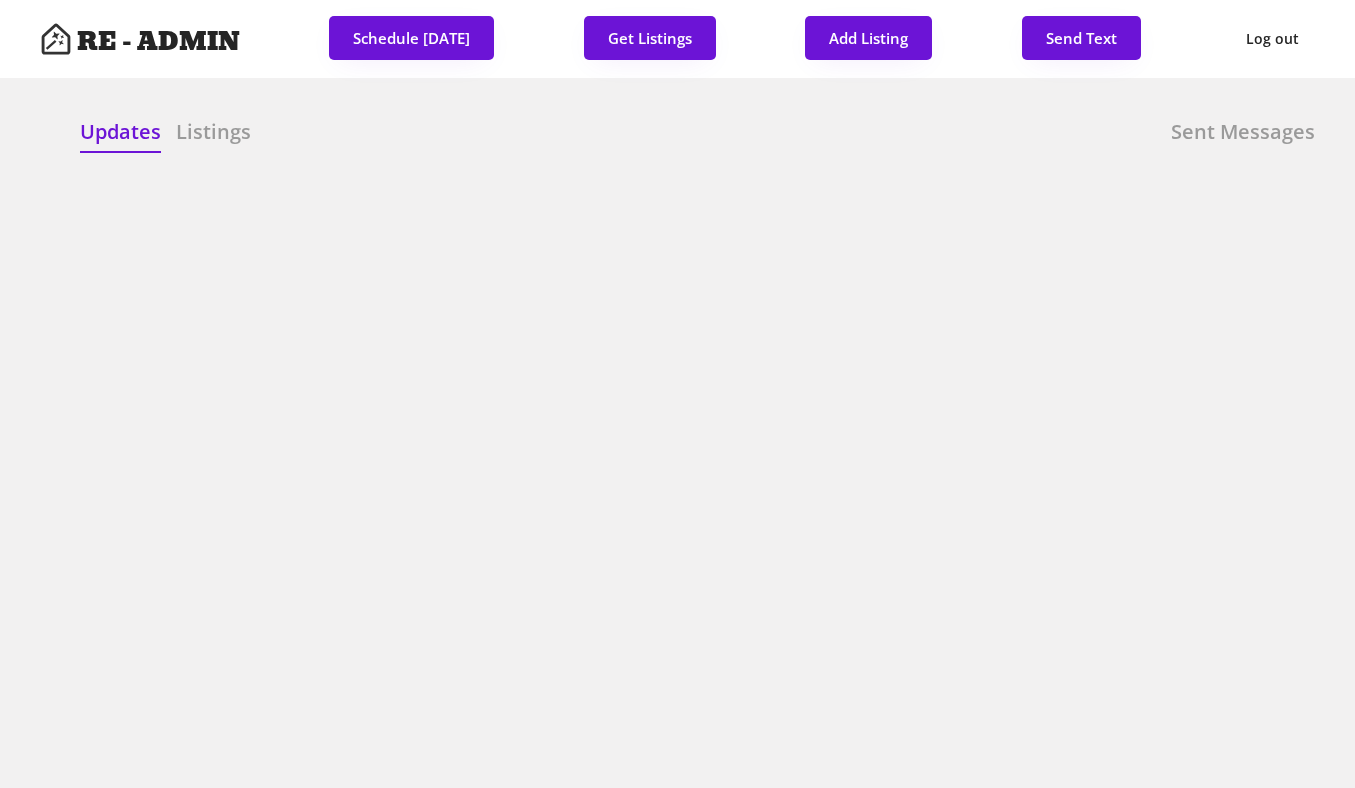 scroll, scrollTop: 0, scrollLeft: 0, axis: both 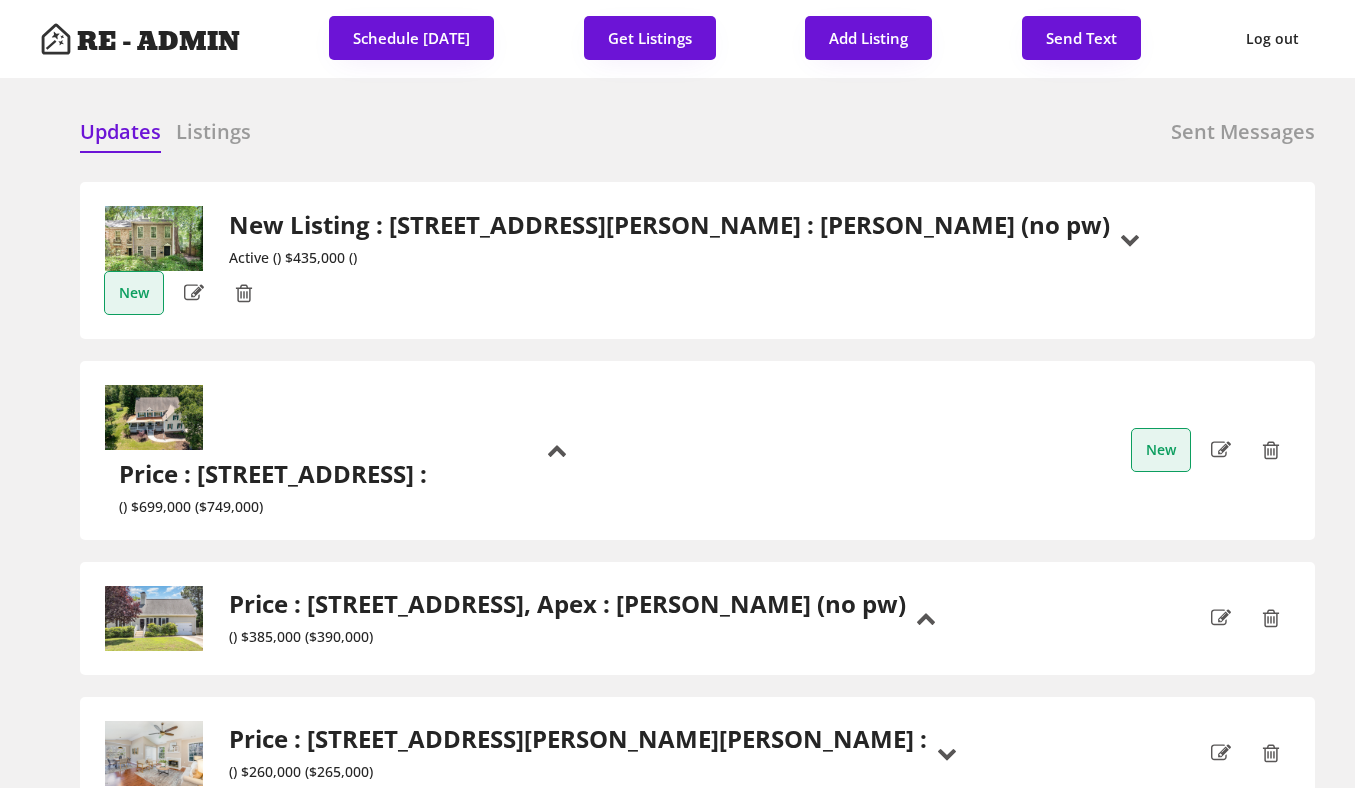 click on "Updates Listings Sent Messages" at bounding box center (697, 138) 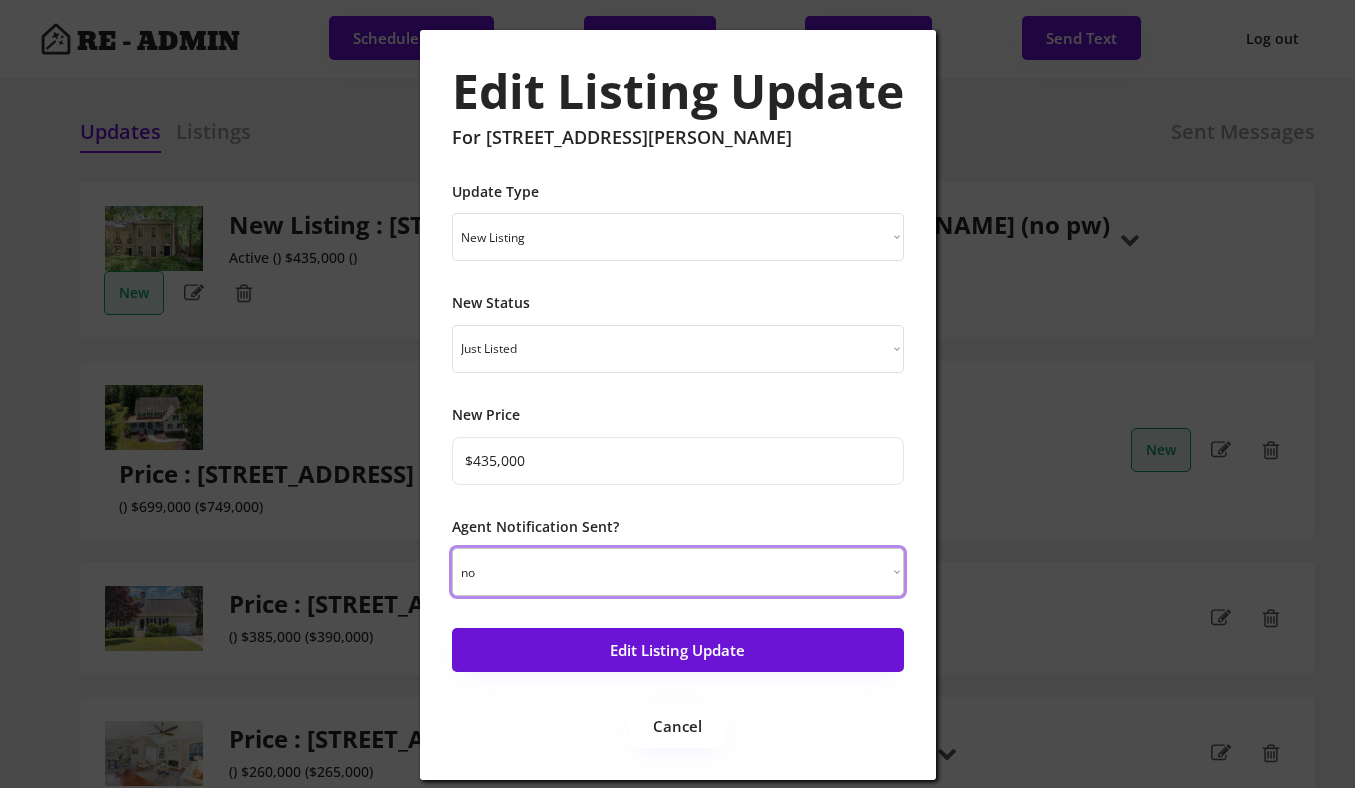 click on "yes no" at bounding box center [678, 572] 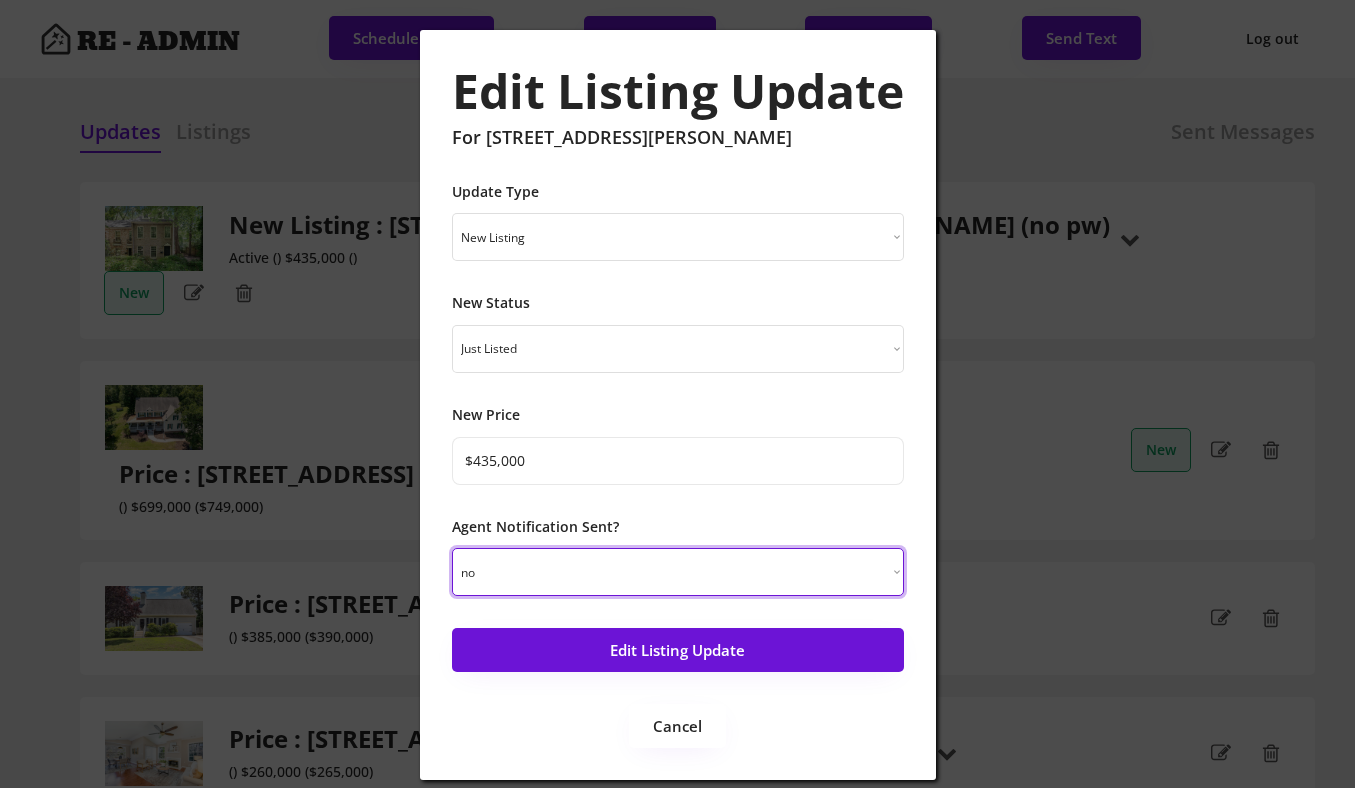 select on ""yes"" 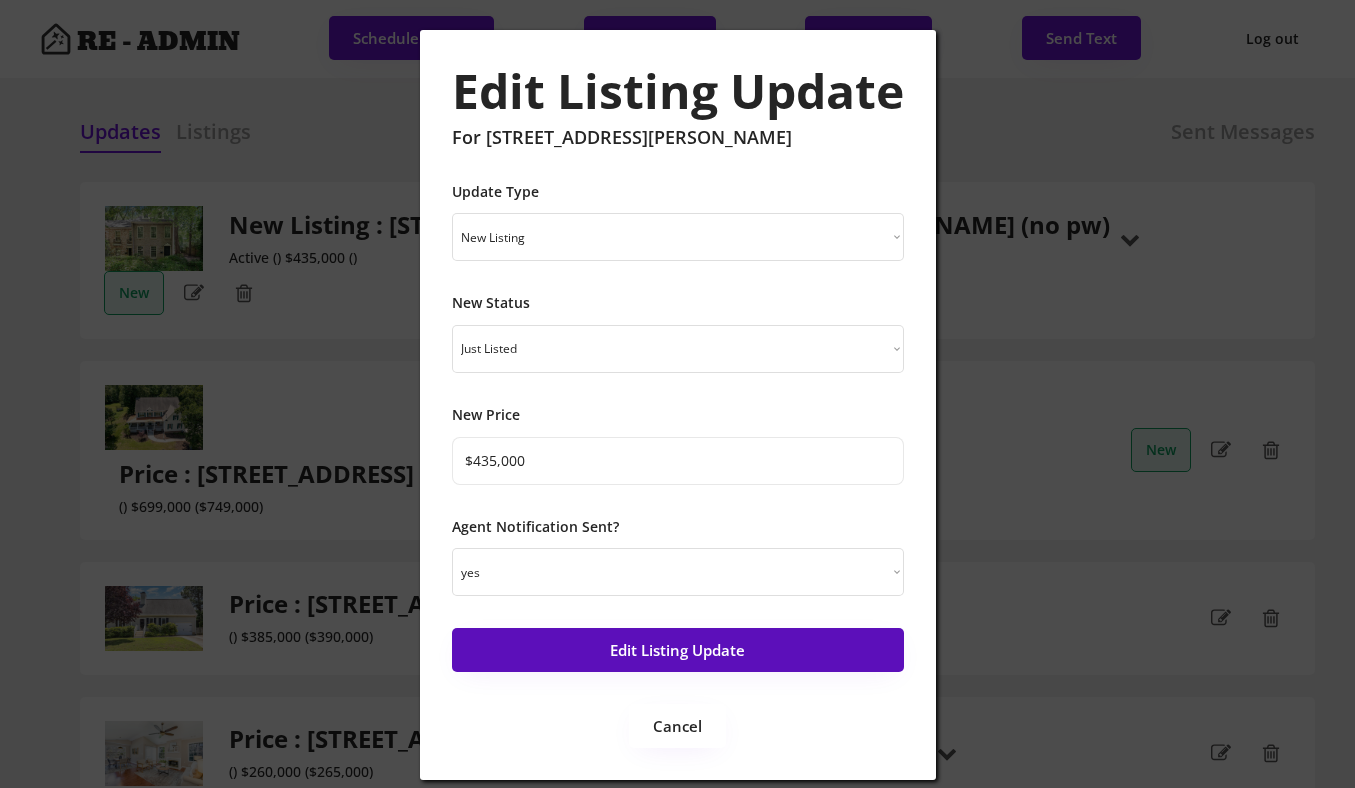 click on "Edit Listing Update" at bounding box center [678, 650] 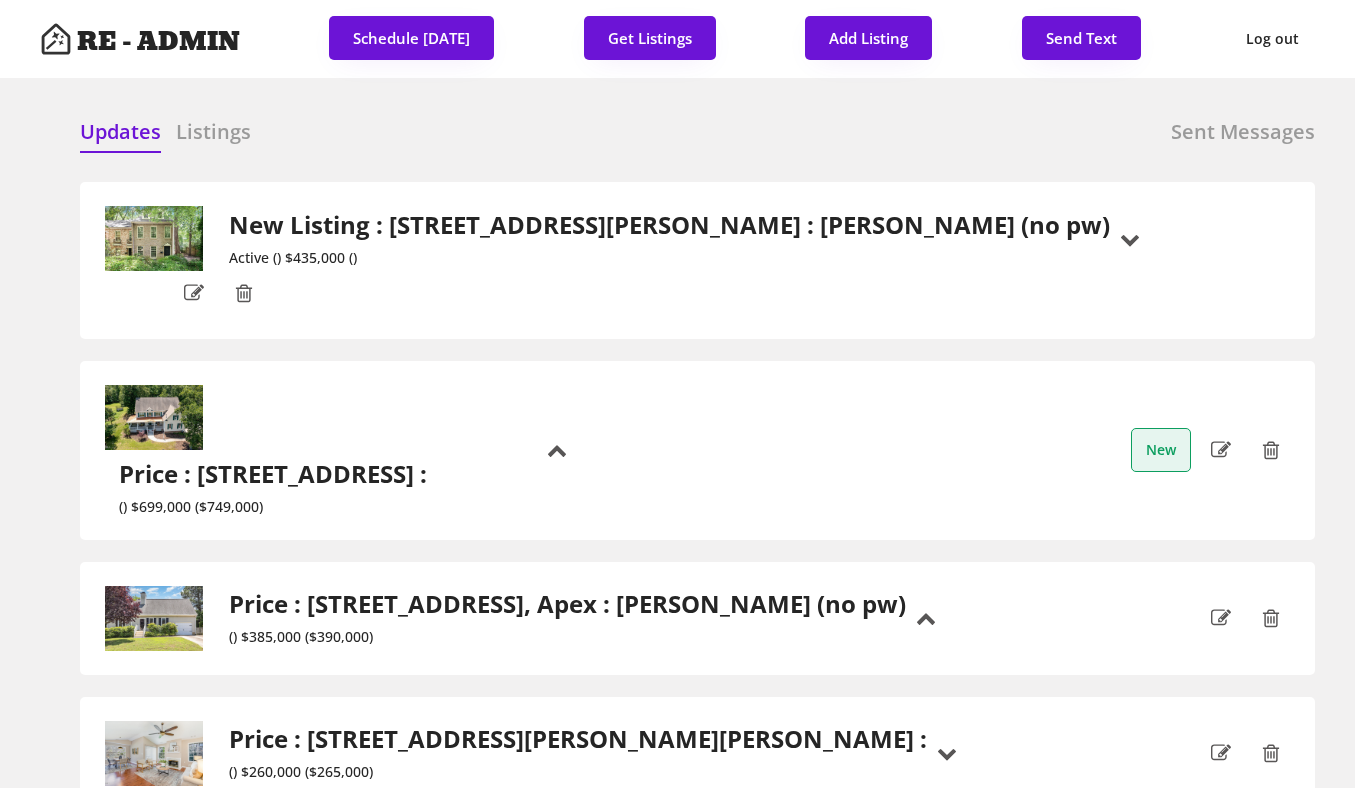 scroll, scrollTop: 51, scrollLeft: 0, axis: vertical 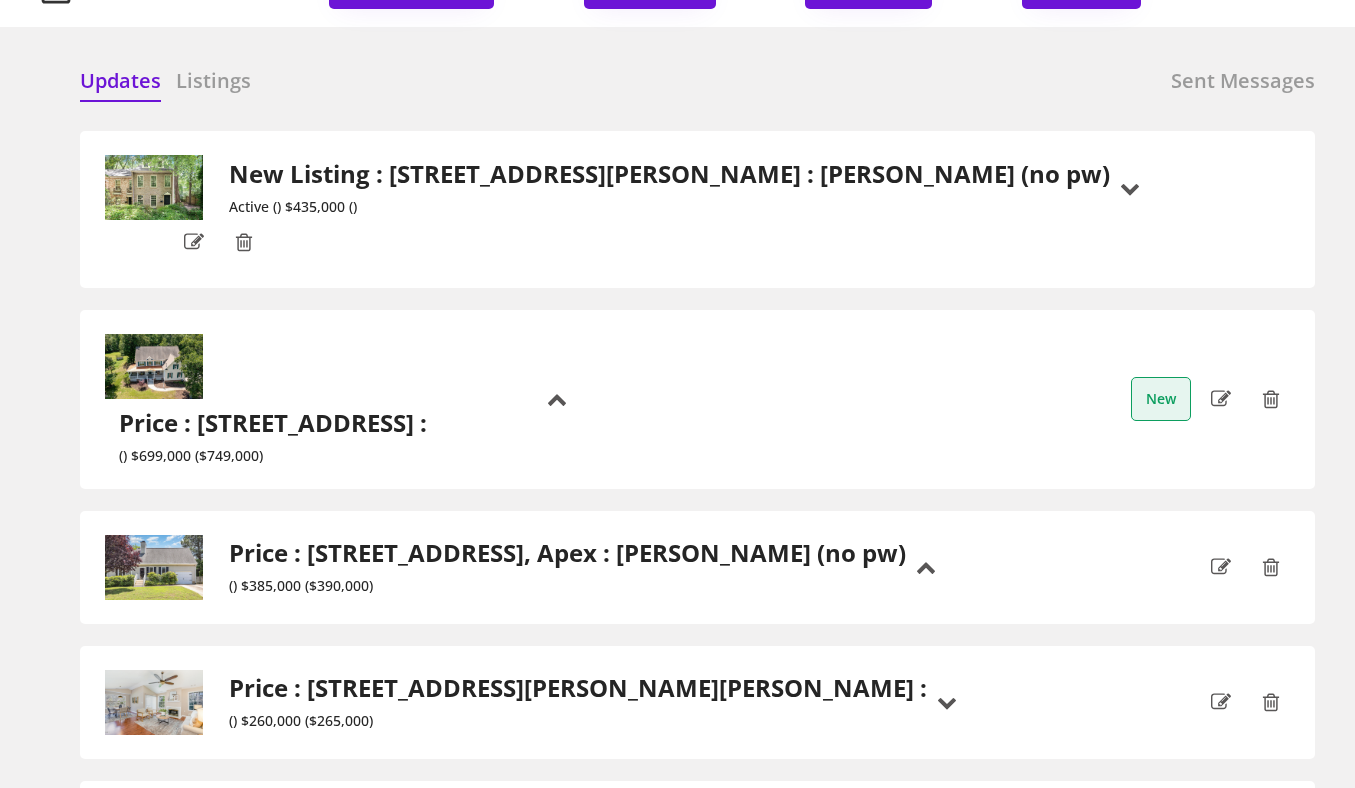 click on "Price : [STREET_ADDRESS] :" at bounding box center [284, 423] 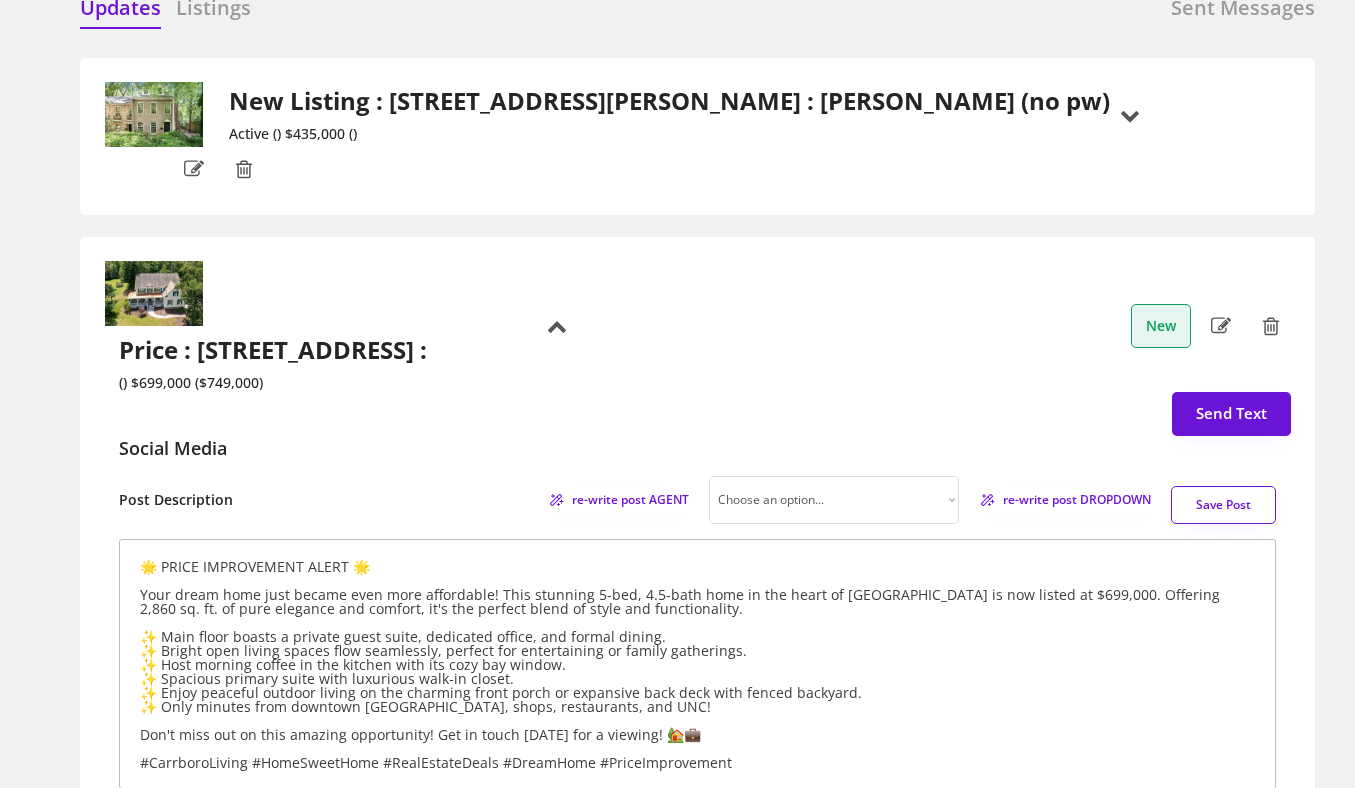 scroll, scrollTop: 202, scrollLeft: 0, axis: vertical 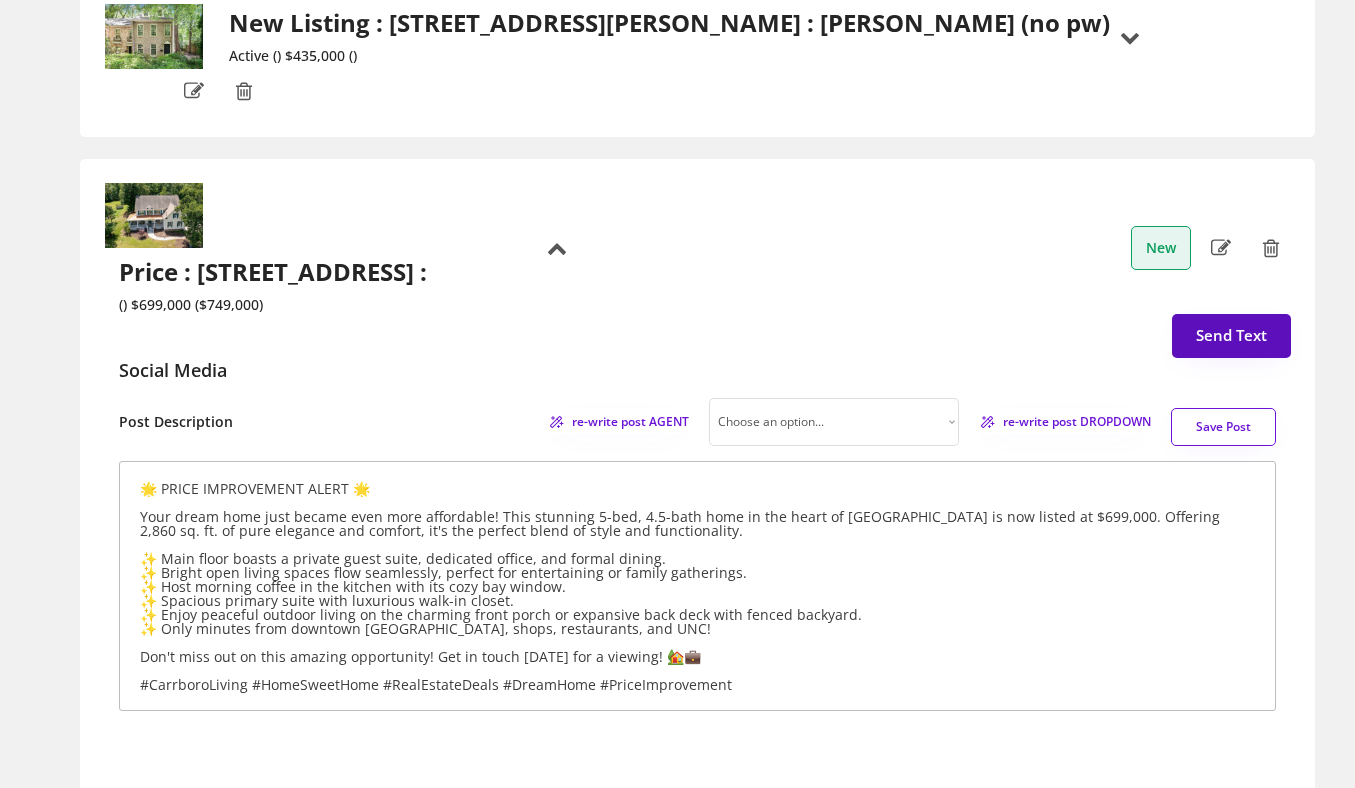 click on "Send Text" at bounding box center (1231, 336) 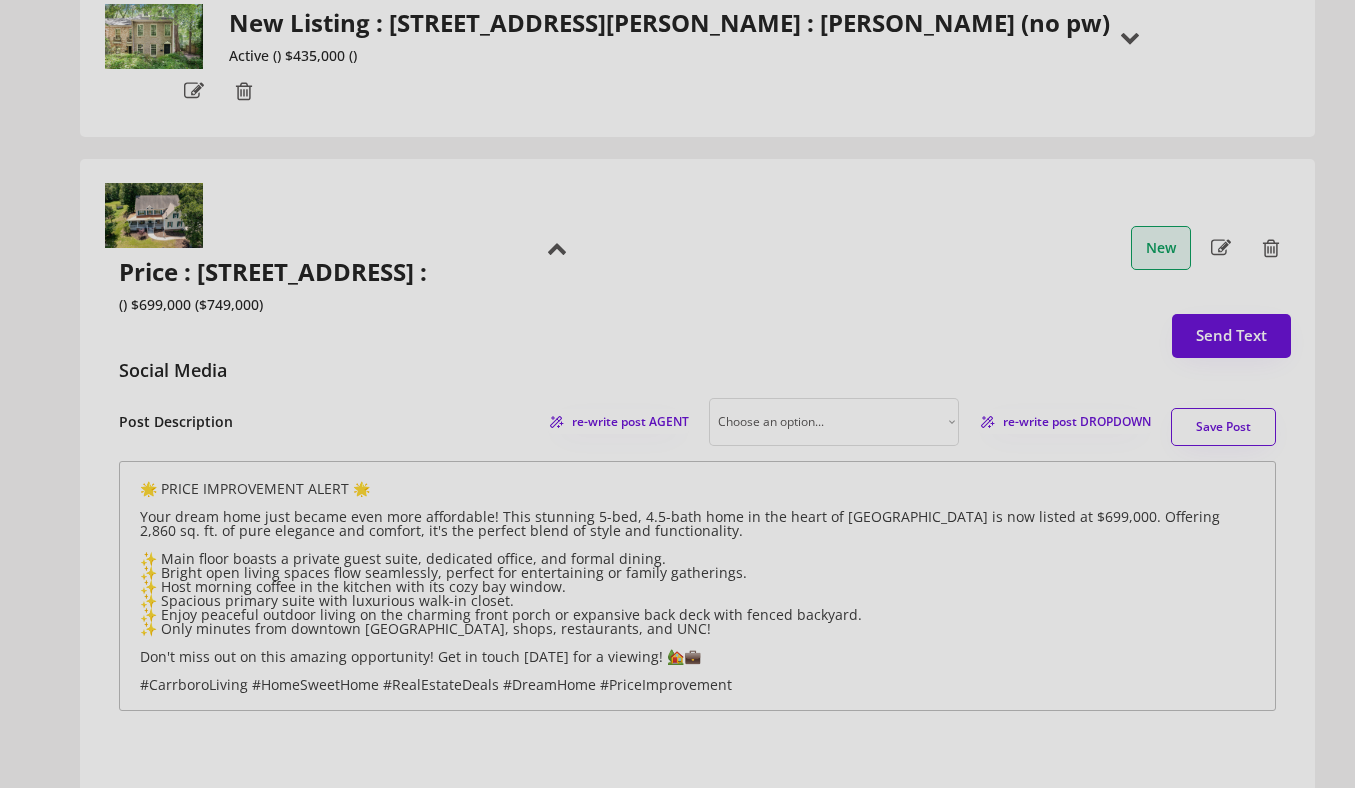 scroll, scrollTop: 51, scrollLeft: 0, axis: vertical 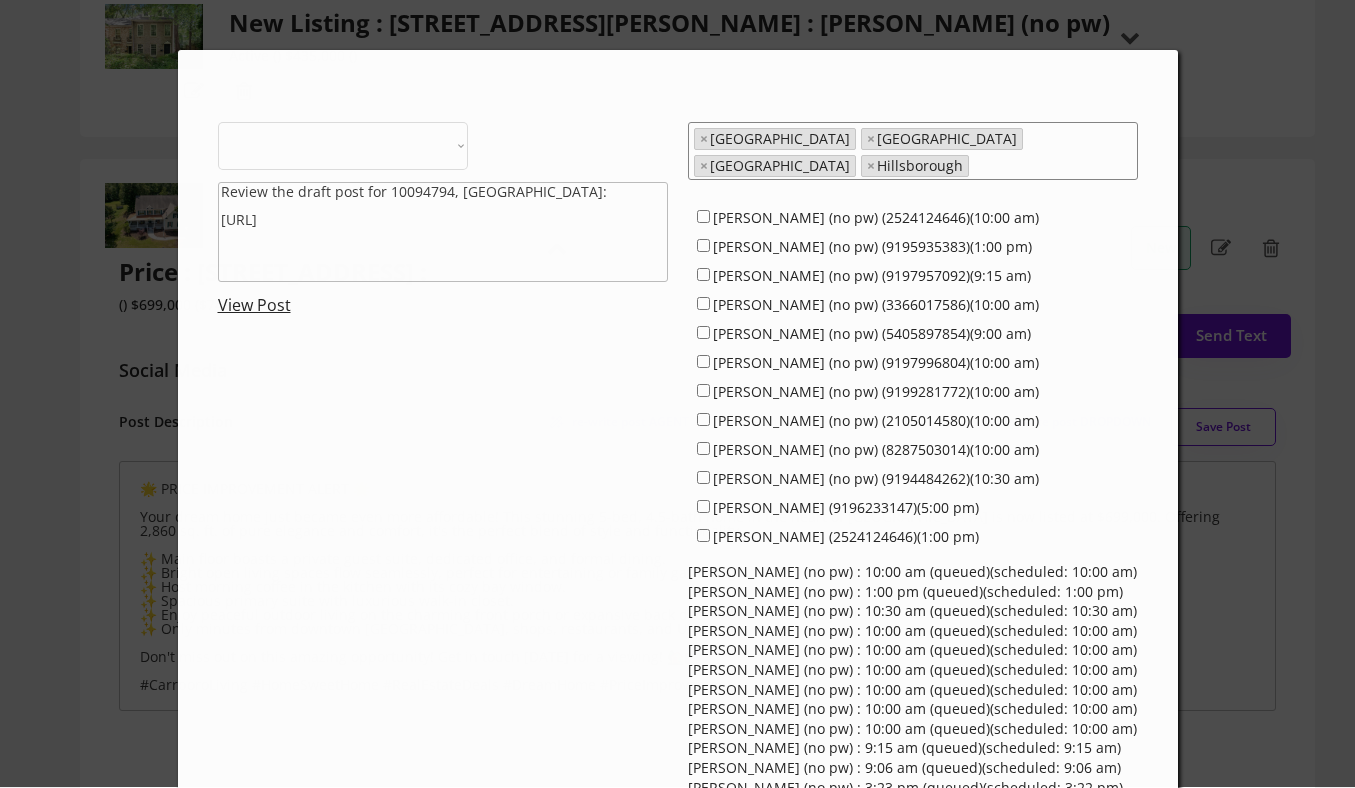 select on ""1348695171700984260__LOOKUP__1743599703321x142788062077753970"" 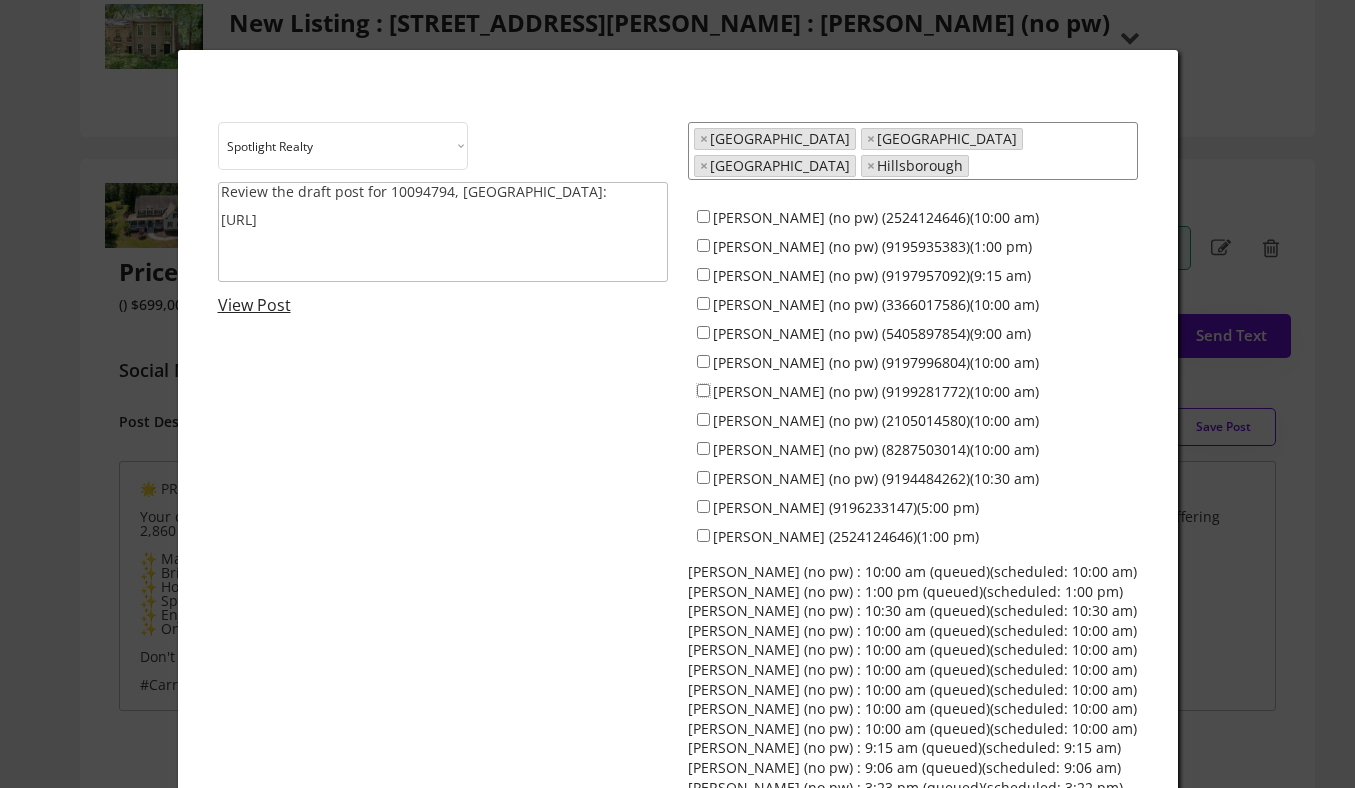 click on "Everett Stevenson (no pw) (9199281772)(10:00 am)" at bounding box center [703, 390] 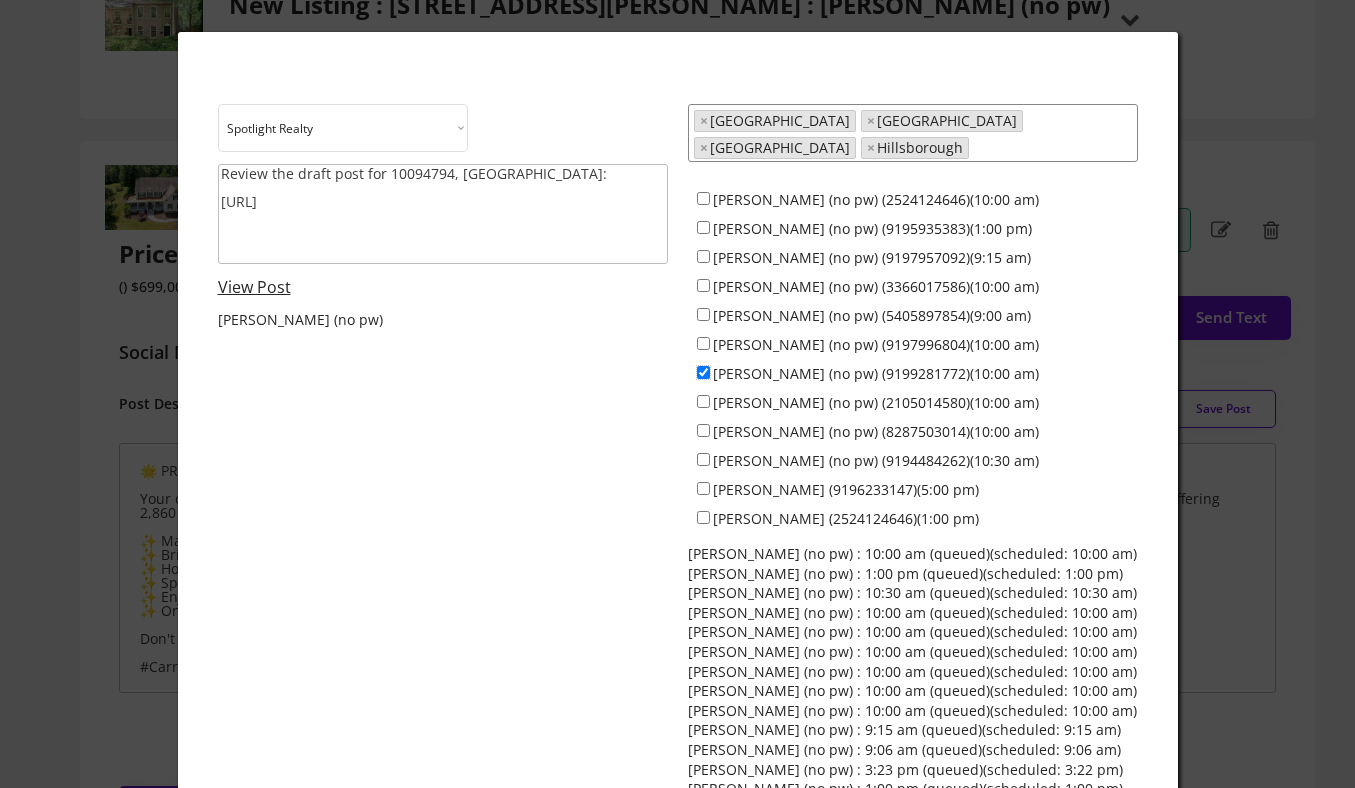 scroll, scrollTop: 219, scrollLeft: 0, axis: vertical 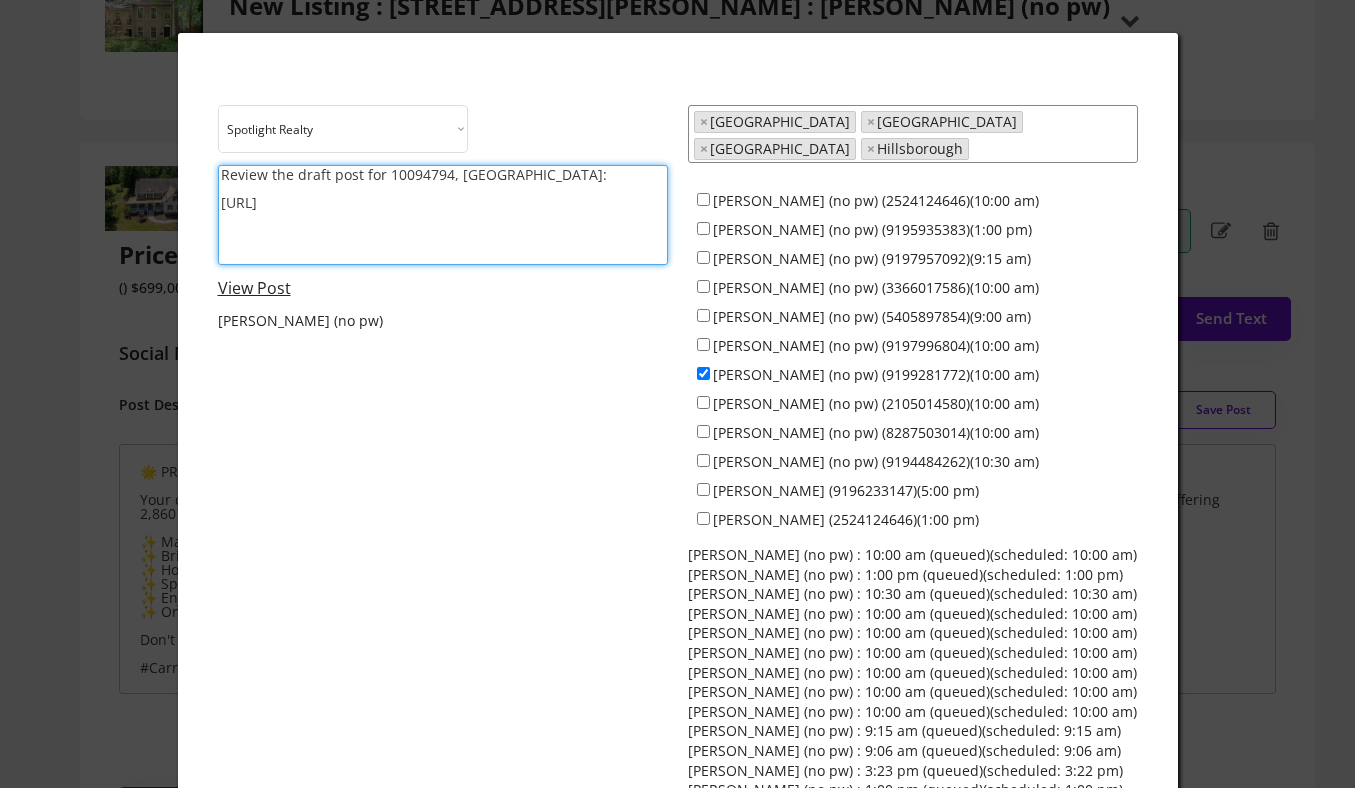 drag, startPoint x: 448, startPoint y: 173, endPoint x: 385, endPoint y: 167, distance: 63.28507 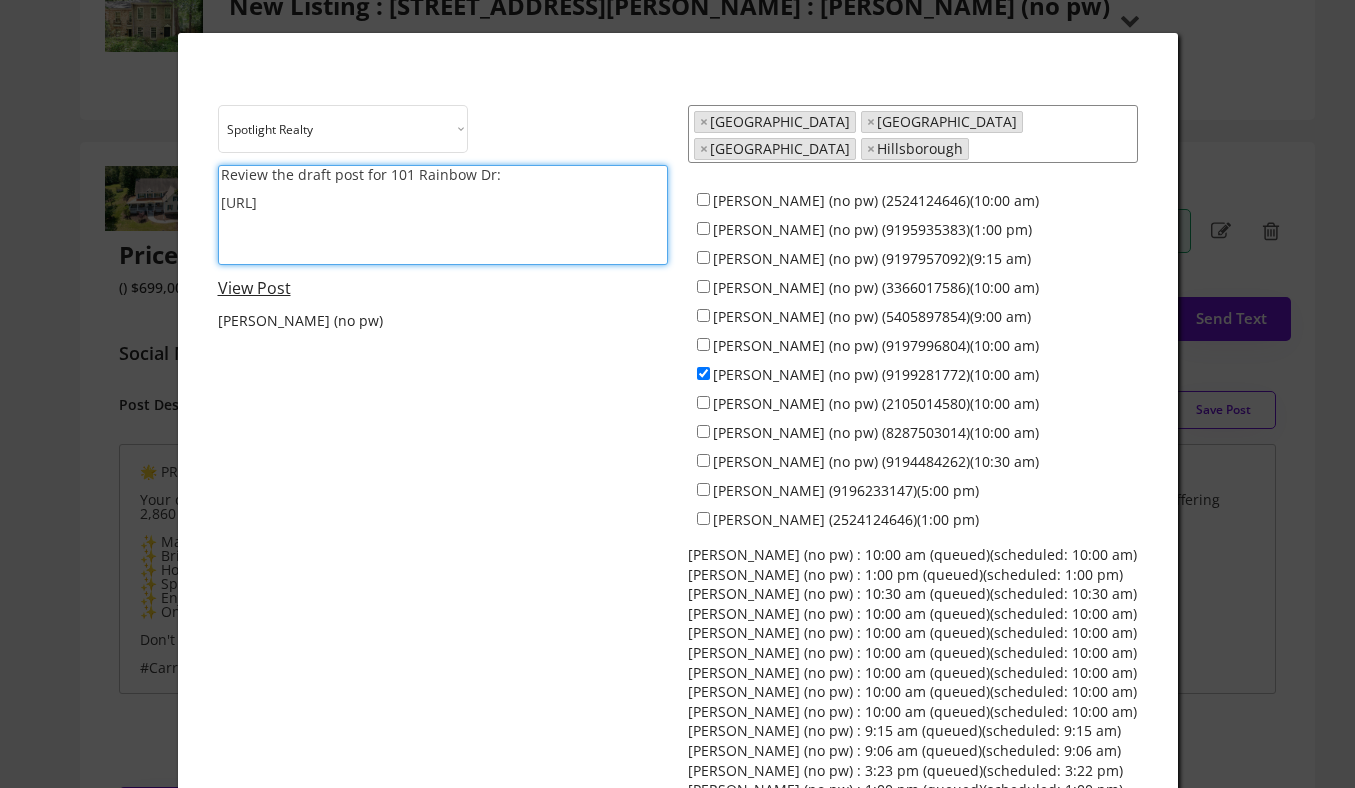 drag, startPoint x: 328, startPoint y: 173, endPoint x: 210, endPoint y: 165, distance: 118.270874 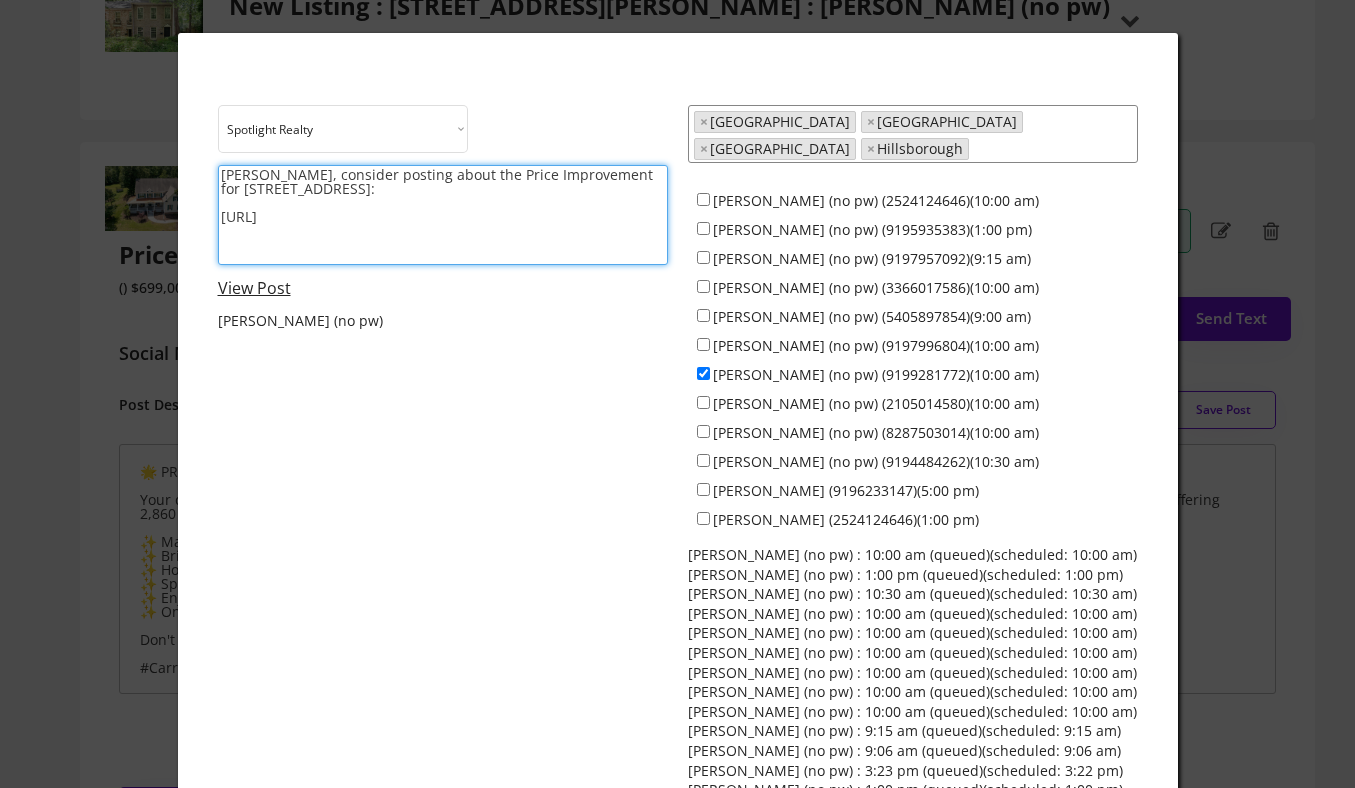 type on "Everett, consider posting about the Price Improvement for 101 Rainbow Dr:
https://revealestate.ai/post/1752843021074x451209759886446850" 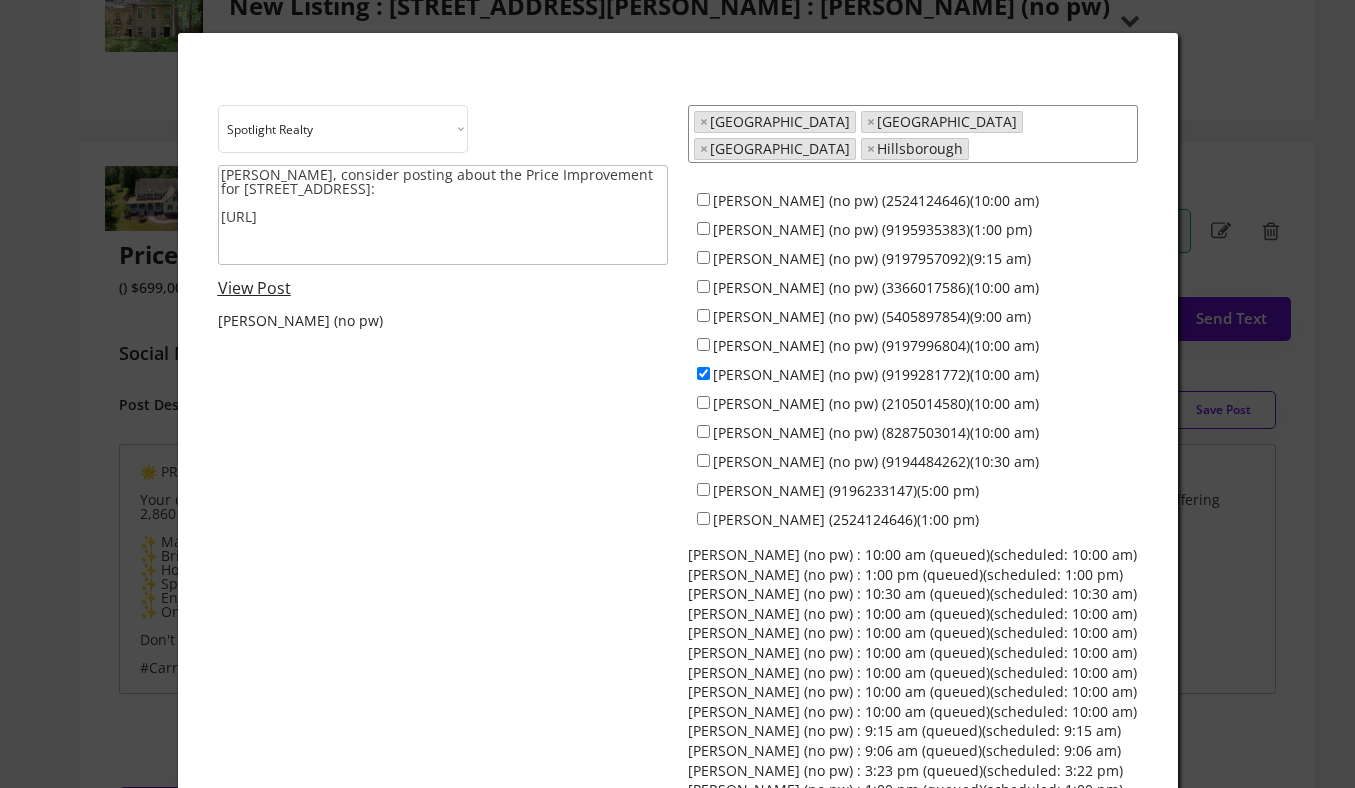 click on "View Post" at bounding box center [254, 288] 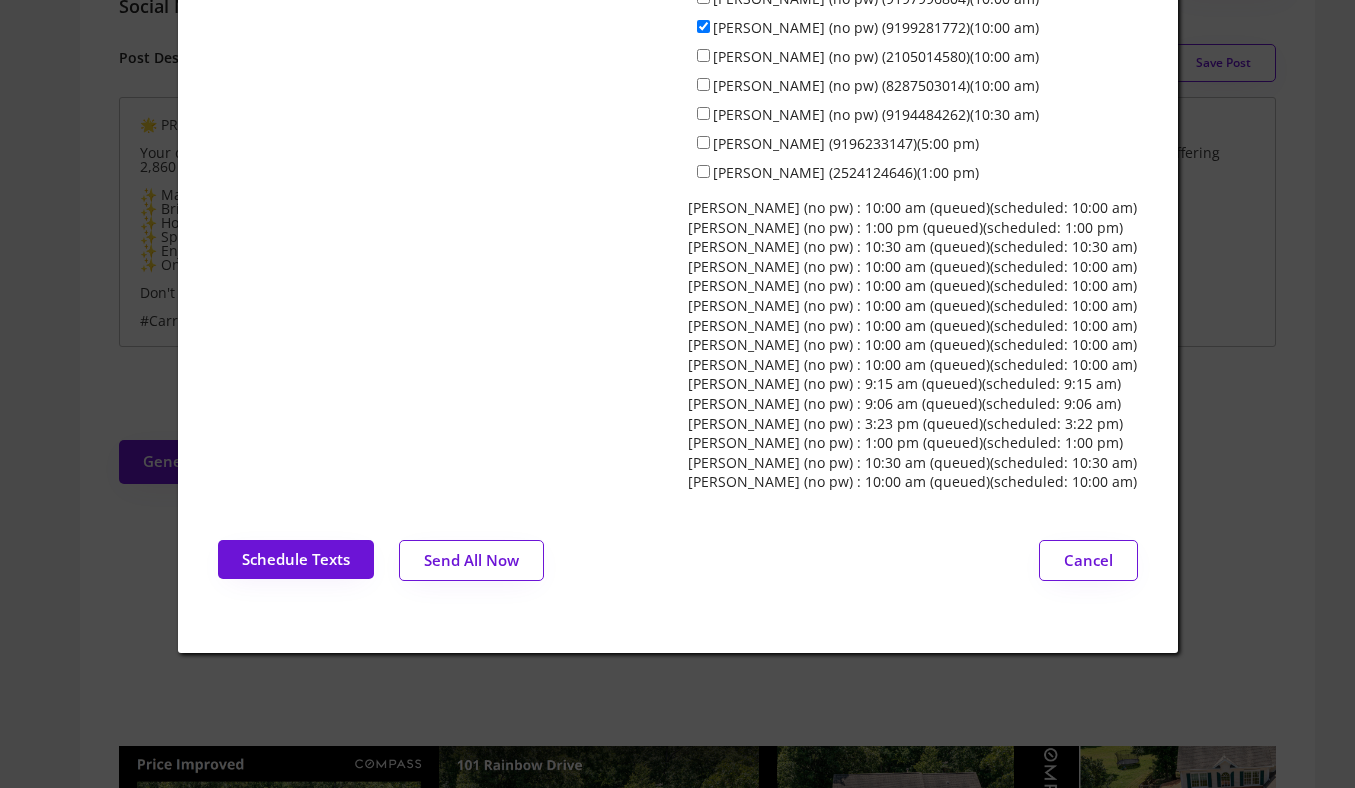scroll, scrollTop: 567, scrollLeft: 0, axis: vertical 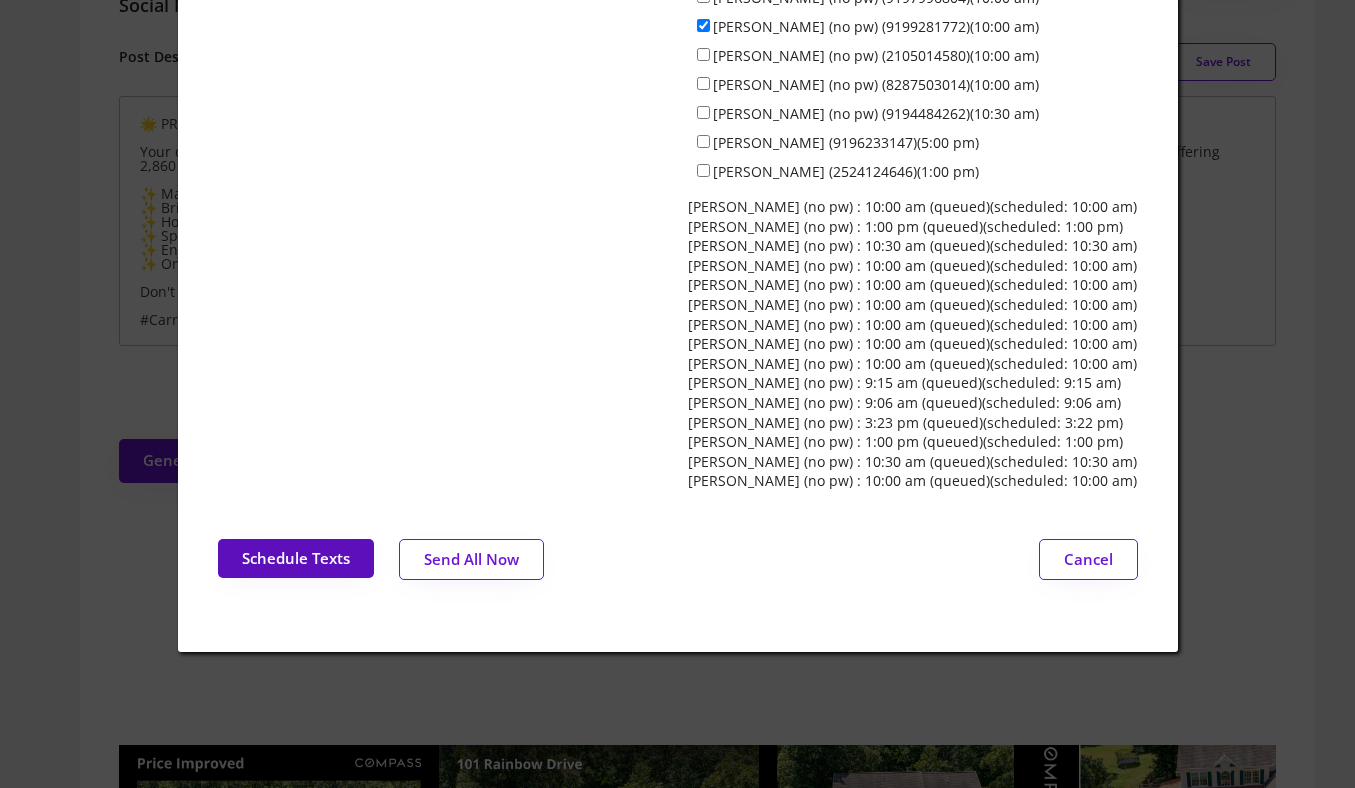 click on "Schedule Texts" at bounding box center [296, 558] 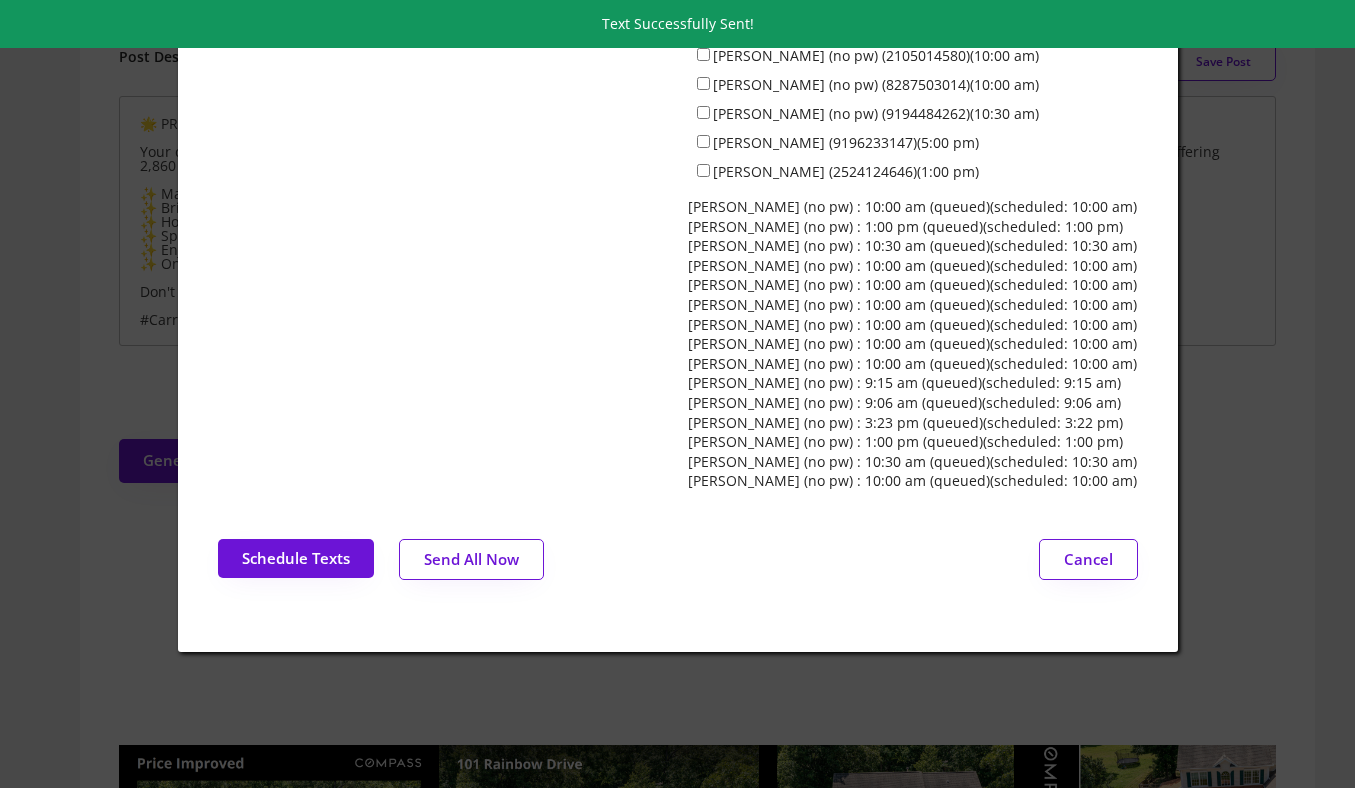 click at bounding box center (677, 394) 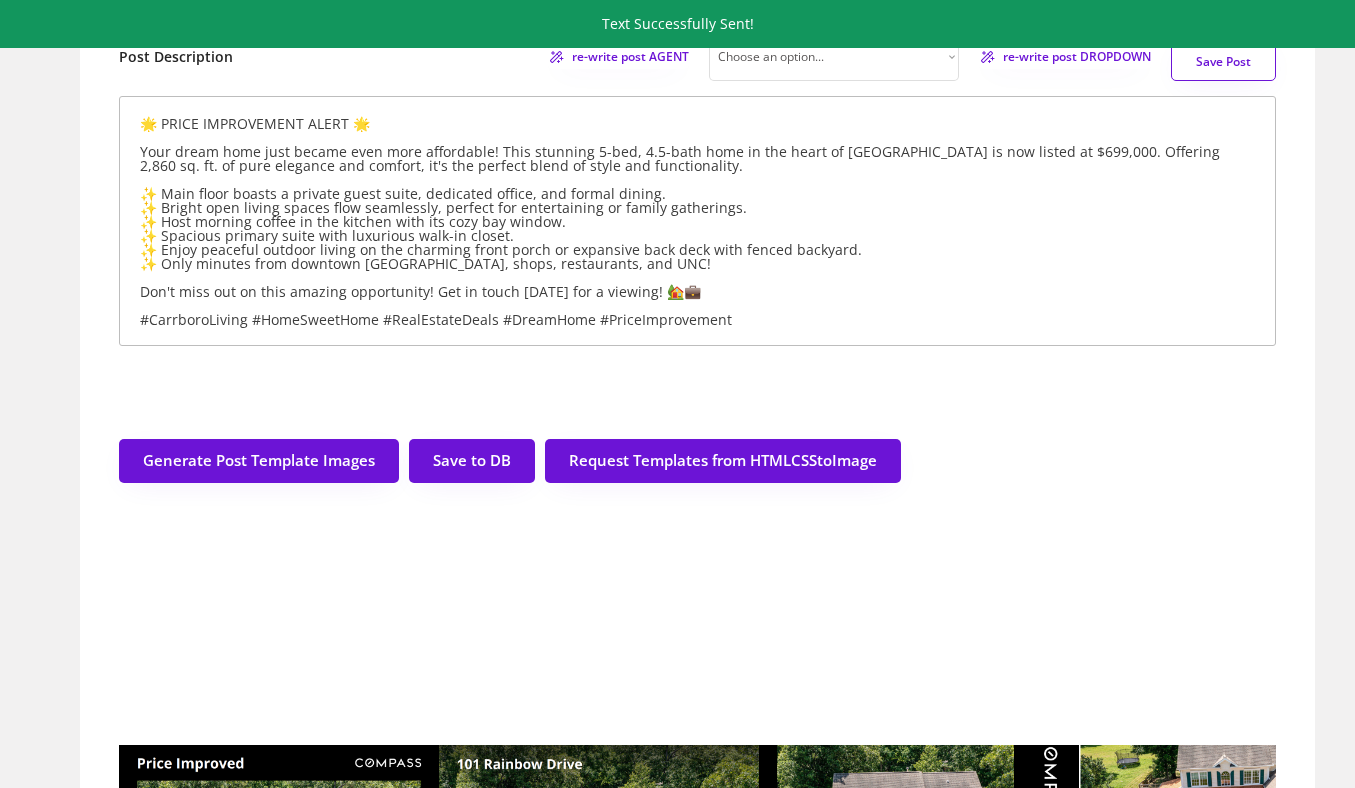 click on "Generate Post Template Images Save to DB Request Templates from HTMLCSStoImage Price Improved Carrboro 5 BD 5 BA 2860 SF $699,000 101 Rainbow Drive 5 BD 5 BA 2860 SF $699,000 101 Rainbow Drive Price Improved CARRBORO Carrboro 5 BD 5 BA 2860 SF $699,000 Price Improved 101 Rainbow Drive Price Improved Carrboro 101 Rainbow Drive 5 BD 5 BA 2860 SF $699,000" at bounding box center [697, 3250] 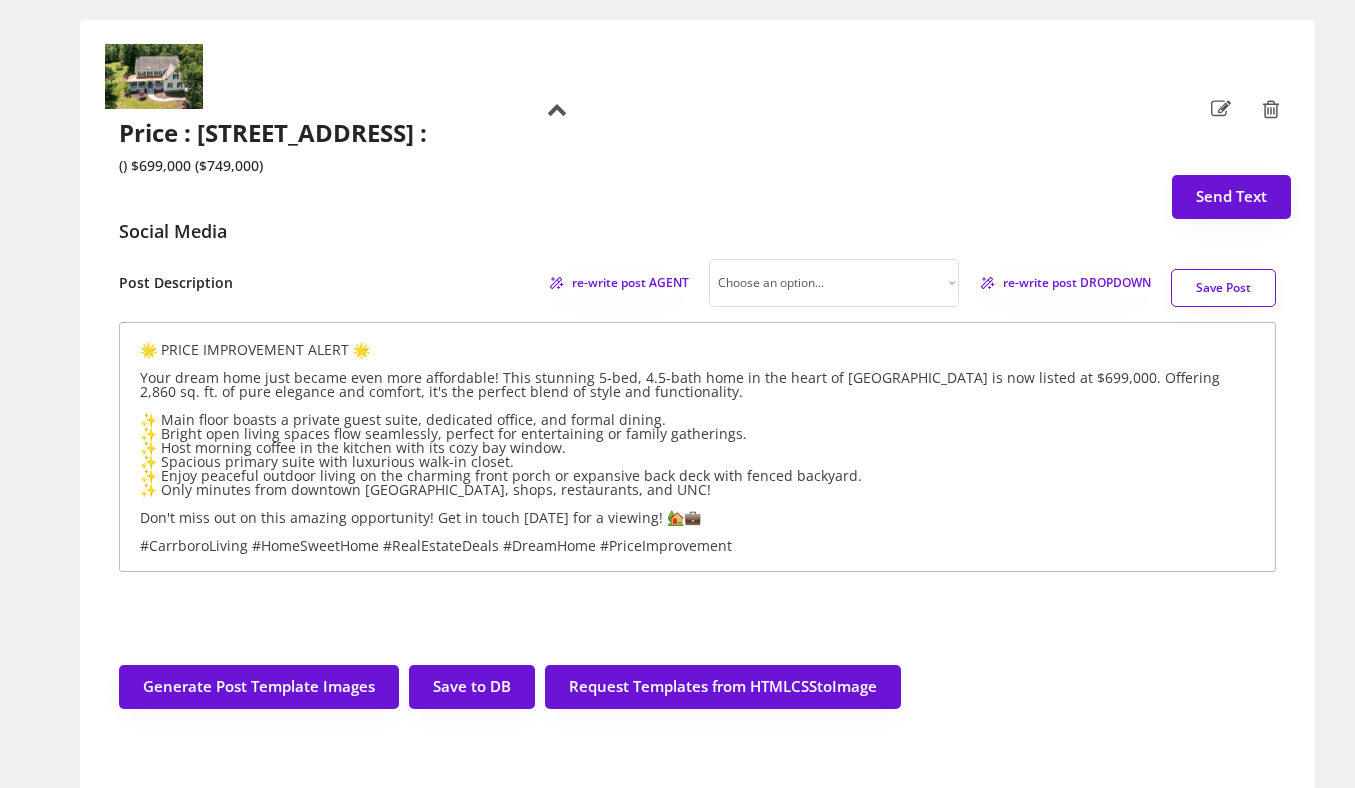 scroll, scrollTop: 0, scrollLeft: 0, axis: both 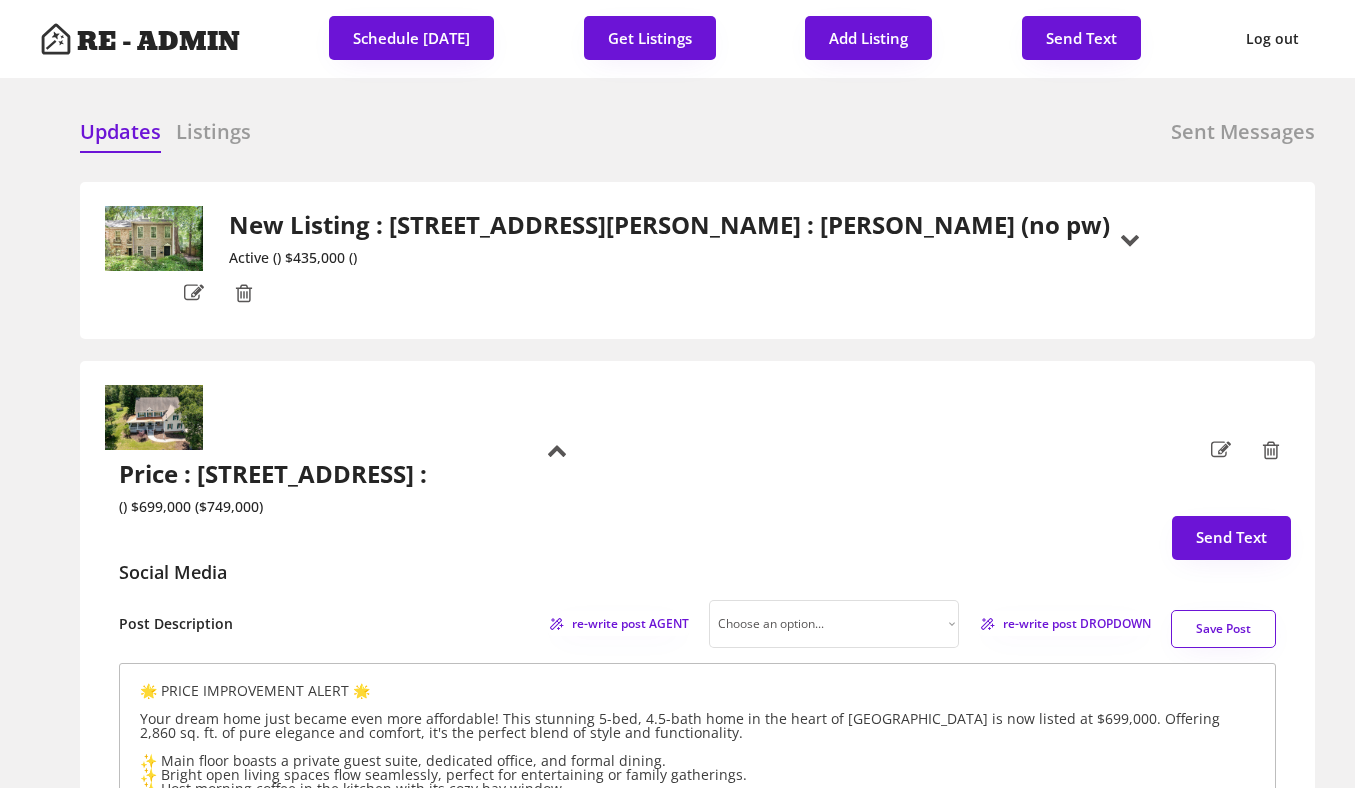 click on "Price : 101 Rainbow Drive, Carrboro :" at bounding box center (284, 474) 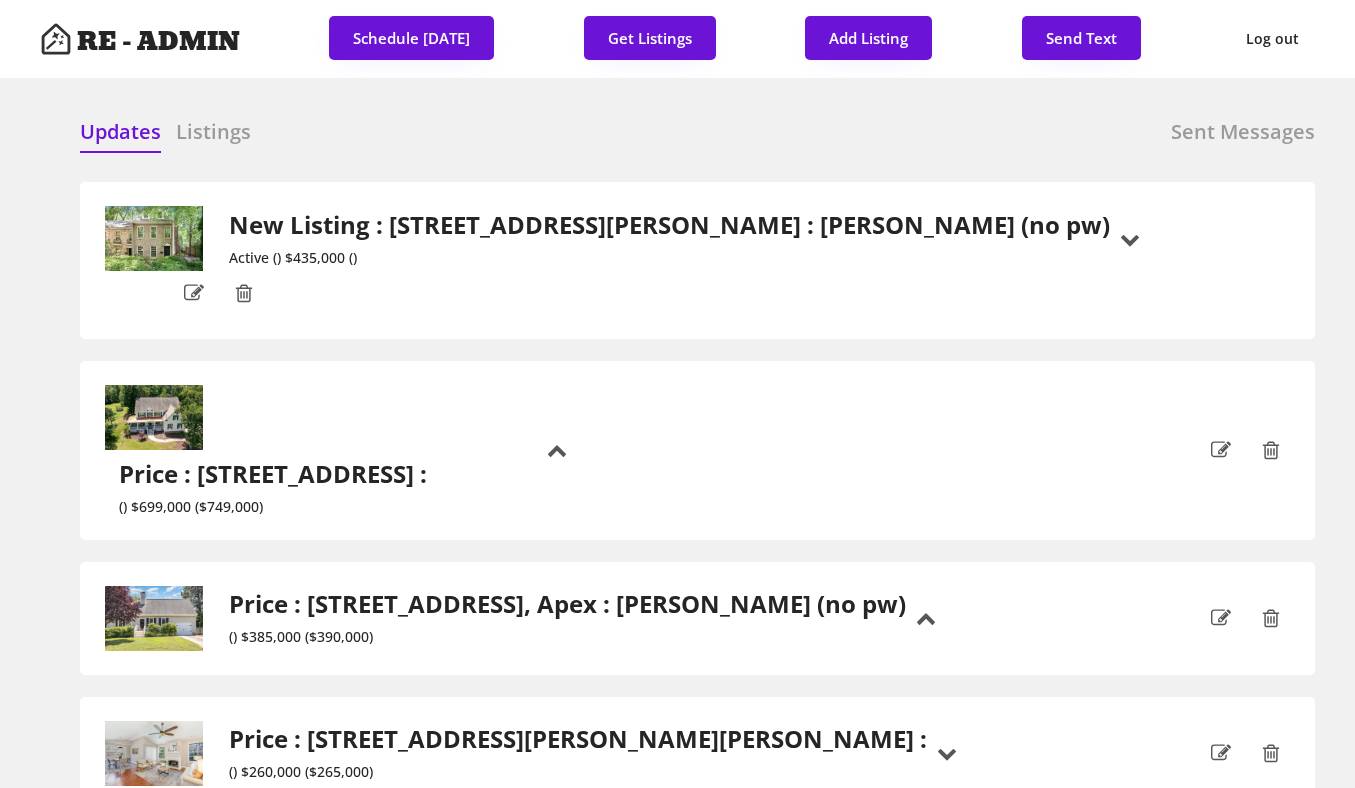 click on "Updates Listings Sent Messages" at bounding box center [697, 138] 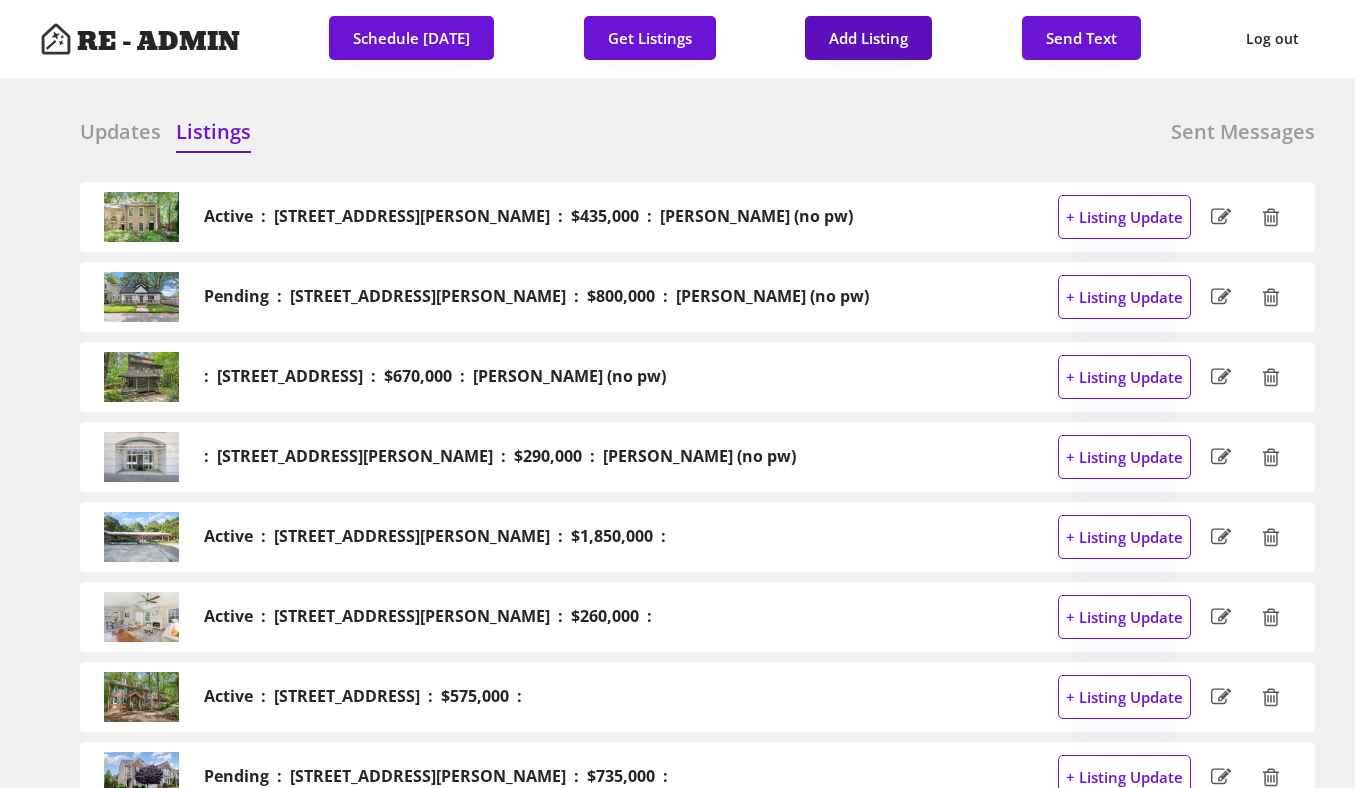 click on "Add Listing" at bounding box center [868, 38] 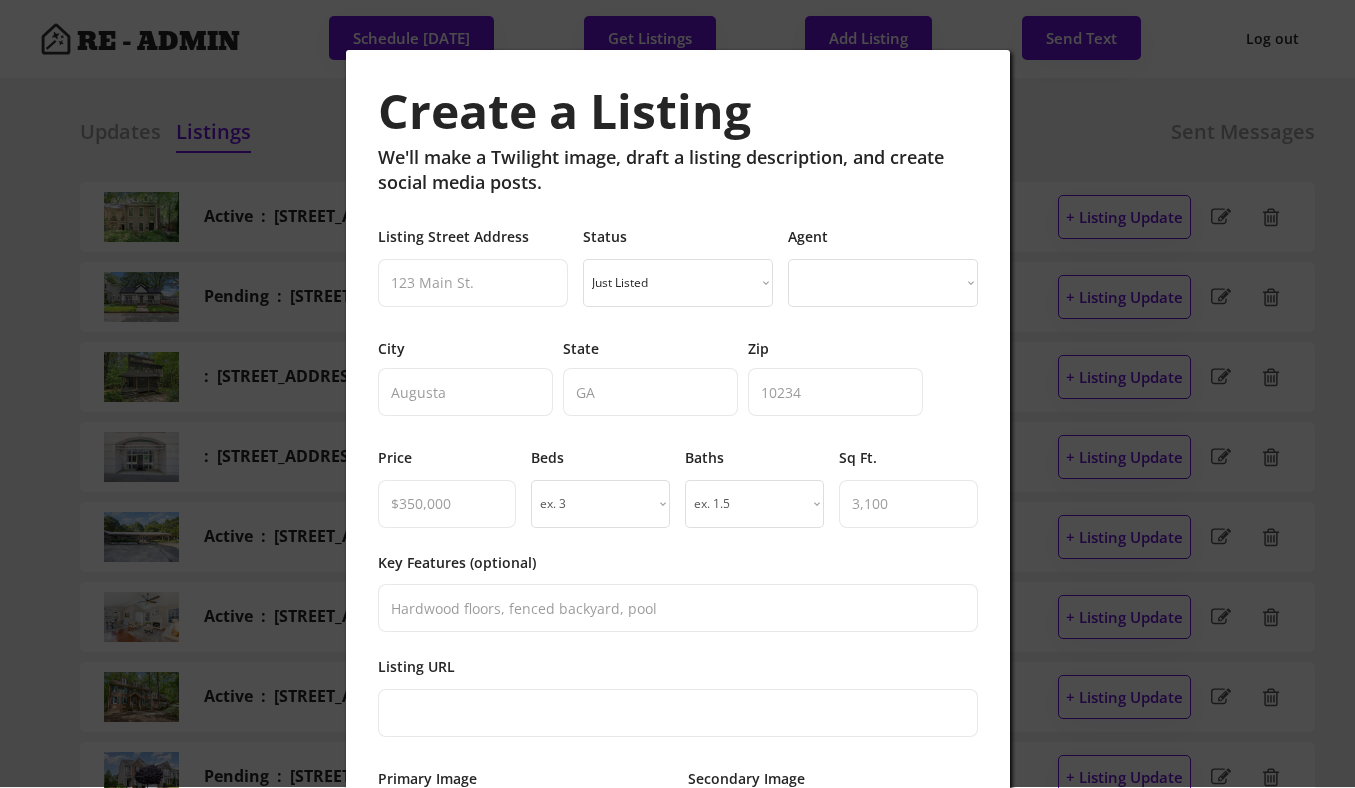 select on ""PLACEHOLDER_1427118222253"" 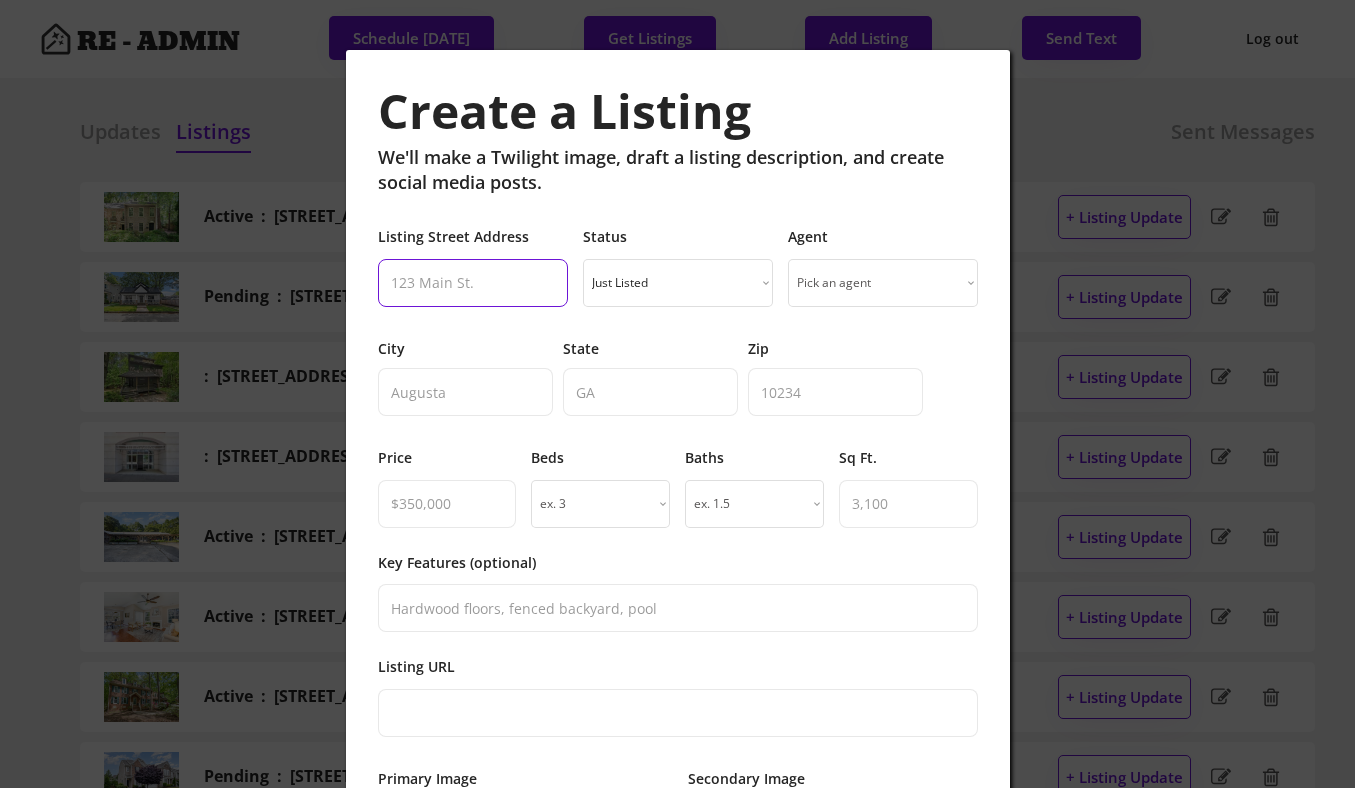 click at bounding box center (473, 283) 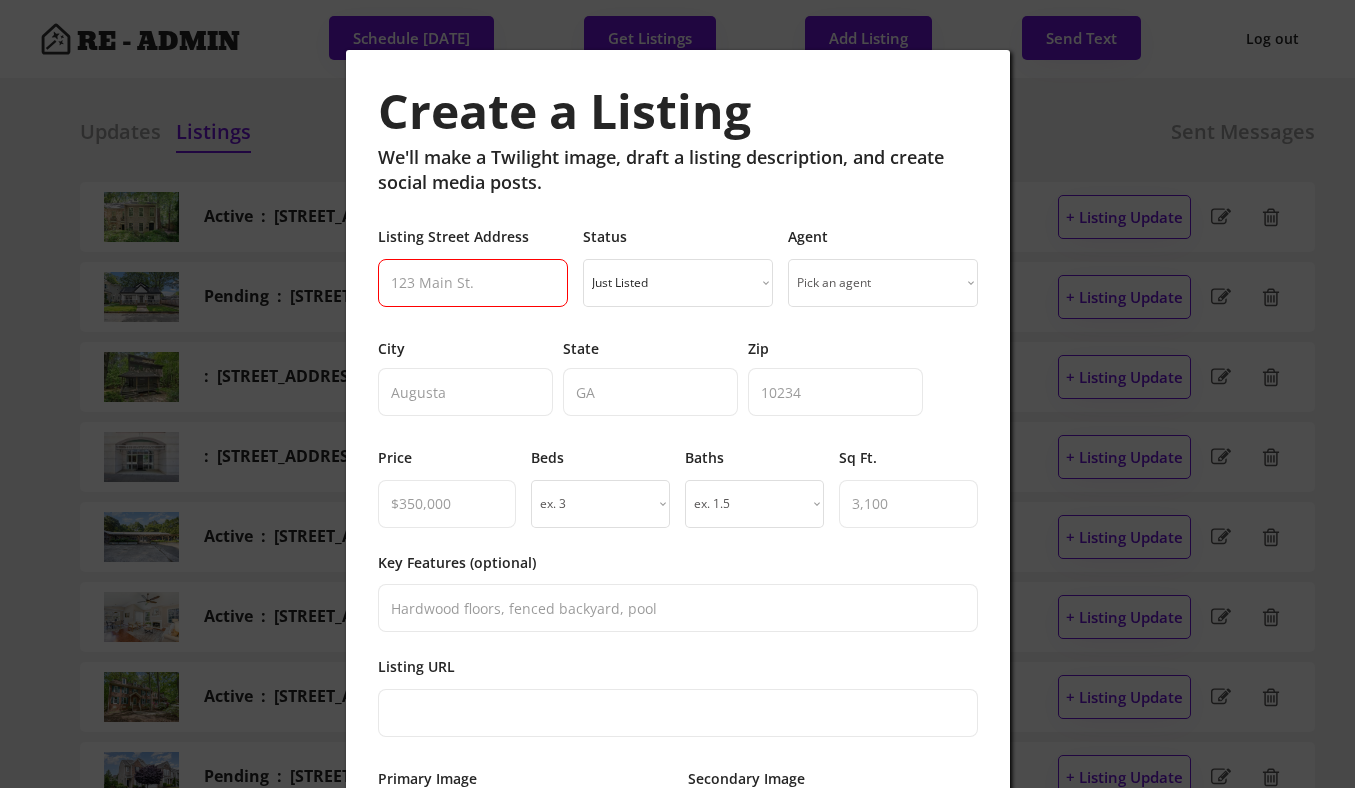 paste on "2712 Broad St durham, NC 27704" 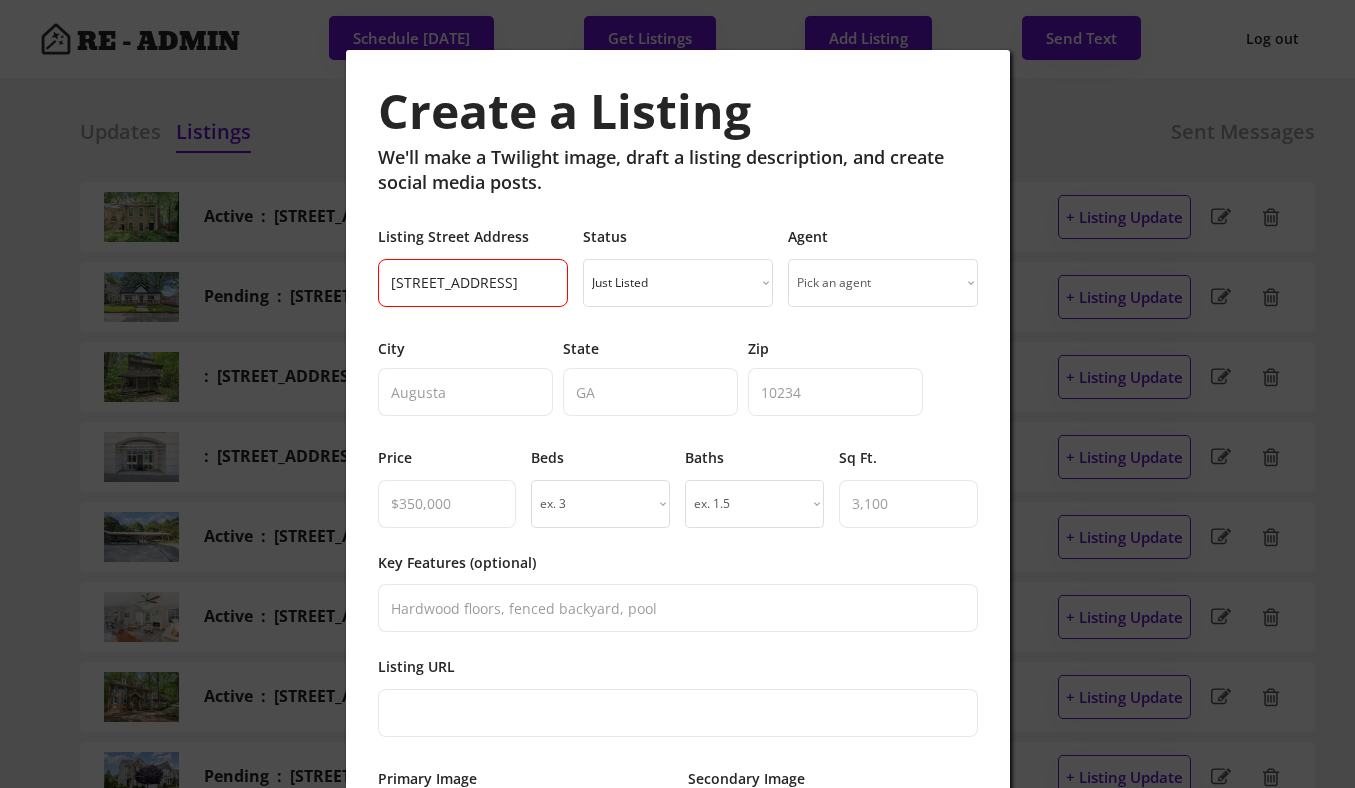 scroll, scrollTop: 0, scrollLeft: 53, axis: horizontal 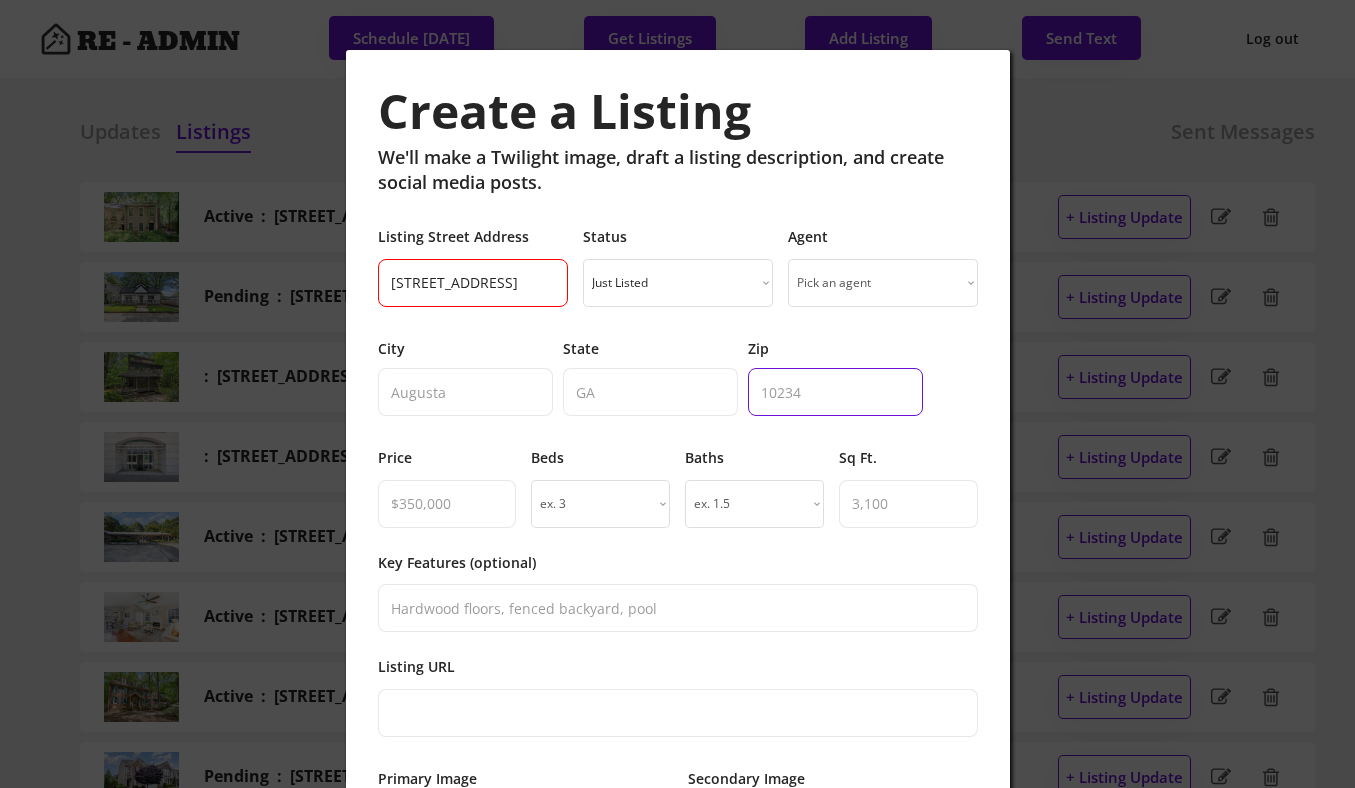 type on "2712 Broad St durham, NC" 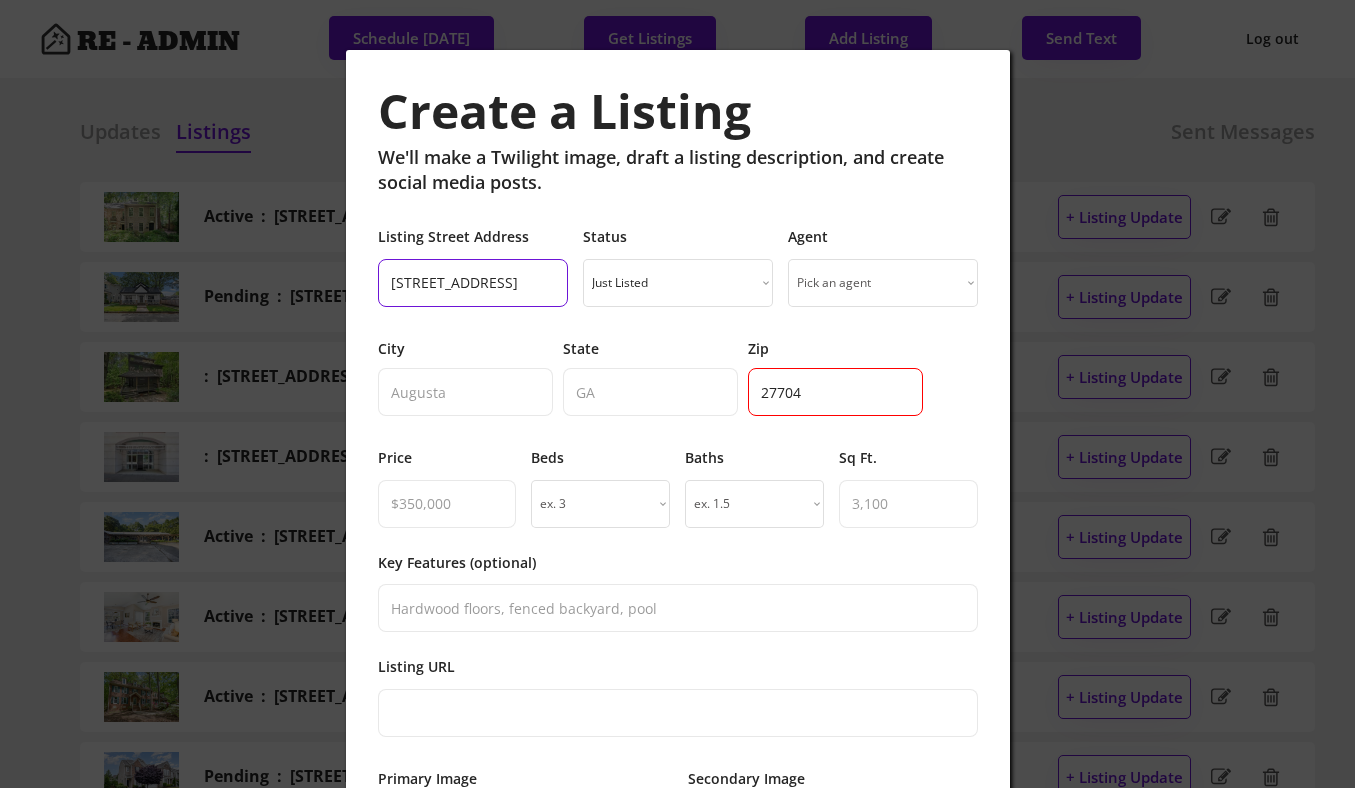 type on "27704" 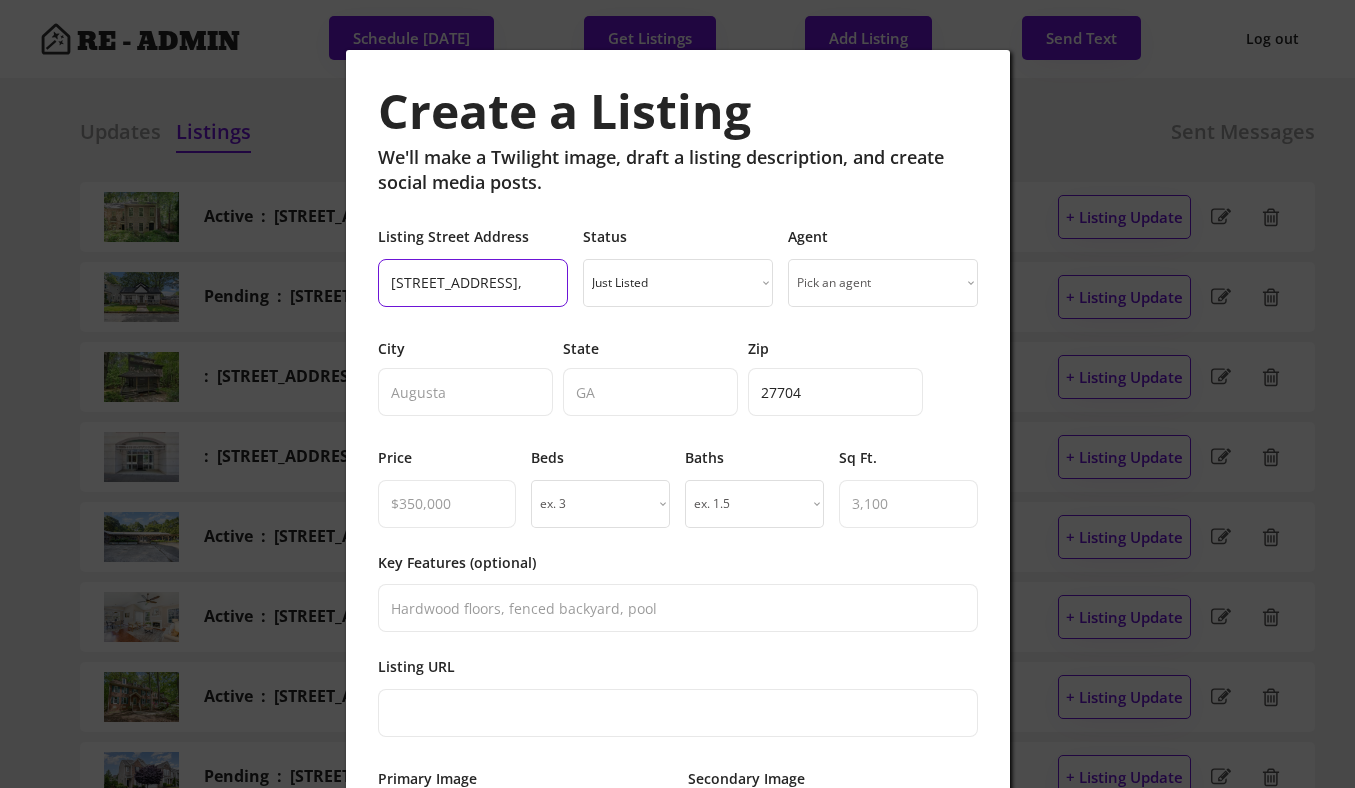 scroll, scrollTop: 0, scrollLeft: 0, axis: both 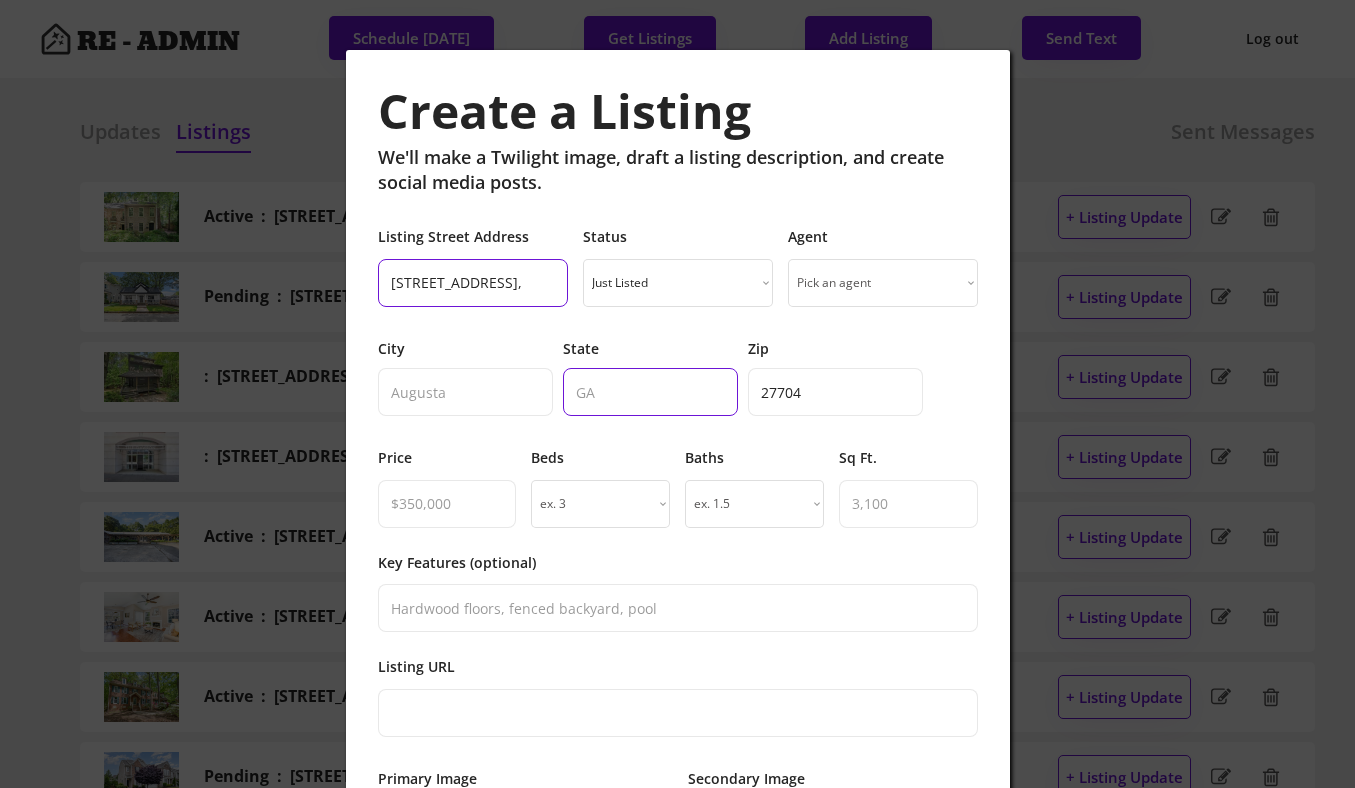 type on "2712 Broad St durham," 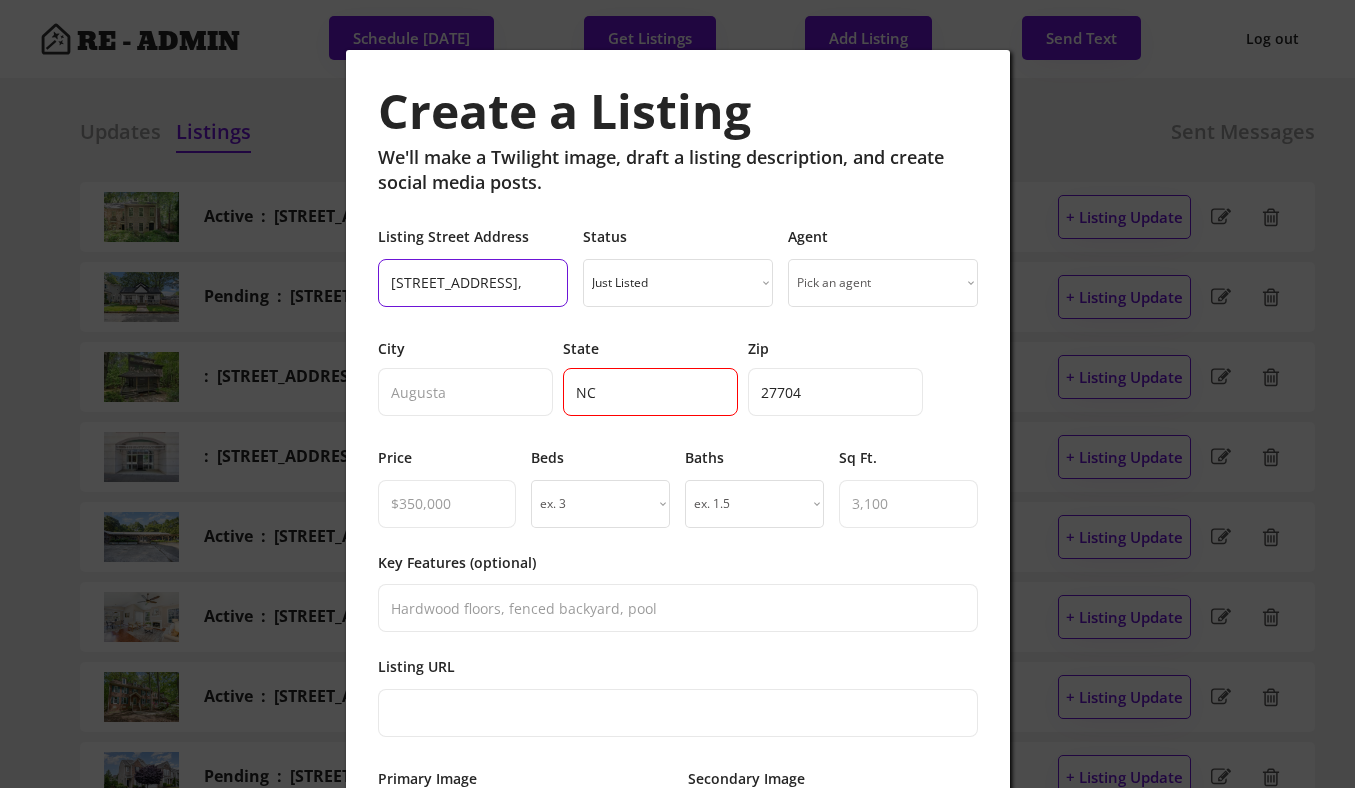 type on "NC" 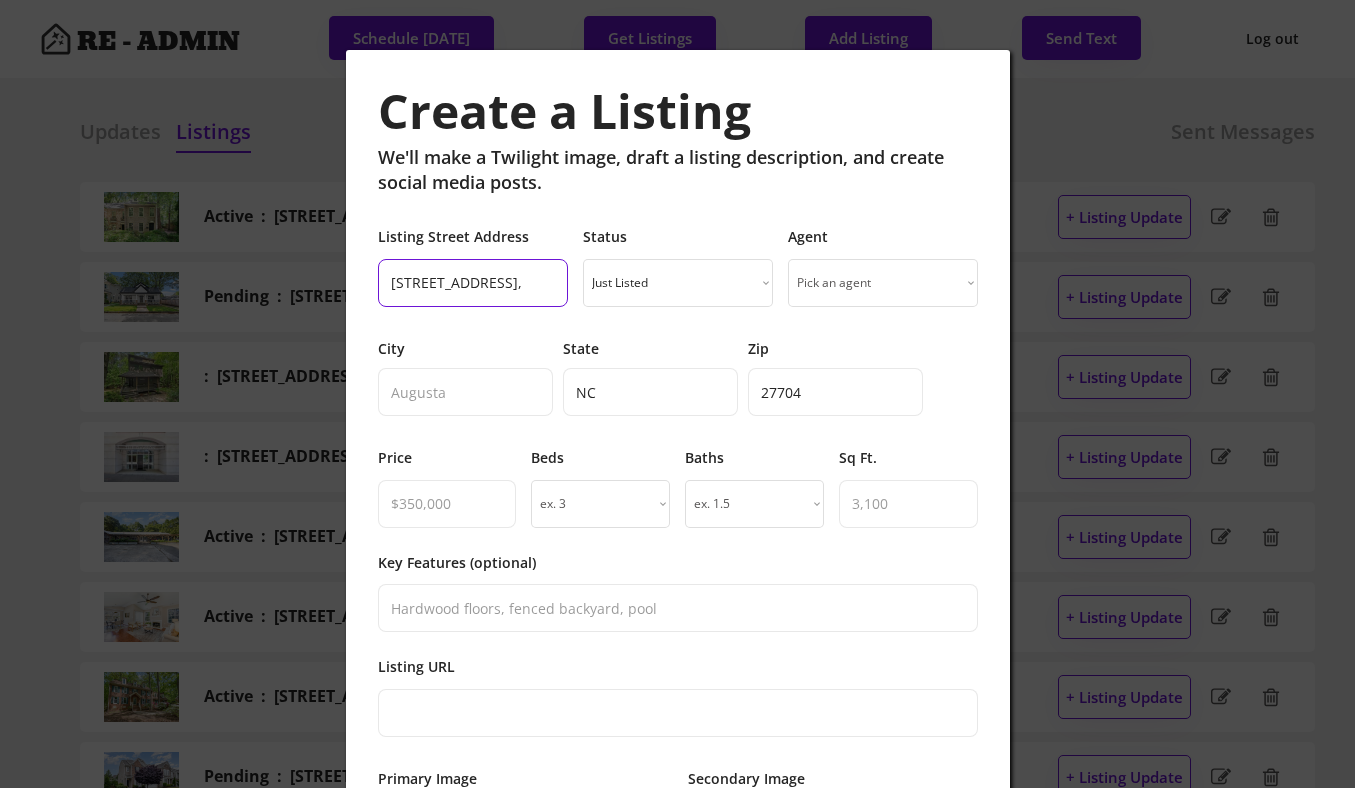 click at bounding box center (473, 283) 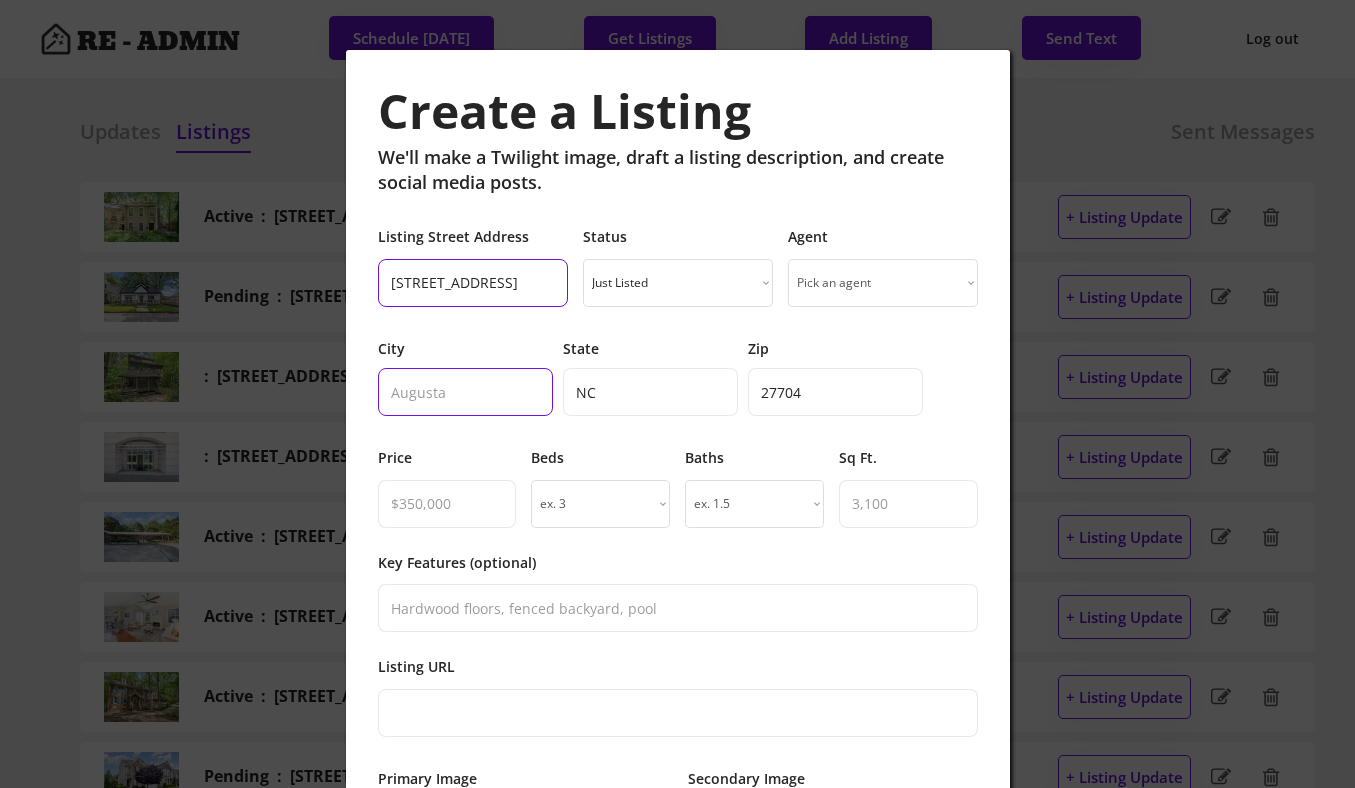 type on "2712 Broad St" 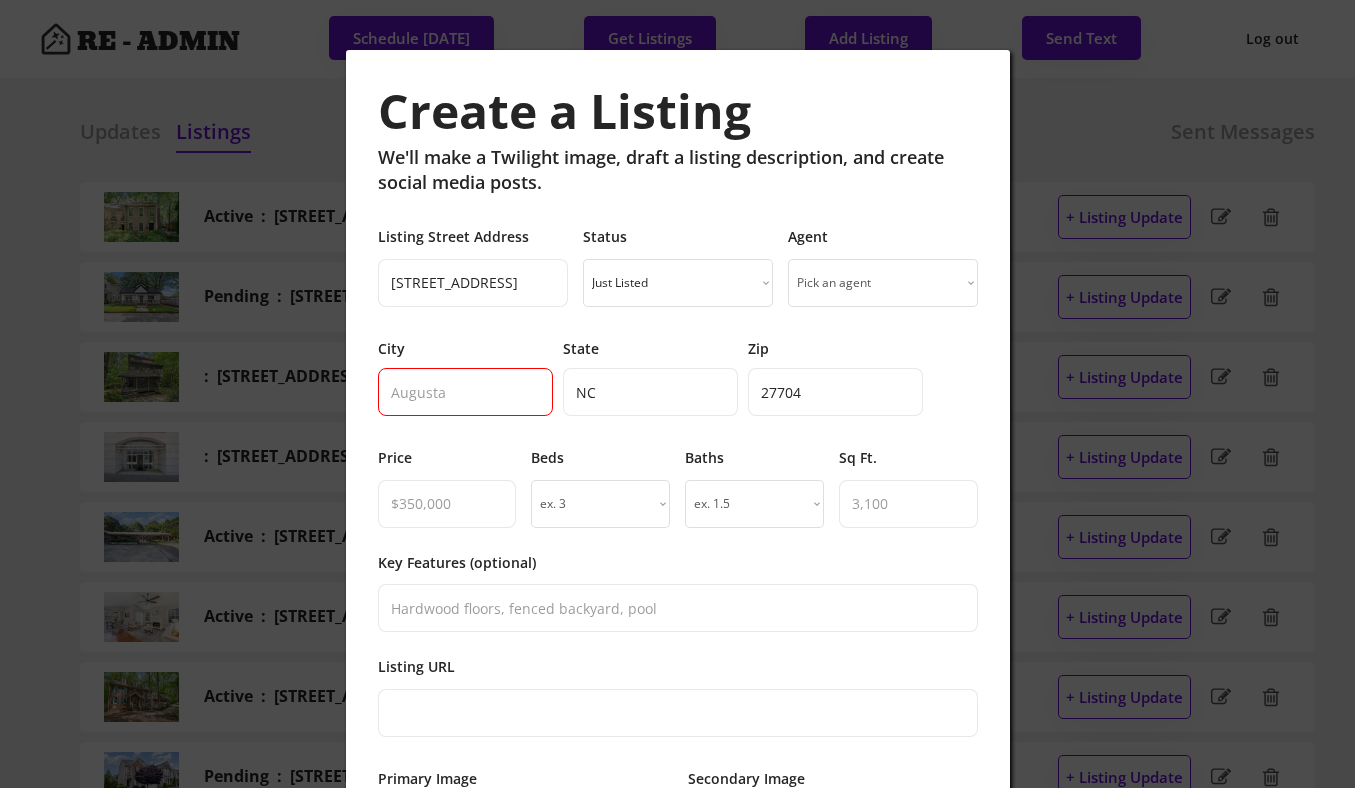 paste on "durham" 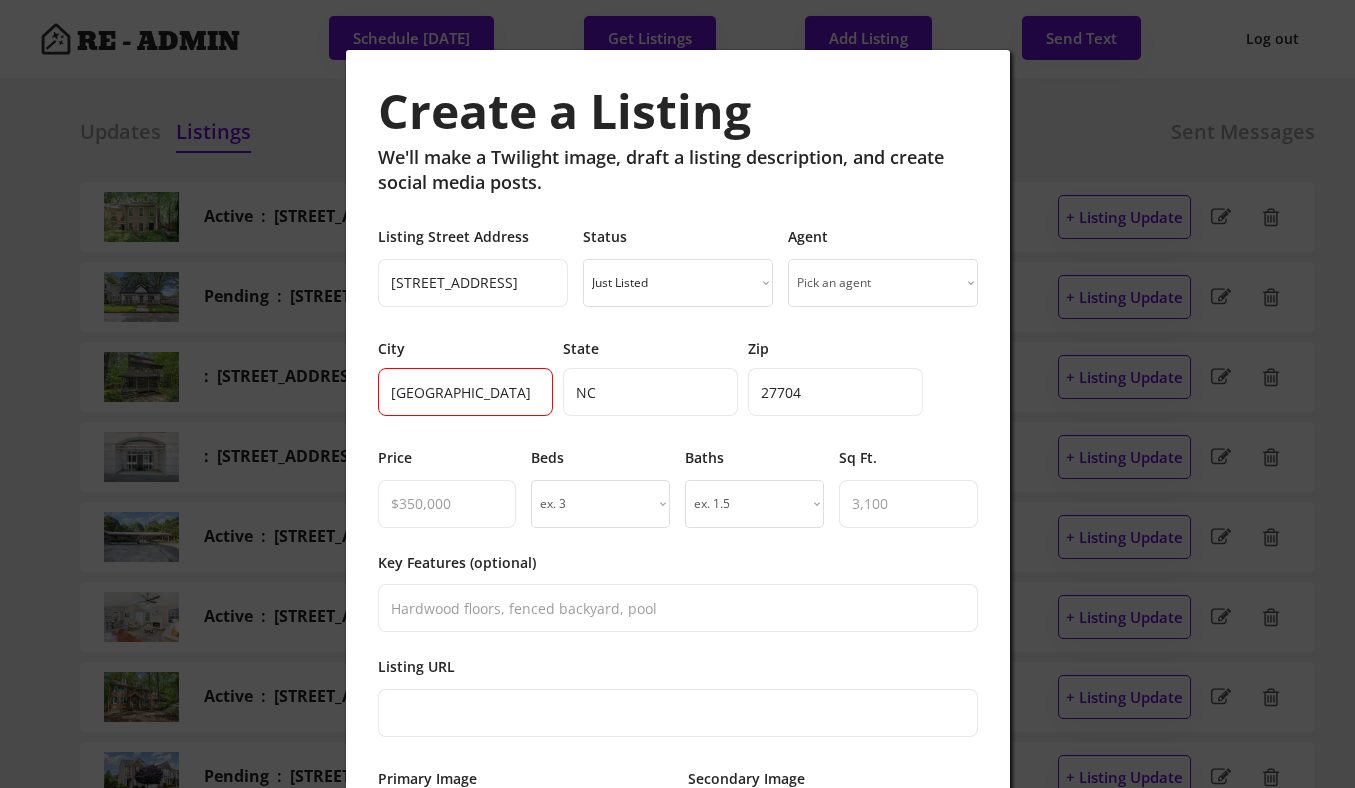 click at bounding box center [465, 392] 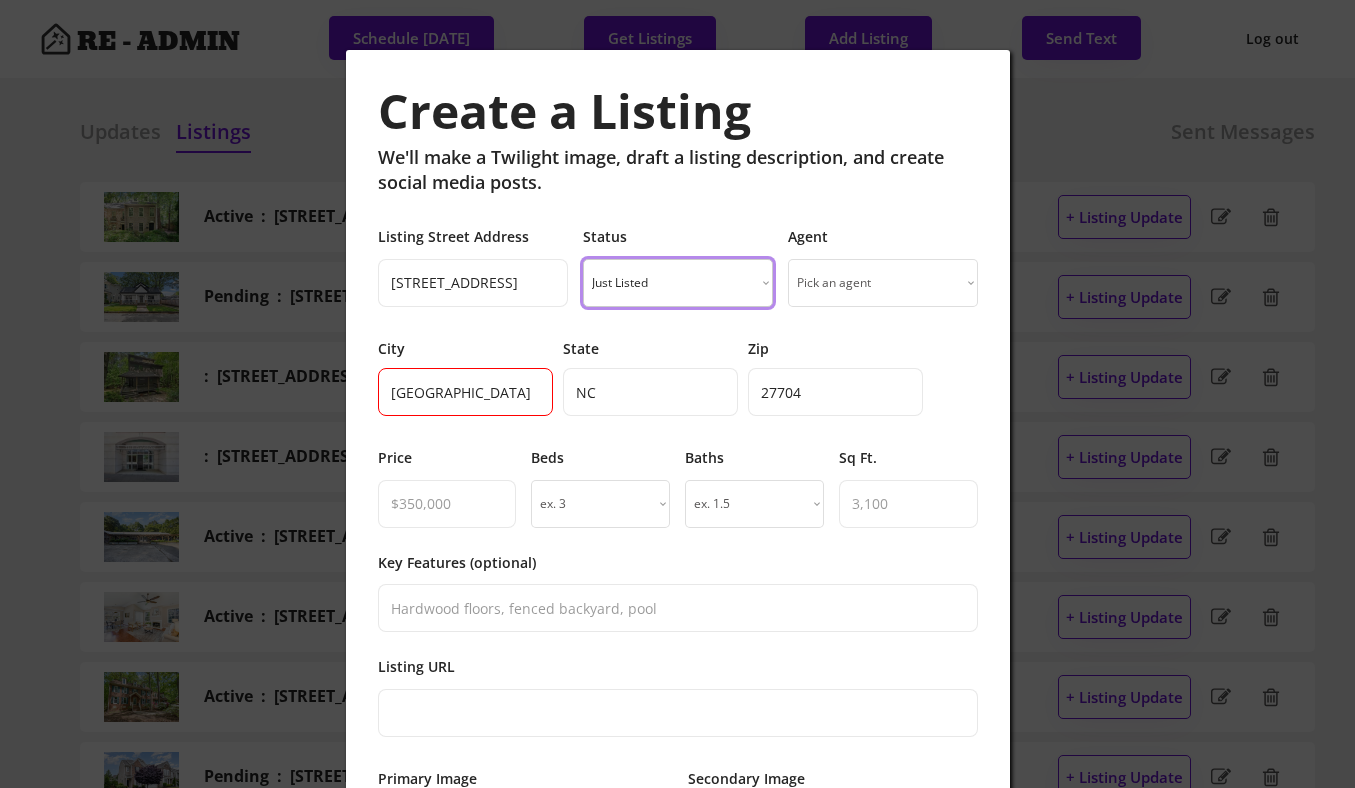 type on "Durham" 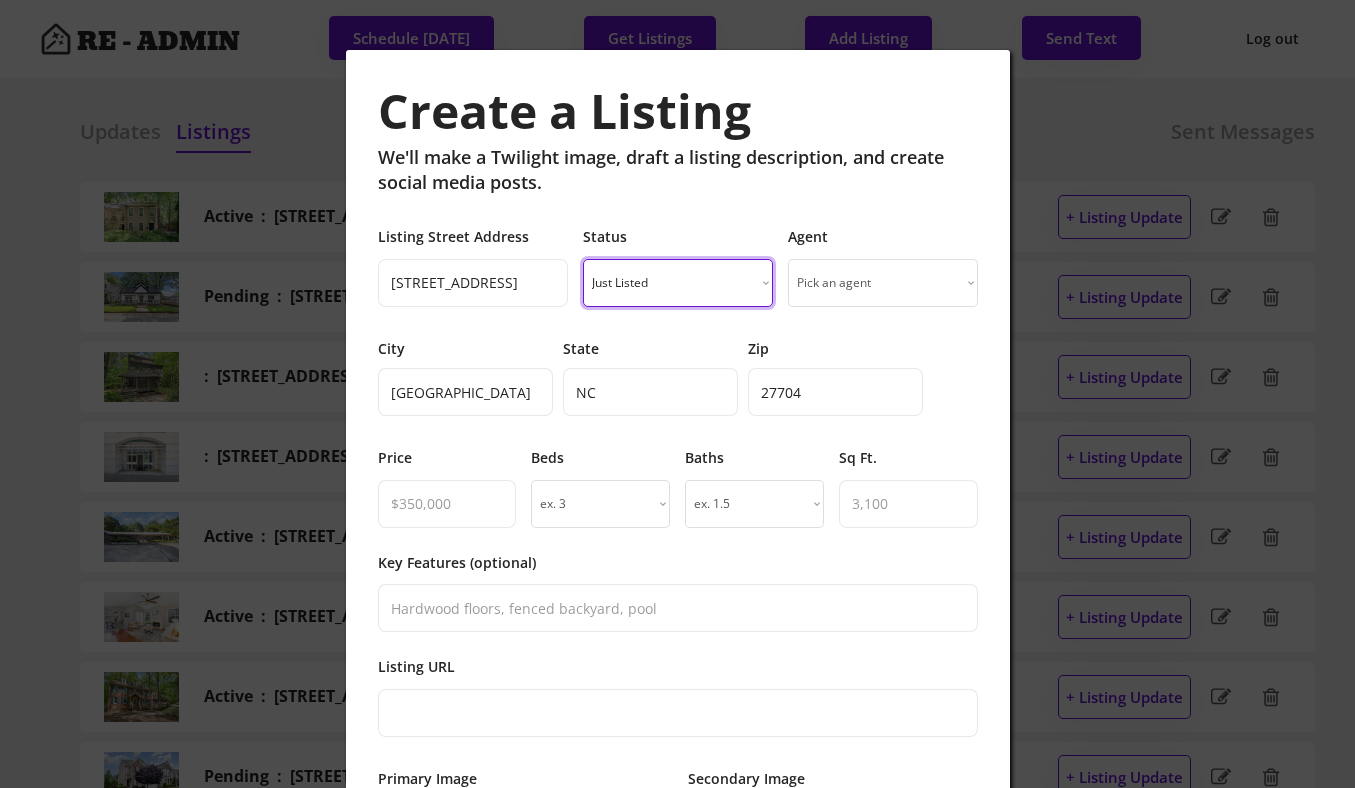 select on ""sold"" 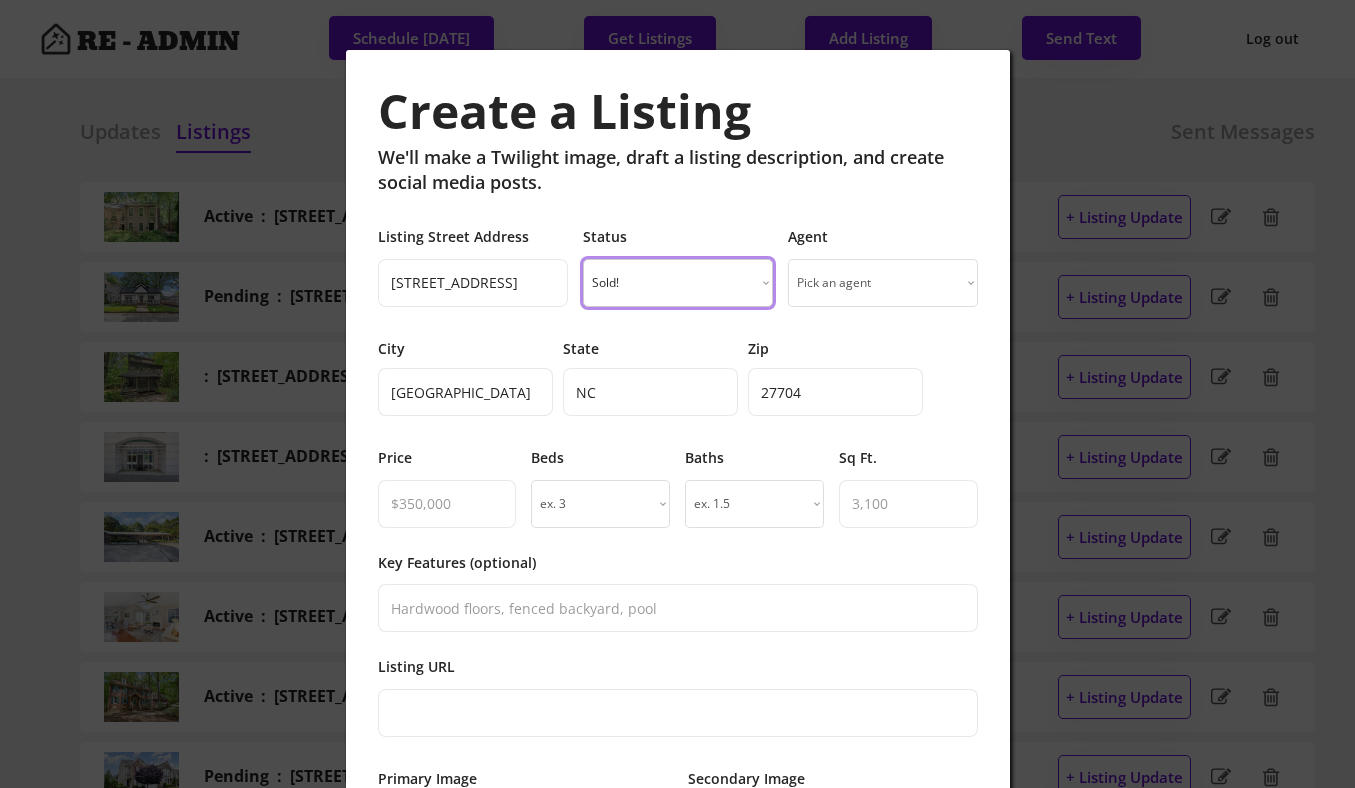 click on "Pick an agent  Grant M. Biles Pete Wylie Lee Smallwood Gary Tappan Jeannie Biles Pete Wylie Dave Wylie (no pw) Jamie DeBole Jono Schafler Fran Humphrey Bianca Eckhoff (Grant Number) Alix Sprucr Ken Cannon (no pw) Anna Lee Ruppard (no pw) Everett Stevenson (no pw) Jeff Stevenson (no pw) Francisco Huizar (no pw) Colin Anderson (no pw) Maria Jamieson (no pw) Jamesia Purkett (no pw) Alex Bingham (no pw) Jessica Tappan Dave Wylie" at bounding box center (883, 283) 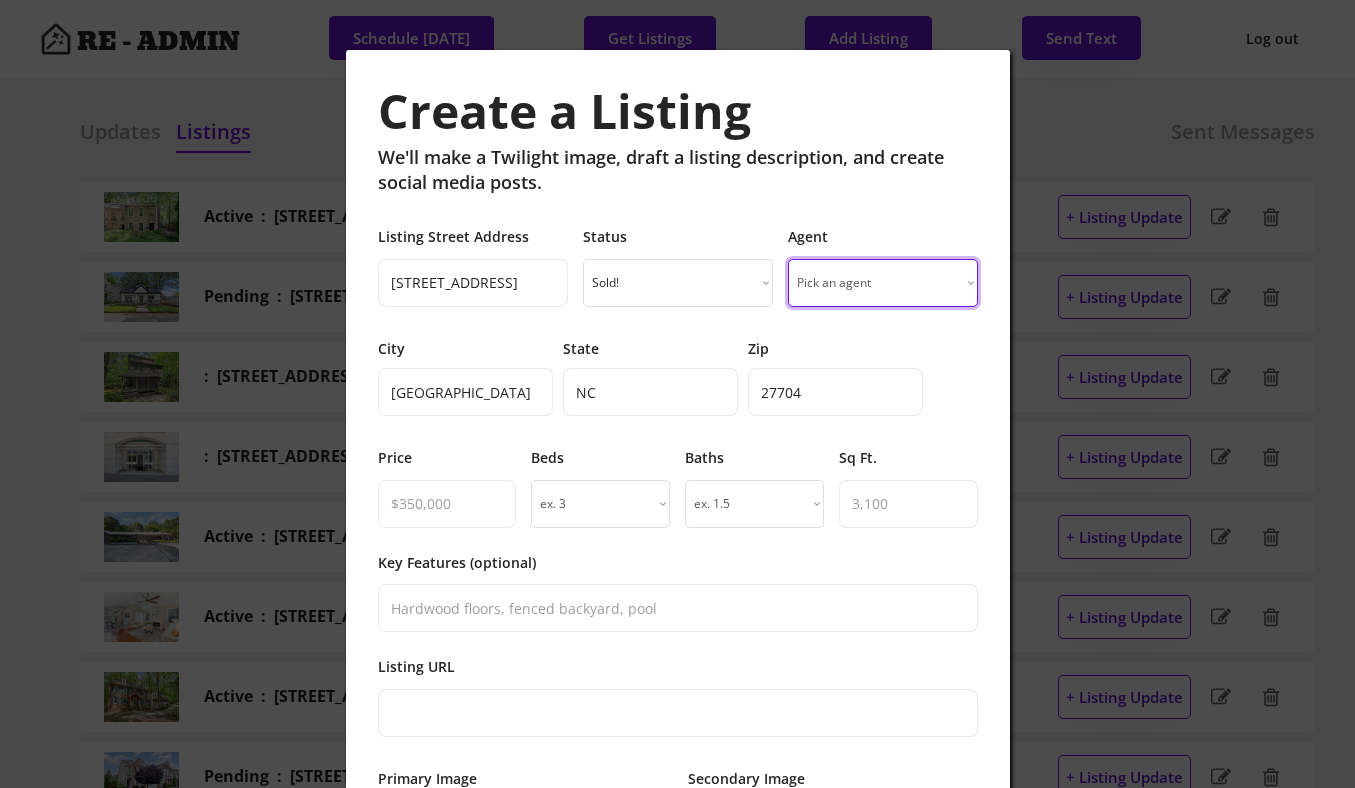 select on ""1348695171700984260__LOOKUP__1743801574998x904676371502726100"" 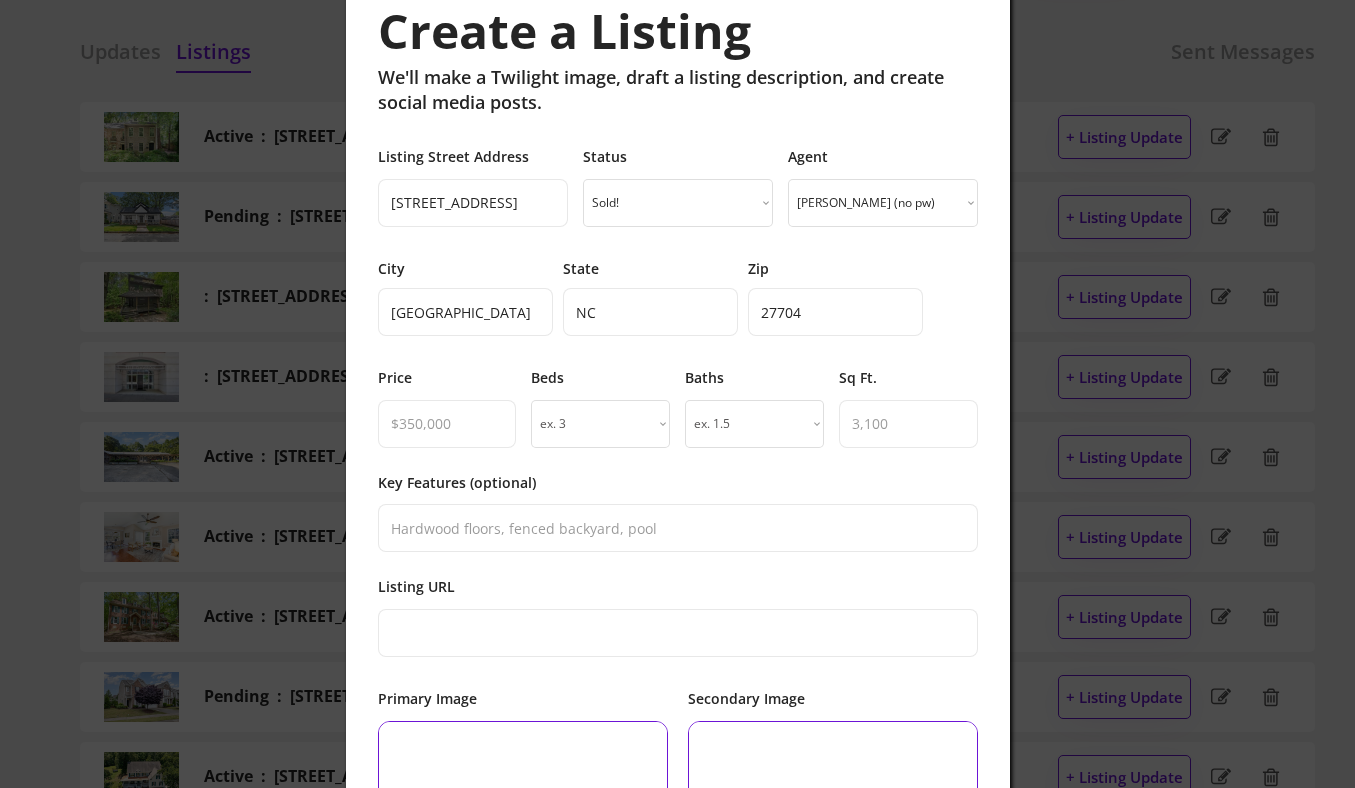 scroll, scrollTop: 85, scrollLeft: 0, axis: vertical 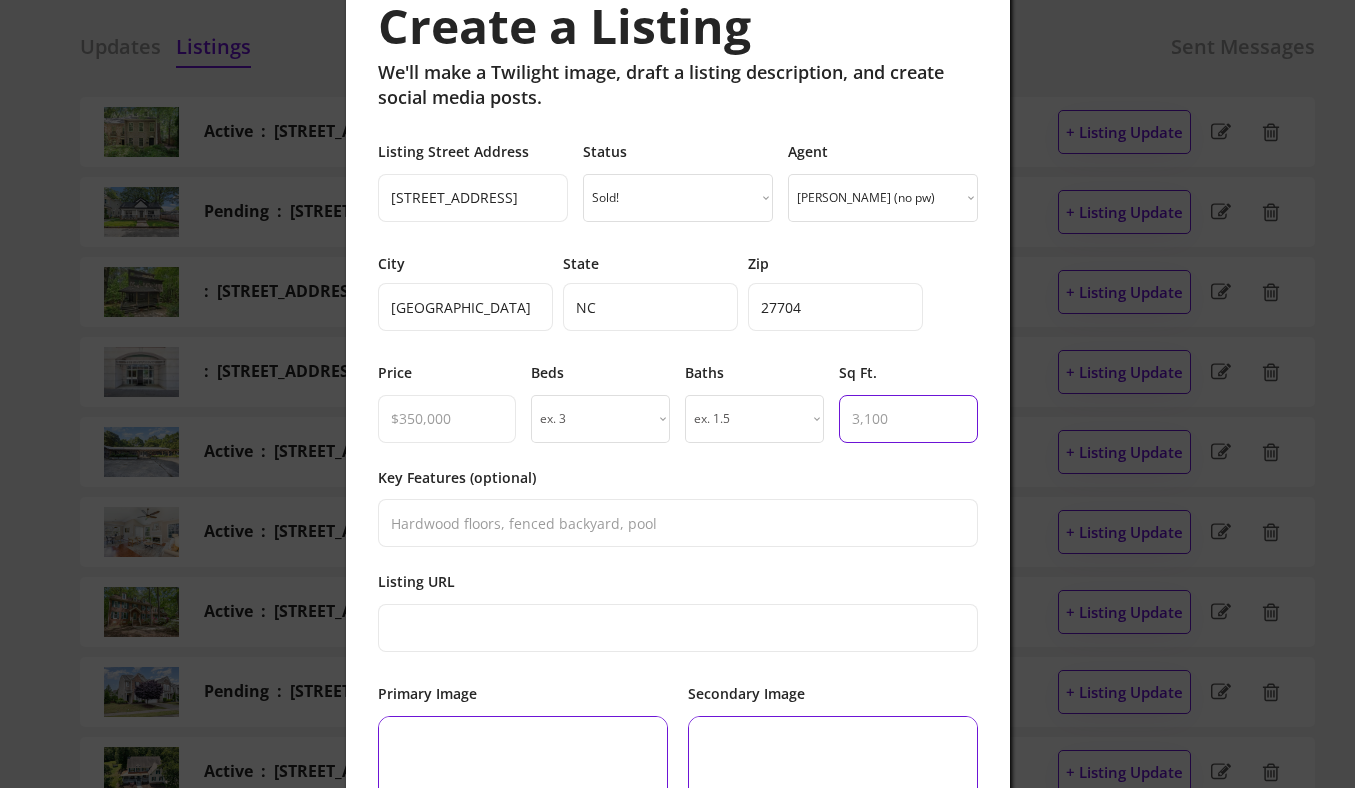 click at bounding box center (908, 419) 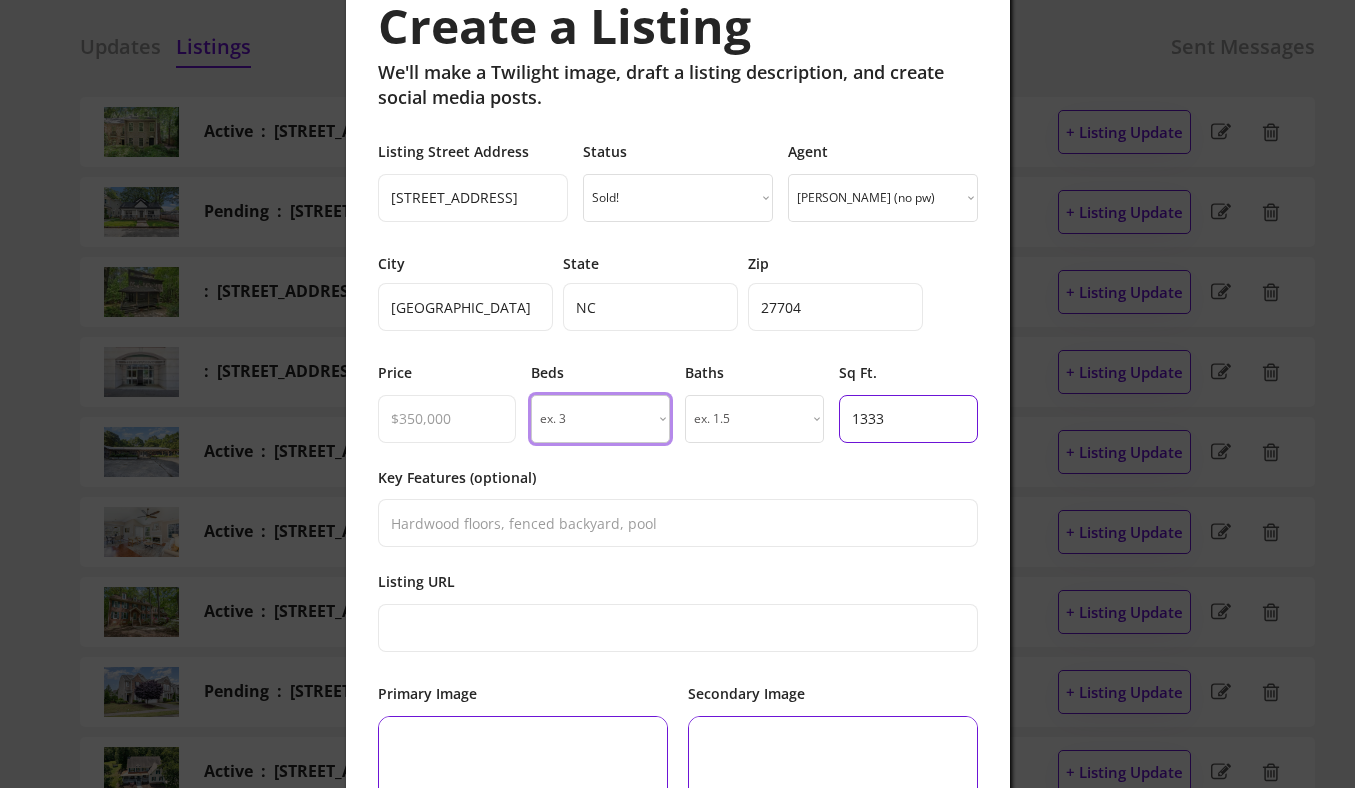 type on "1333" 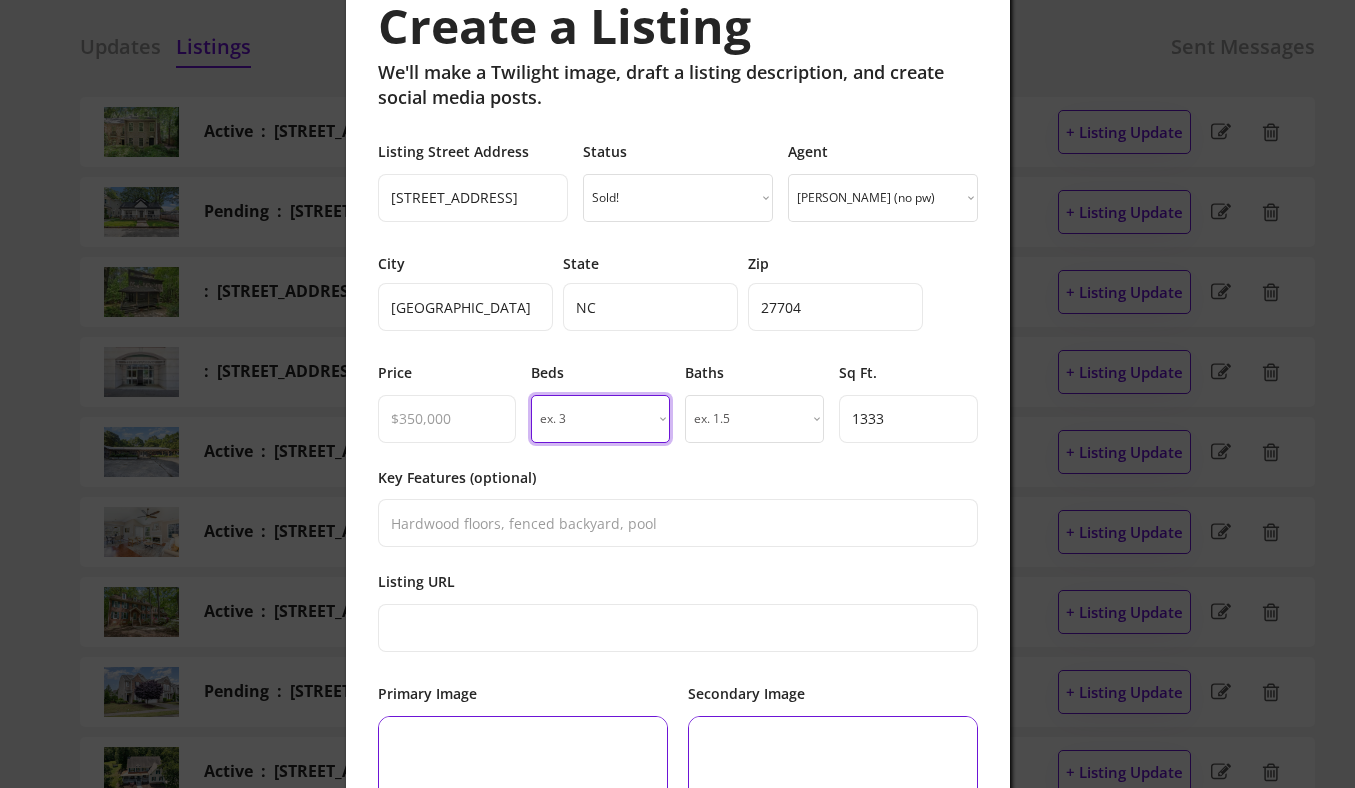 select on "3" 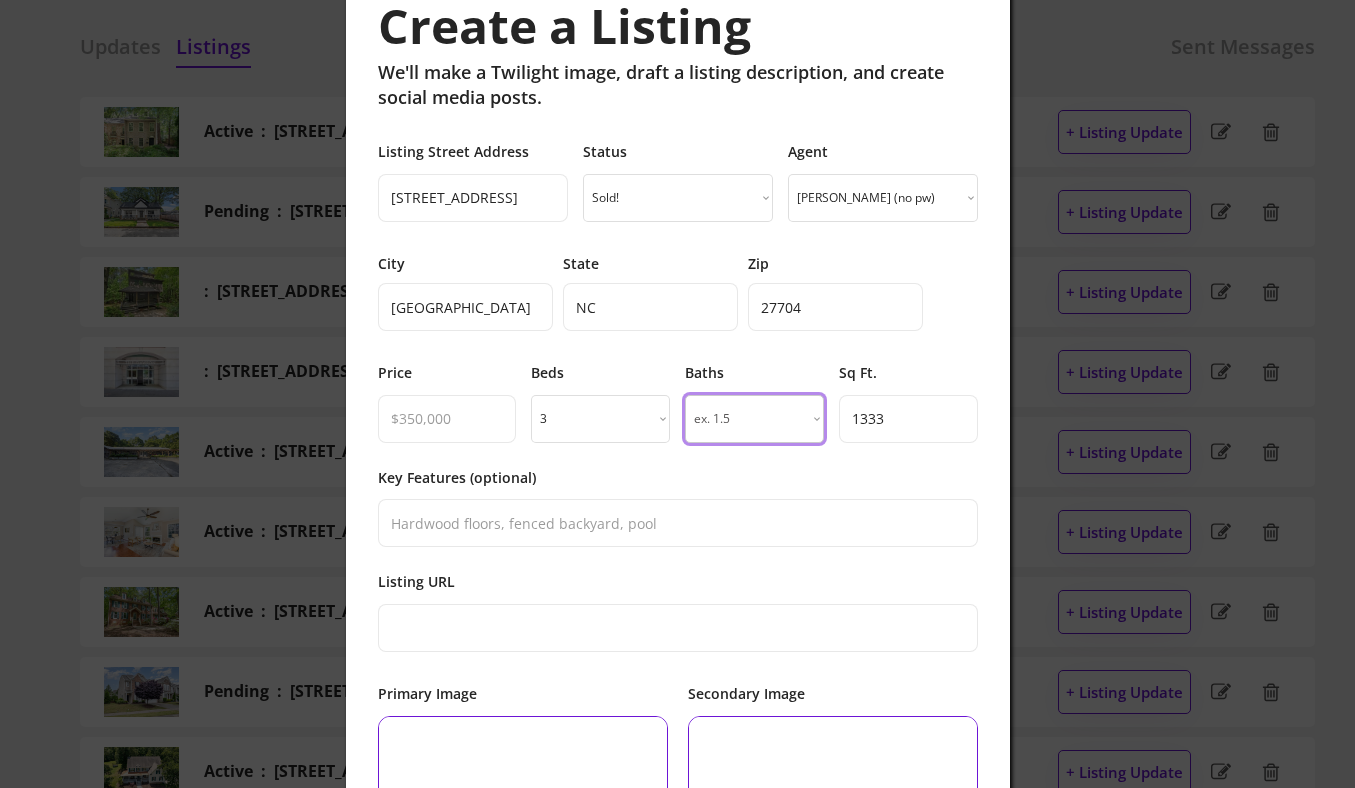 click on "ex. 1.5 1 1.5 2 2.5 3 3.5 4 4.5 5 5.5 6 6.5 7 7.5 8 8.5 9 9.5 10" at bounding box center [754, 419] 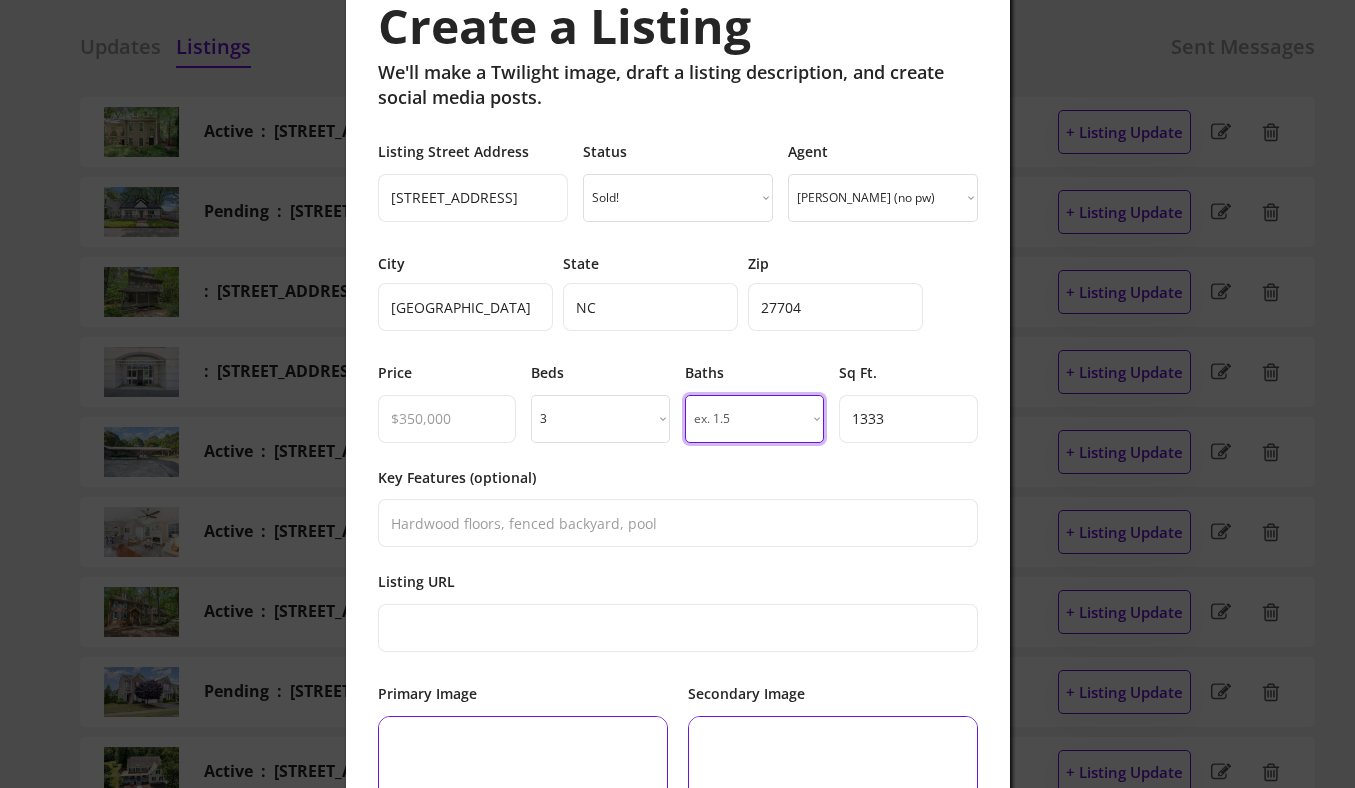 select on "2" 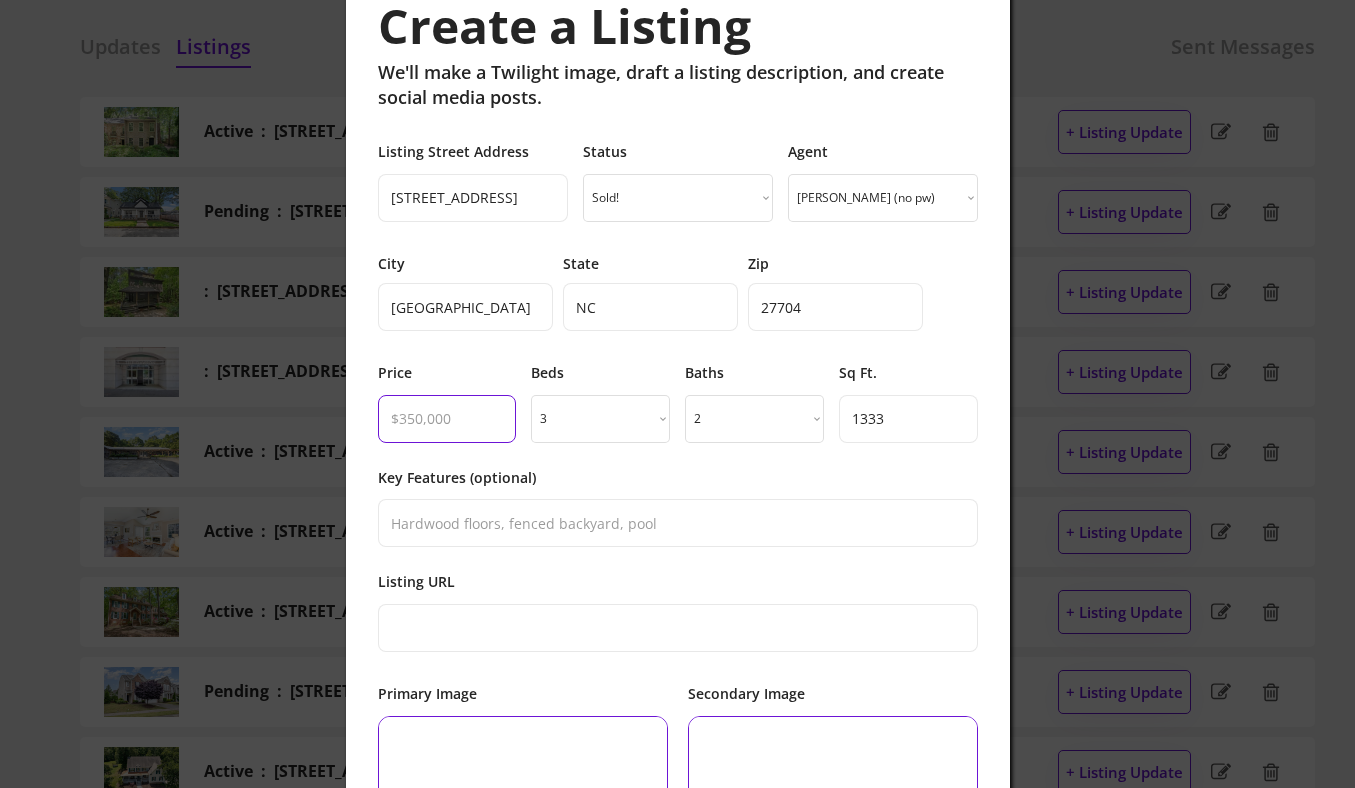 click at bounding box center (447, 419) 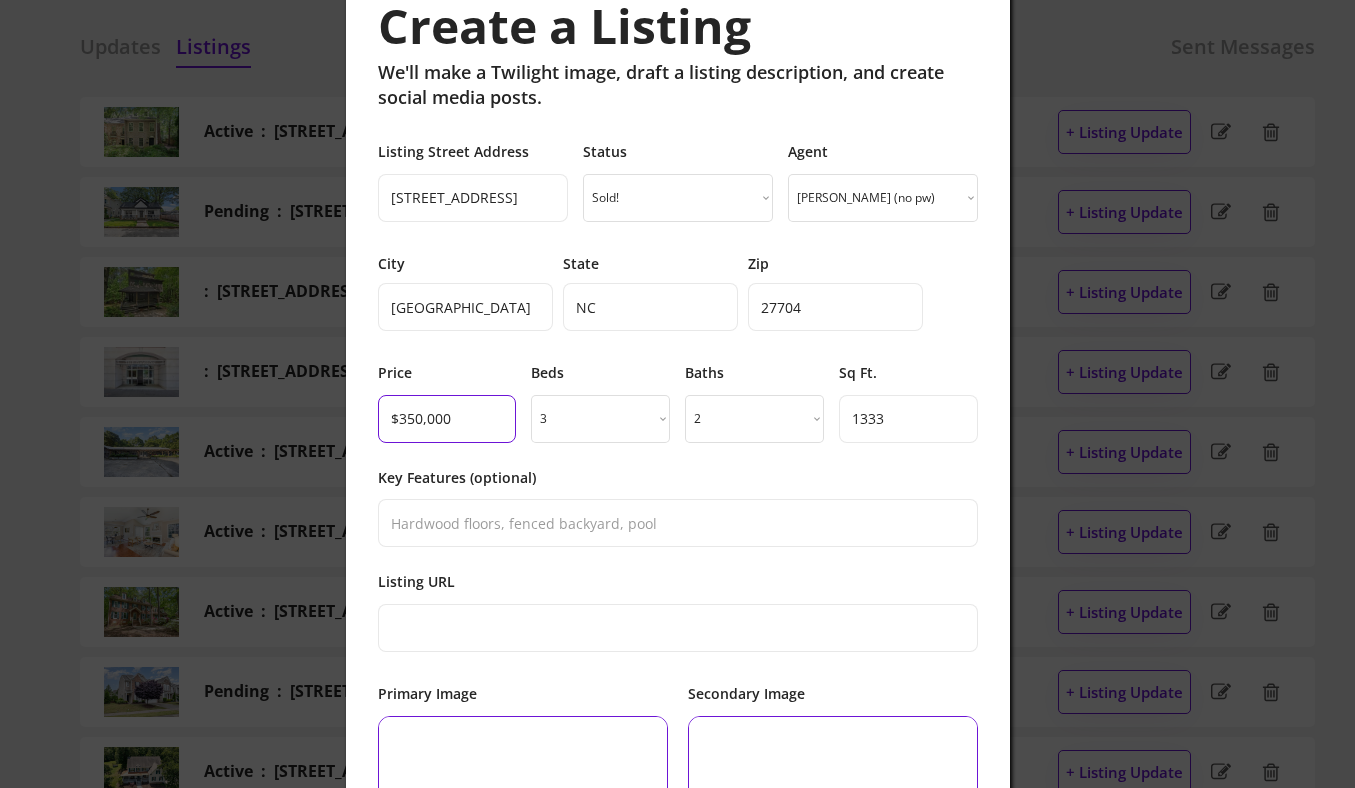 type on "$350,000" 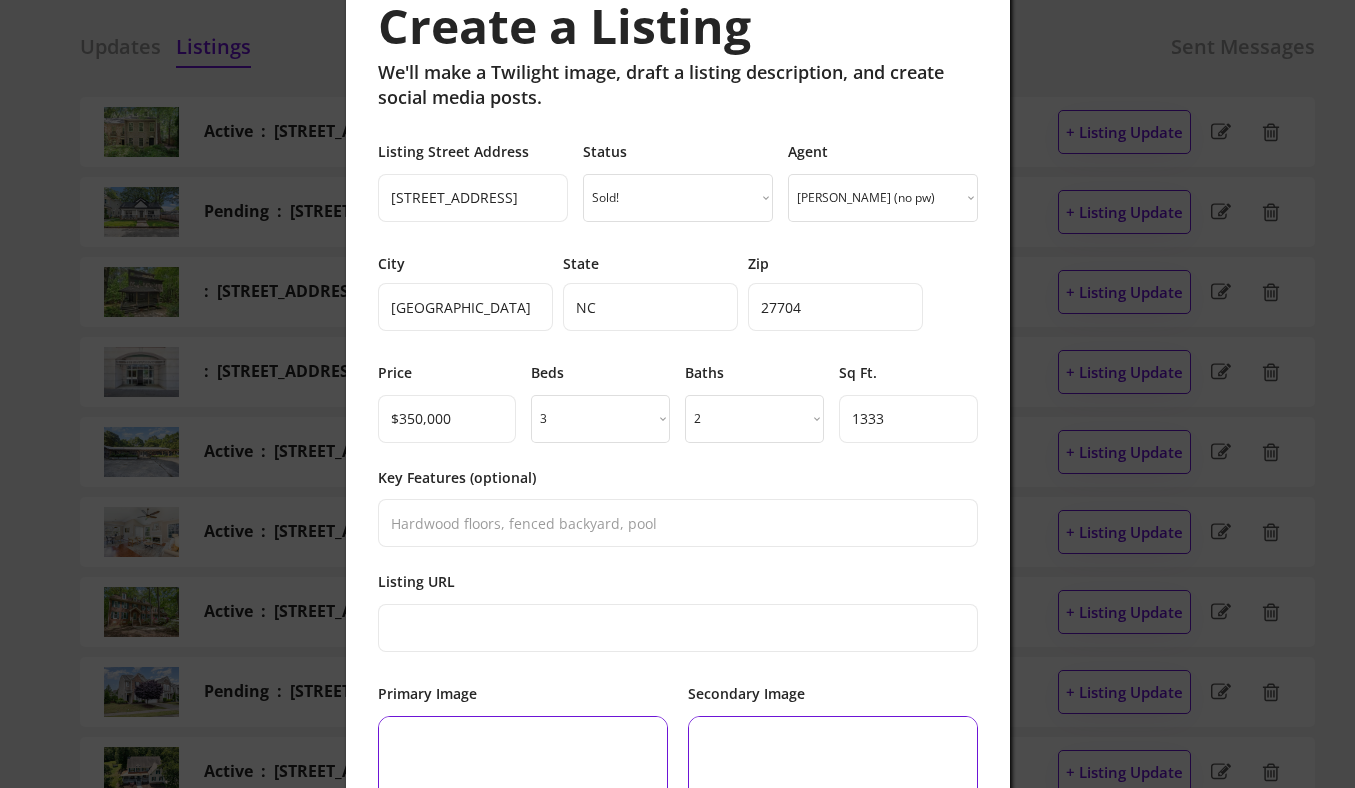 scroll, scrollTop: 338, scrollLeft: 0, axis: vertical 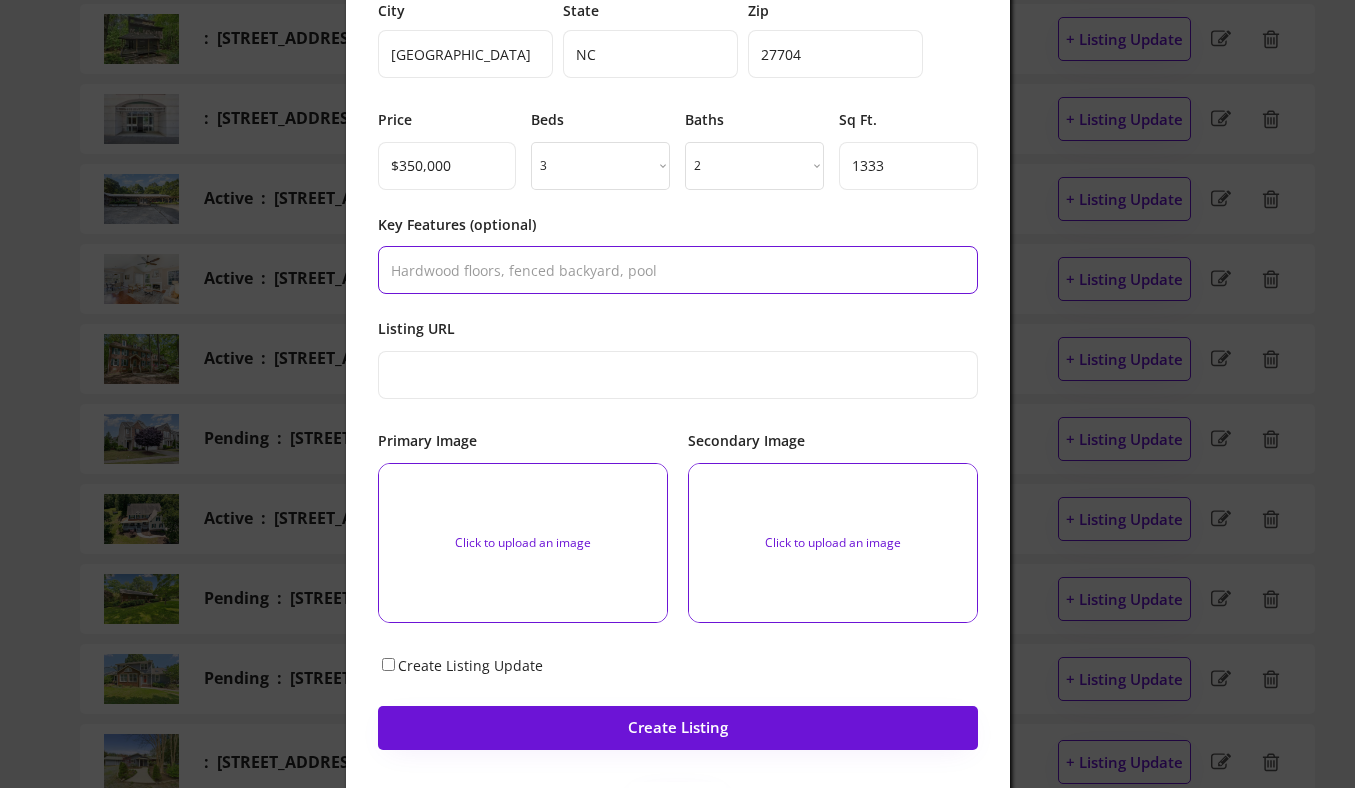 click at bounding box center [678, 270] 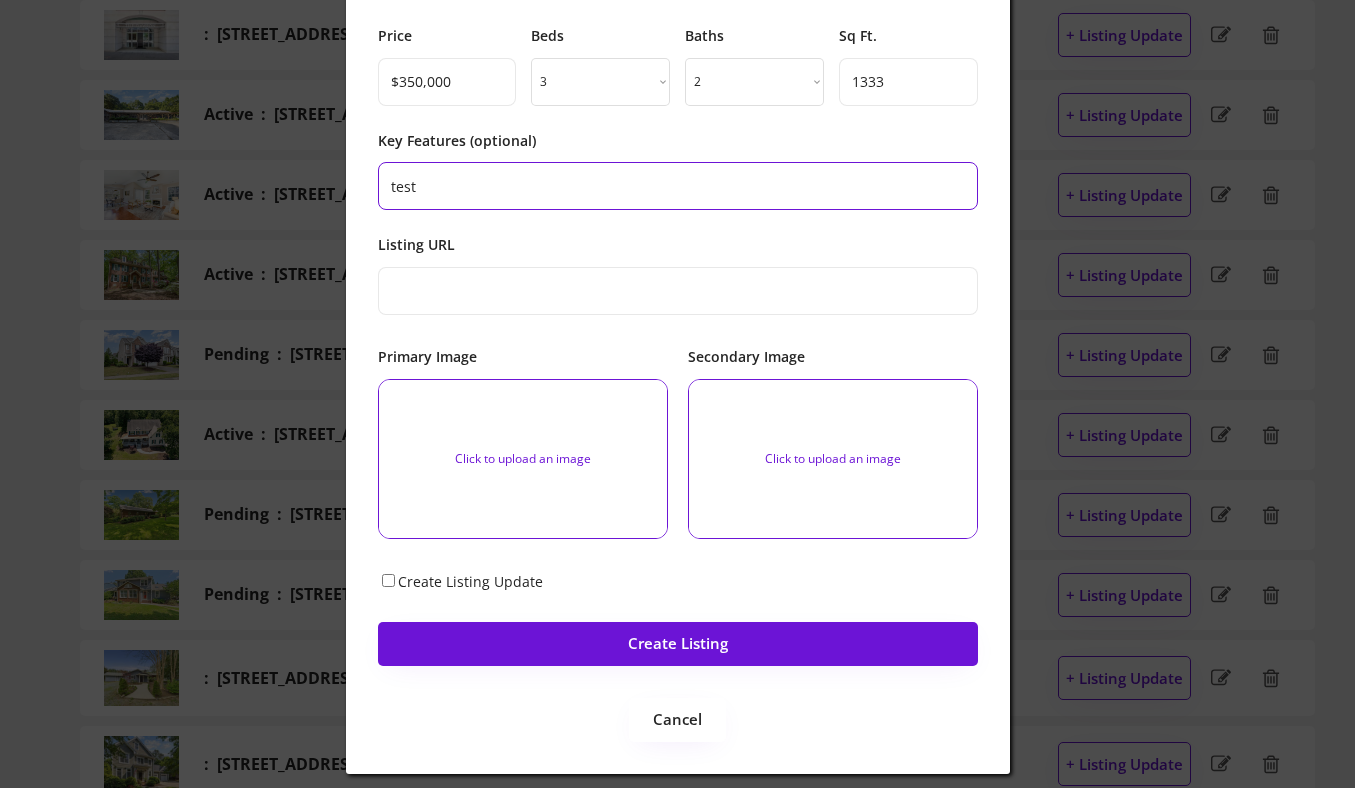 scroll, scrollTop: 446, scrollLeft: 0, axis: vertical 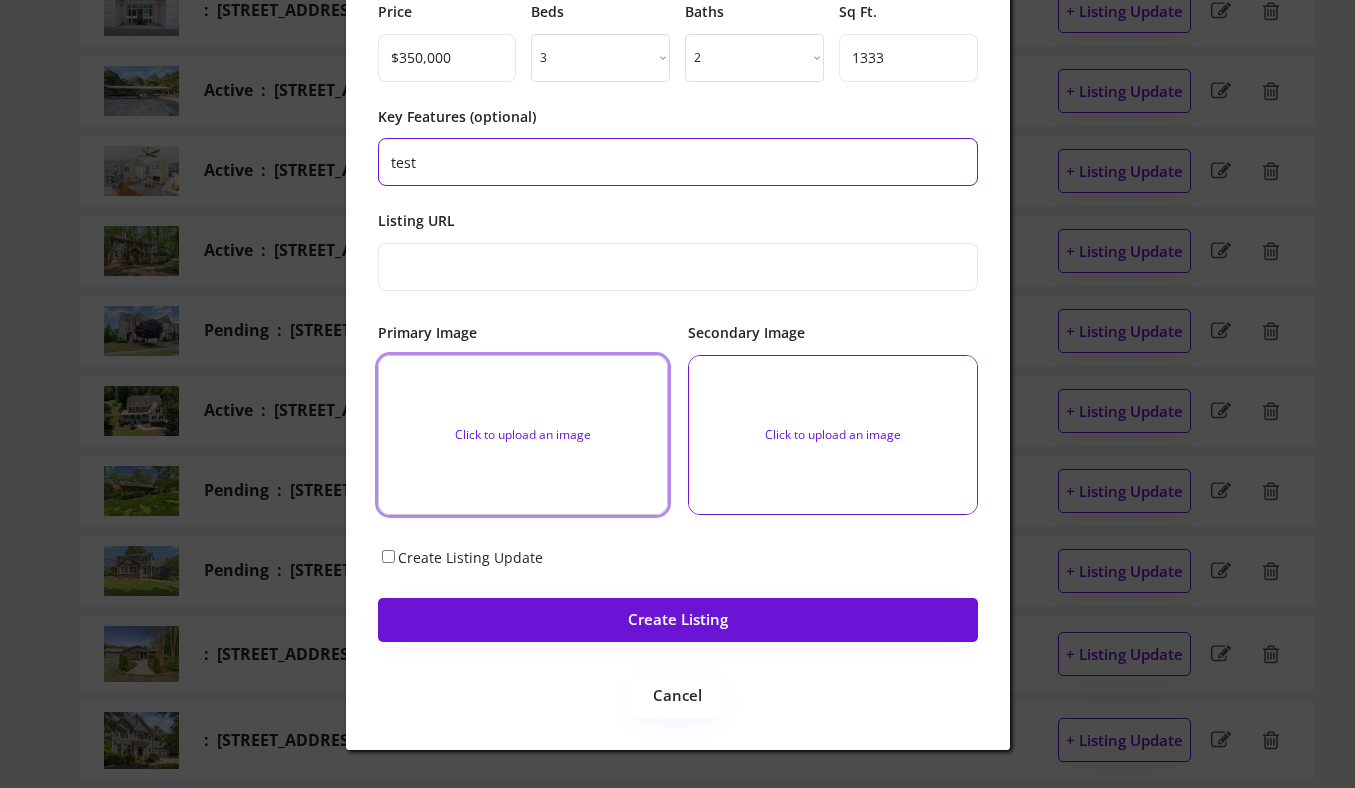type on "test" 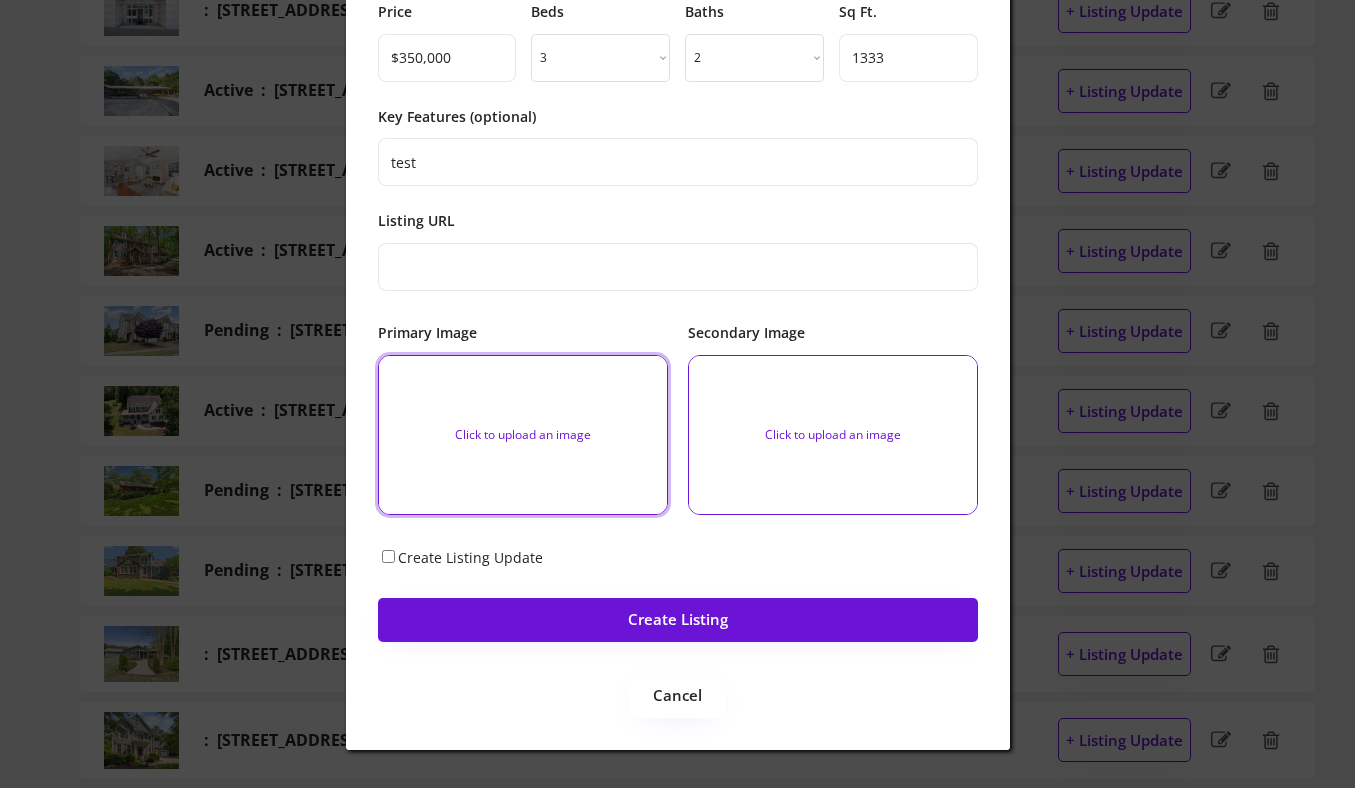 type on "C:\fakepath\5d561950cd8b89e6f591ac77024b48bc-cc_ft_1536.webp" 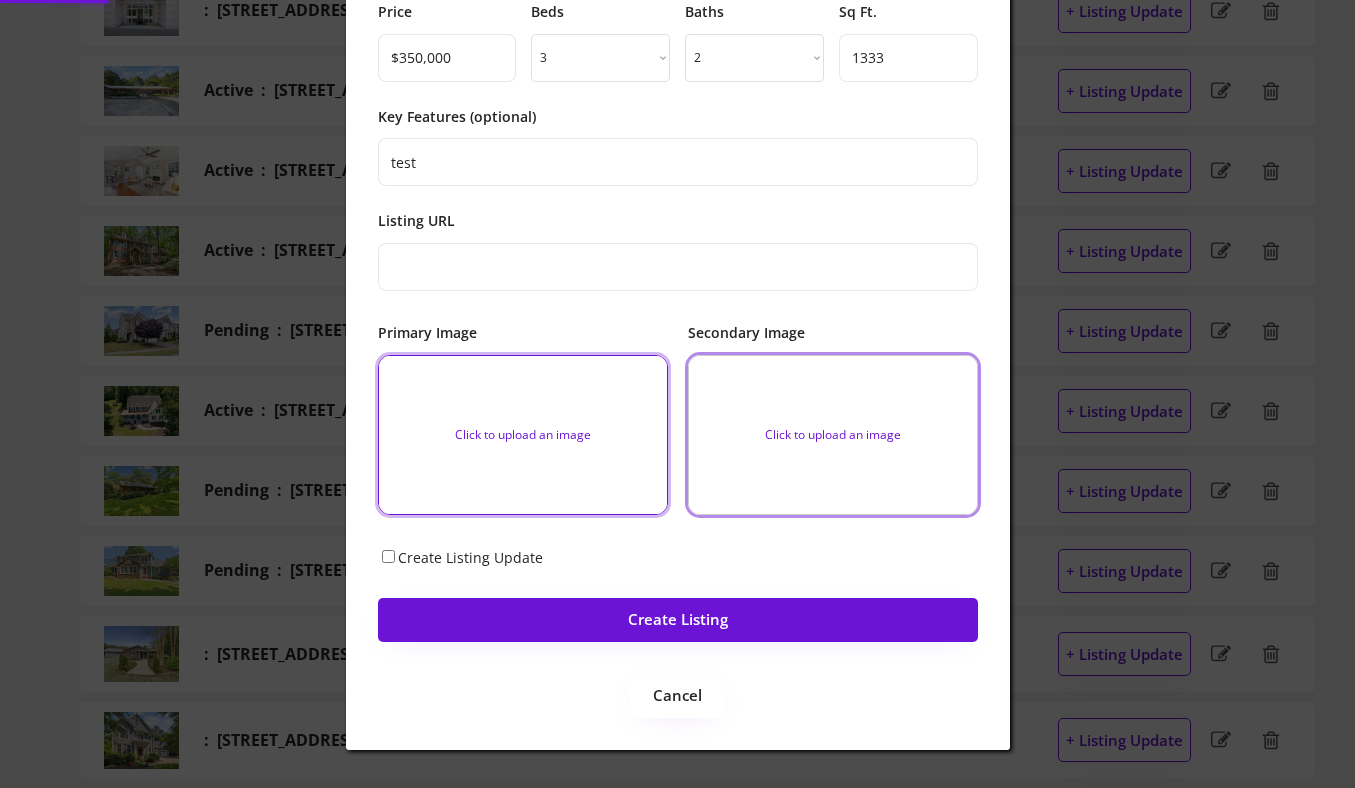 click at bounding box center [833, 435] 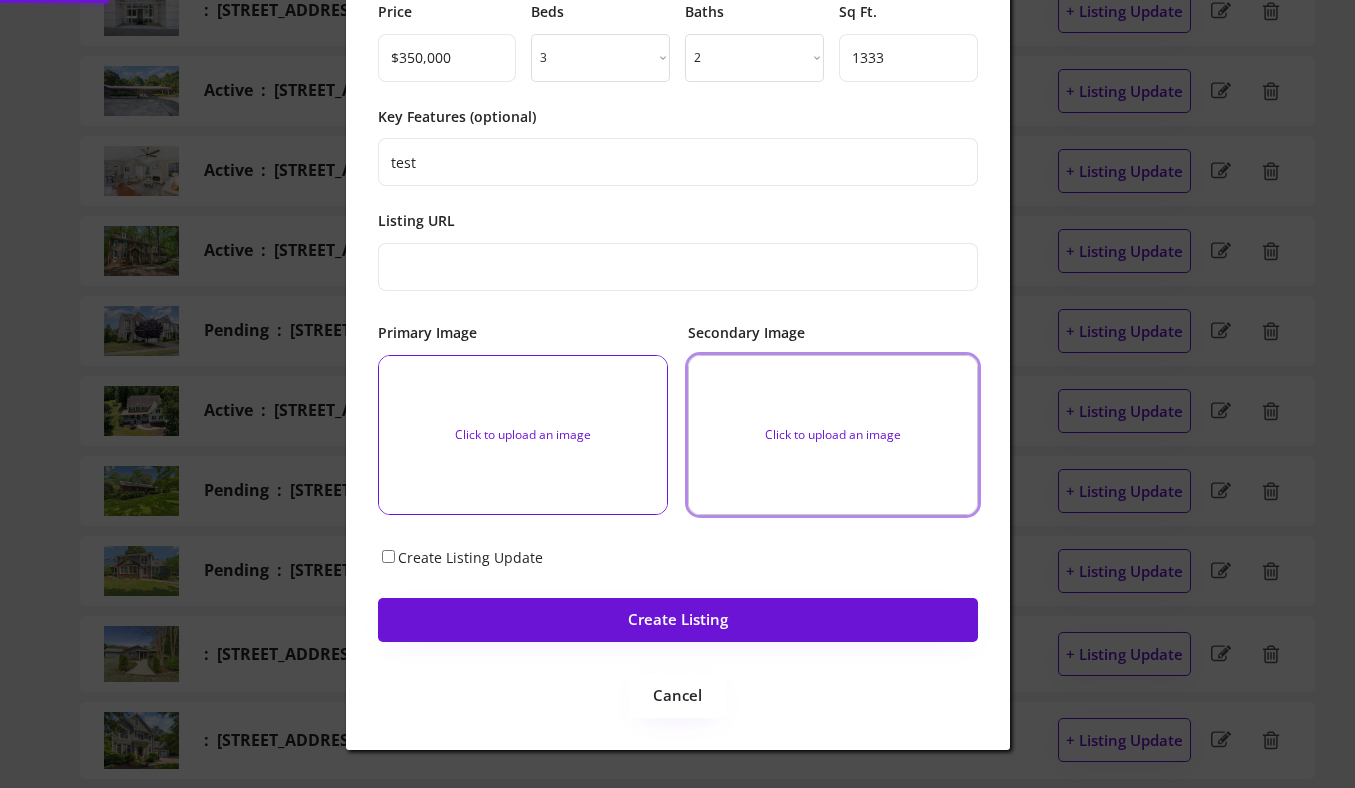 type 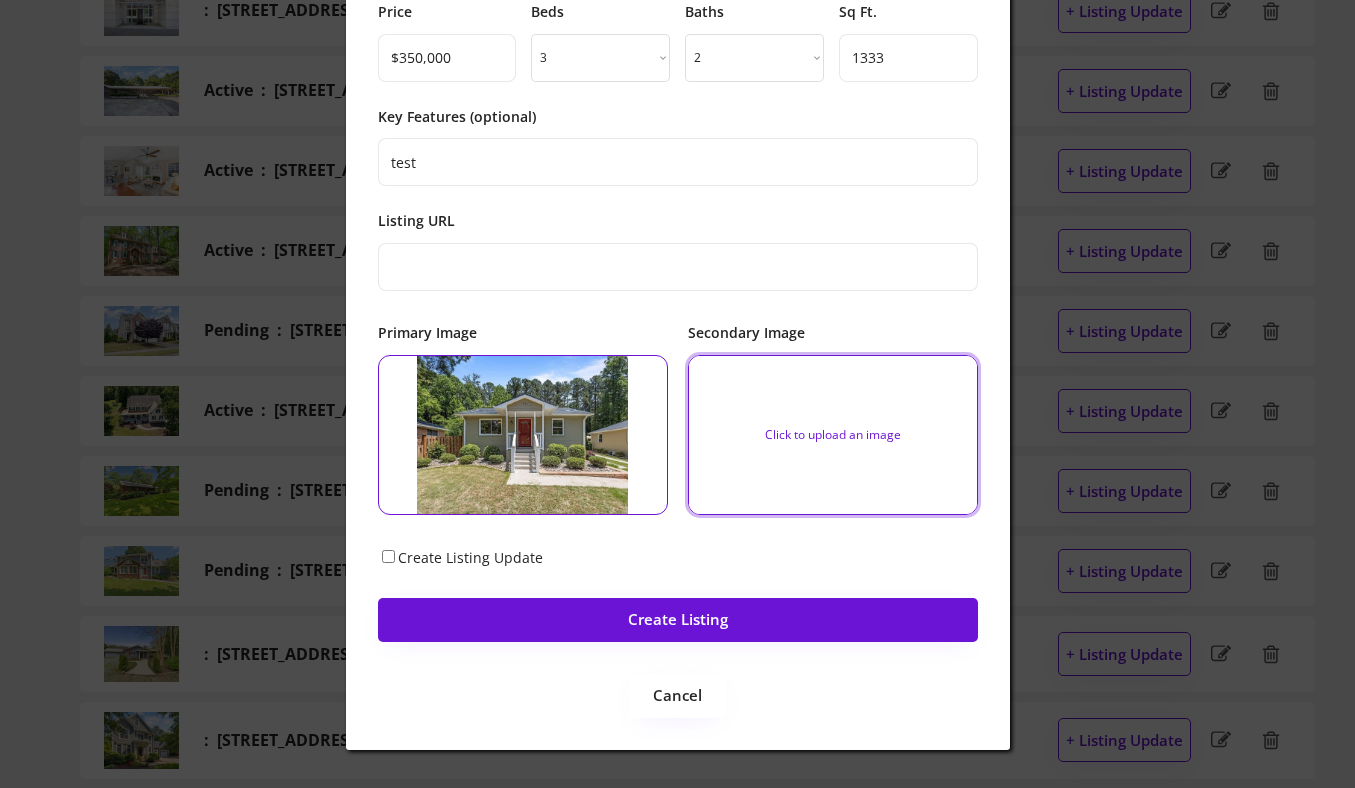 type on "C:\fakepath\4d49667a02b99cb3326f8f76fd243eb7-uncropped_scaled_within_1536_1152.webp" 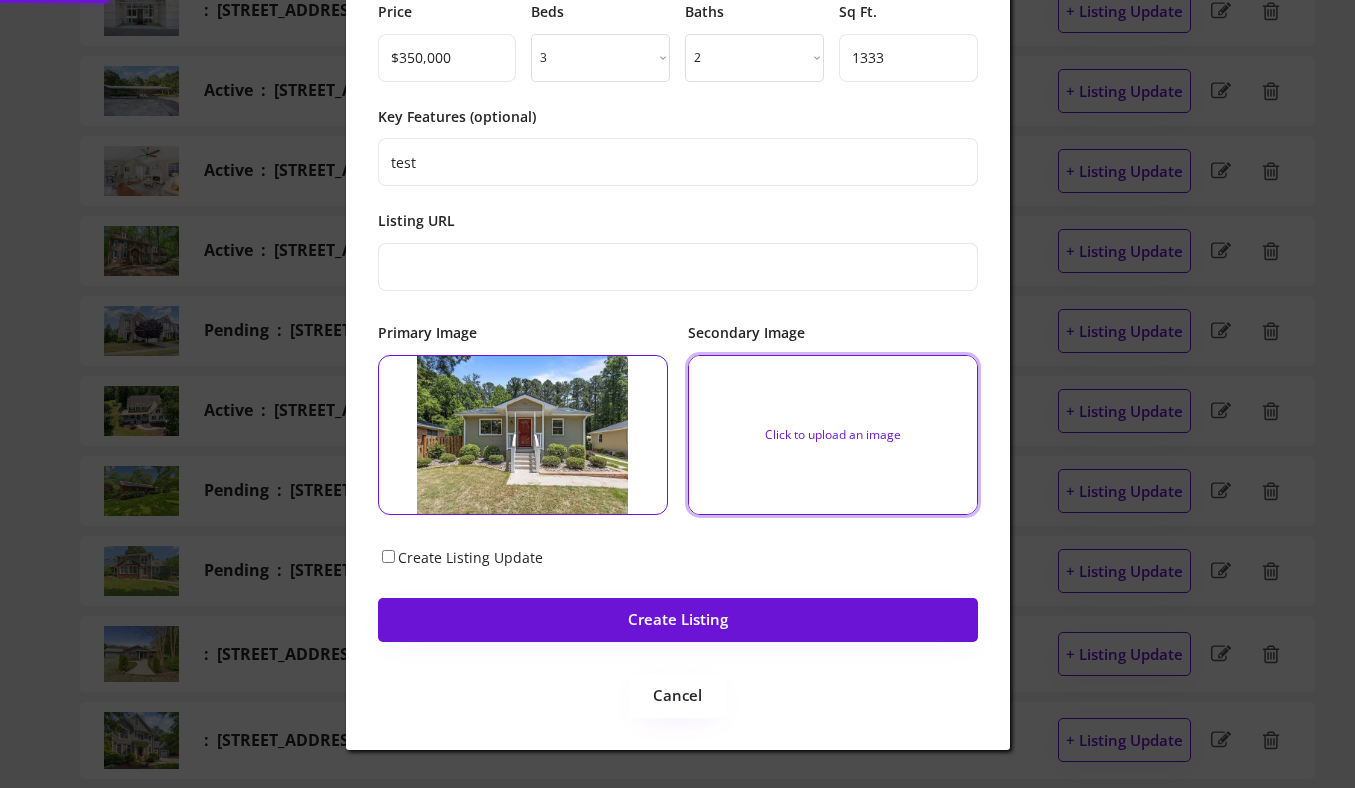 type 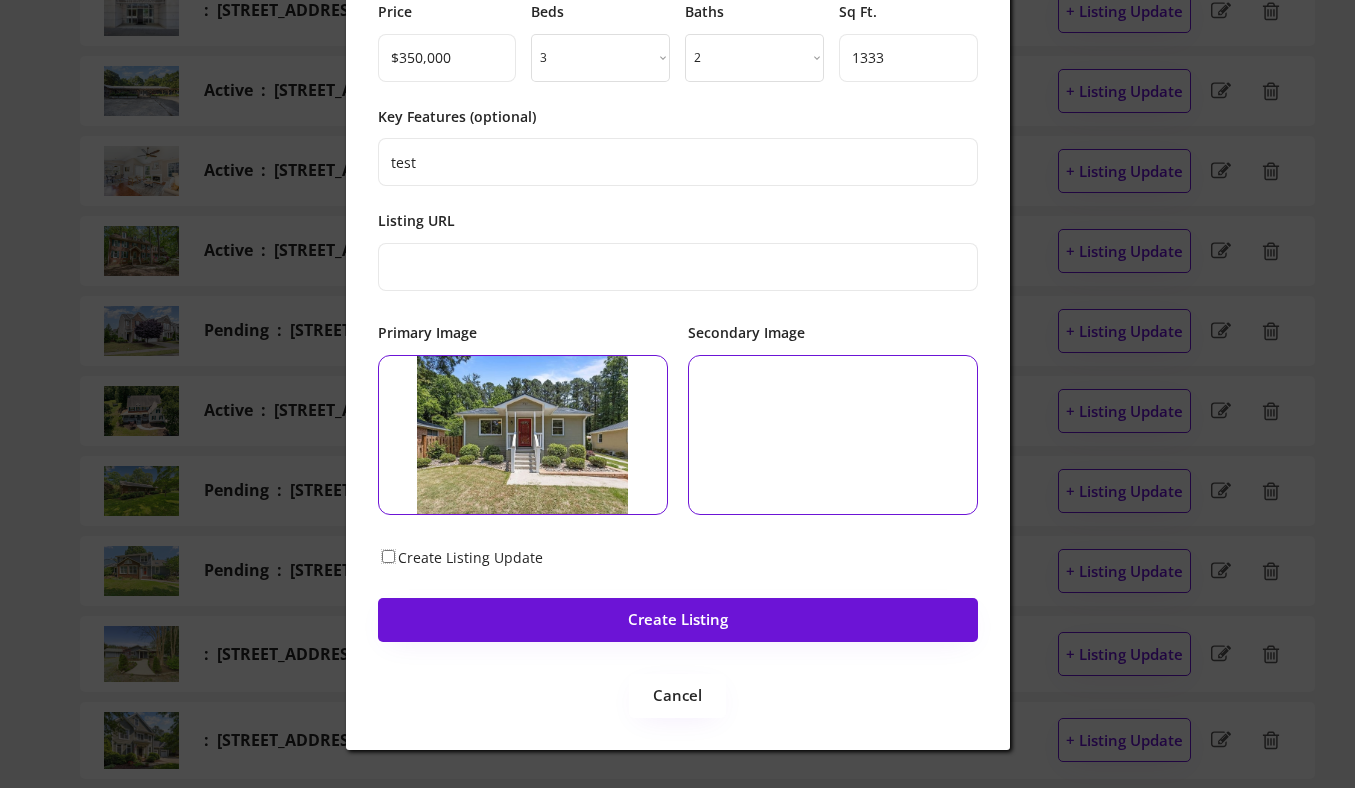 click on "Create Listing Update" at bounding box center (388, 556) 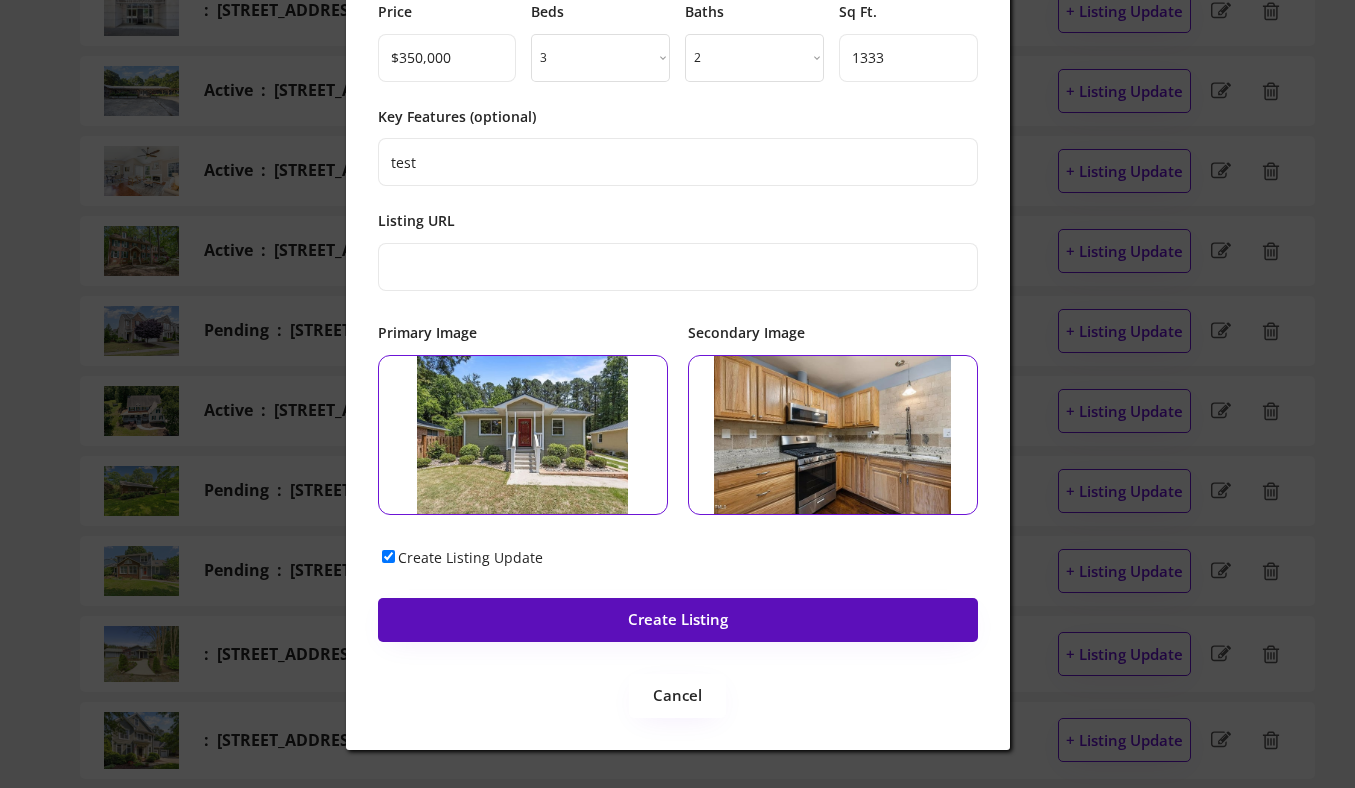 click on "Create Listing" at bounding box center (678, 620) 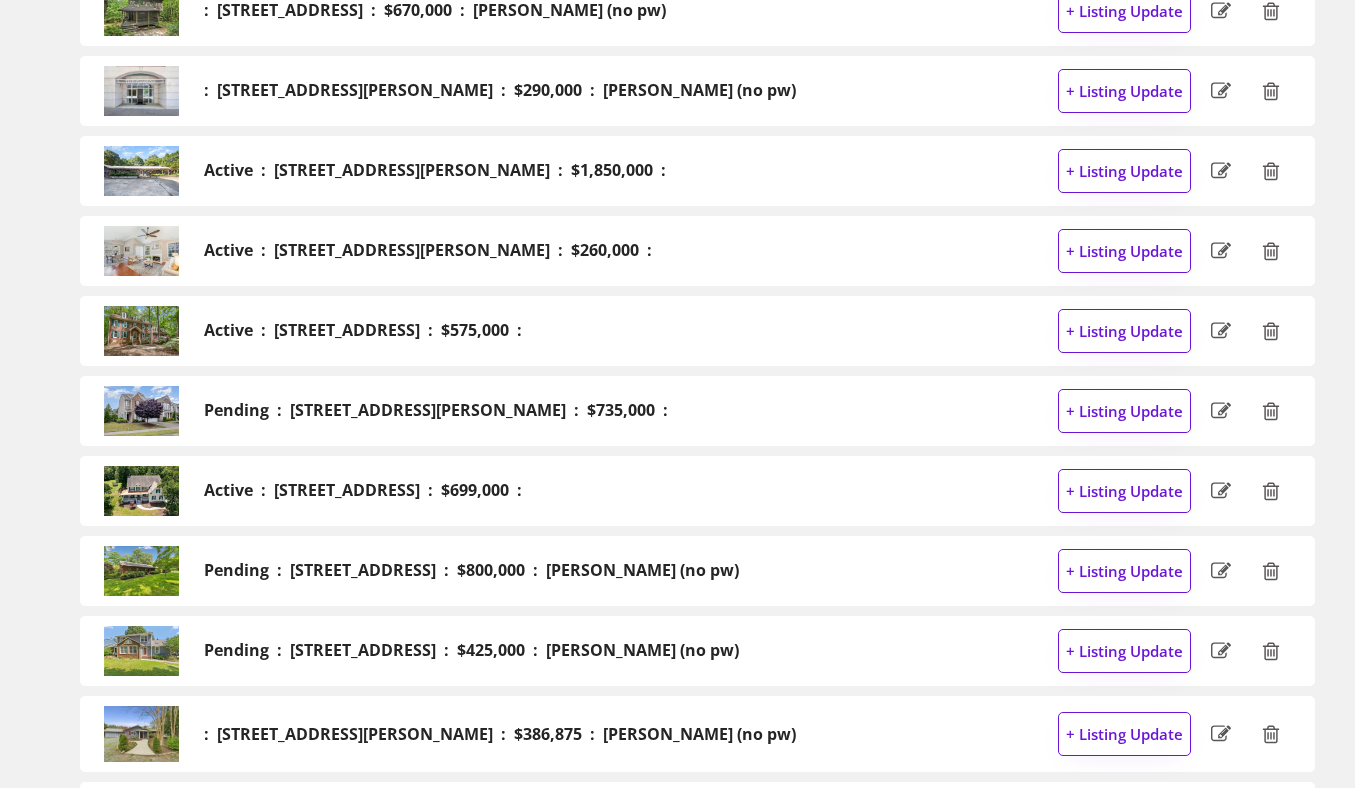 scroll, scrollTop: 0, scrollLeft: 0, axis: both 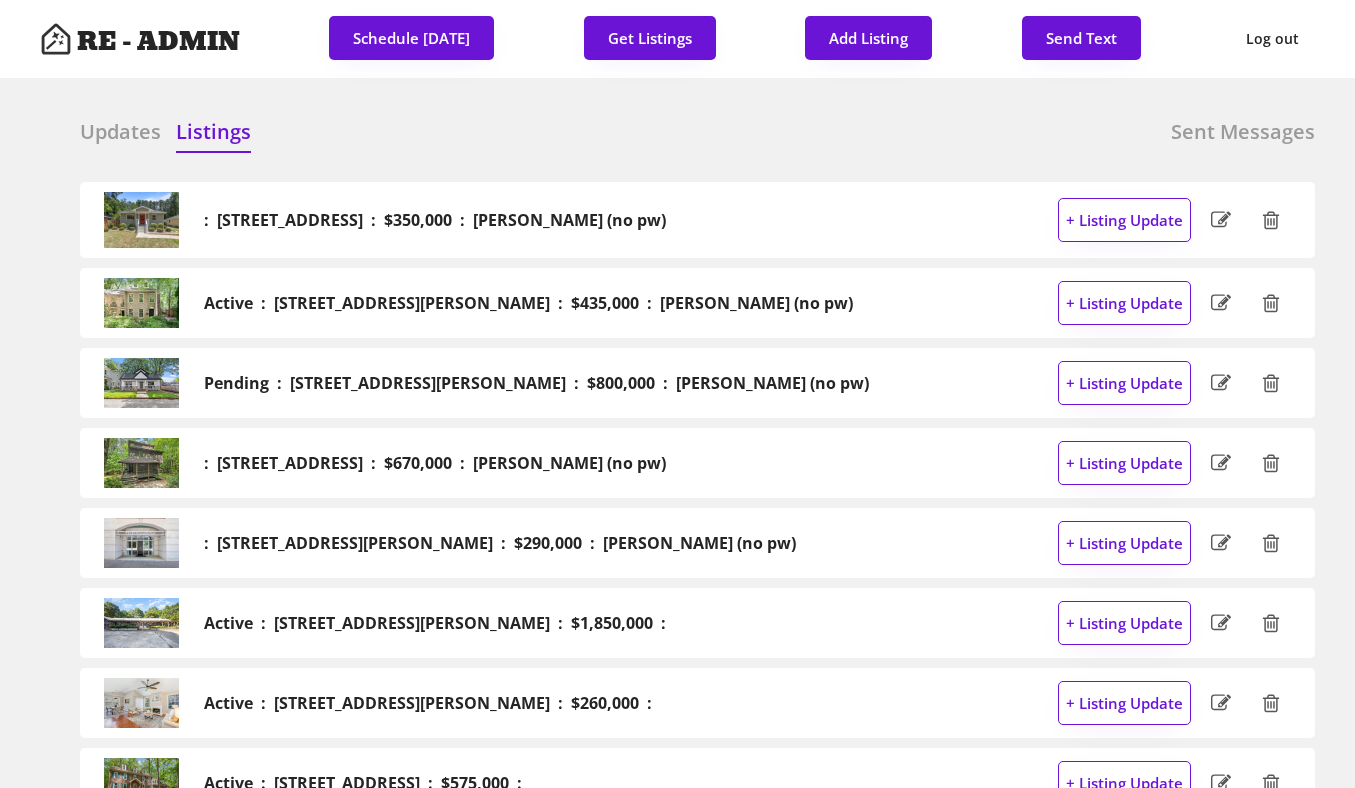 click on "Updates" at bounding box center (120, 132) 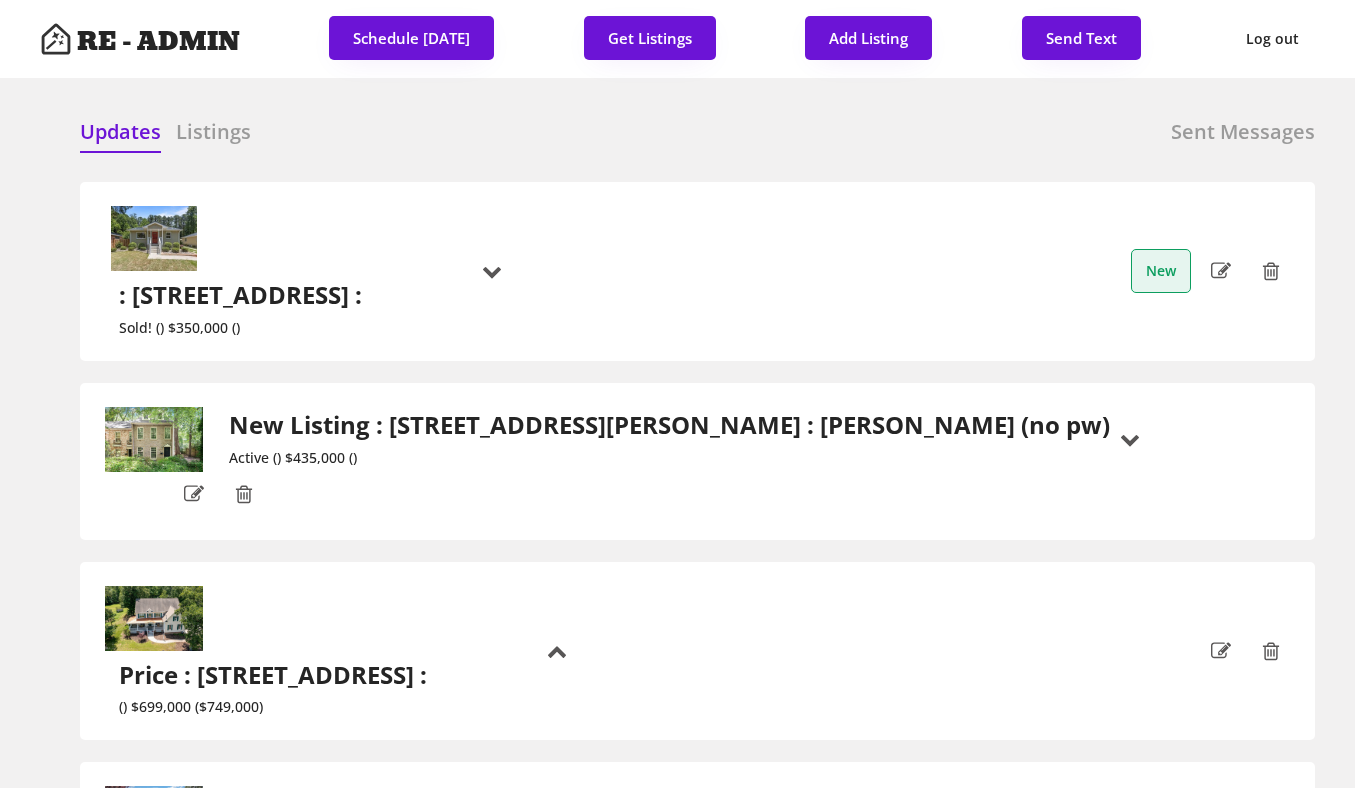 click on ": 2712 Broad St , Durham :  Sold! () $350,000 ()" at bounding box center (288, 271) 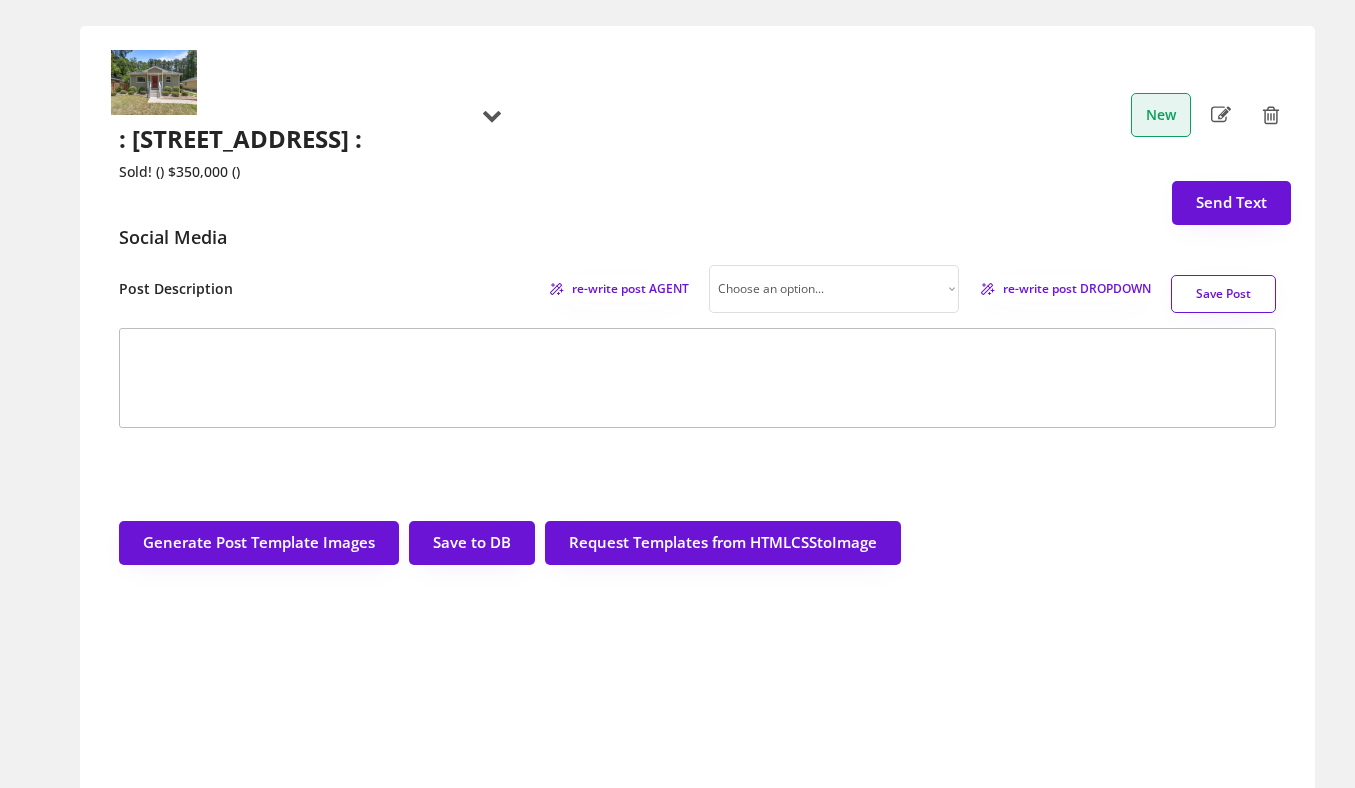 scroll, scrollTop: 184, scrollLeft: 0, axis: vertical 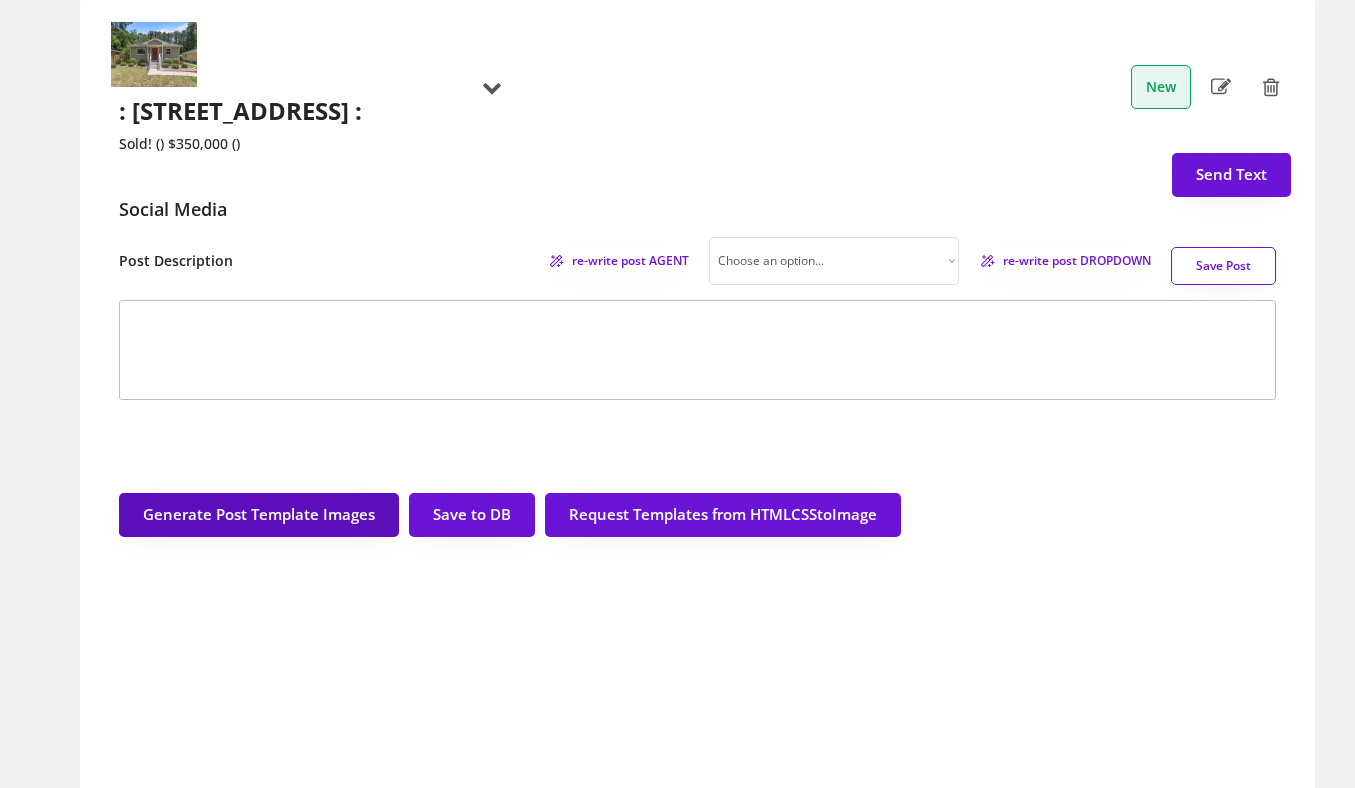 click on "Generate Post Template Images" at bounding box center (259, 515) 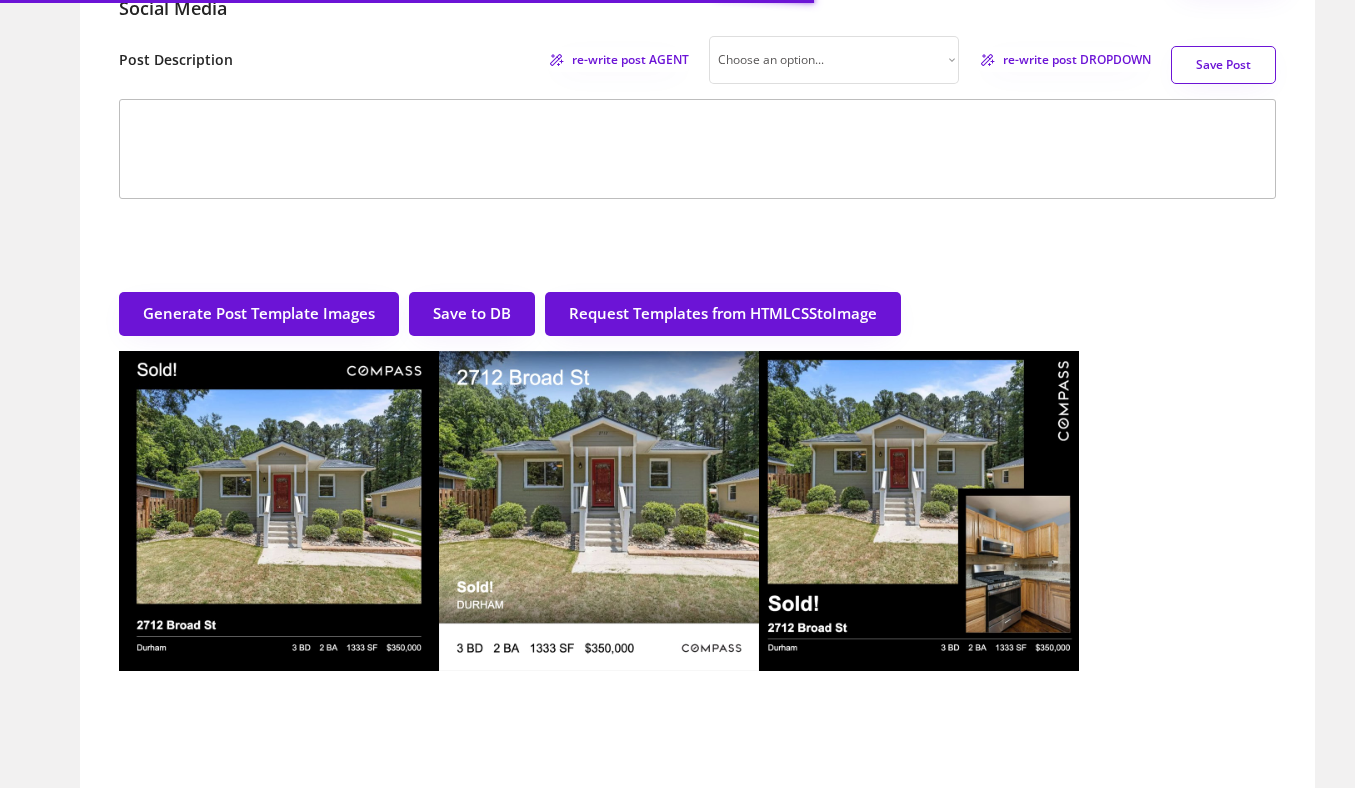 scroll, scrollTop: 386, scrollLeft: 0, axis: vertical 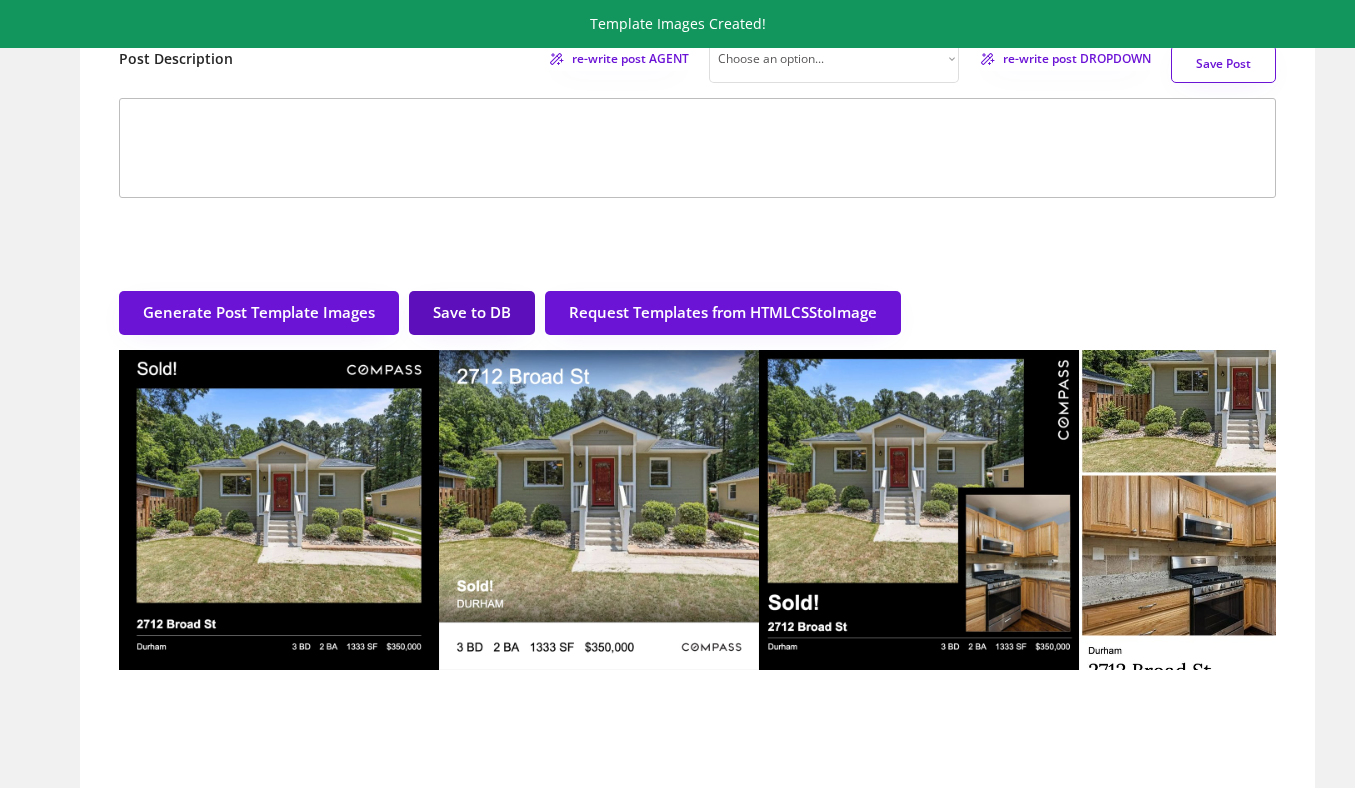 click on "Save to DB" at bounding box center [472, 313] 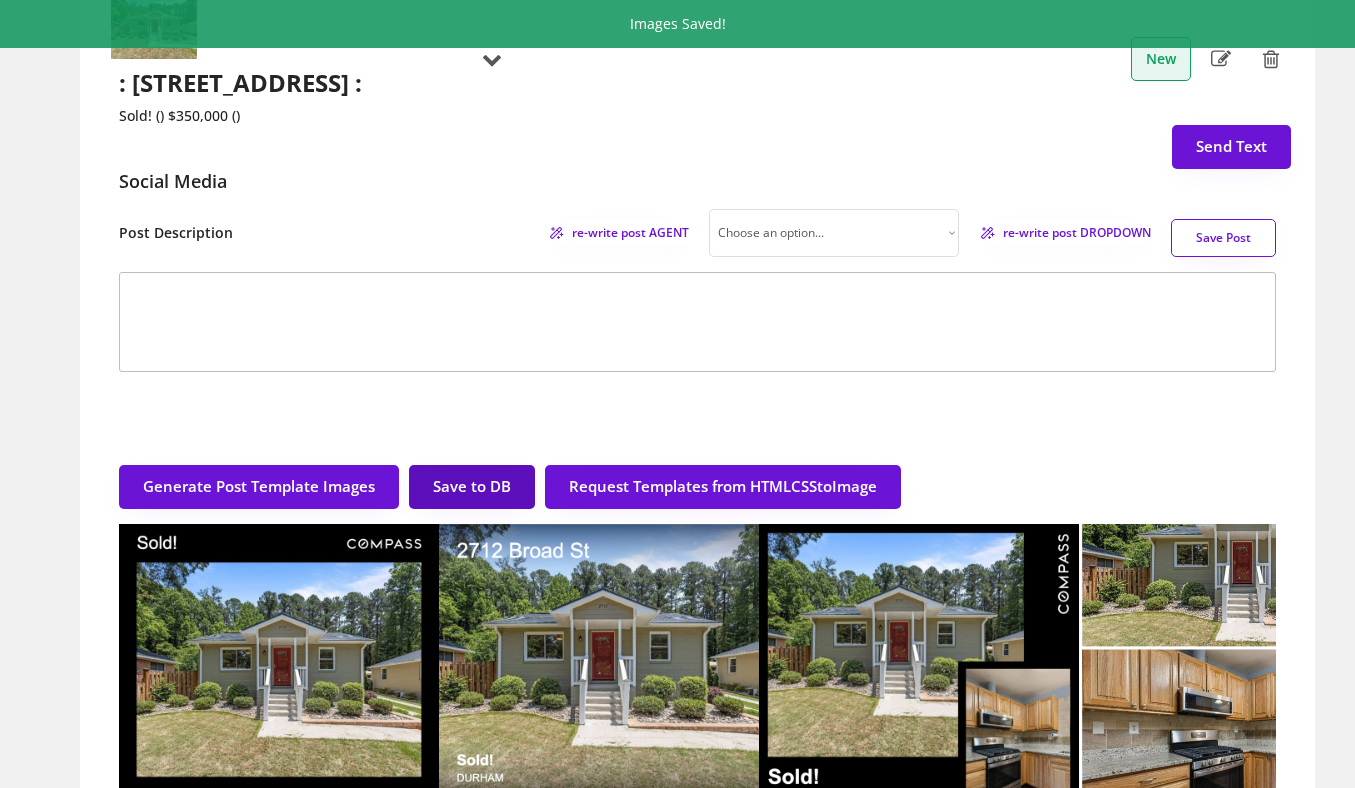 scroll, scrollTop: 207, scrollLeft: 0, axis: vertical 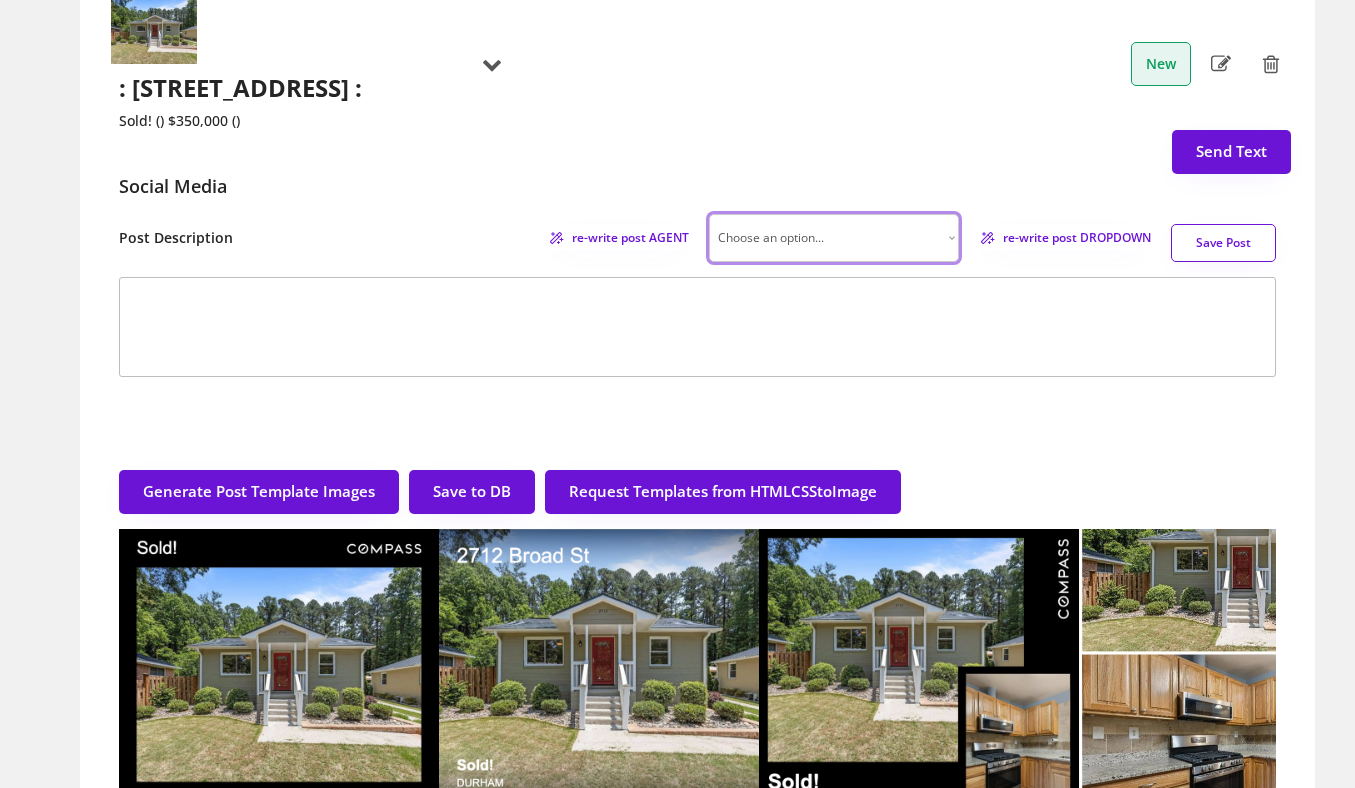 click on "Choose an option... Professional Factual & Direct Whimsical & Playful Excited & Energetic Trendy & Relatable" at bounding box center [834, 238] 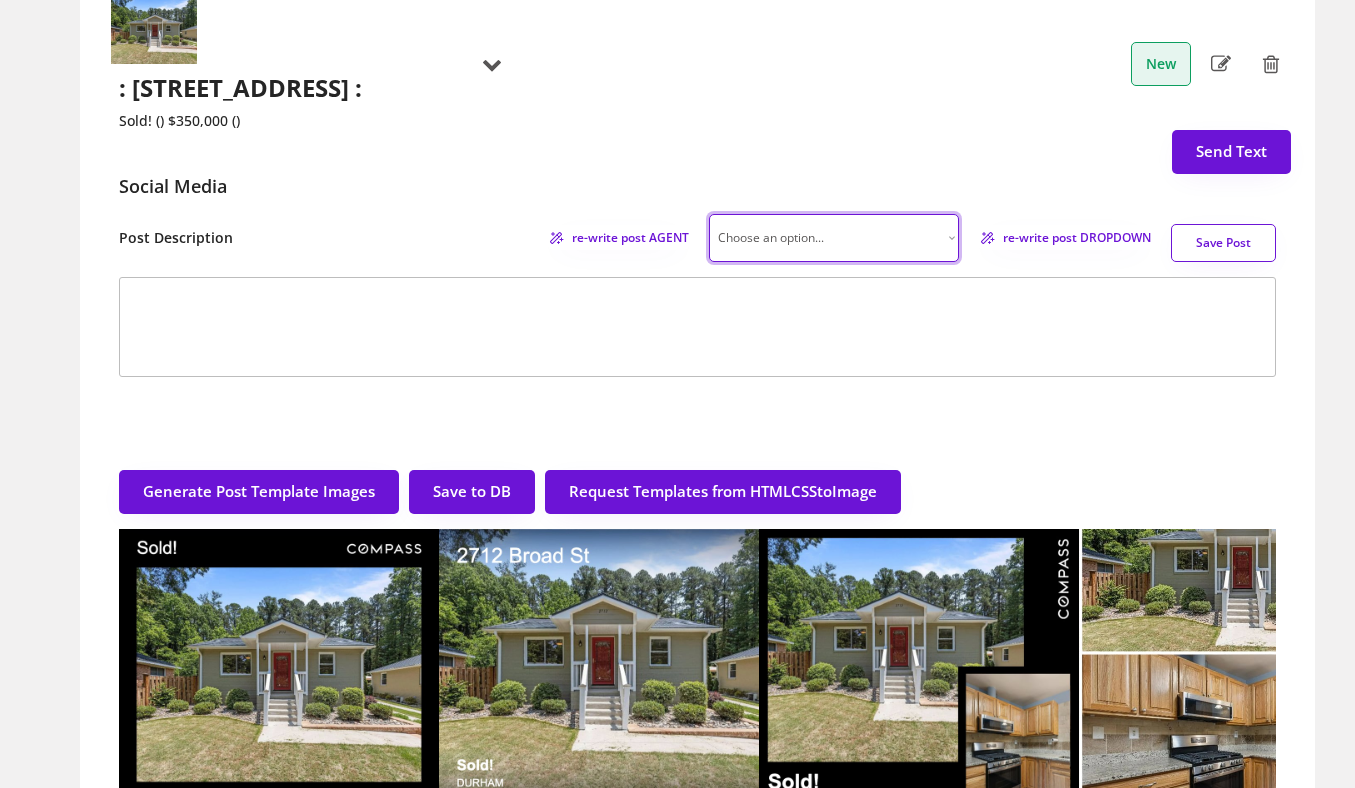 select on ""factual"" 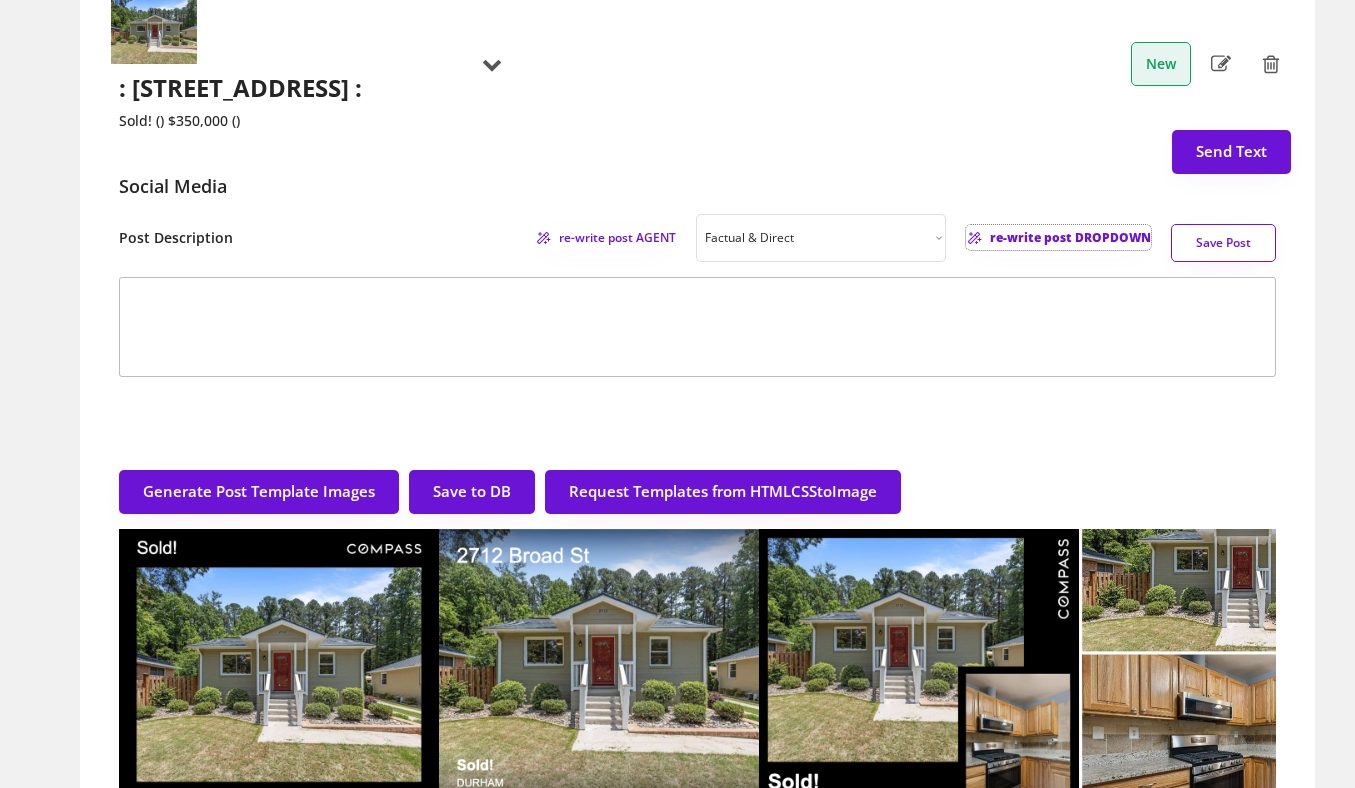 click on "re-write post DROPDOWN" at bounding box center [1070, 238] 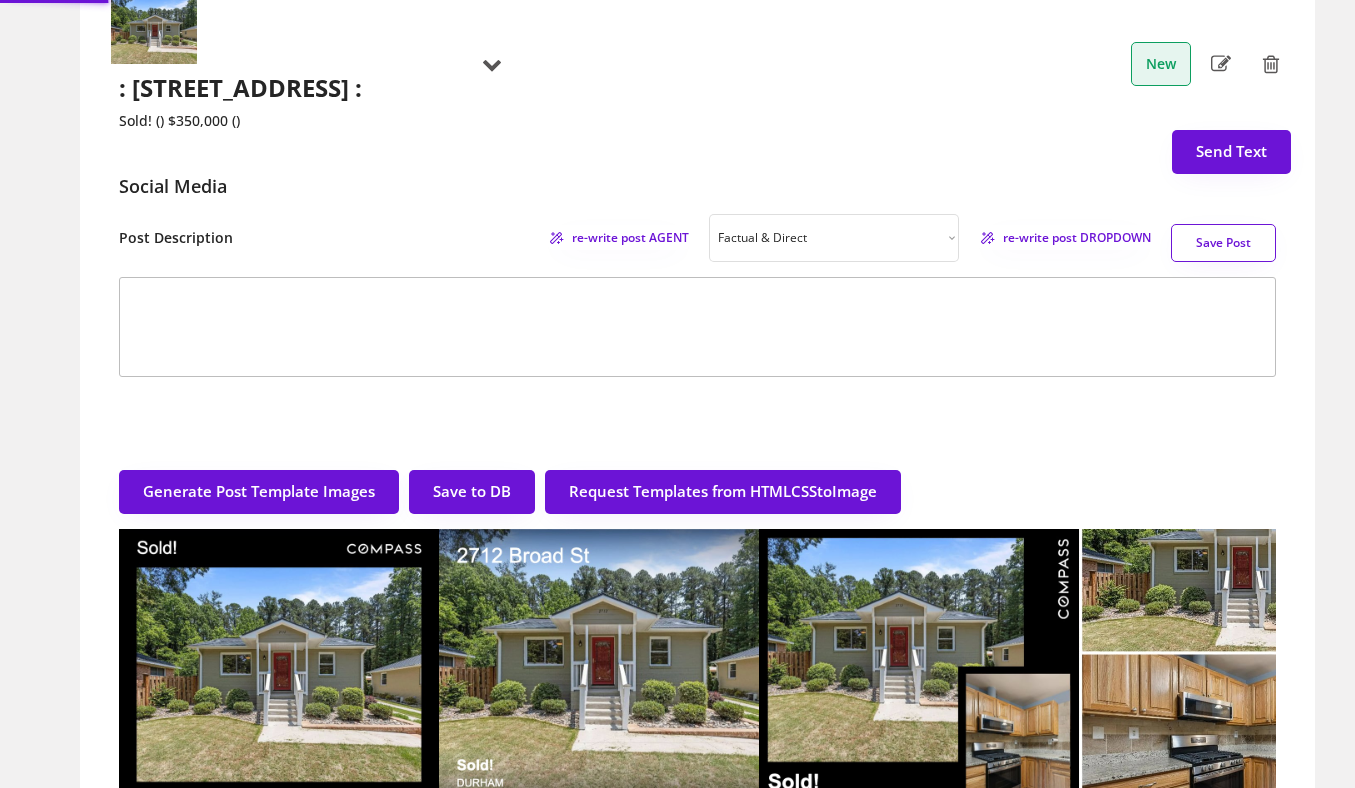 type on "🎉 Congratulations to my wonderful buyers for closing on this lovely home in Durham! Wishing you tons of happy memories in your new home! 🏡✨  #JustSold #closed #Durhamrealestate #Durhamrealtor #NCrealestate #NCrealtor #compassrealestate #buyersagent #DurhamNC" 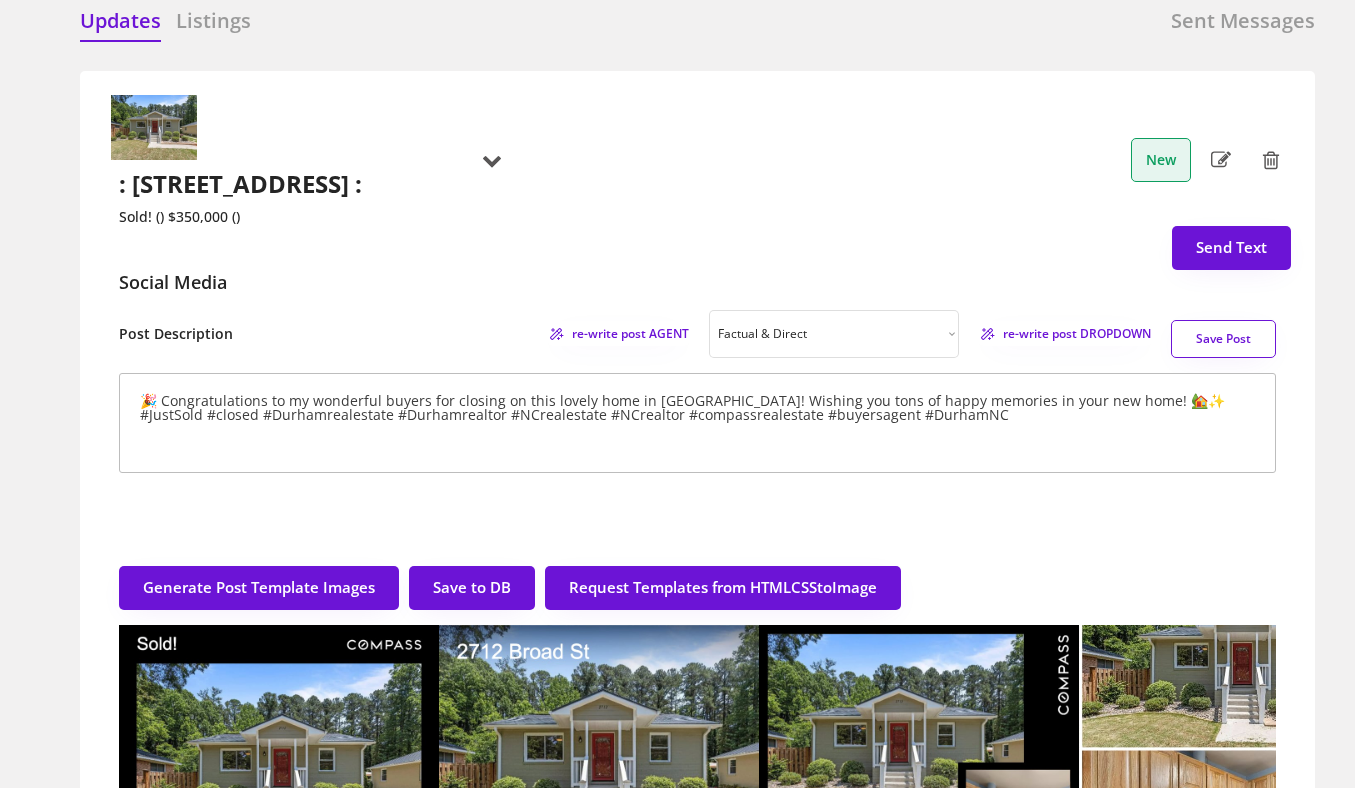 scroll, scrollTop: 110, scrollLeft: 0, axis: vertical 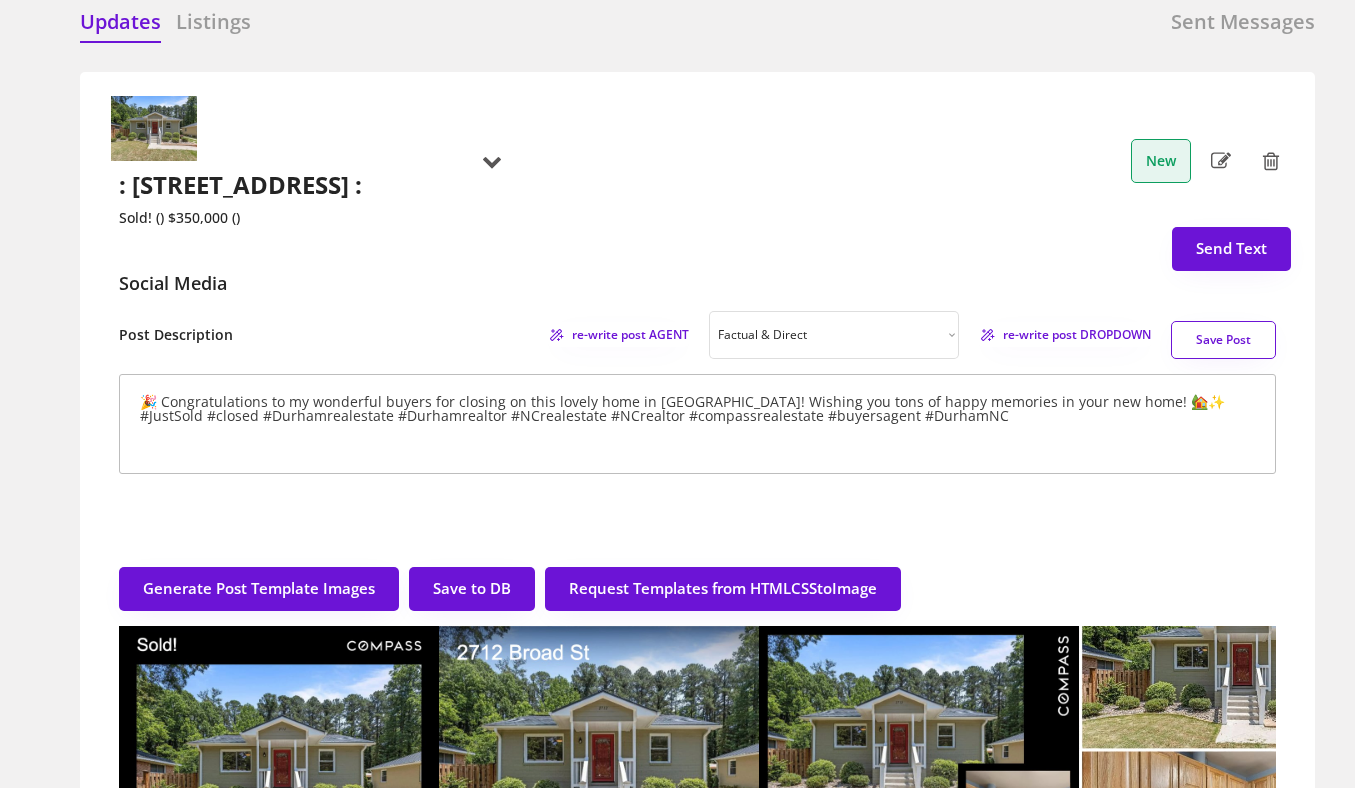 click on "Save Post" at bounding box center [1223, 340] 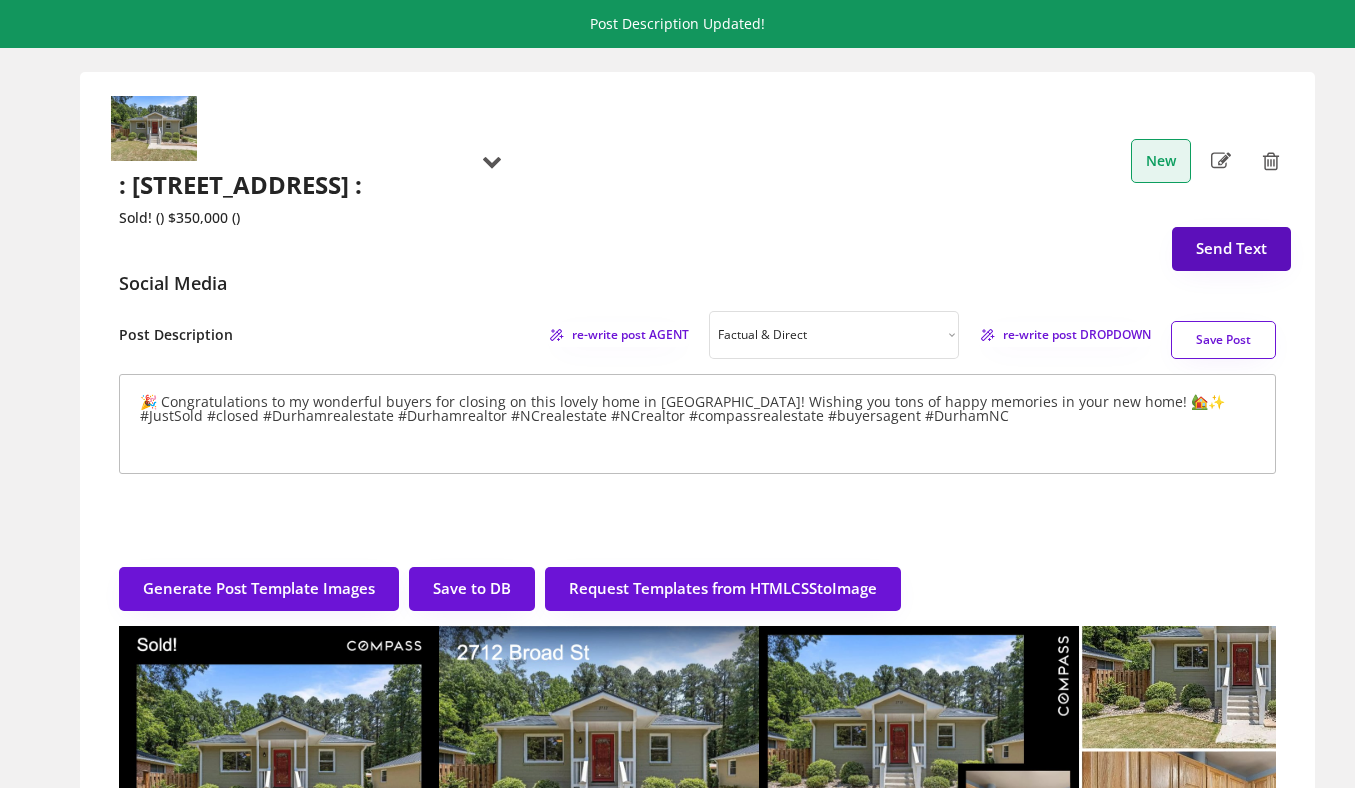 click on "Send Text" at bounding box center [1231, 249] 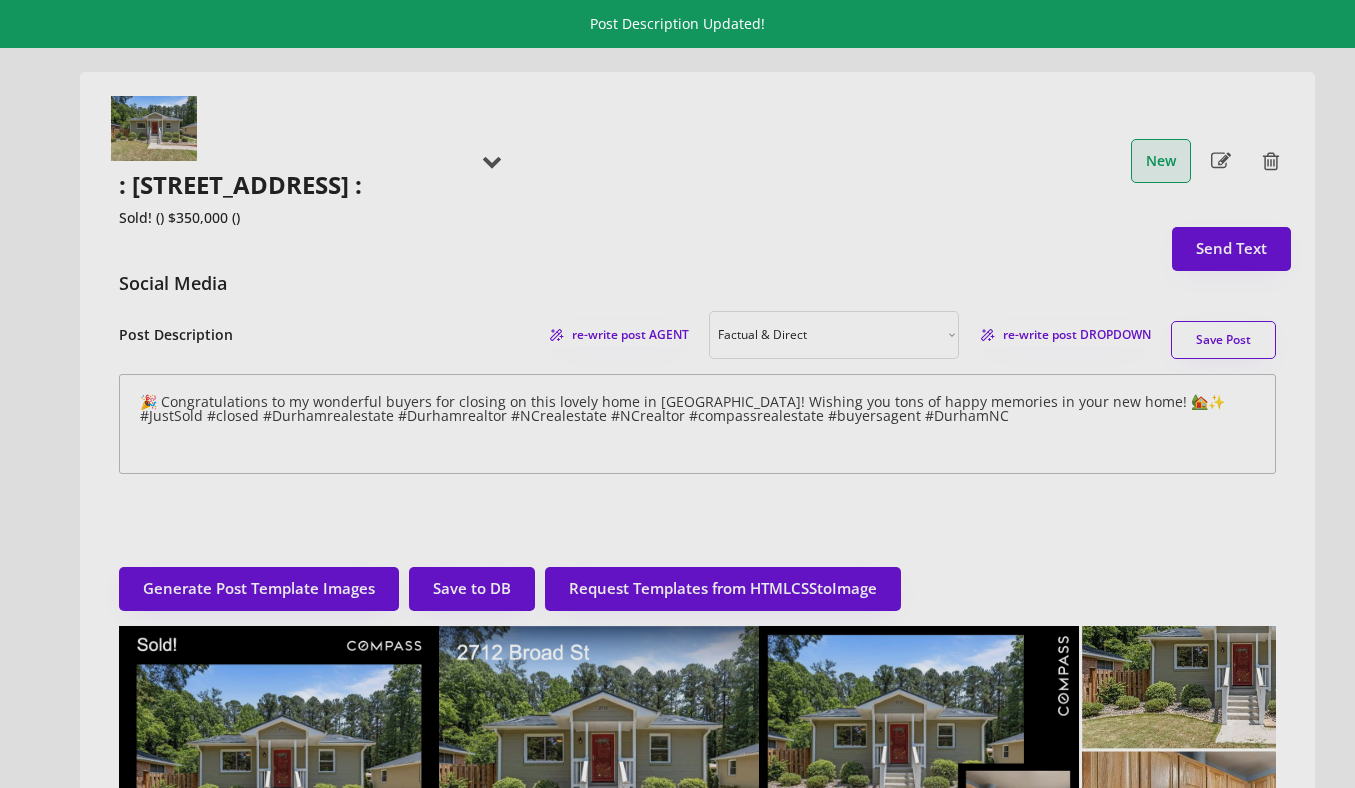 scroll, scrollTop: 51, scrollLeft: 0, axis: vertical 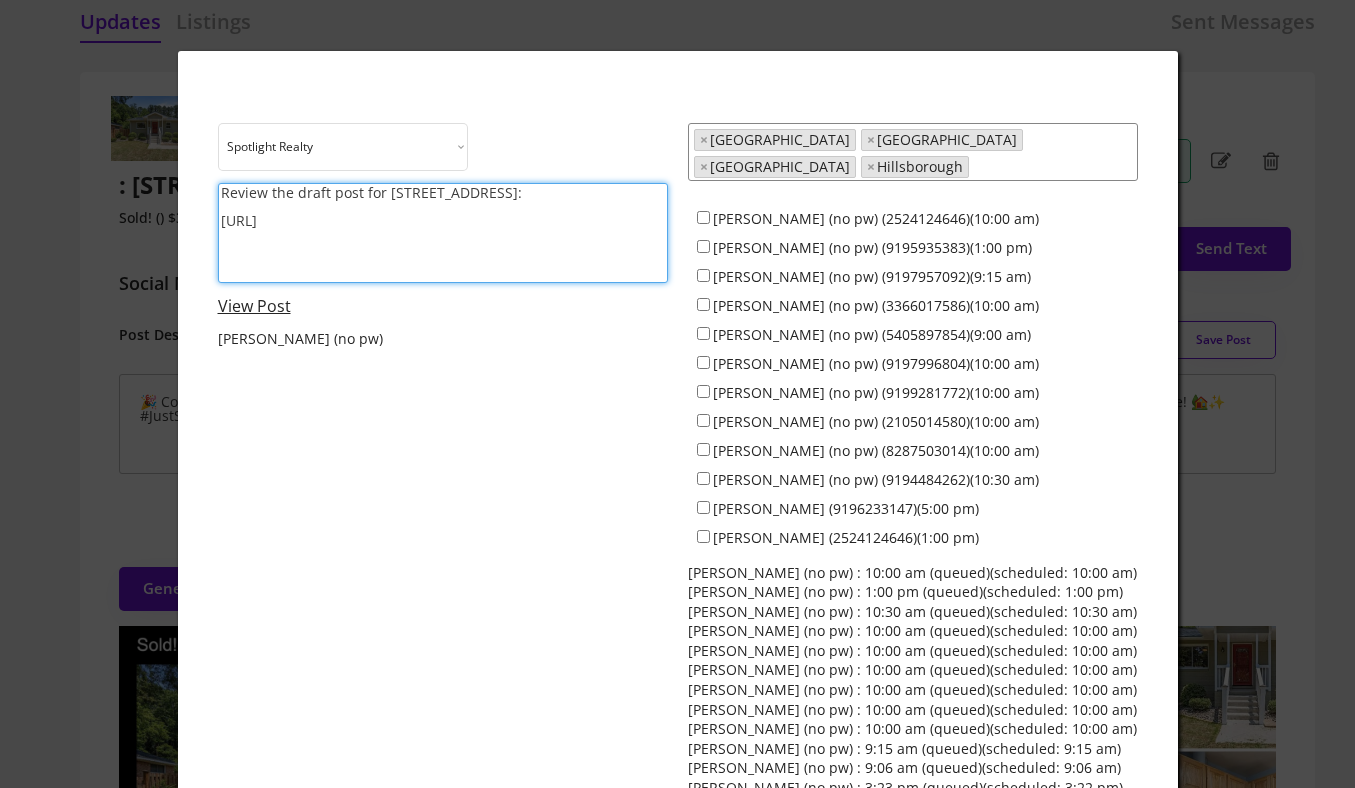 drag, startPoint x: 220, startPoint y: 189, endPoint x: 380, endPoint y: 193, distance: 160.04999 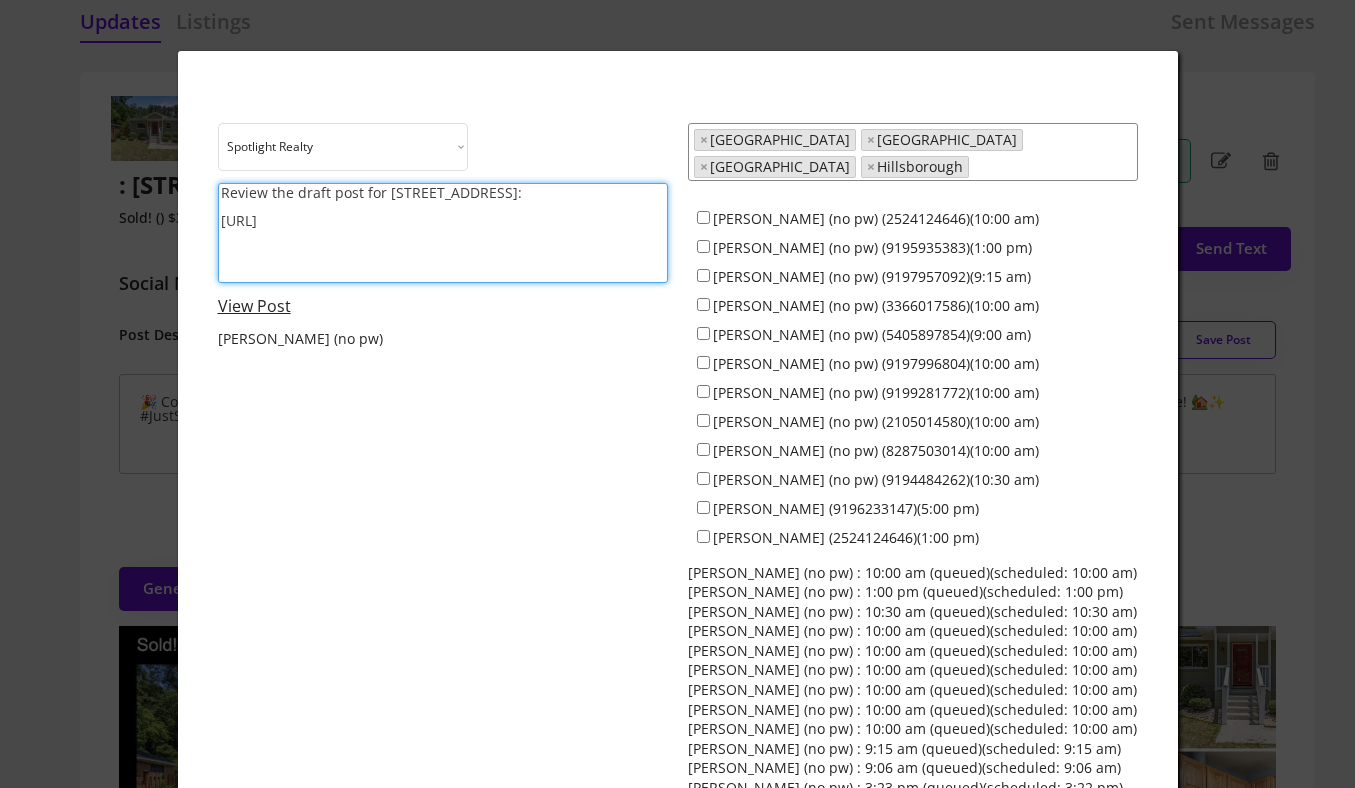 click on "Review the draft post for 2712 Broad St , Durham, NC, 27704:
https://revealestate.ai/post/1752843355212x869428265063809000" at bounding box center (443, 233) 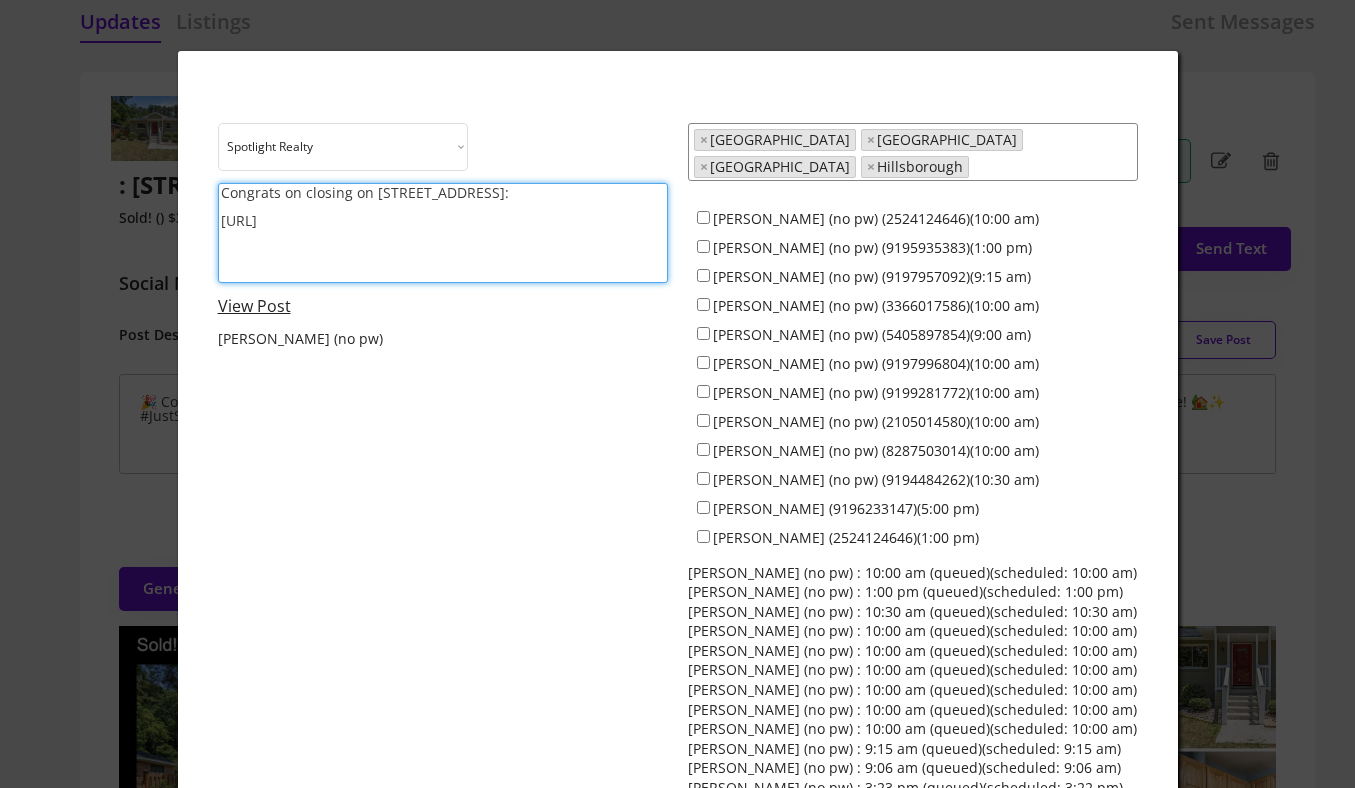drag, startPoint x: 600, startPoint y: 190, endPoint x: 465, endPoint y: 194, distance: 135.05925 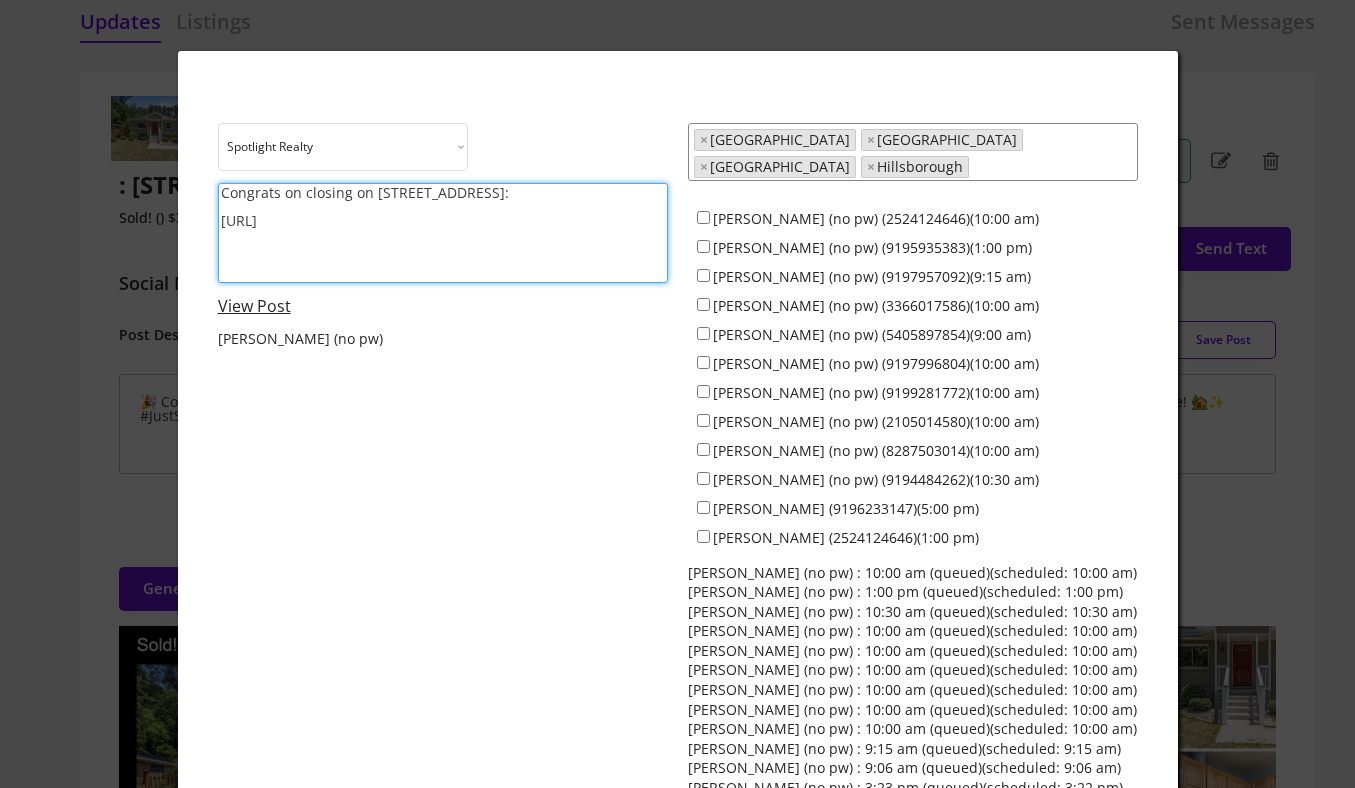 click on "Congrats on closing on 2712 Broad St , Durham, NC, 27704:
https://revealestate.ai/post/1752843355212x869428265063809000" at bounding box center (443, 233) 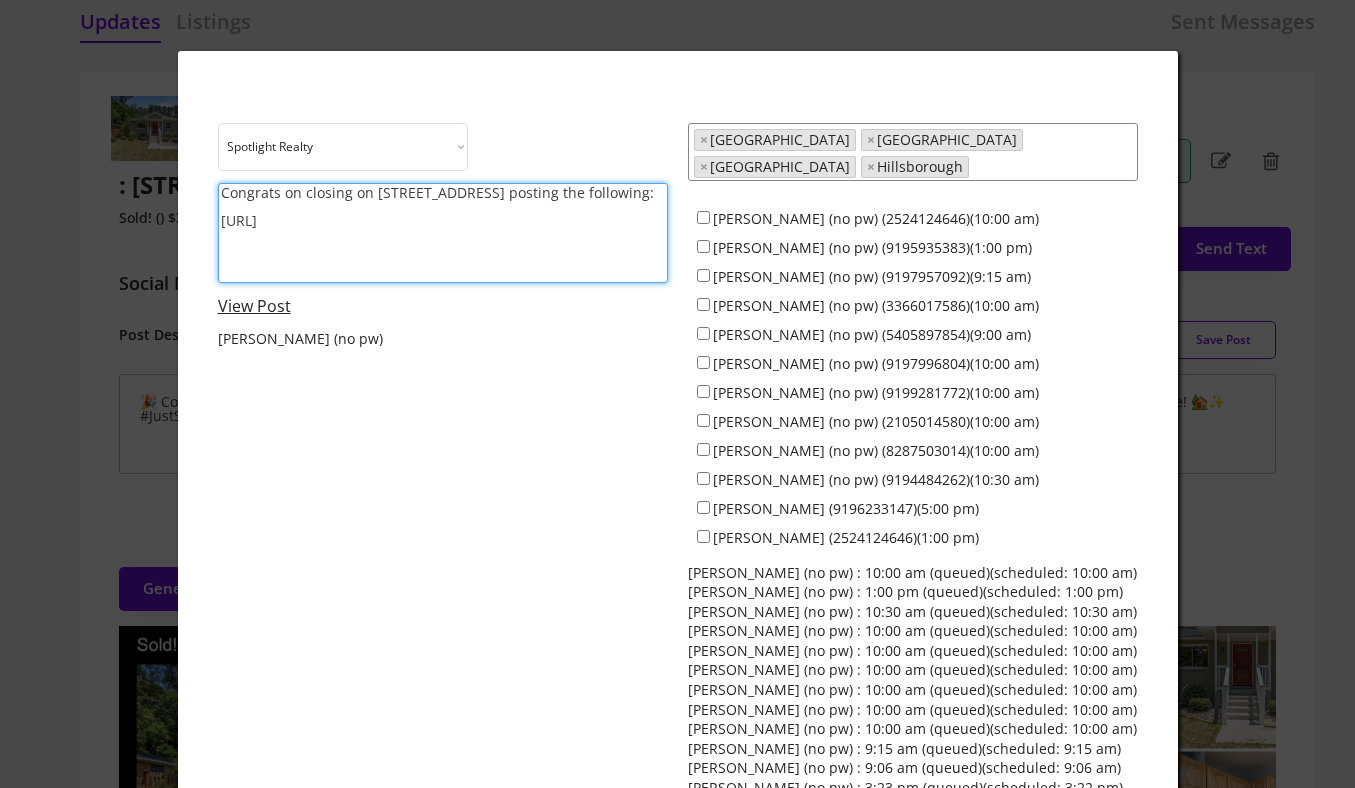 type on "Congrats on closing on 2712 Broad St. Consider posting the following:
https://revealestate.ai/post/1752843355212x869428265063809000" 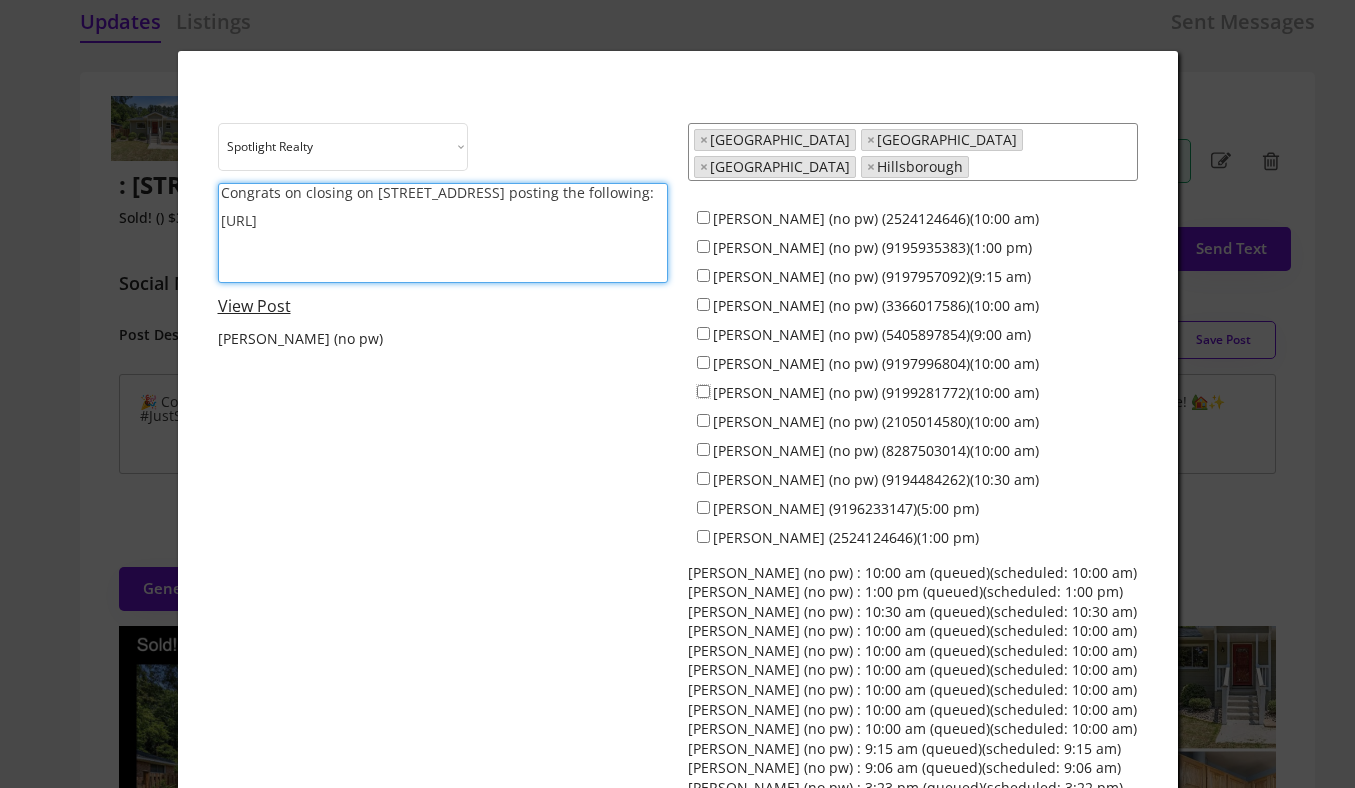 click on "Everett Stevenson (no pw) (9199281772)(10:00 am)" at bounding box center (703, 391) 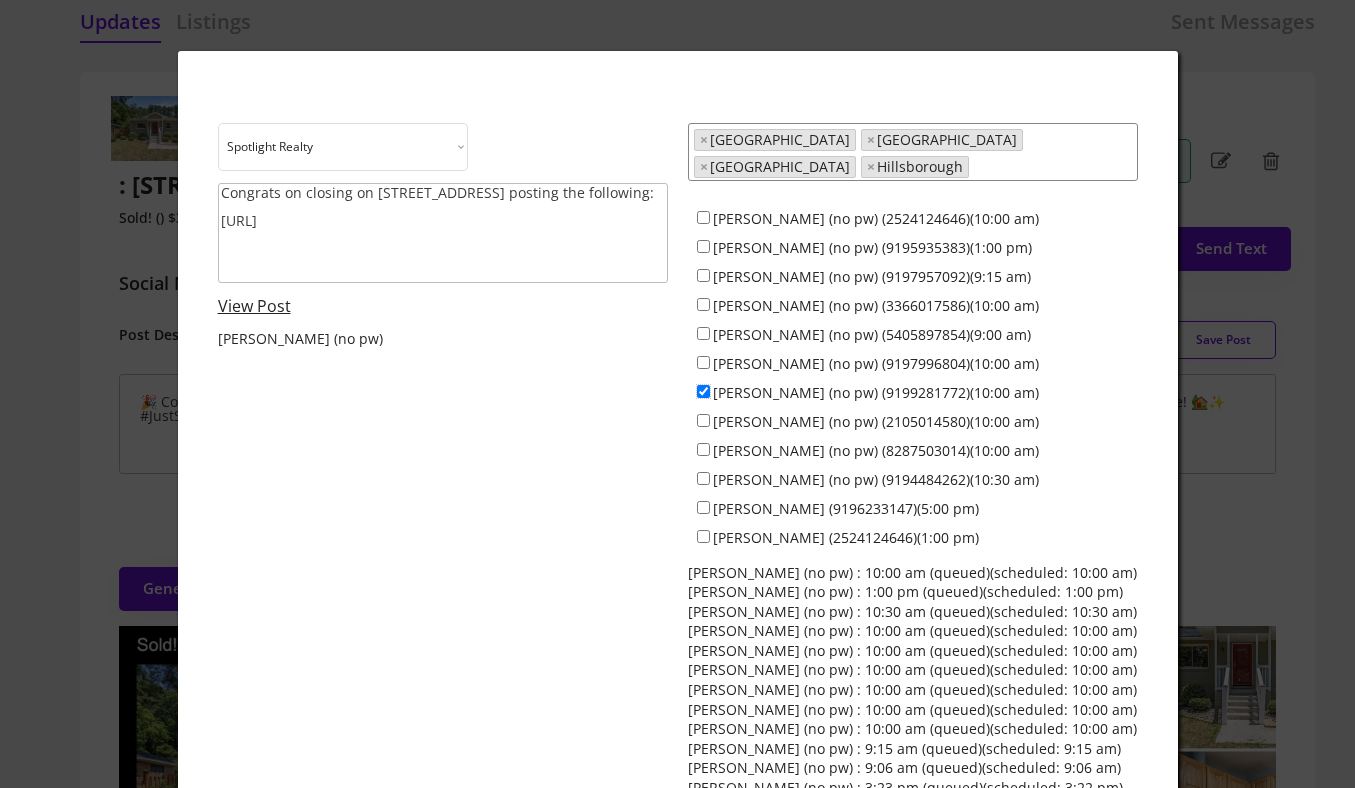 click on "Everett Stevenson (no pw) (9199281772)(10:00 am)" at bounding box center [703, 391] 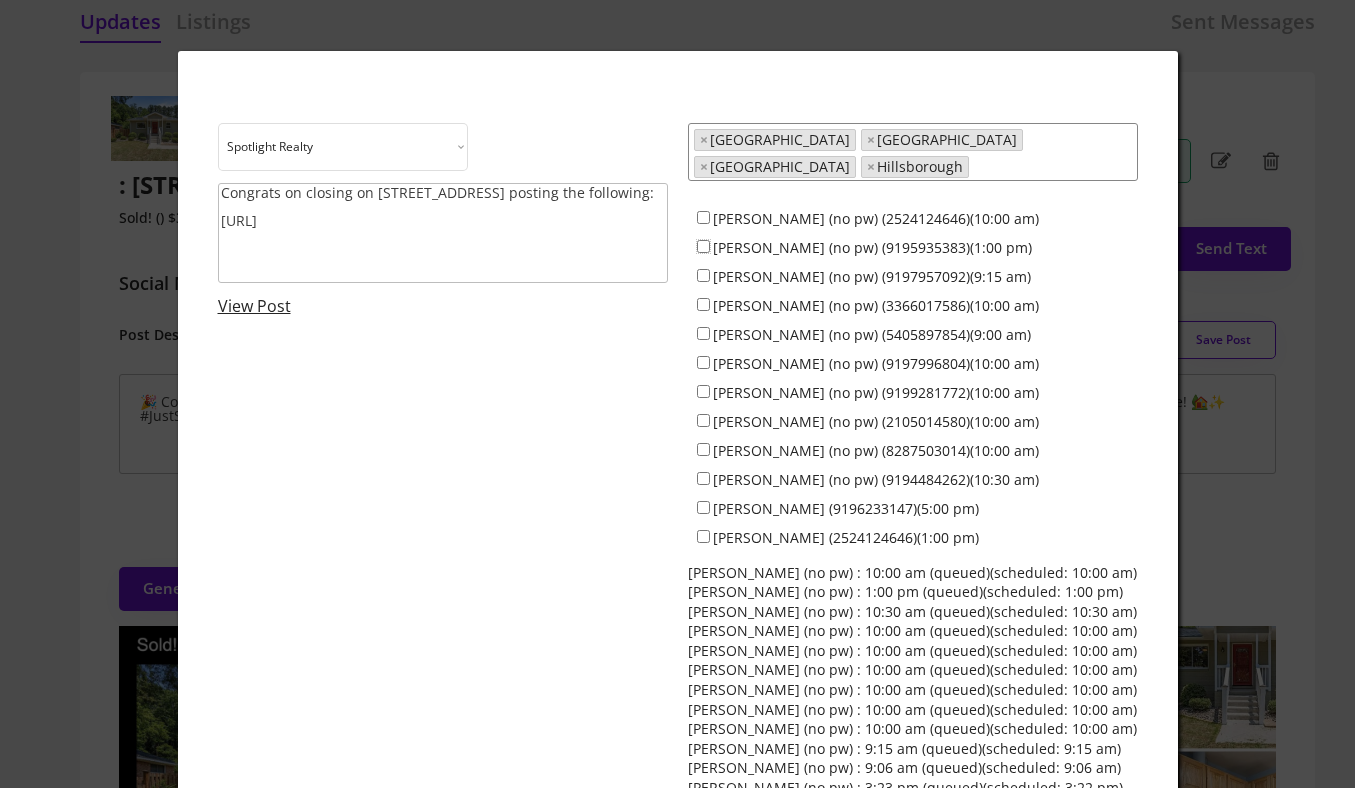 click on "Colin Anderson (no pw) (9195935383)(1:00 pm)" at bounding box center [703, 246] 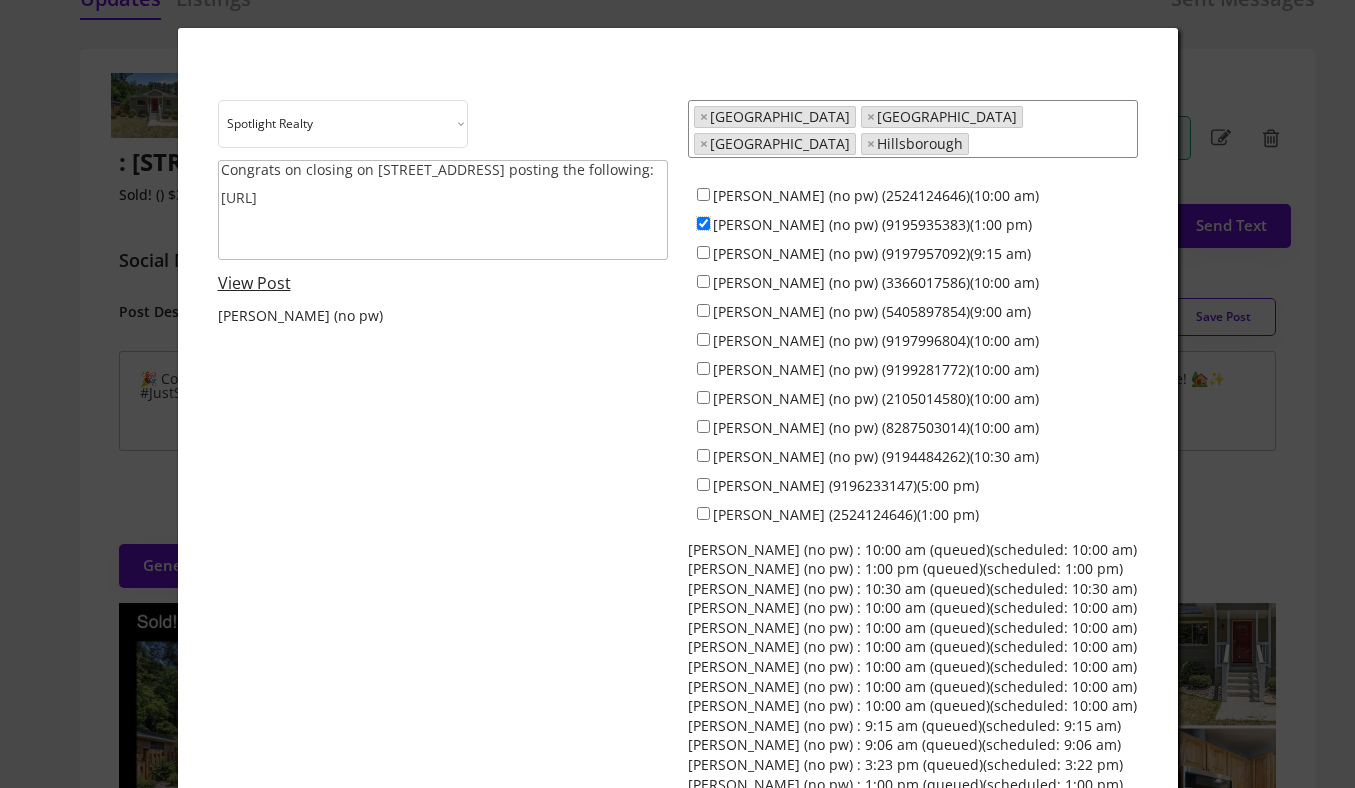 scroll, scrollTop: 105, scrollLeft: 0, axis: vertical 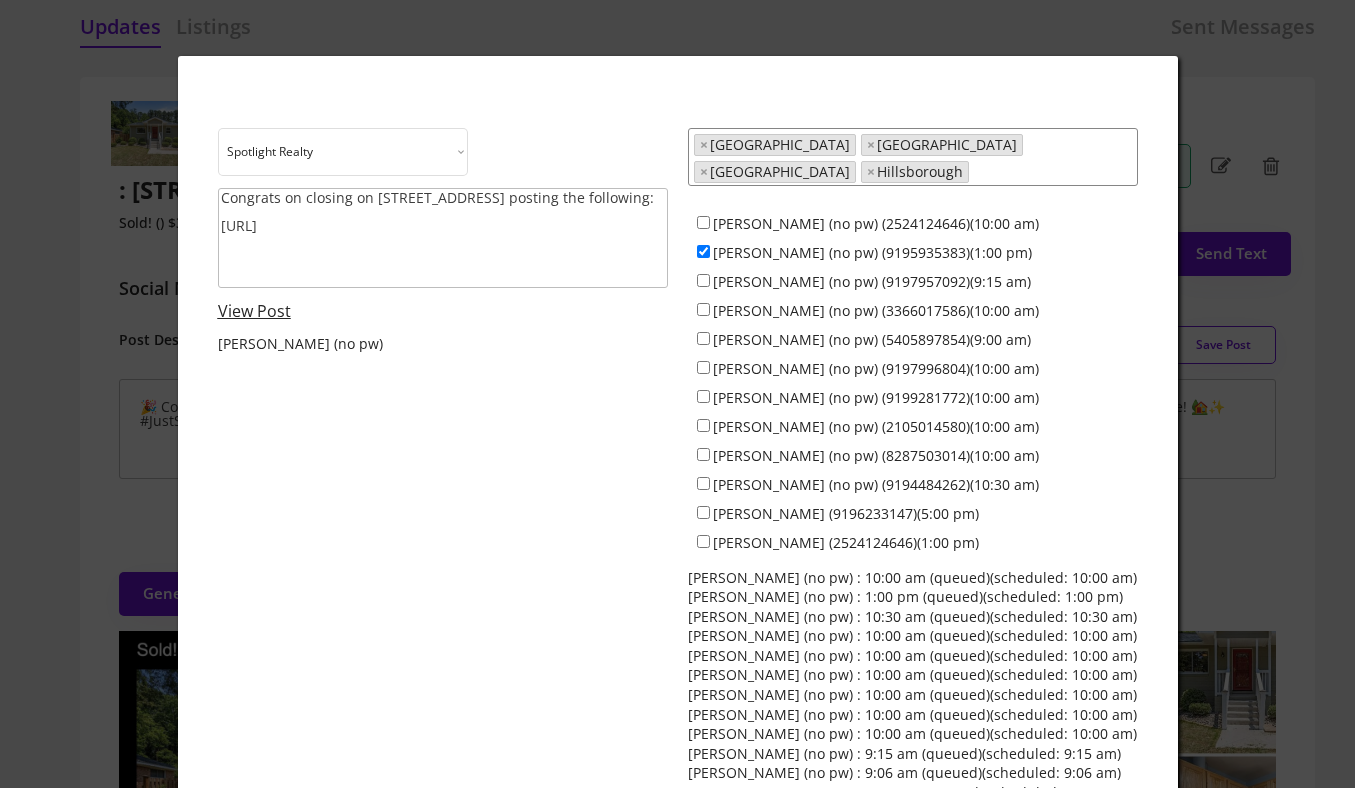 click on "View Post" at bounding box center [254, 311] 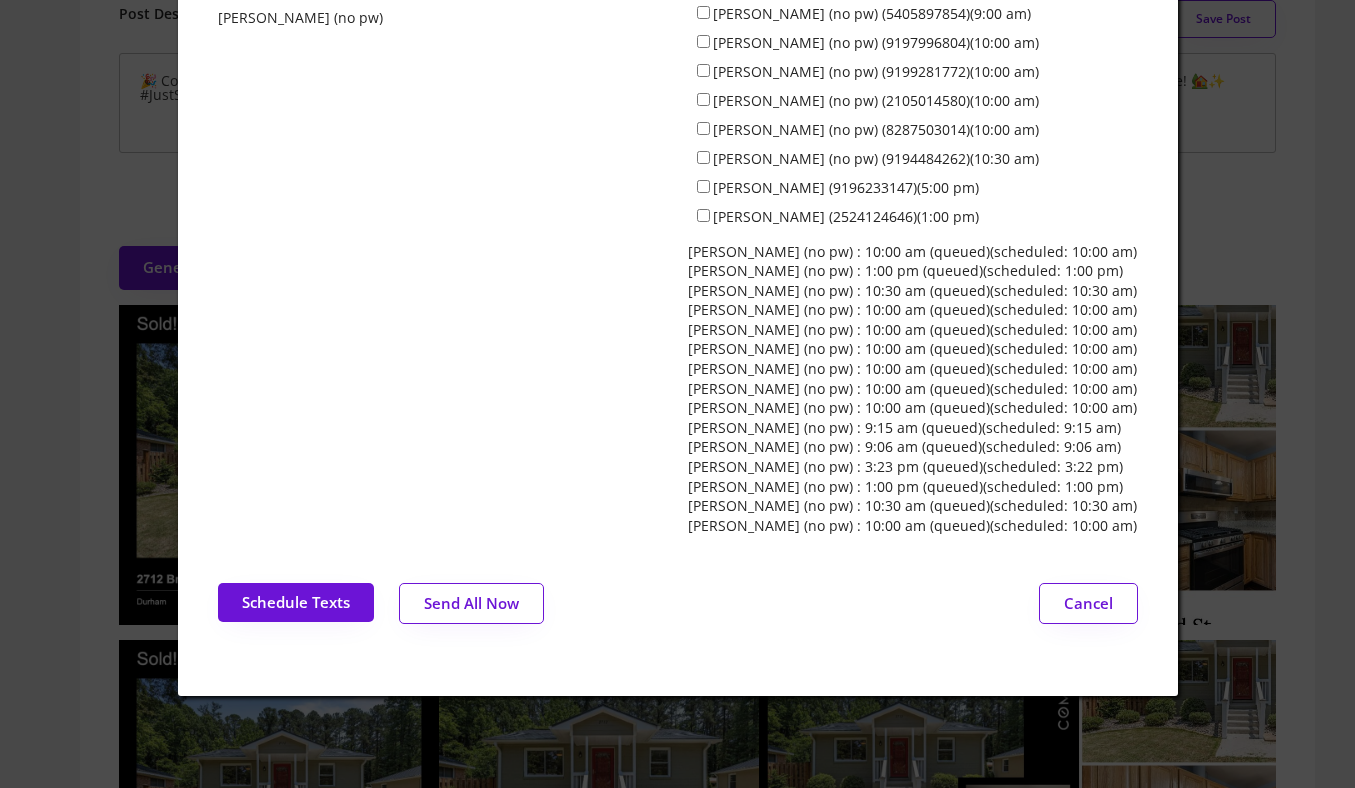 scroll, scrollTop: 437, scrollLeft: 0, axis: vertical 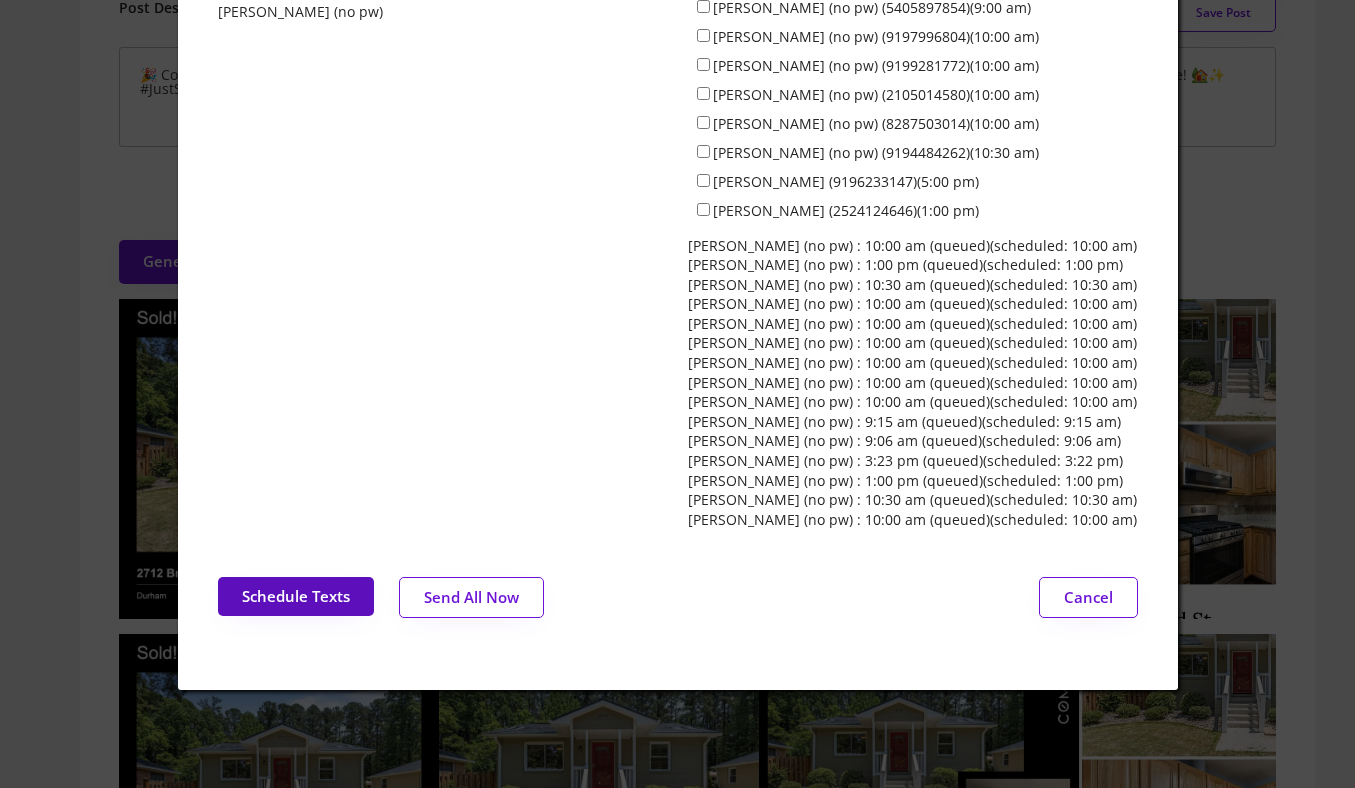 click on "Schedule Texts" at bounding box center [296, 596] 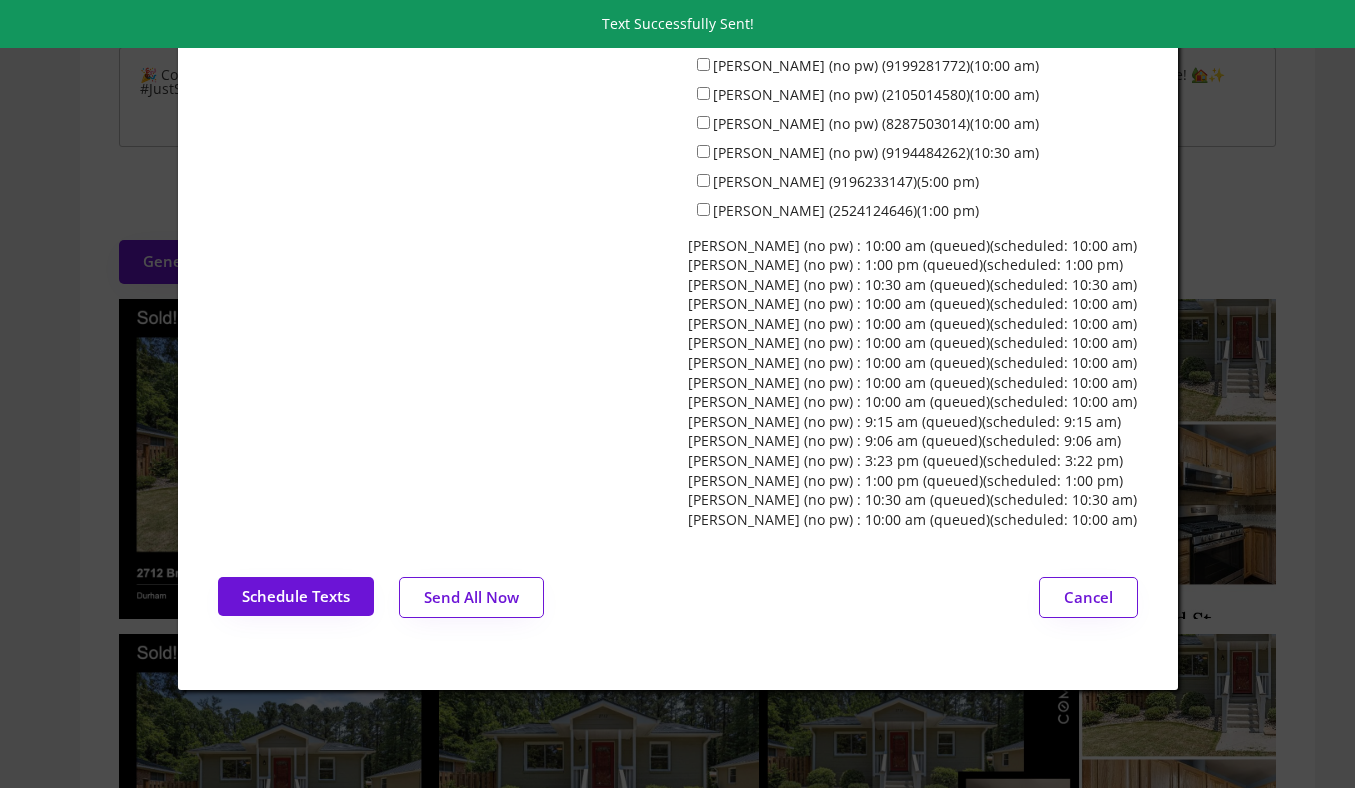 click at bounding box center [677, 394] 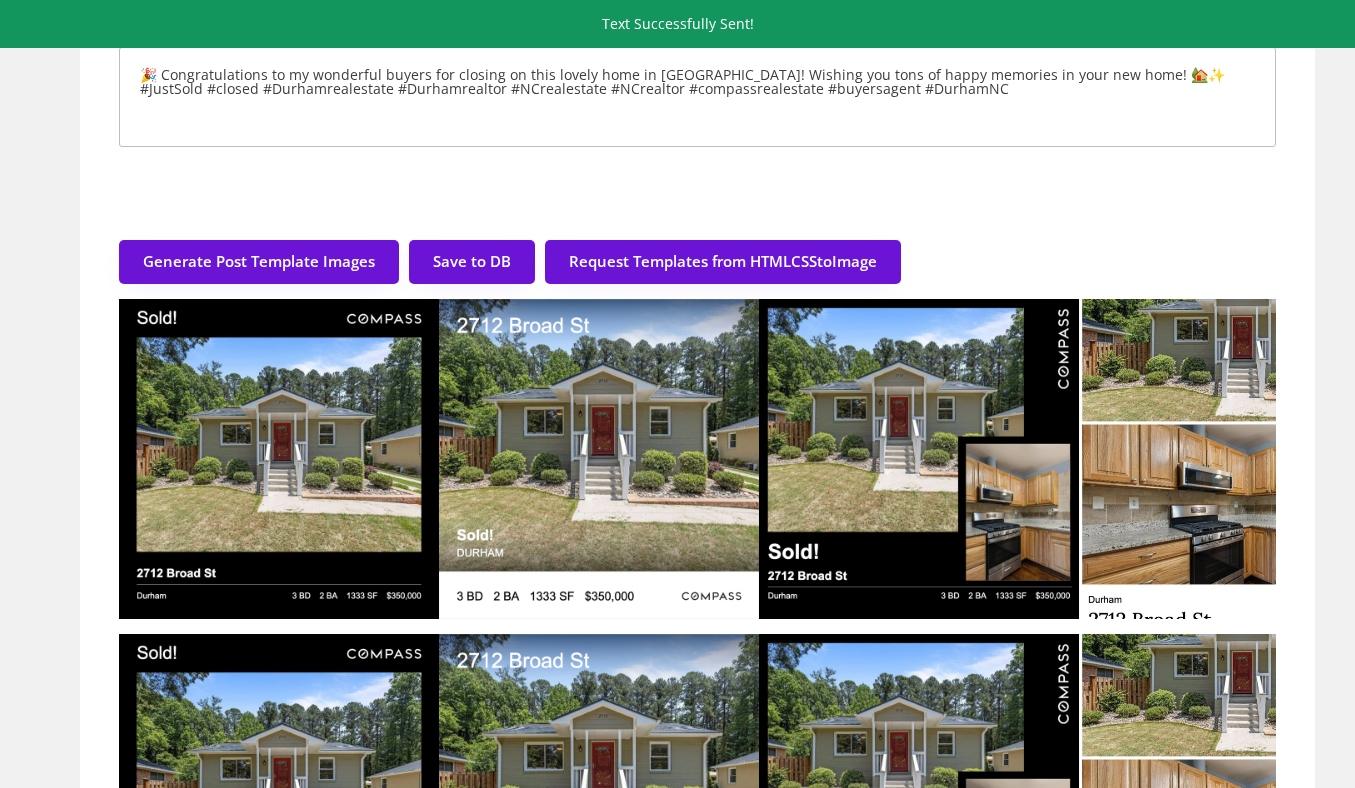 scroll, scrollTop: 0, scrollLeft: 0, axis: both 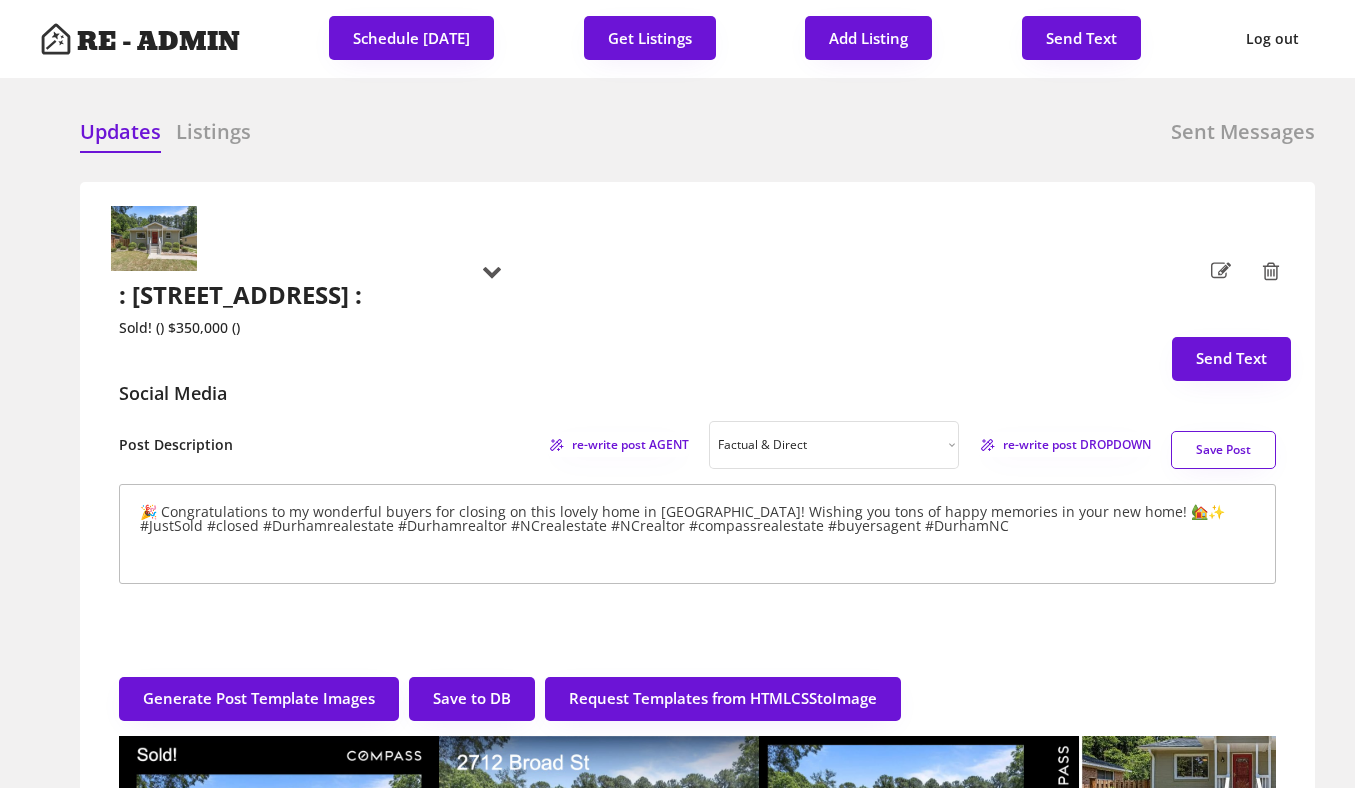 click on "Listings" at bounding box center [213, 132] 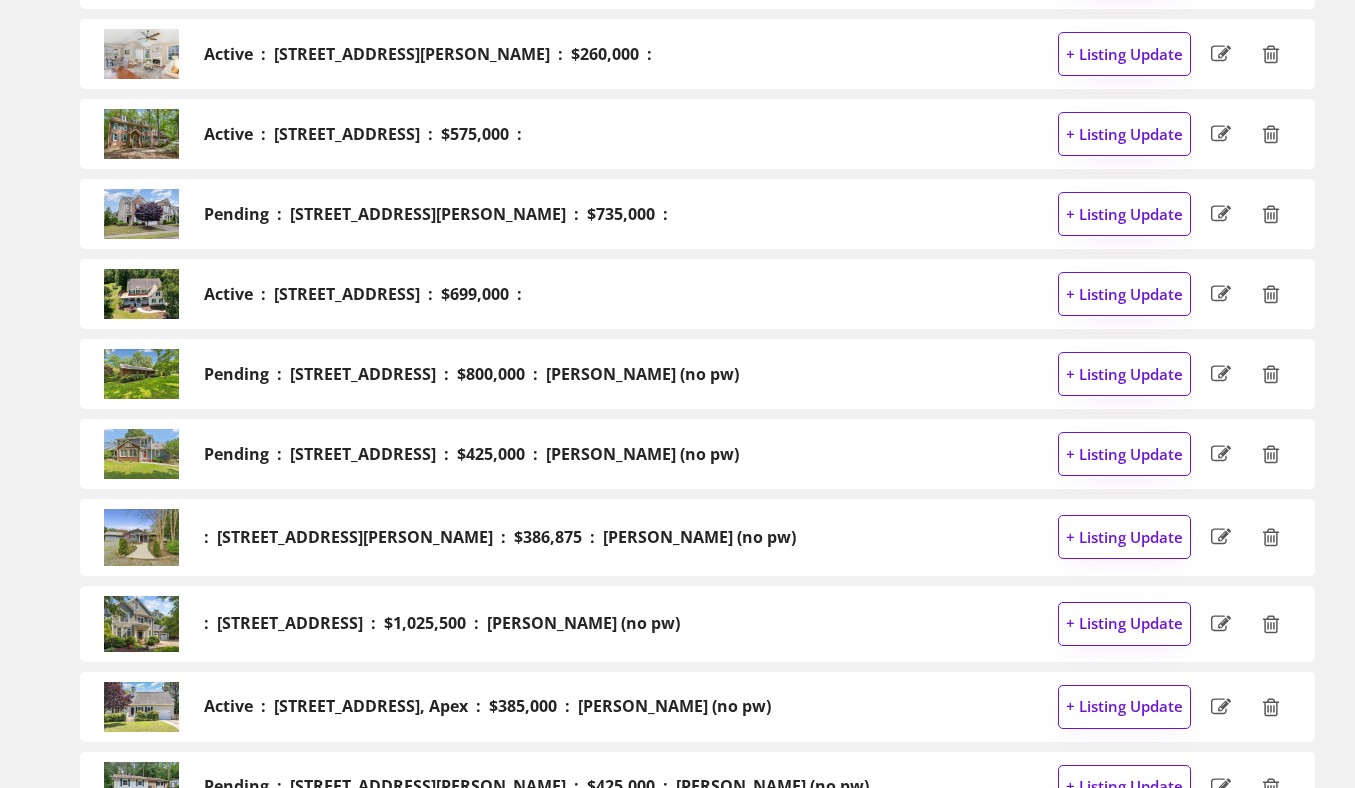 scroll, scrollTop: 666, scrollLeft: 0, axis: vertical 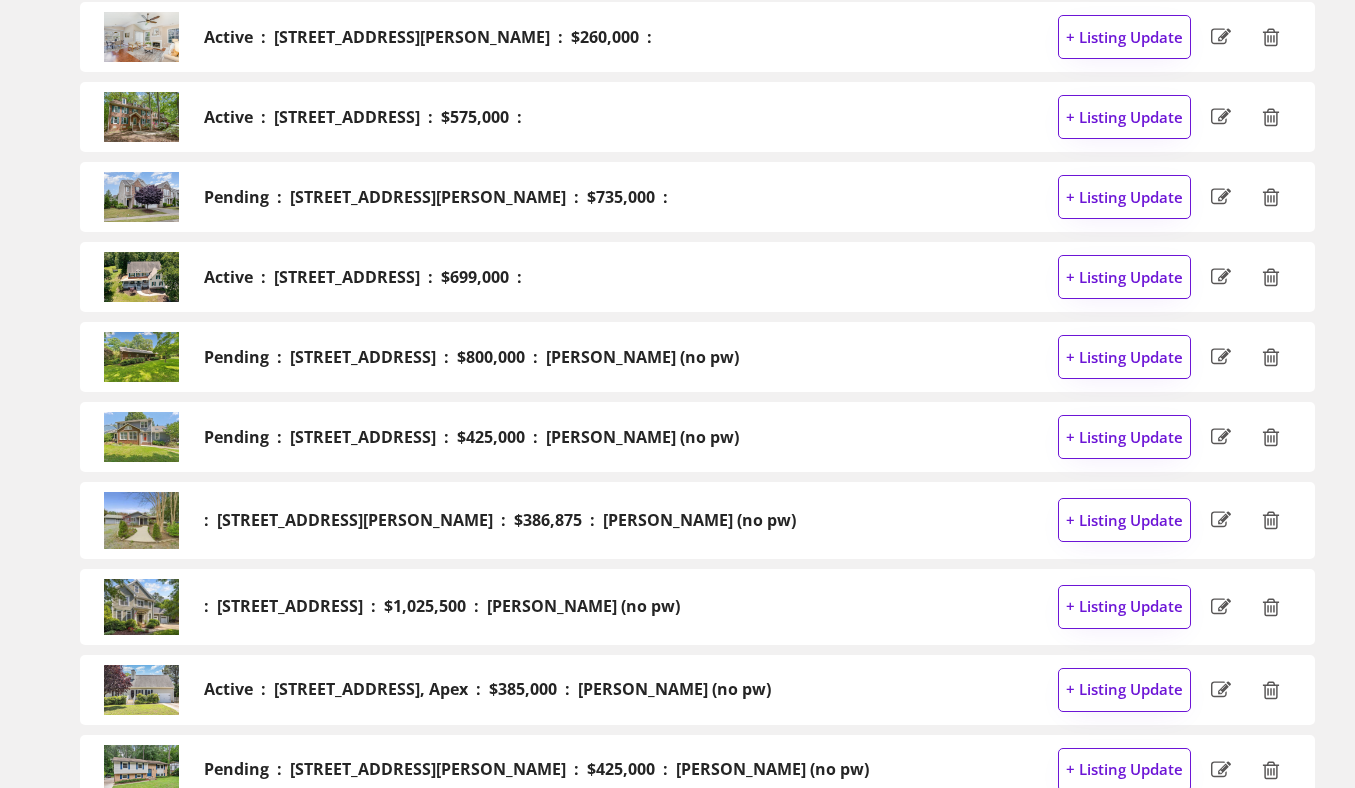 click on "Pending  :  2208 Pathway Drive, Chapel Hill  :  $425,000  :  Dave Wylie (no pw)" at bounding box center (471, 437) 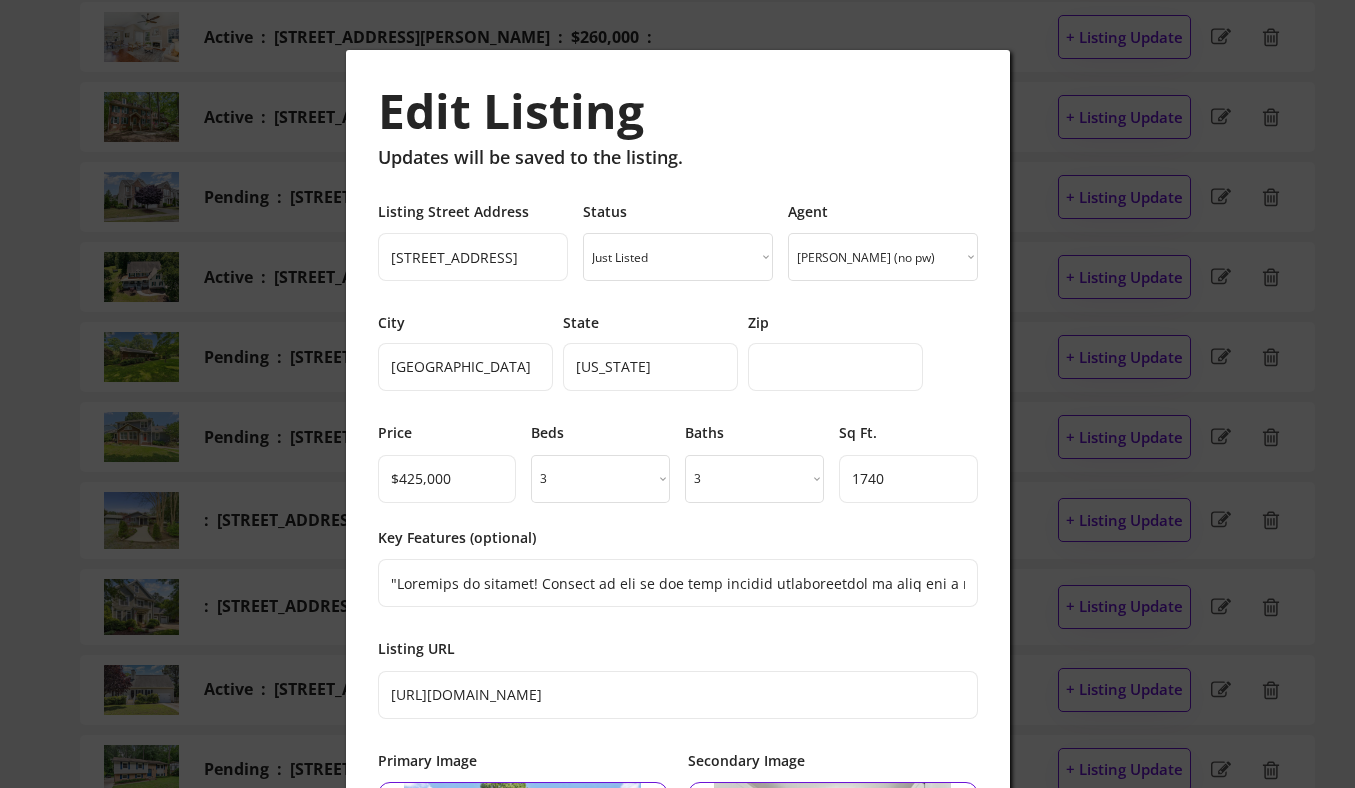 scroll, scrollTop: 737, scrollLeft: 0, axis: vertical 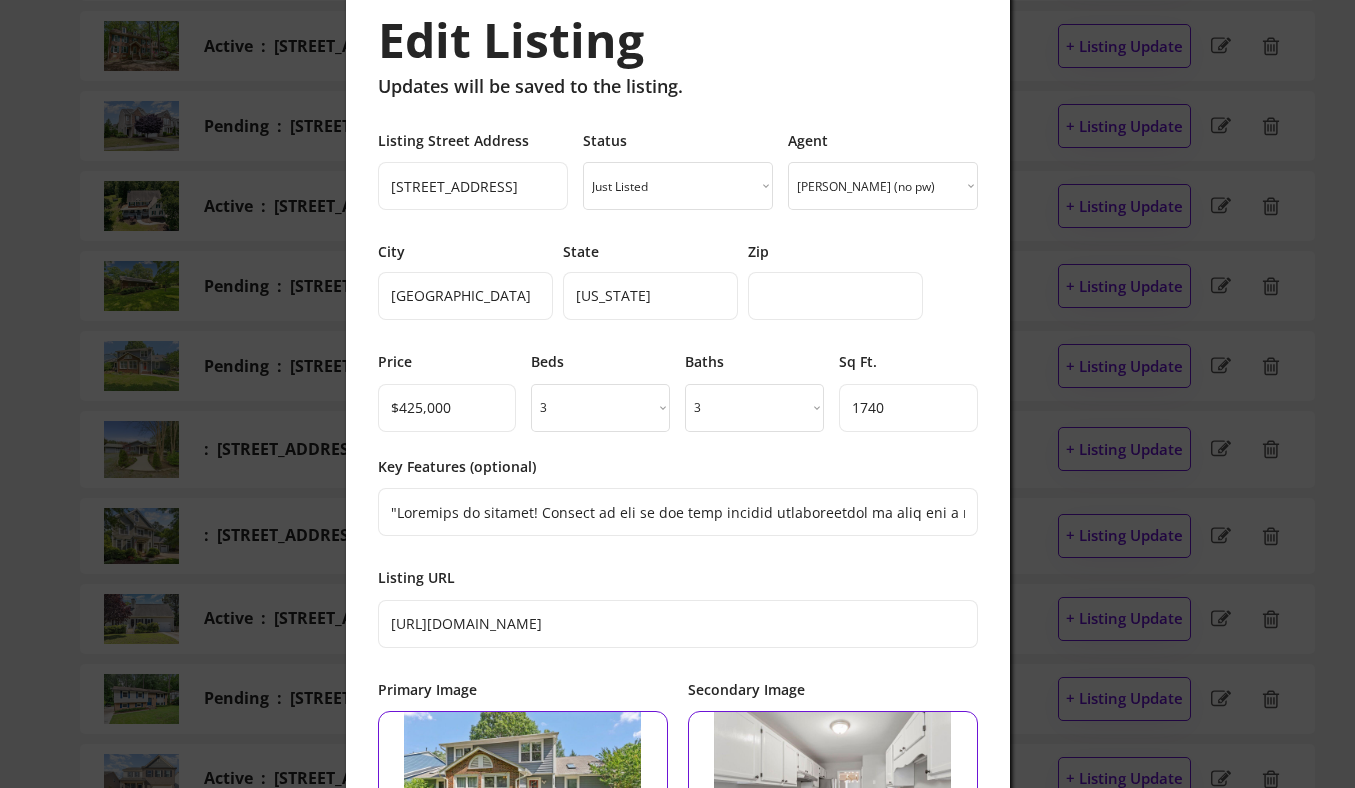 click on "Just Listed Just Listed Coming Soon Open House Price Improved Pending Sold!" at bounding box center [678, 186] 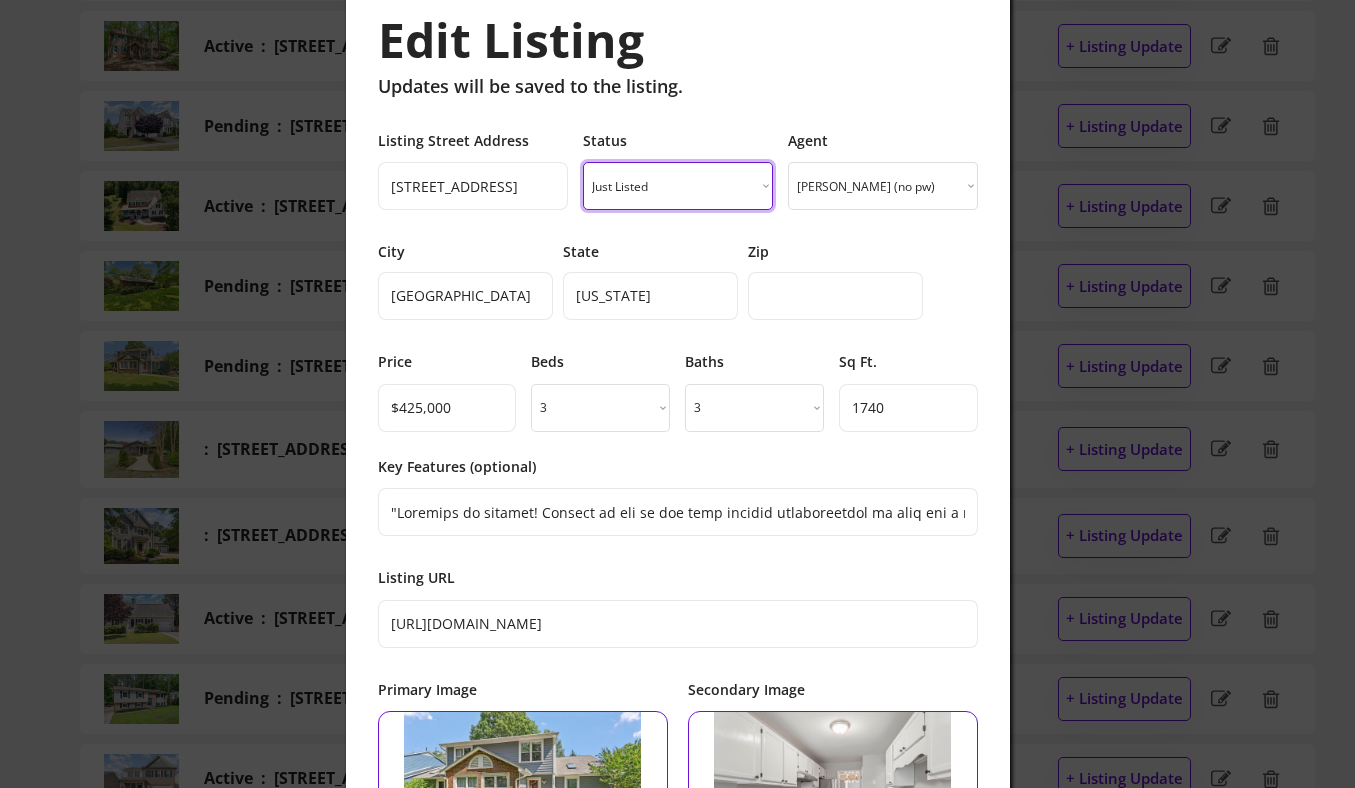select on ""sold"" 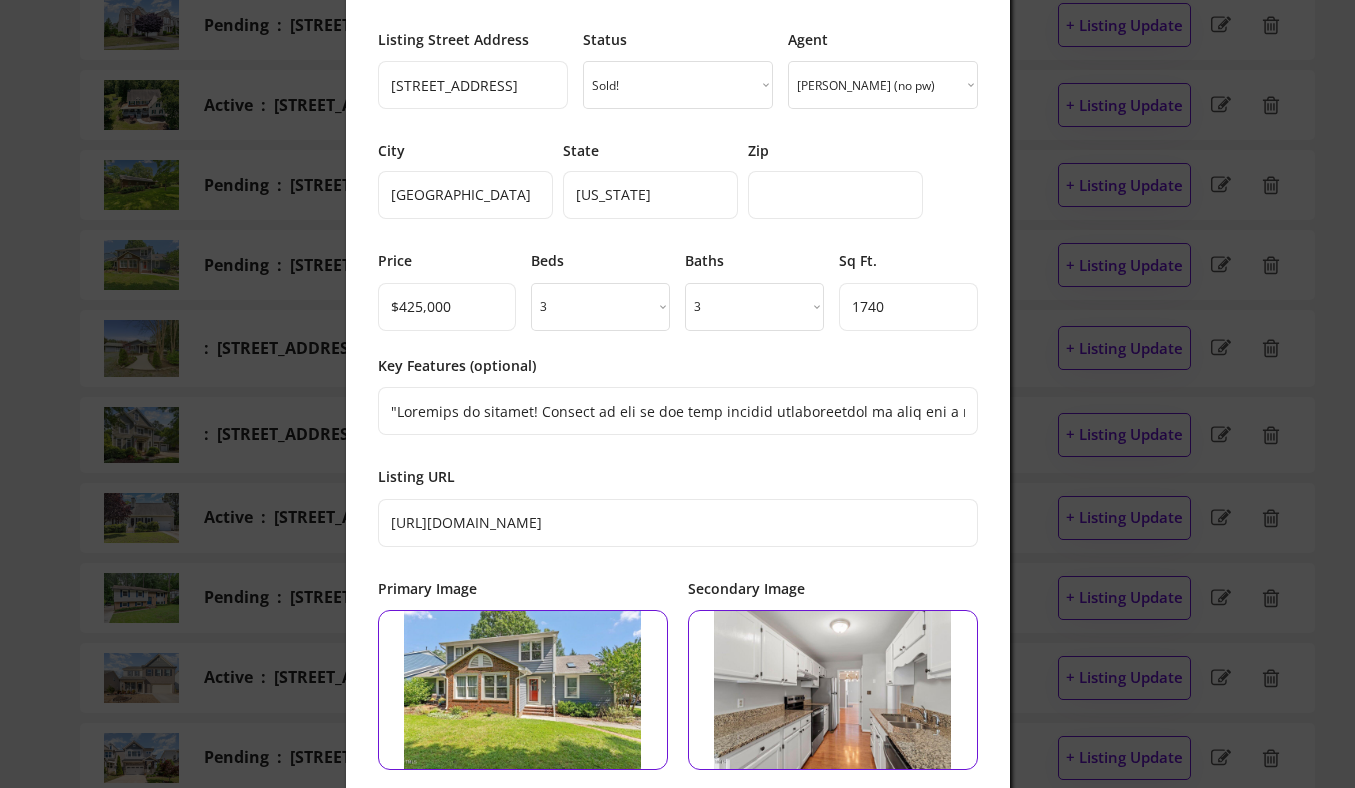 scroll, scrollTop: 847, scrollLeft: 0, axis: vertical 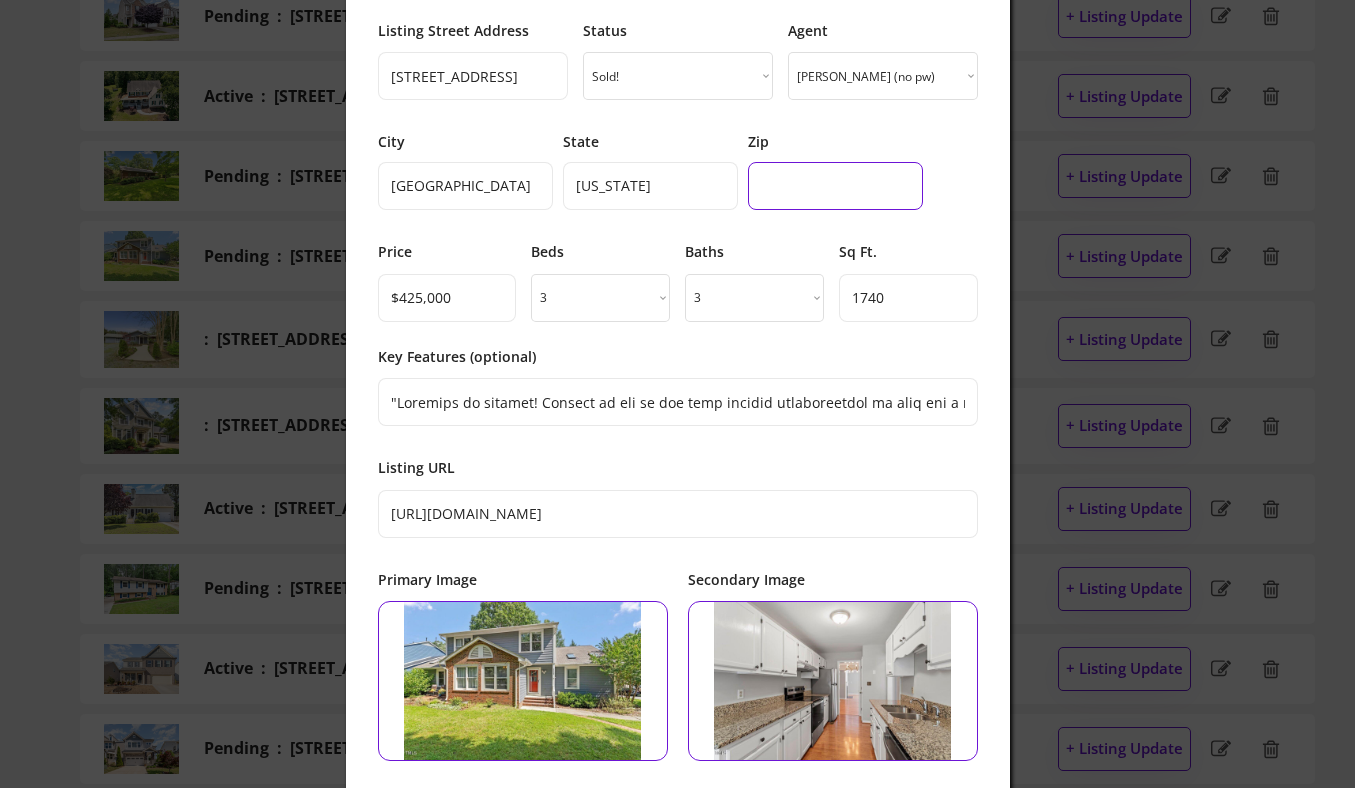 click at bounding box center [835, 186] 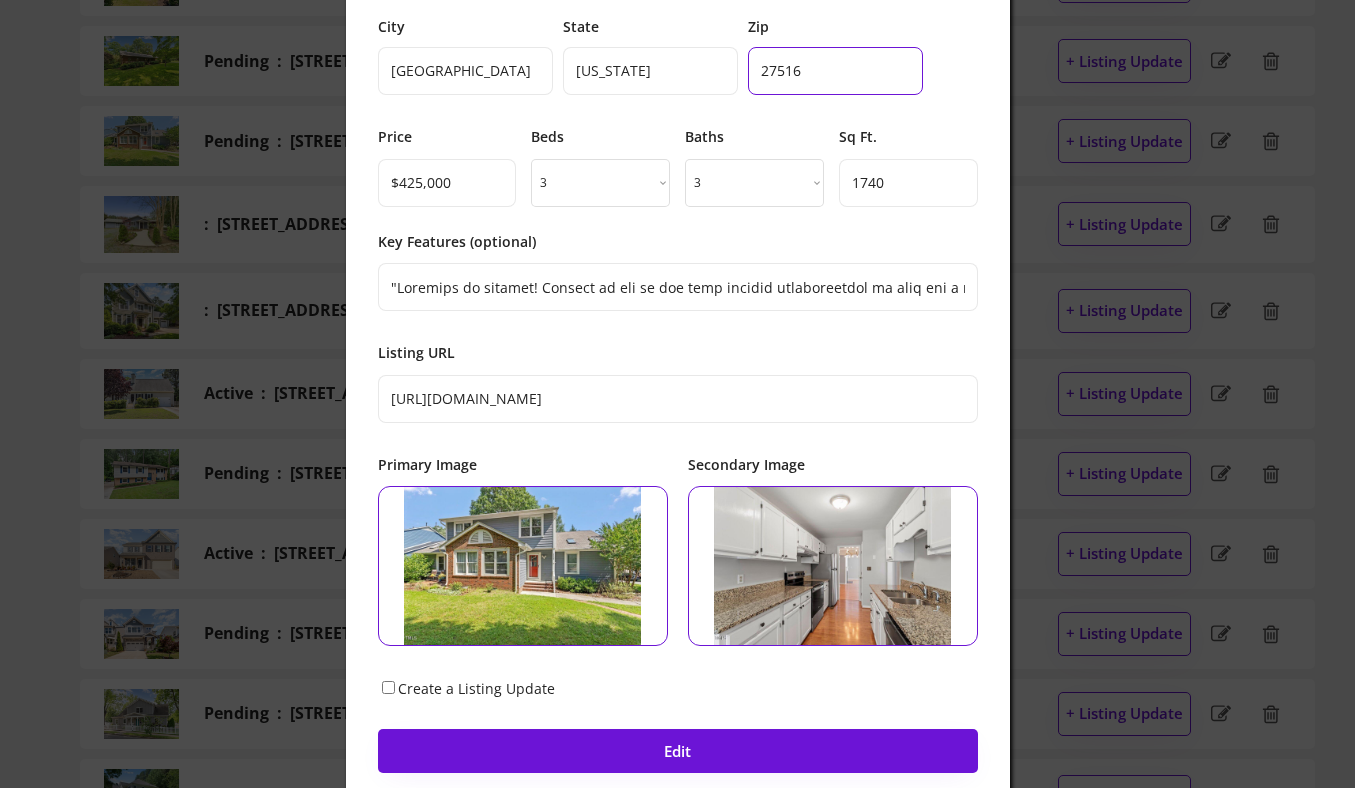 scroll, scrollTop: 987, scrollLeft: 0, axis: vertical 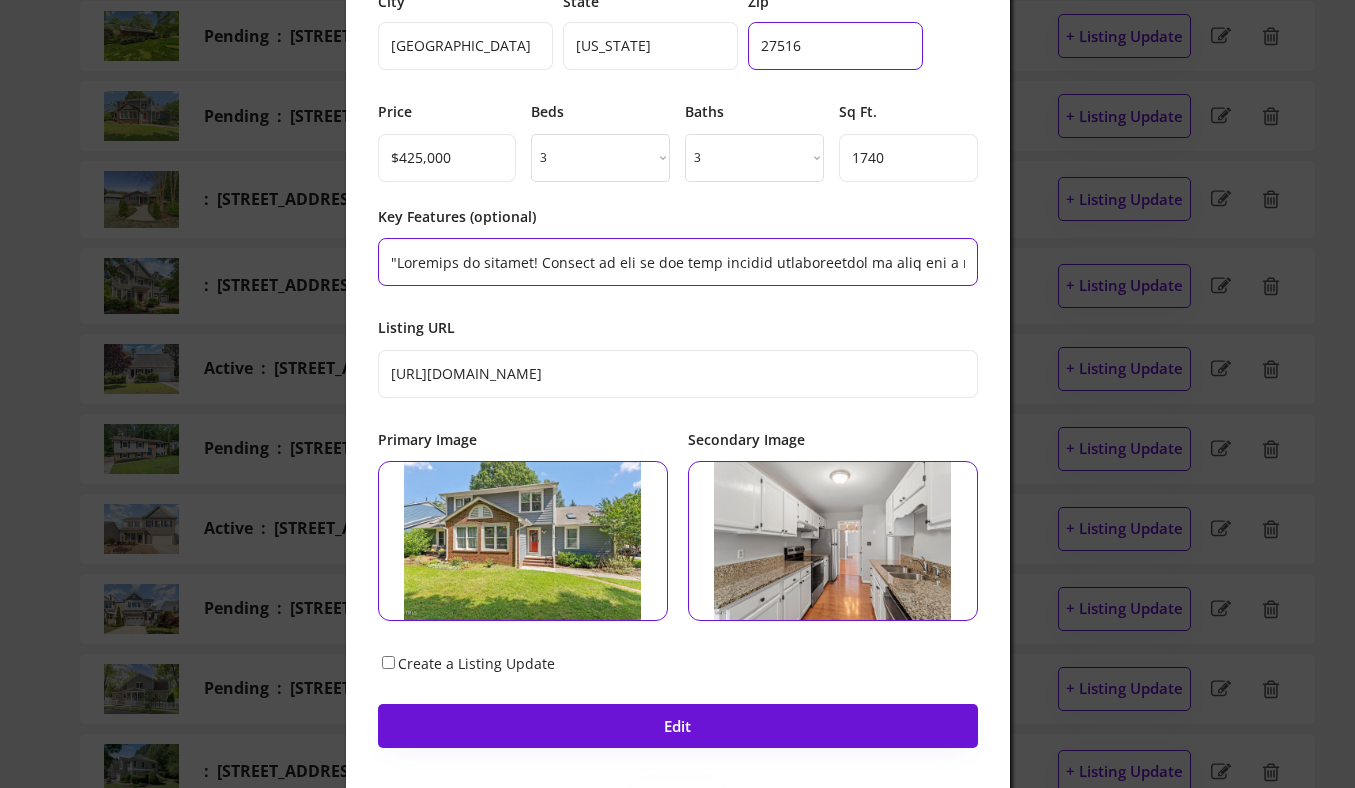 type on "27516" 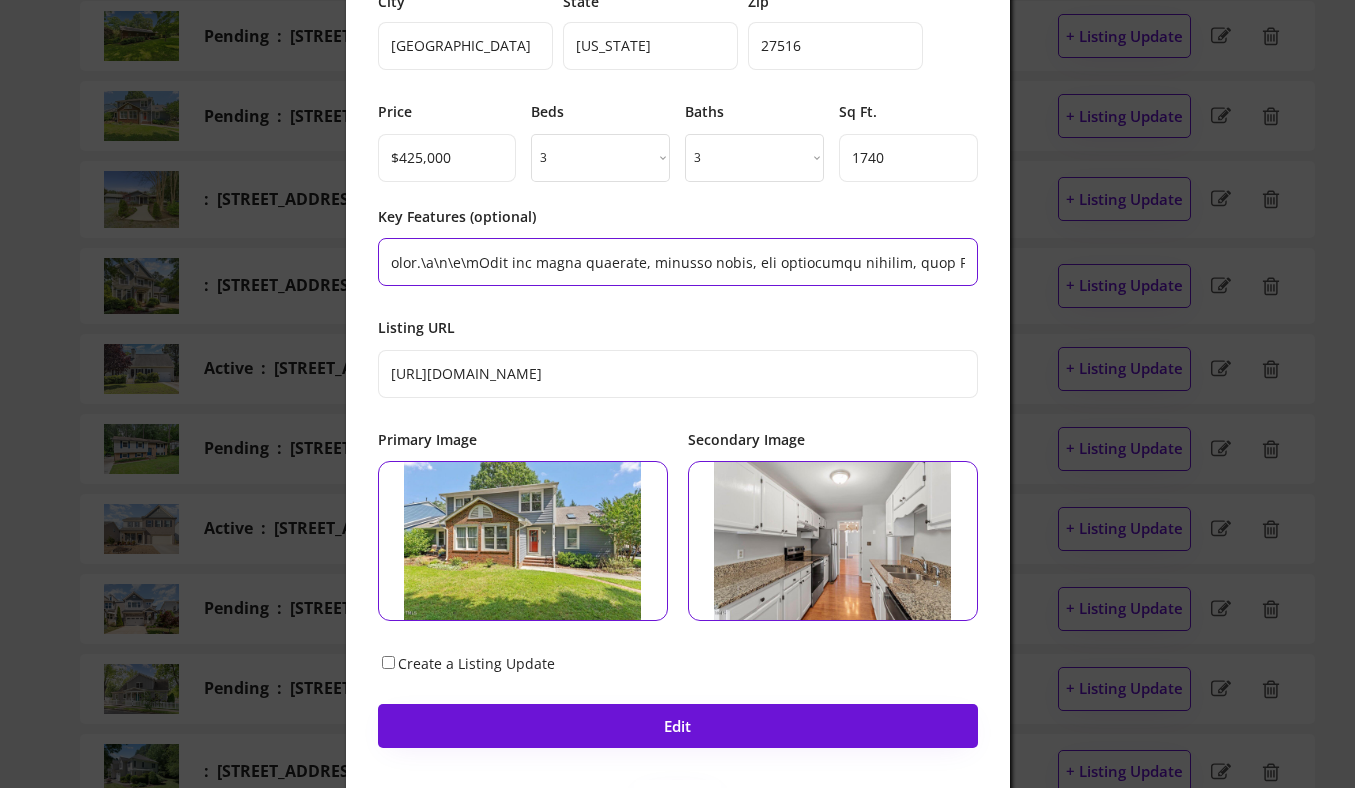 scroll, scrollTop: 0, scrollLeft: 9296, axis: horizontal 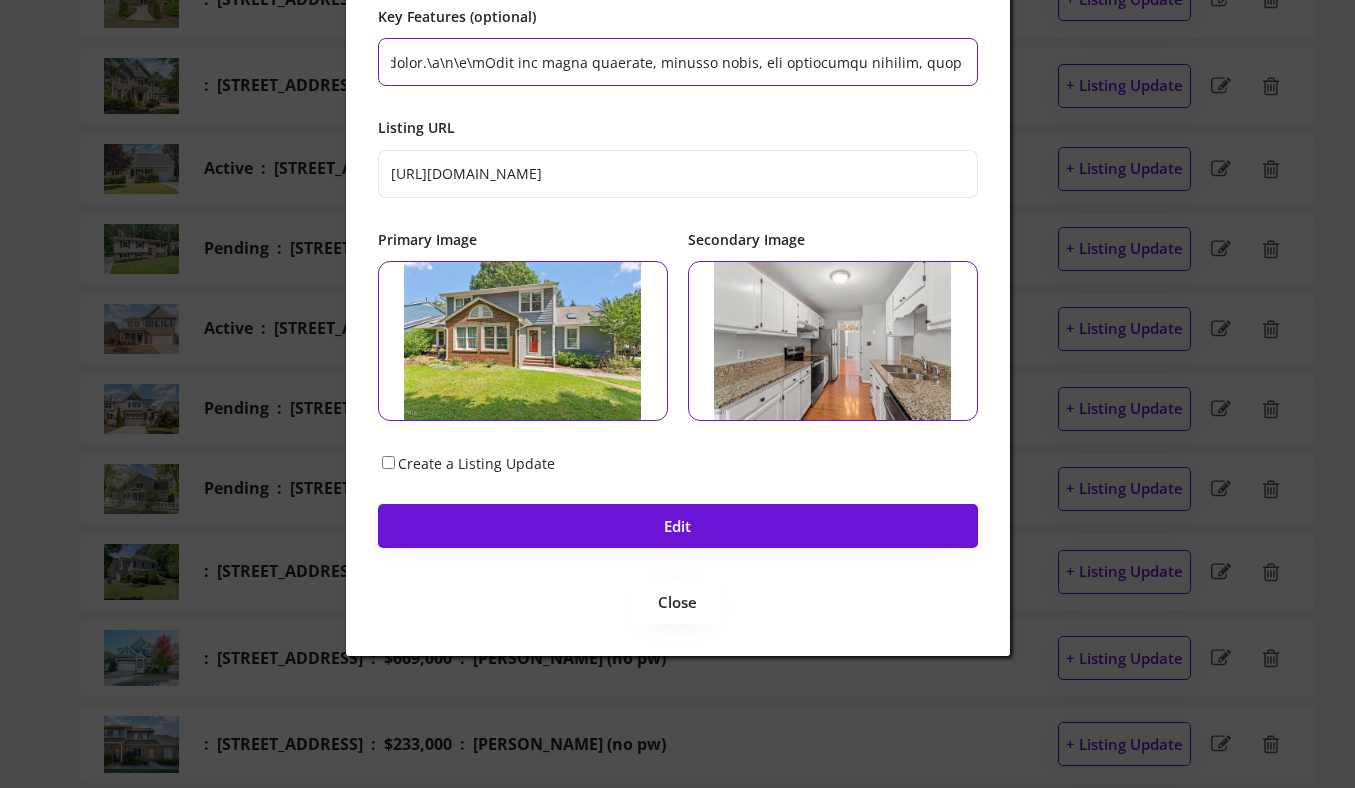 type on "Fairoaks is calling! Nestled in one of the most idyllic neighborhoods in town and a short jaunt to downtown Carrboro, this lovely townhome offers the perfect blend of comfort, character, and convenience. With a 1st floor primary bedroom and 2 additional bedrooms - all with their own bathrooms - this is a tough one to pass up! And with thoughtfully designed and ample space to boot, this home is filled with inviting features and natural light throughout.\r\n\r\nThe updated kitchen features granite countertops, generous cabinet space, and modern finishes—ideal for home chefs and everyday living. Hardwood floors flow through the main living areas, where a cozy fireplace creates a warm, welcoming atmosphere. French doors open to a bright sunroom—perfect for a home office, playroom, or reading nook—that leads directly to the spacious back deck, ideal for entertaining or relaxing with your morning coffee.\r\n\r\nThe first-floor primary suite offers privacy and convenience, complete with an ensuite bath and genero..." 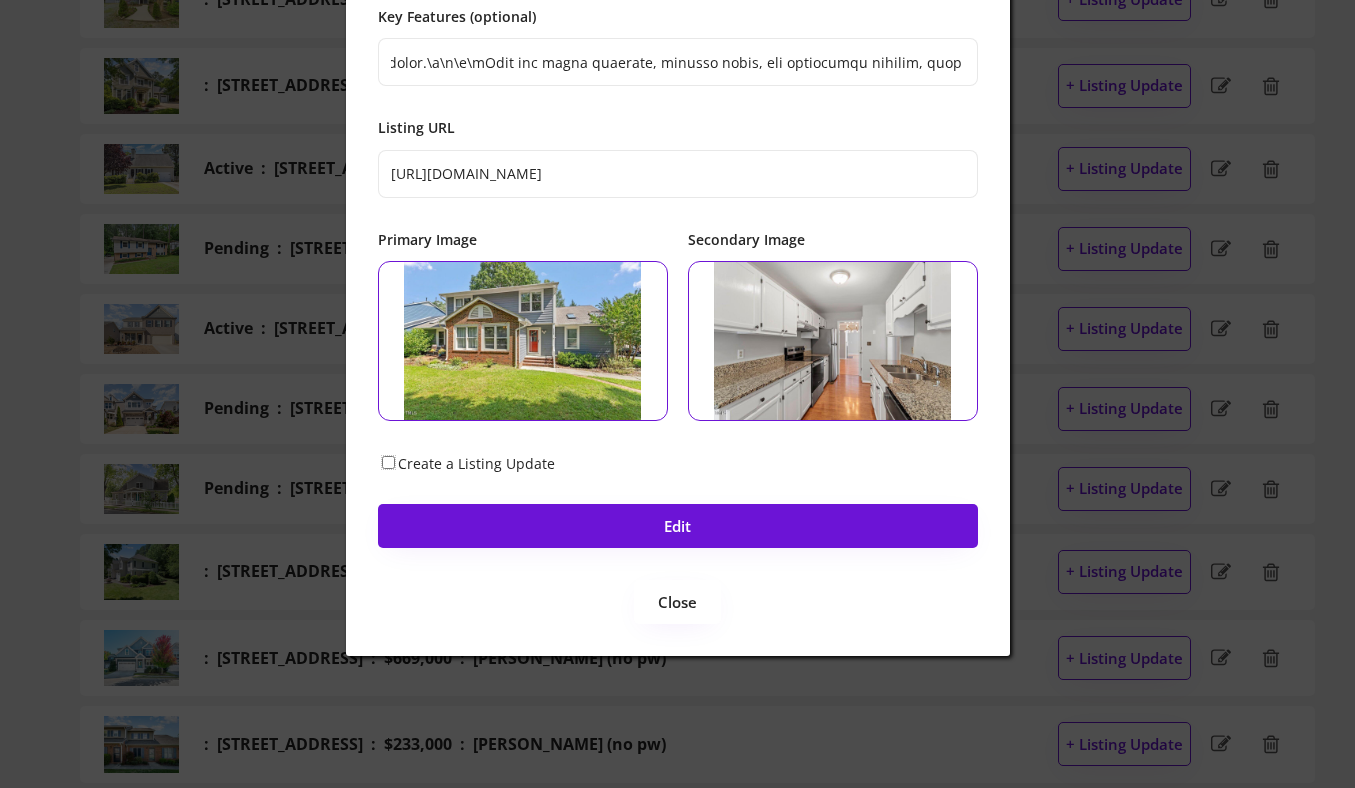 click on "Create a Listing Update" at bounding box center (388, 462) 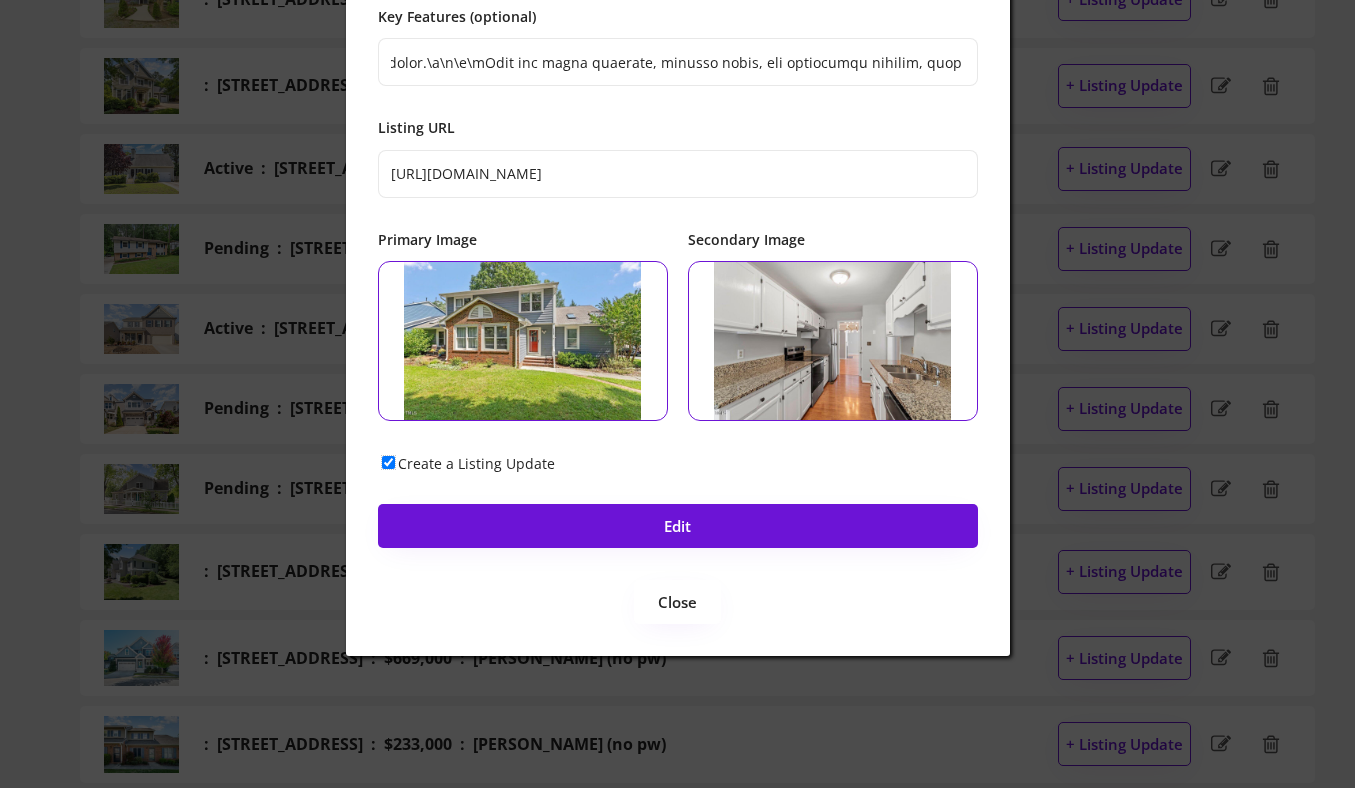 scroll, scrollTop: 0, scrollLeft: 0, axis: both 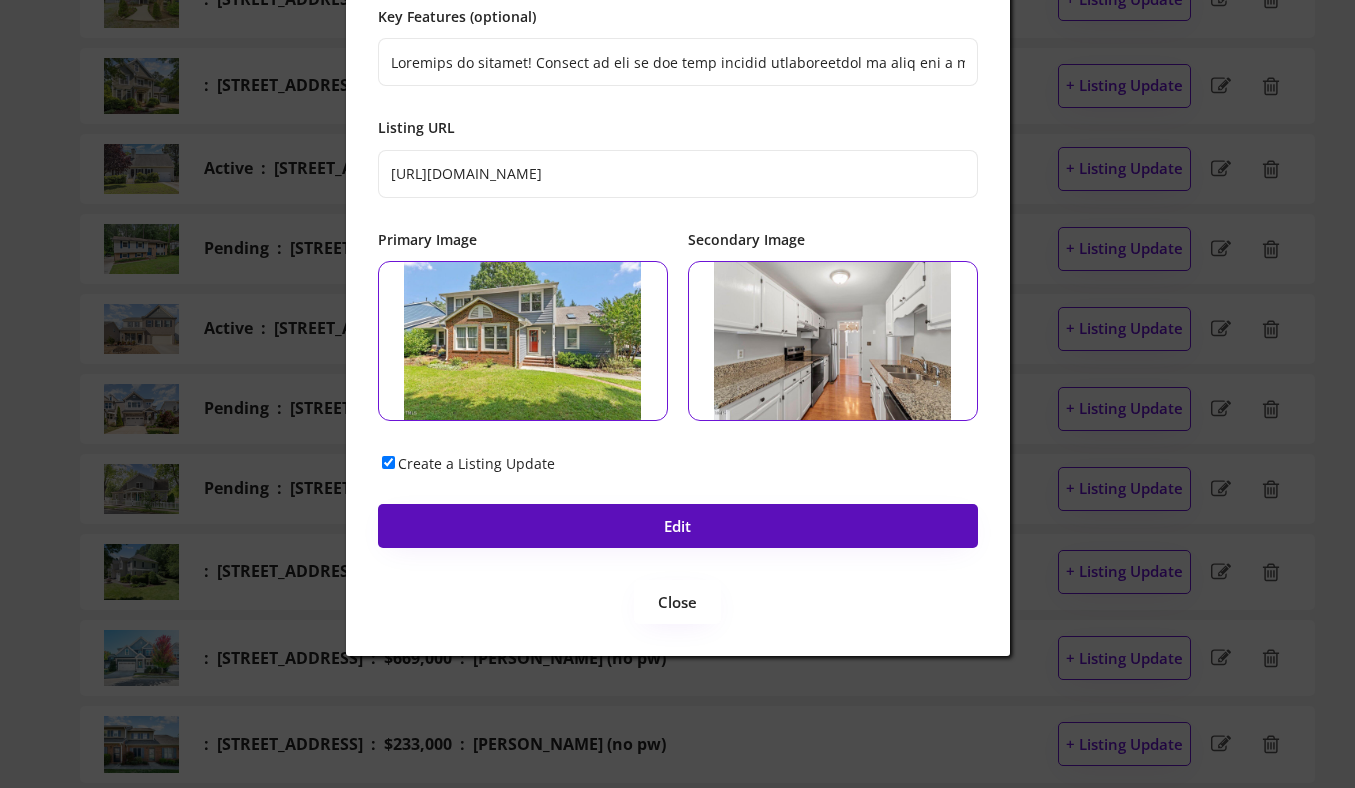 click on "Edit" at bounding box center [678, 526] 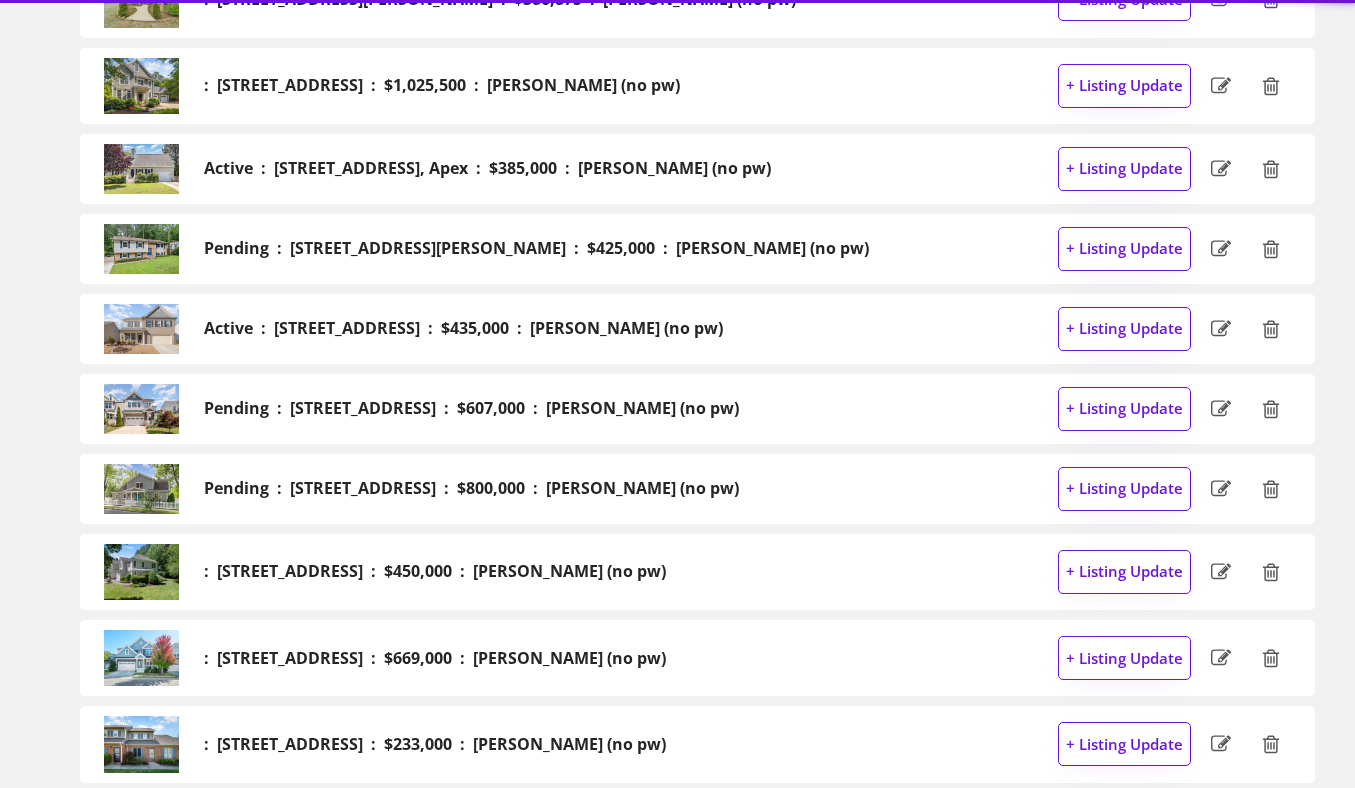 select on ""PLACEHOLDER_1427118222253"" 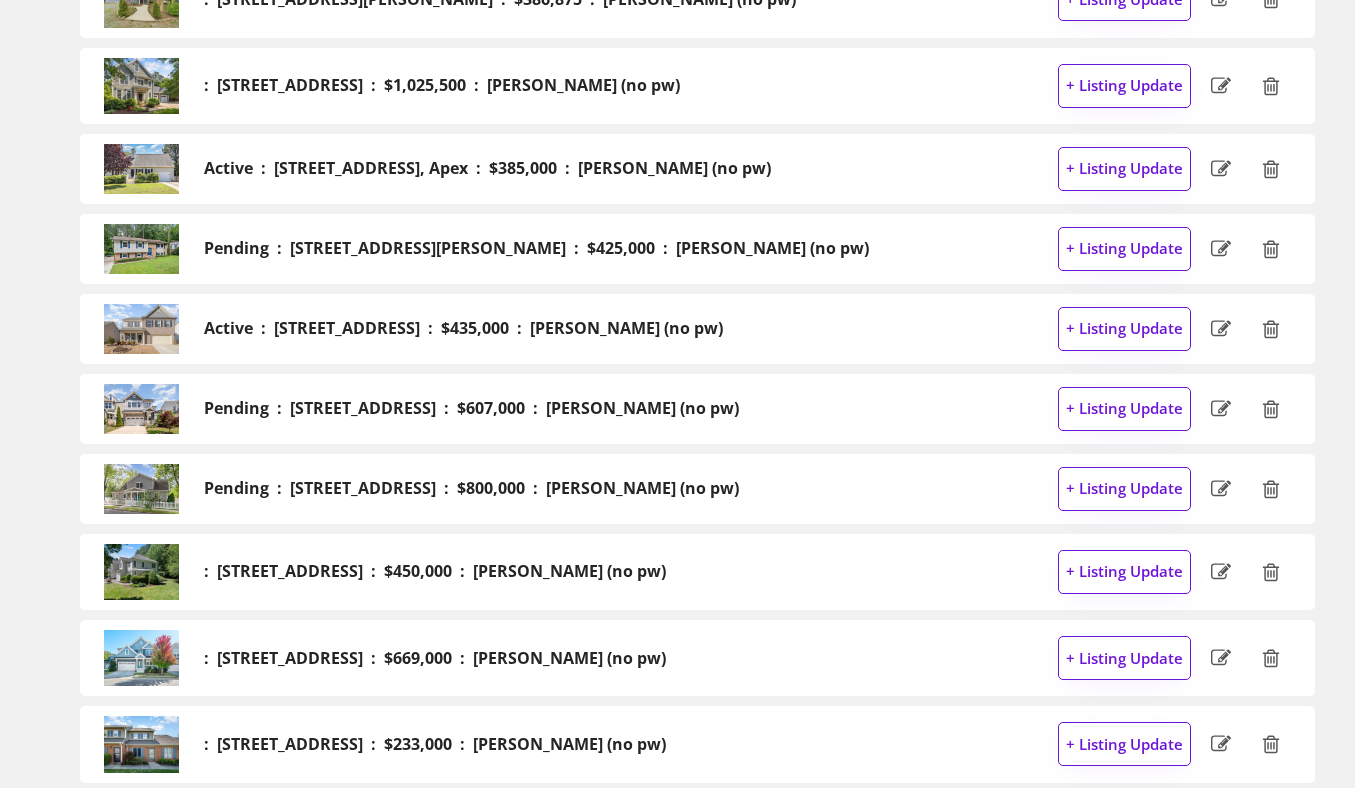type 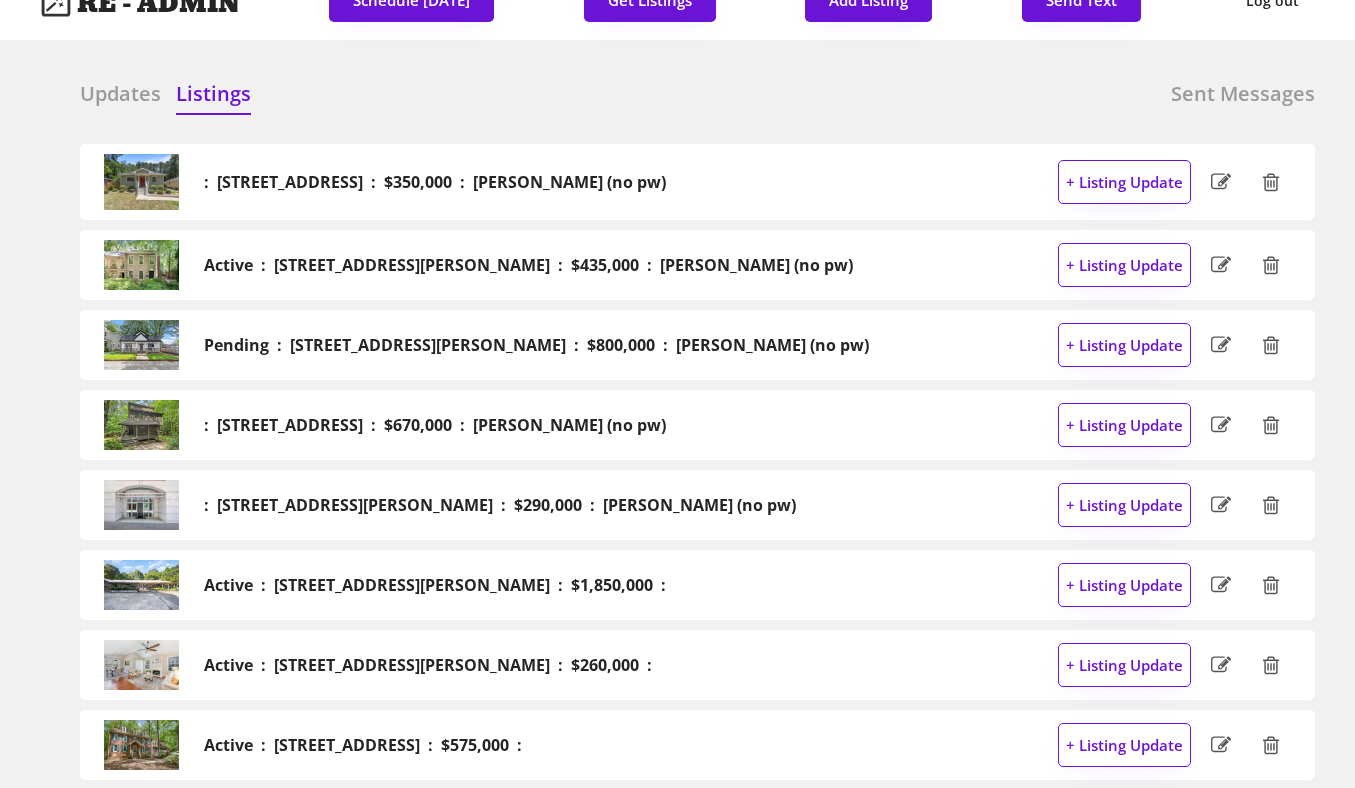 scroll, scrollTop: 0, scrollLeft: 0, axis: both 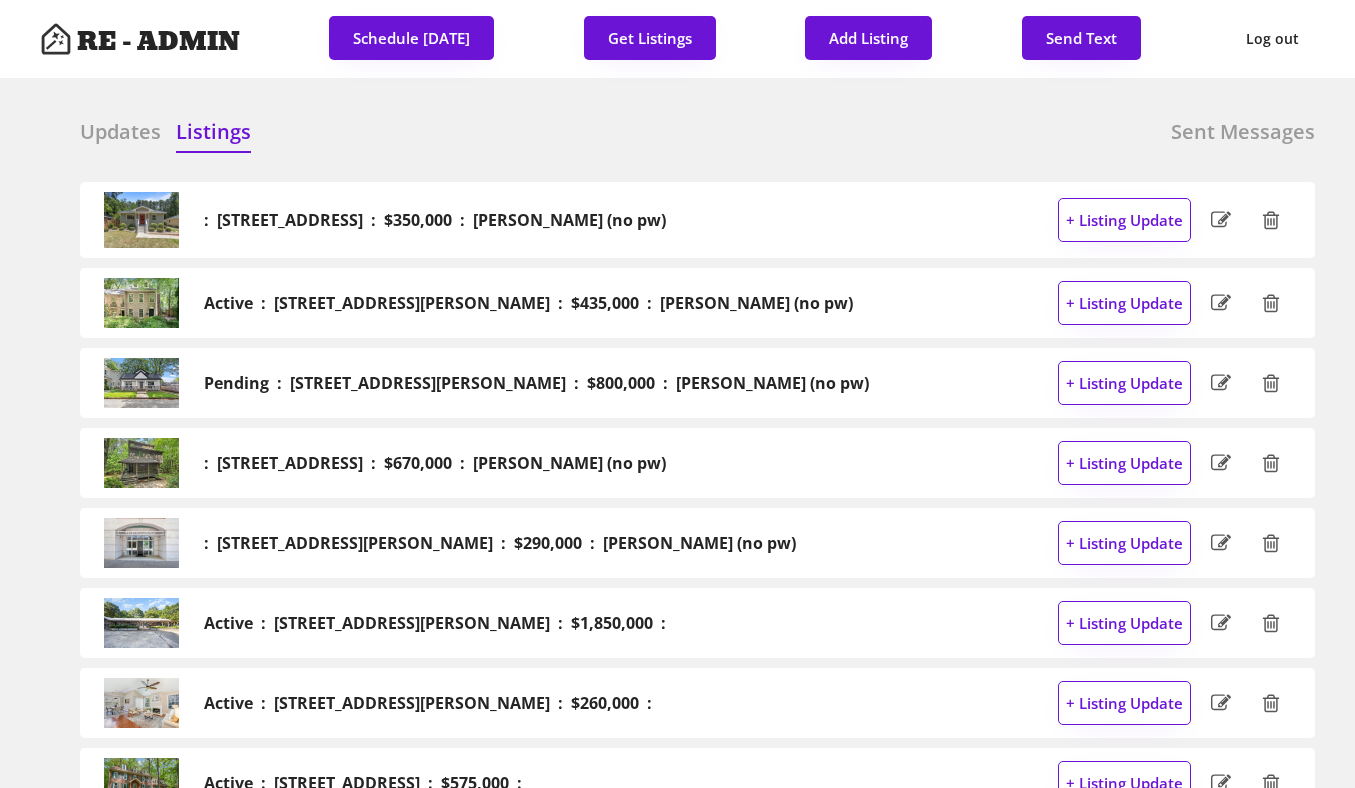 click on "Updates" at bounding box center (120, 132) 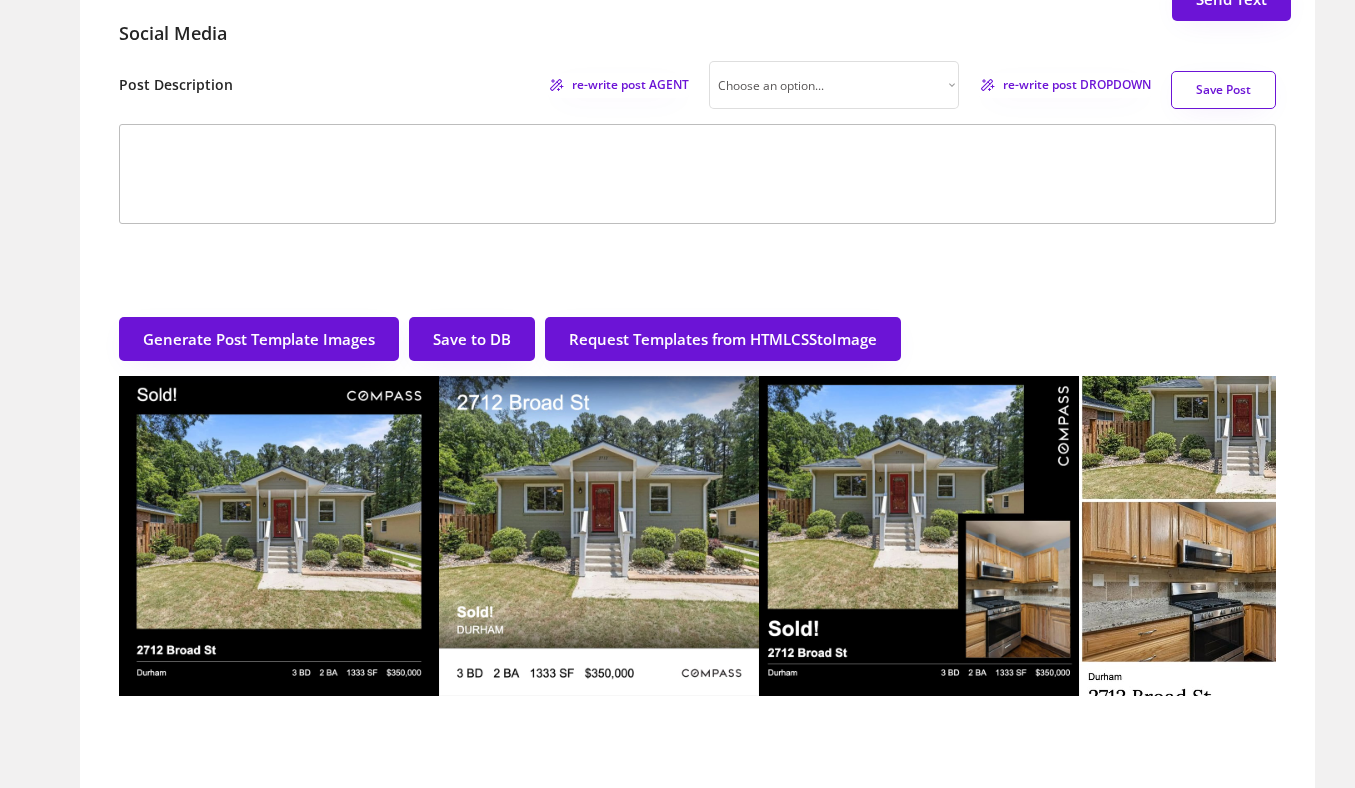scroll, scrollTop: 0, scrollLeft: 0, axis: both 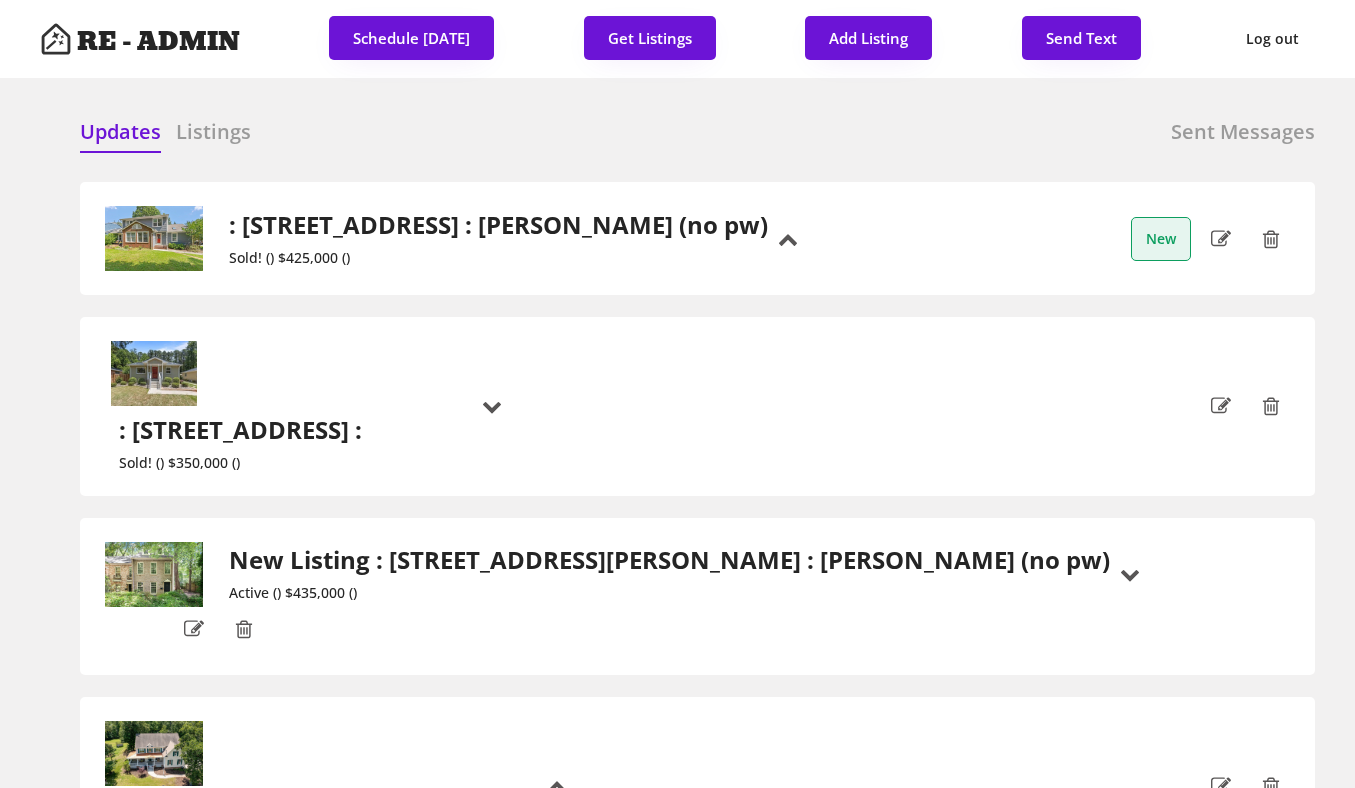 click on ": [STREET_ADDRESS] : [PERSON_NAME] (no pw)" at bounding box center [498, 225] 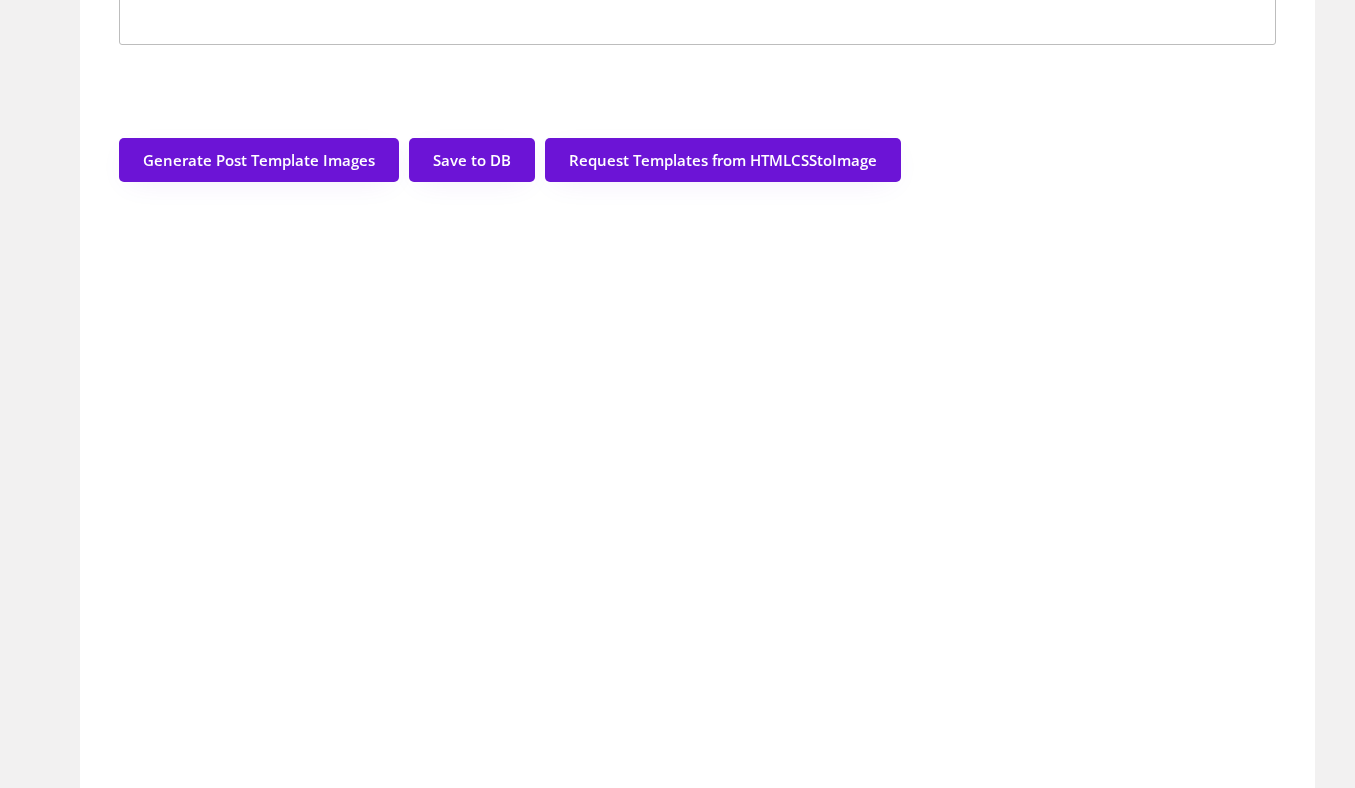 scroll, scrollTop: 478, scrollLeft: 0, axis: vertical 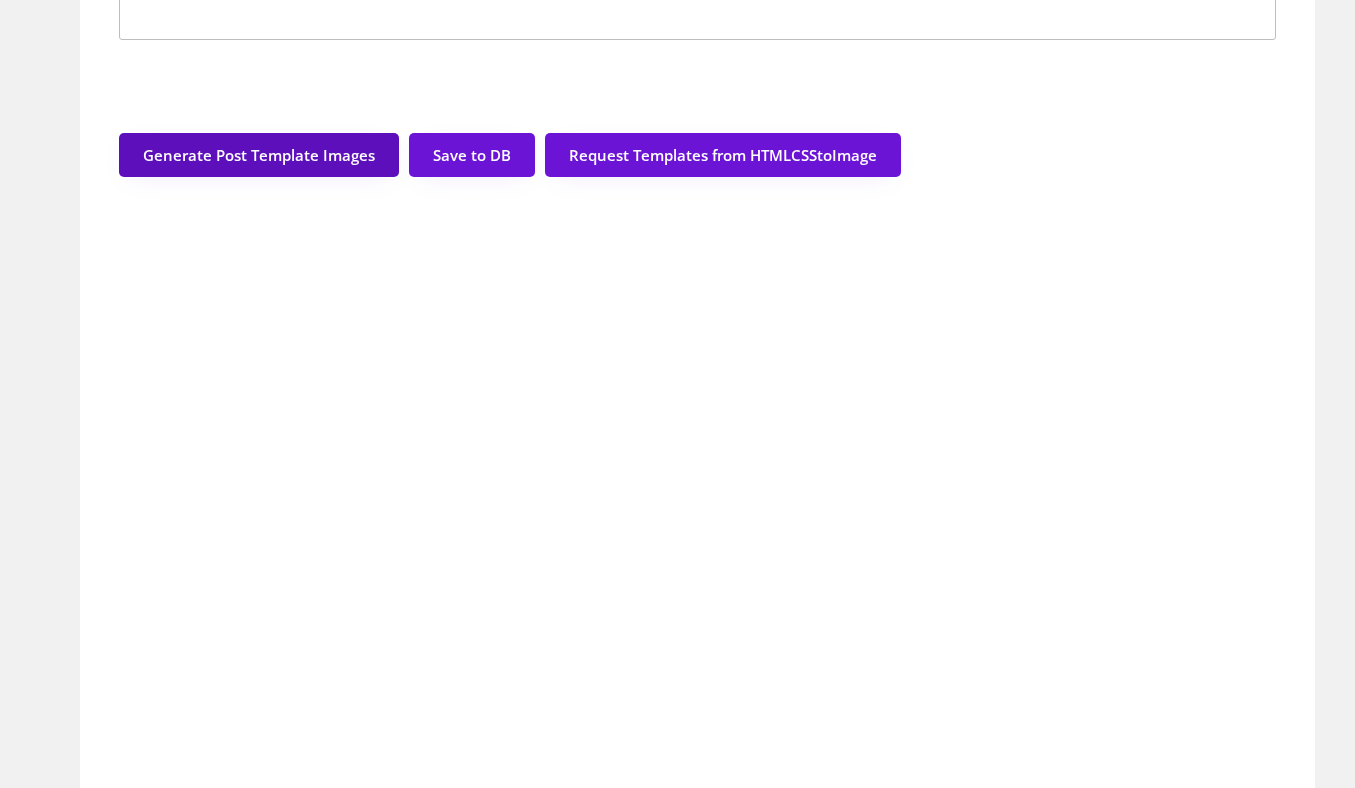 click on "Generate Post Template Images" at bounding box center (259, 155) 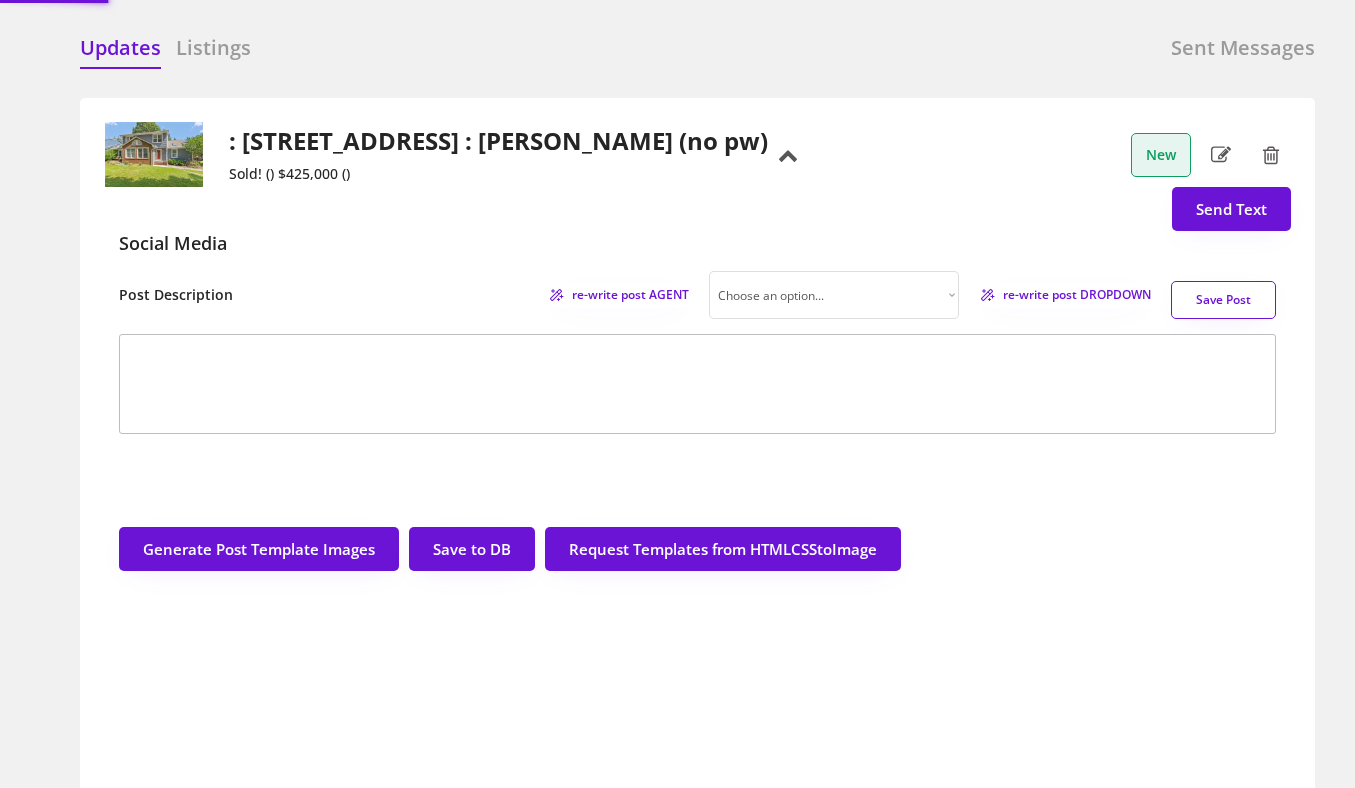 scroll, scrollTop: 0, scrollLeft: 0, axis: both 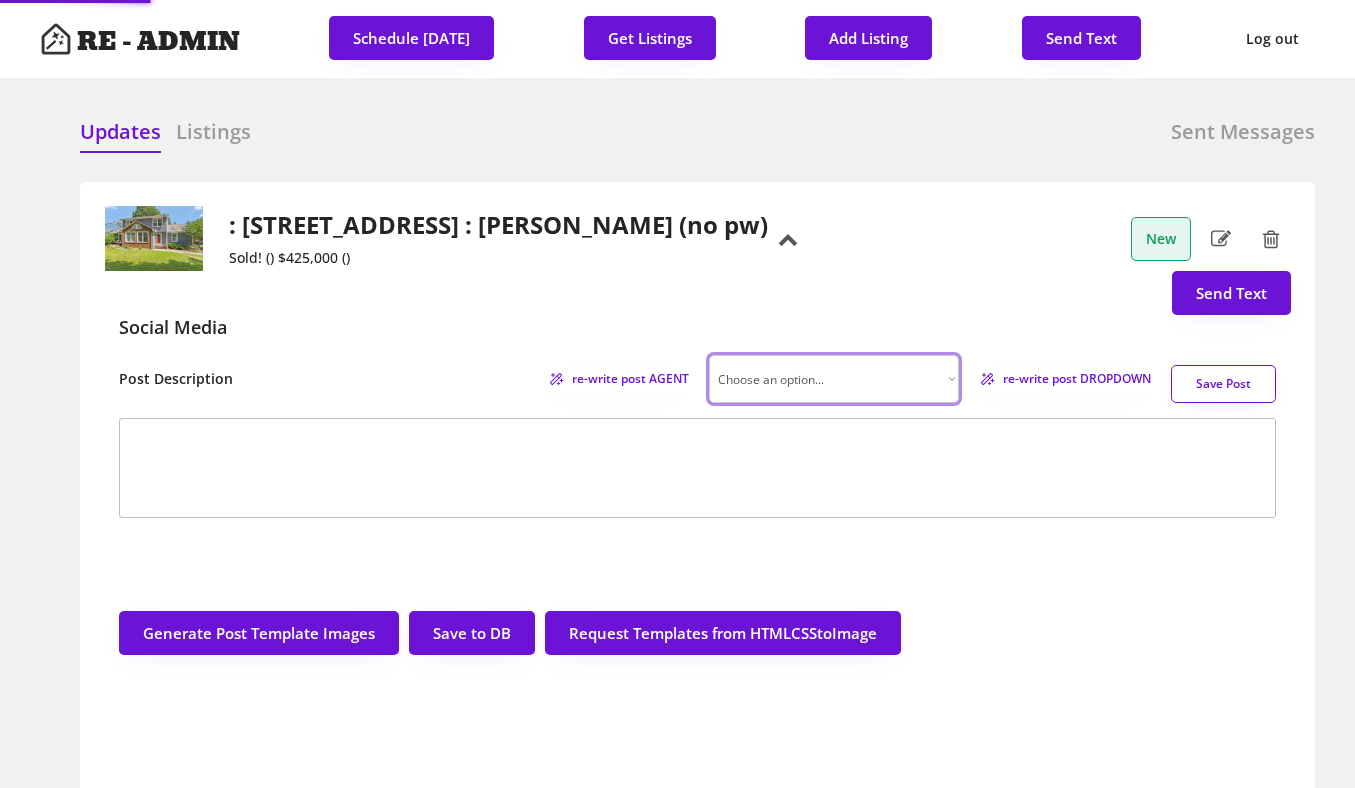 click on "Choose an option... Professional Factual & Direct Whimsical & Playful Excited & Energetic Trendy & Relatable" at bounding box center [834, 379] 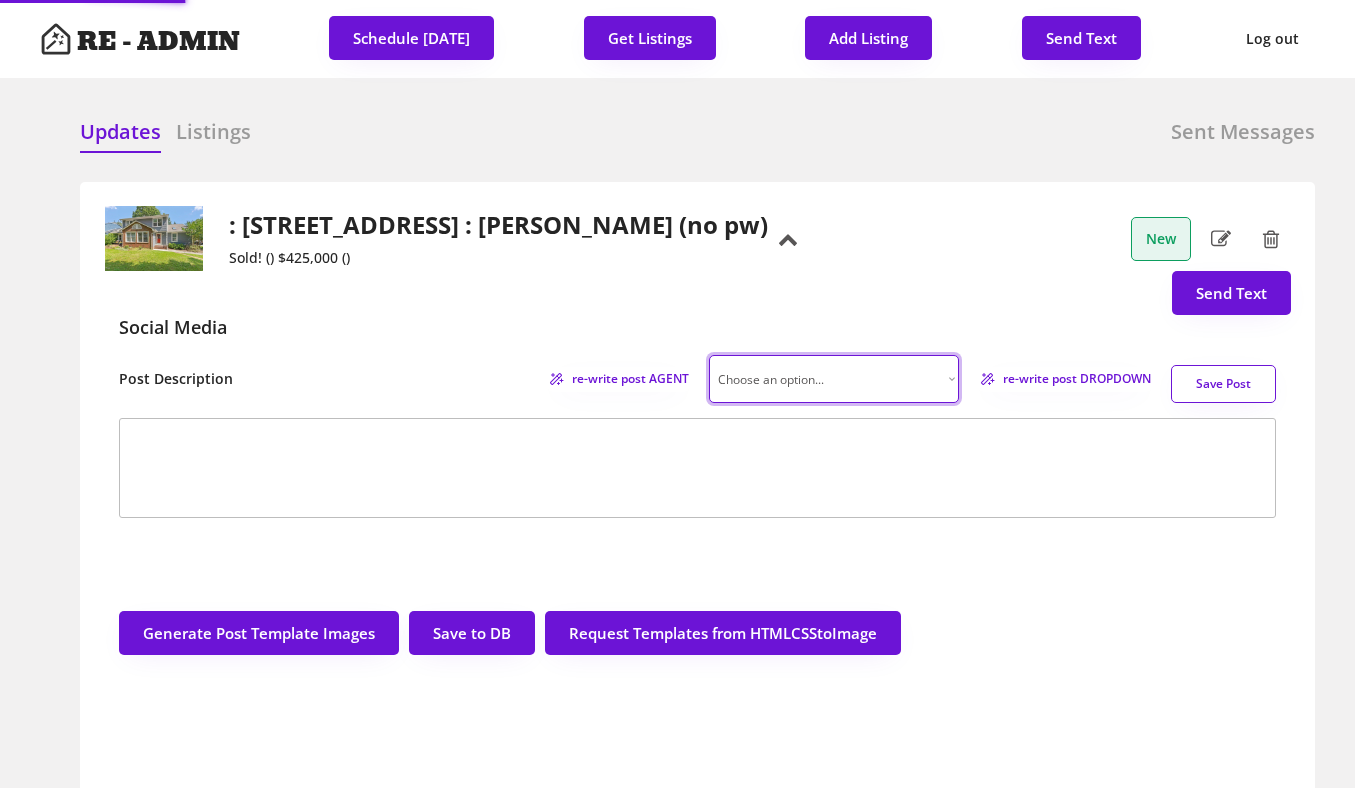 select on ""factual"" 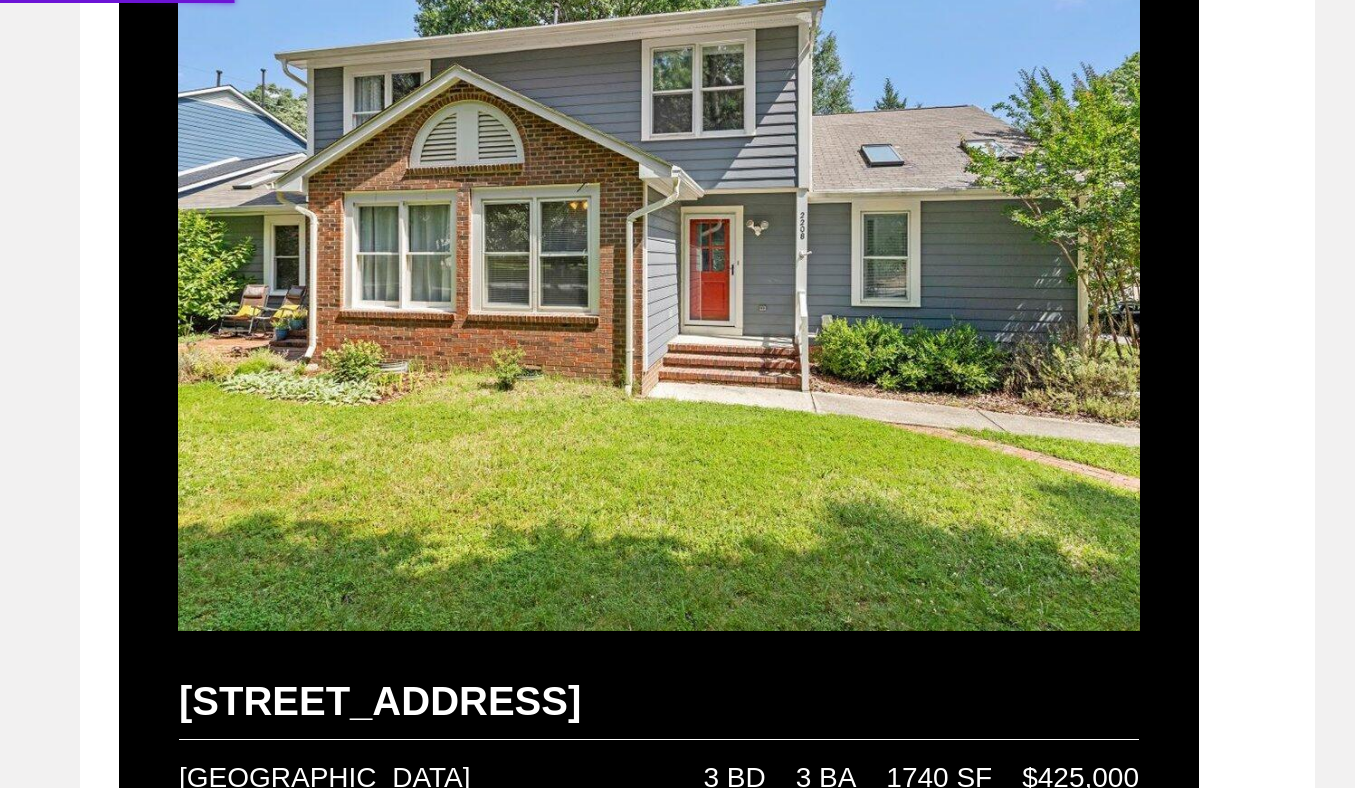 scroll, scrollTop: 2106, scrollLeft: 0, axis: vertical 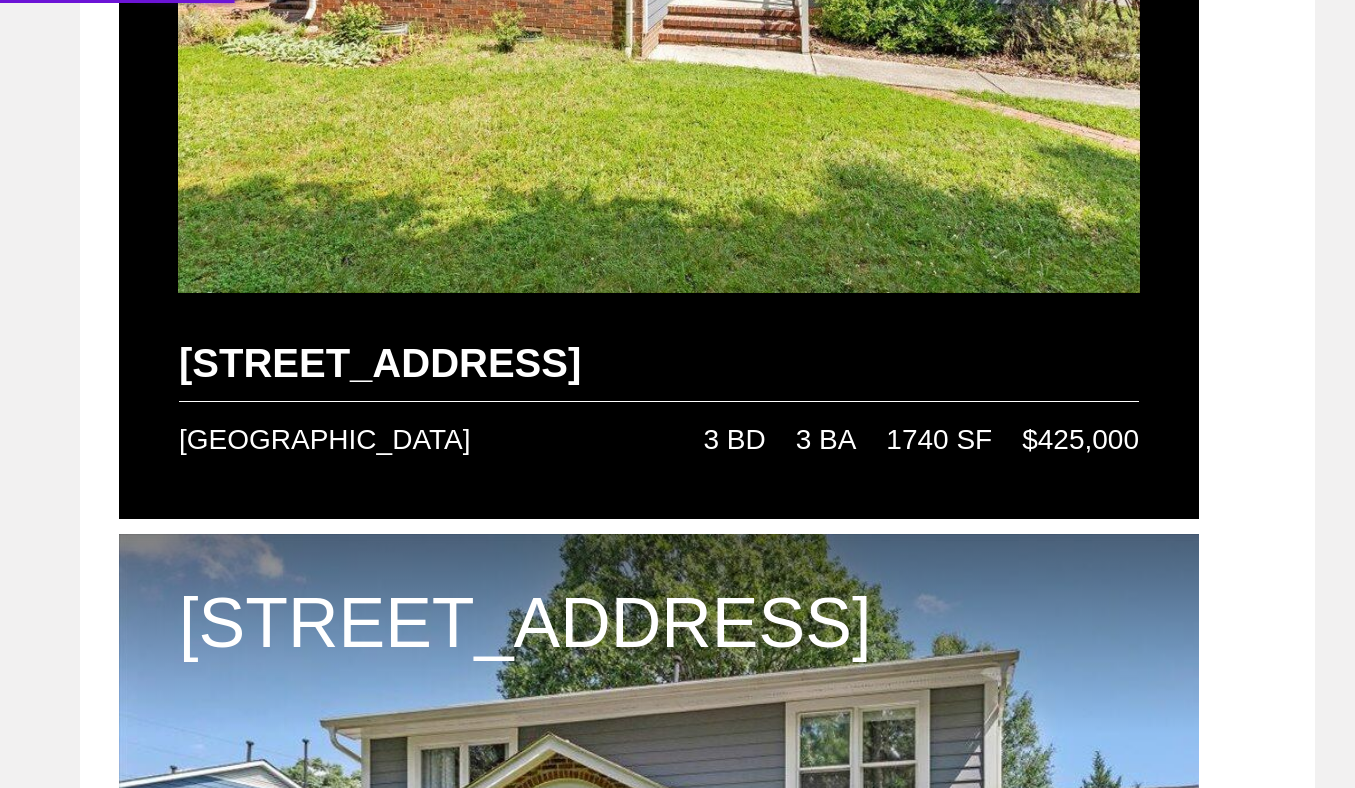 select on ""factual"" 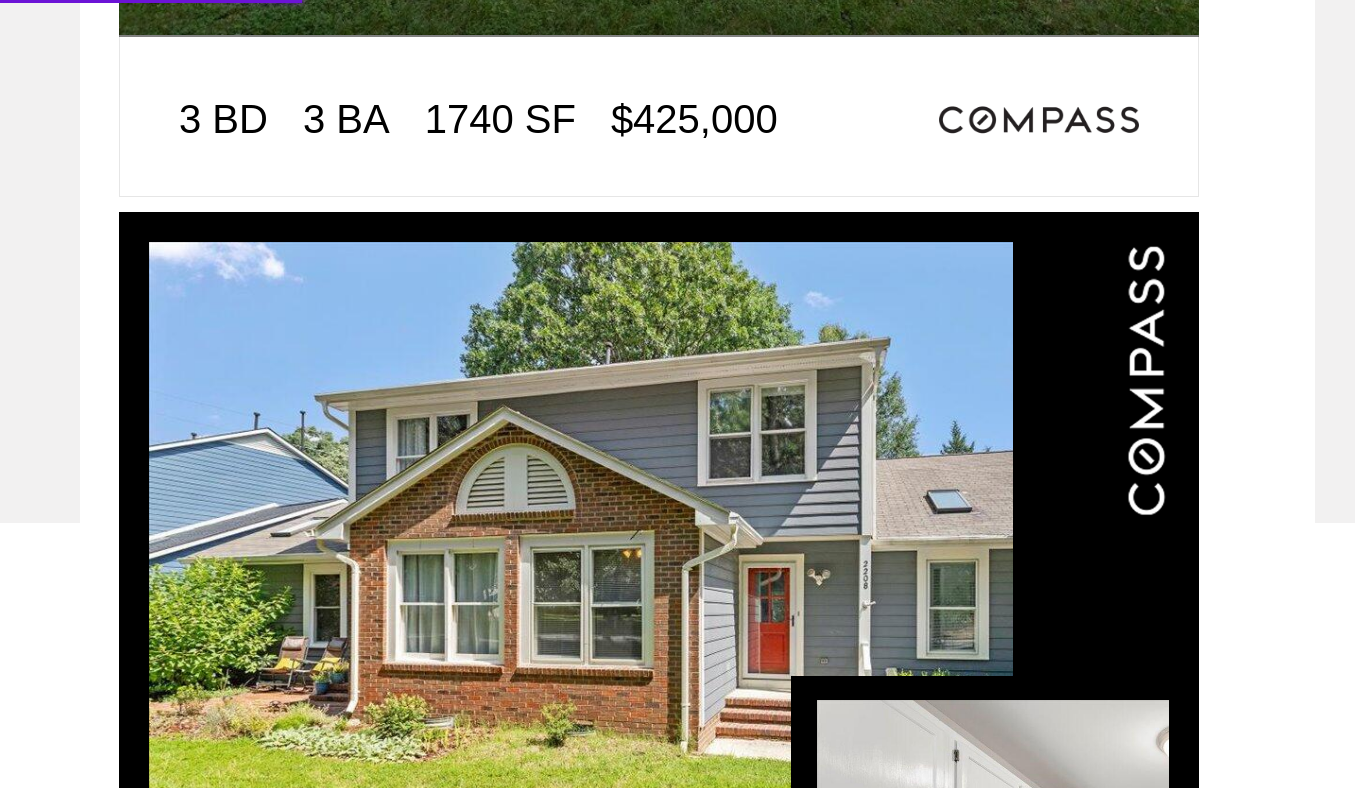 scroll, scrollTop: 3552, scrollLeft: 0, axis: vertical 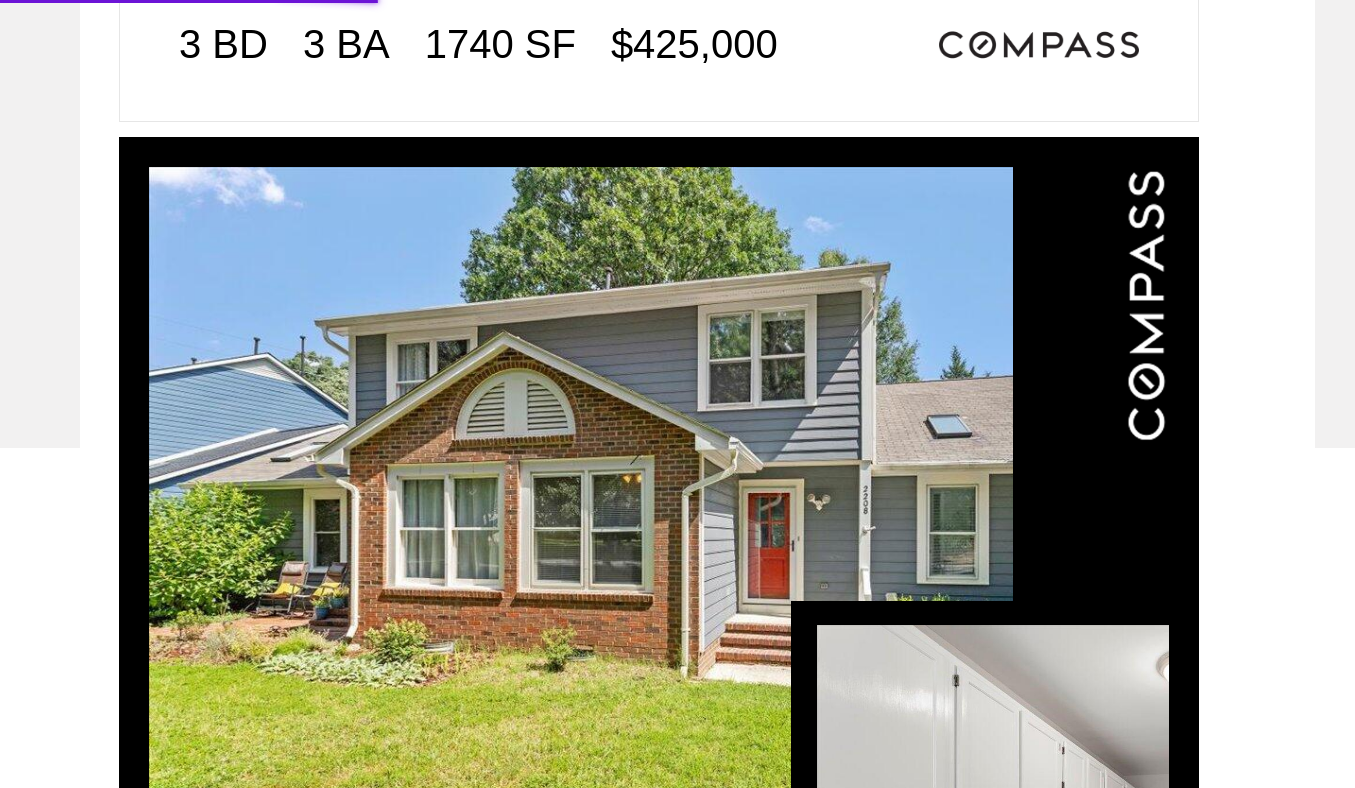 select on ""factual"" 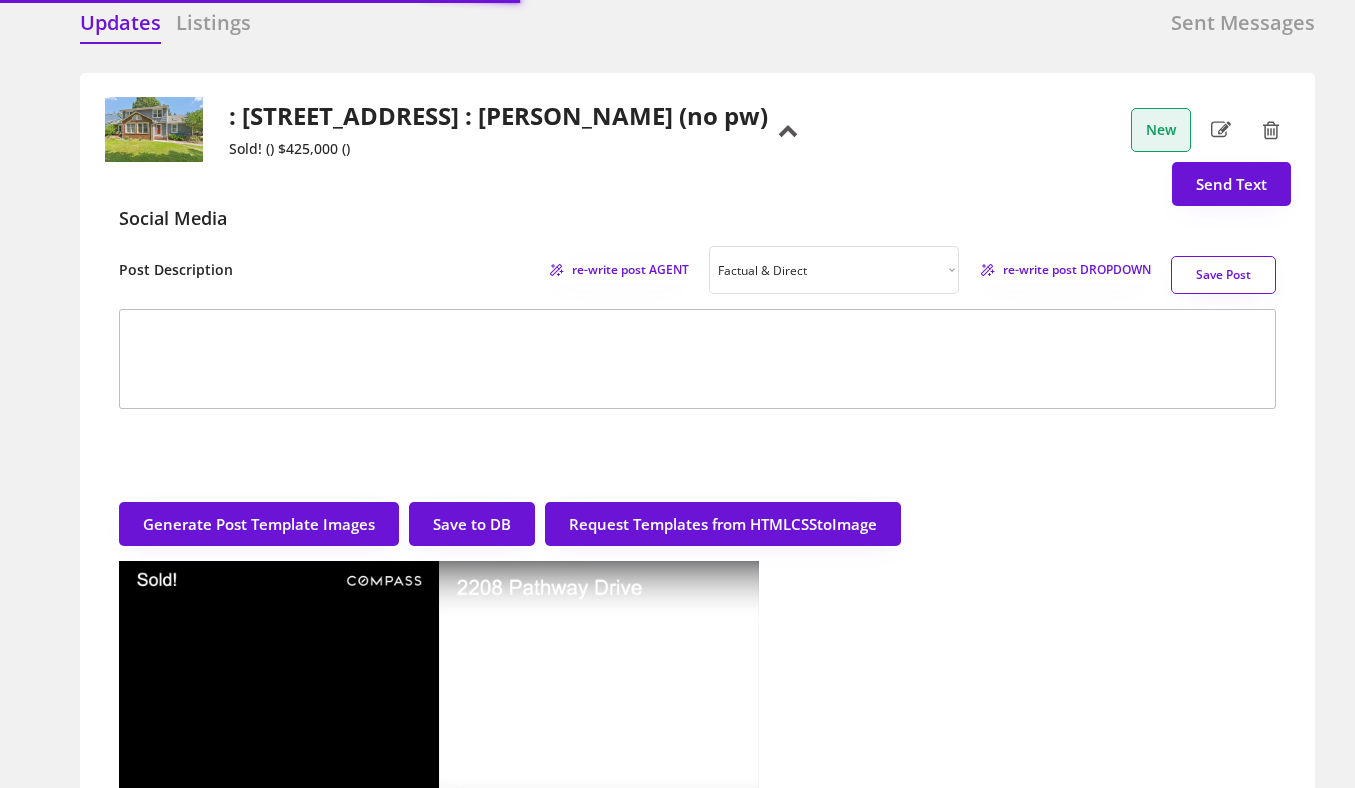 scroll, scrollTop: 113, scrollLeft: 0, axis: vertical 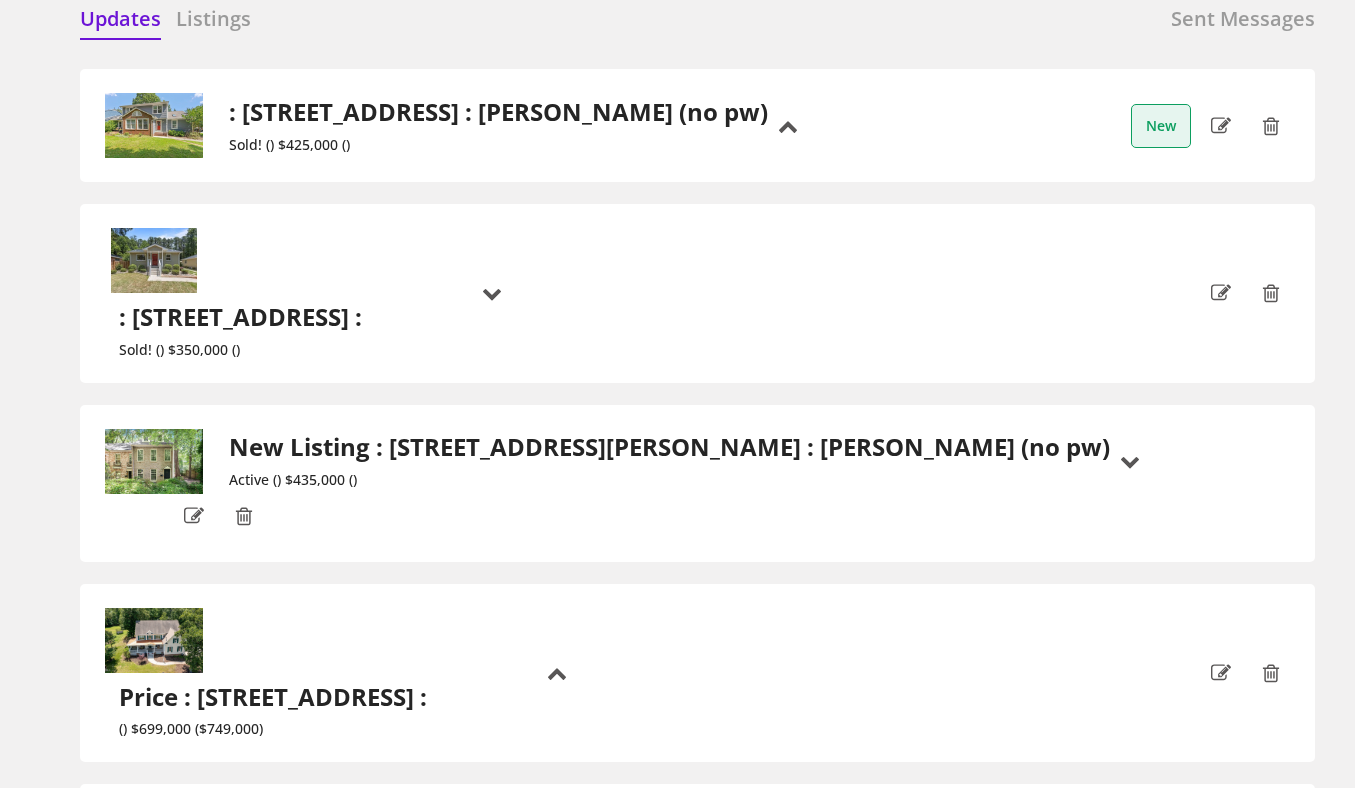 click on ": [STREET_ADDRESS] : [PERSON_NAME] (no pw)" at bounding box center [498, 112] 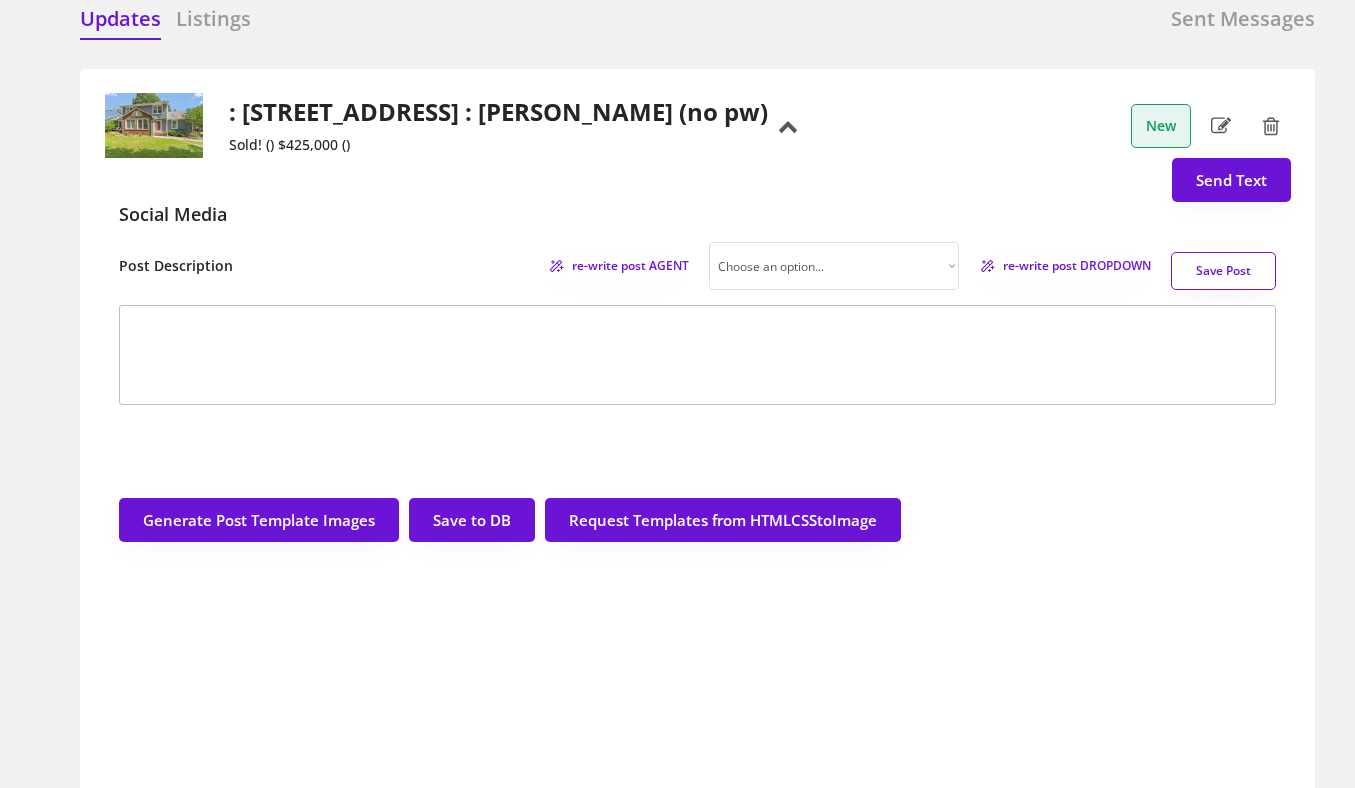 click on "Updates Listings Sent Messages  : [STREET_ADDRESS] : [PERSON_NAME] (no pw) Sold! () $425,000 () New Send Text Social Media Post Description re-write post AGENT Choose an option... Professional Factual & Direct Whimsical & Playful Excited & Energetic Trendy & Relatable re-write post DROPDOWN Save Post  Generate Post Template Images Save to DB Request Templates from HTMLCSStoImage Sold! [GEOGRAPHIC_DATA] 3 BD 3 BA 1740 SF $425,000 [STREET_ADDRESS] SF $425,000 [STREET_ADDRESS] Sold! [GEOGRAPHIC_DATA] 3 BD 3 BA 1740 SF $425,000 Sold! [STREET_ADDRESS] Sold! [GEOGRAPHIC_DATA] [STREET_ADDRESS] SF $425,000  : [STREET_ADDRESS] :  Sold! () $350,000 () New New Listing : [STREET_ADDRESS][PERSON_NAME] : [PERSON_NAME] (no pw) Active () $435,000 () New Price : [STREET_ADDRESS] :   () $699,000 ($749,000) New Price : [STREET_ADDRESS] : [PERSON_NAME] (no pw)  () $385,000 ($390,000) New Price : [STREET_ADDRESS][PERSON_NAME] :   () $260,000 ($265,000) New New" at bounding box center (677, 5) 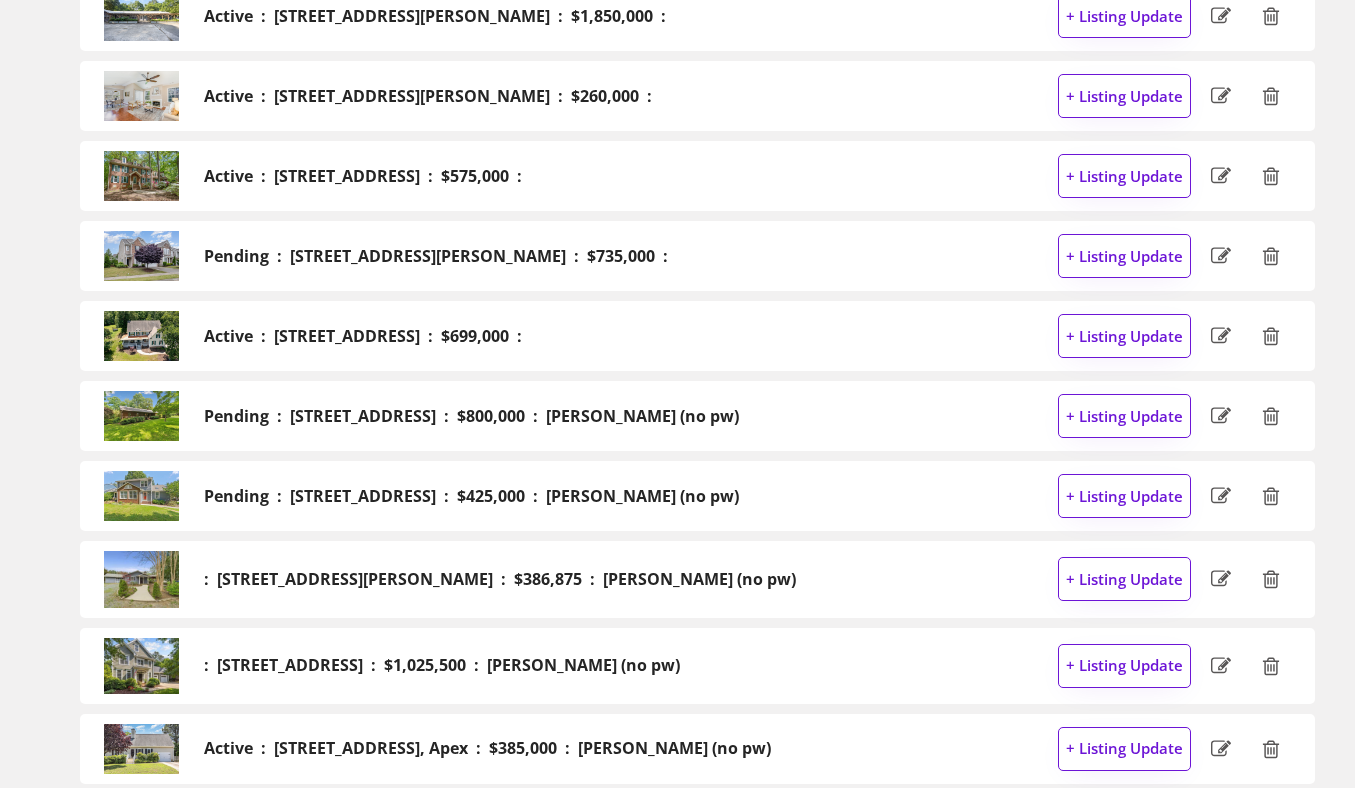 scroll, scrollTop: 617, scrollLeft: 0, axis: vertical 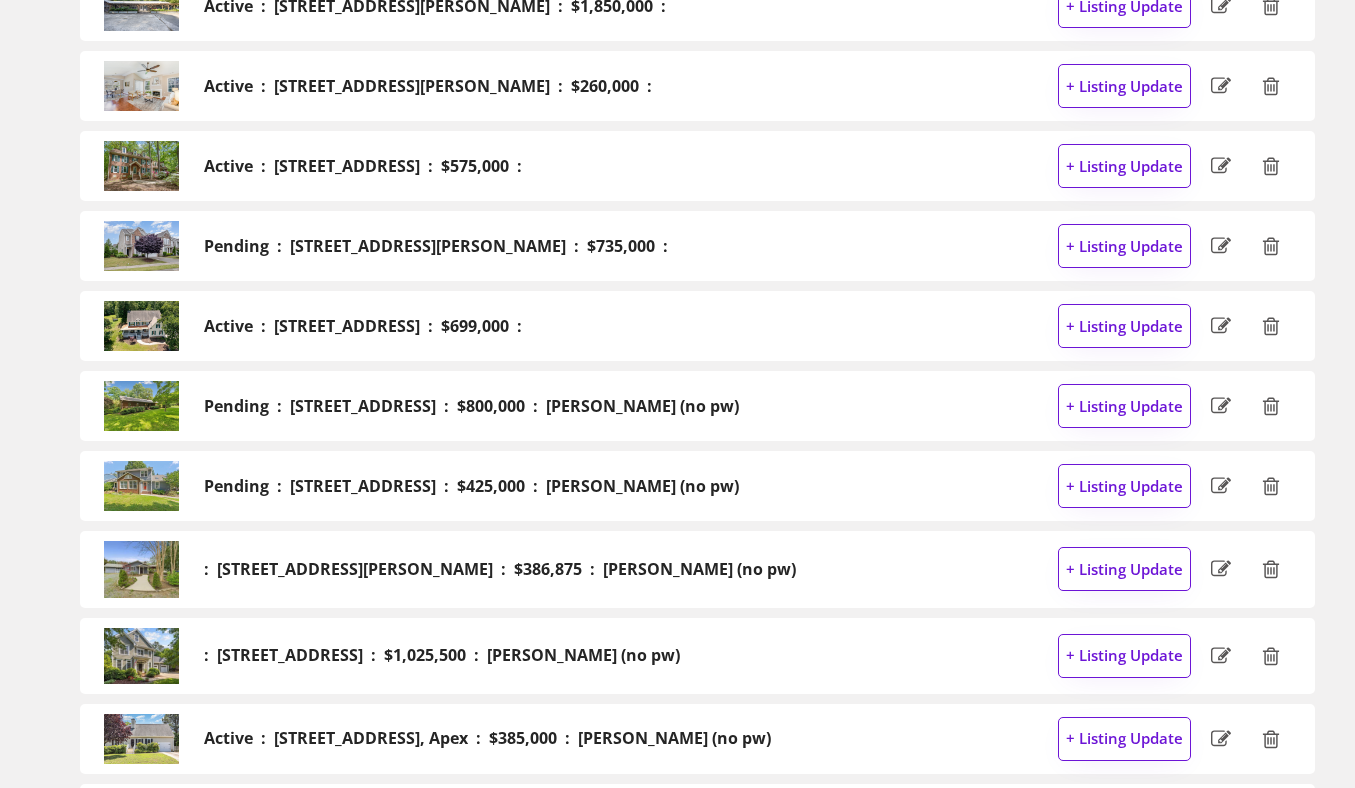 click 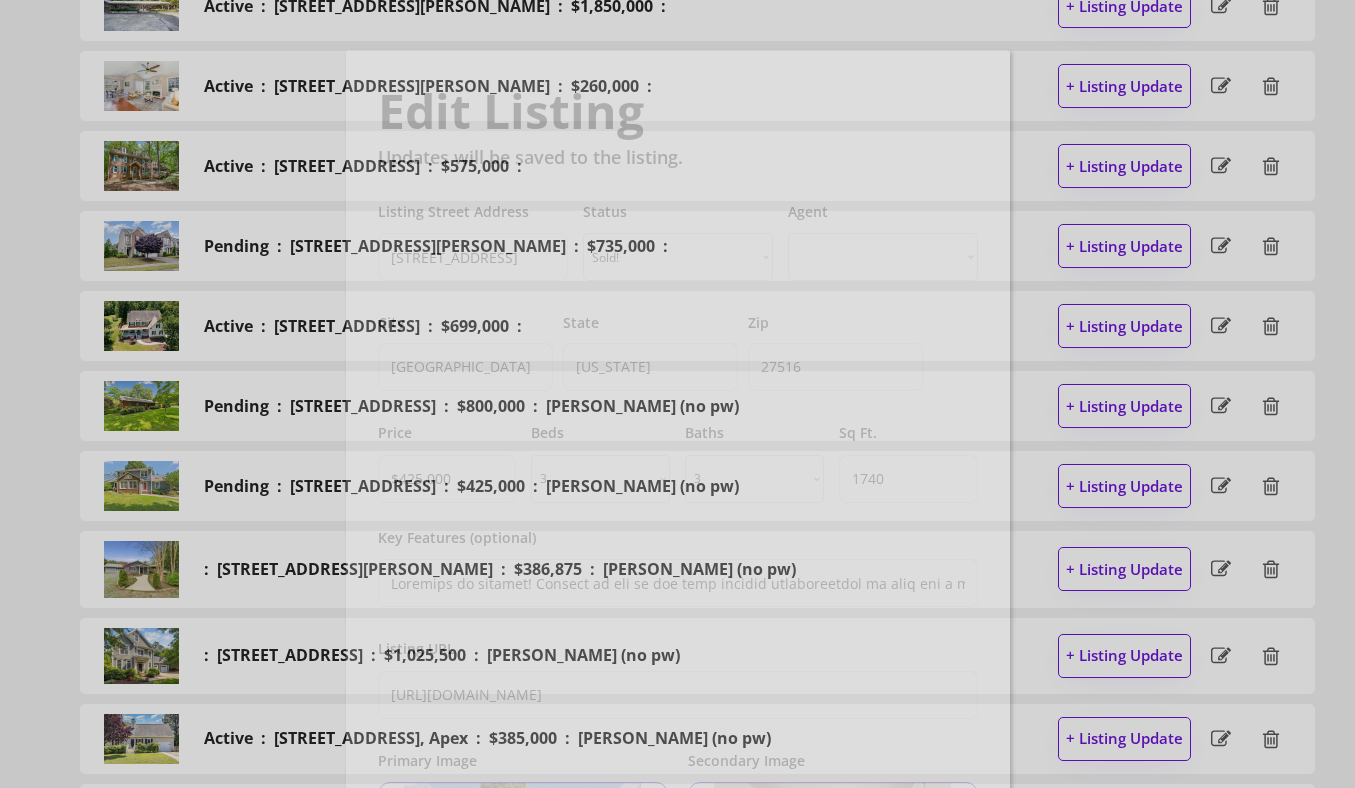 select on ""1348695171700984260__LOOKUP__1729372932700x451283580625748500"" 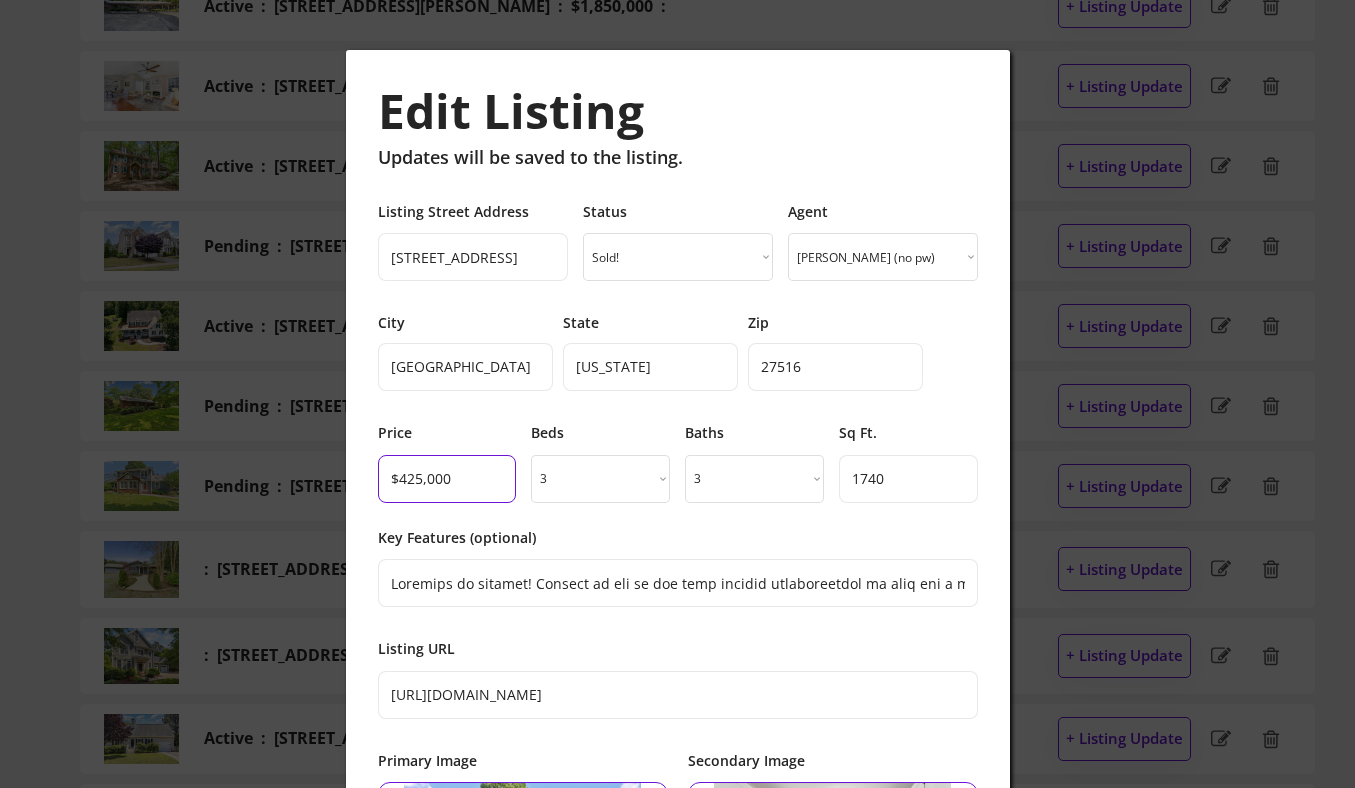 click at bounding box center (447, 479) 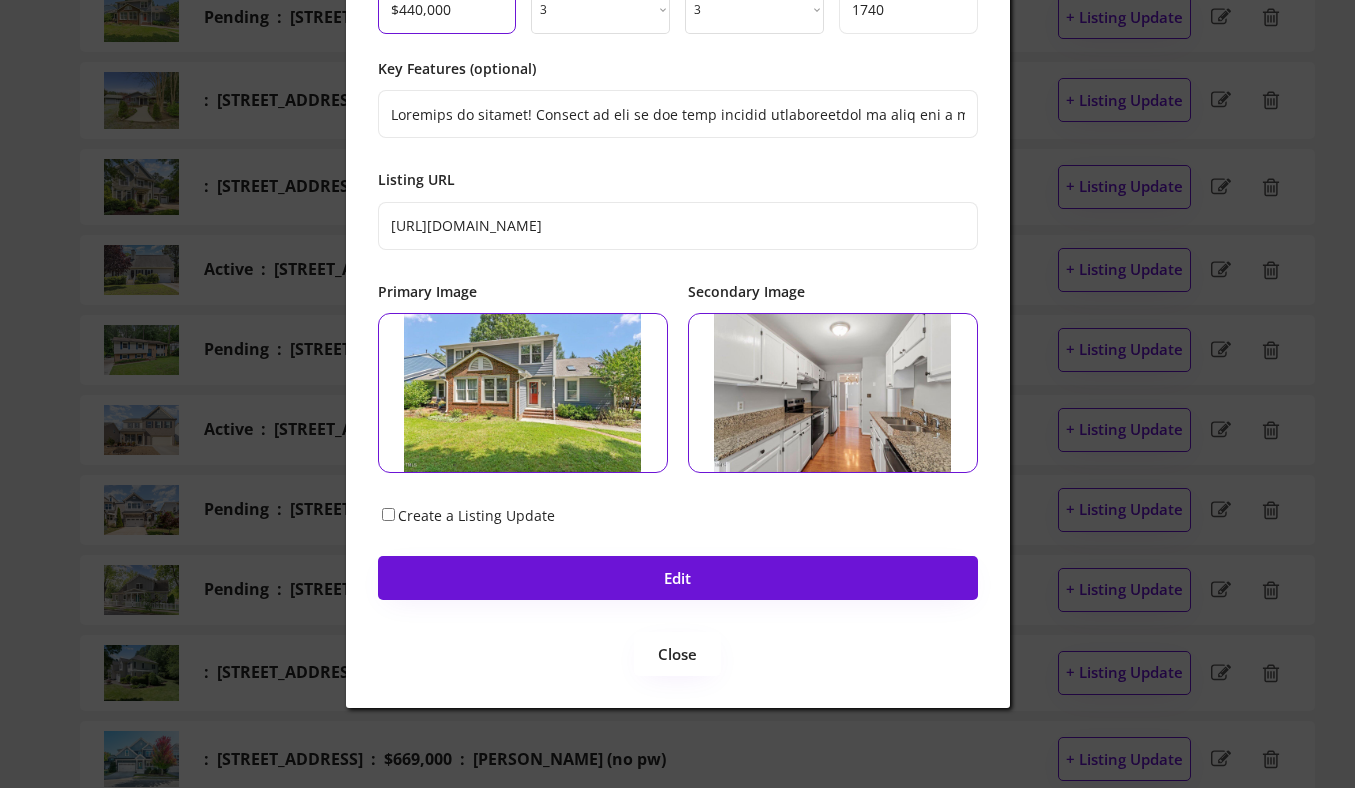 scroll, scrollTop: 1133, scrollLeft: 0, axis: vertical 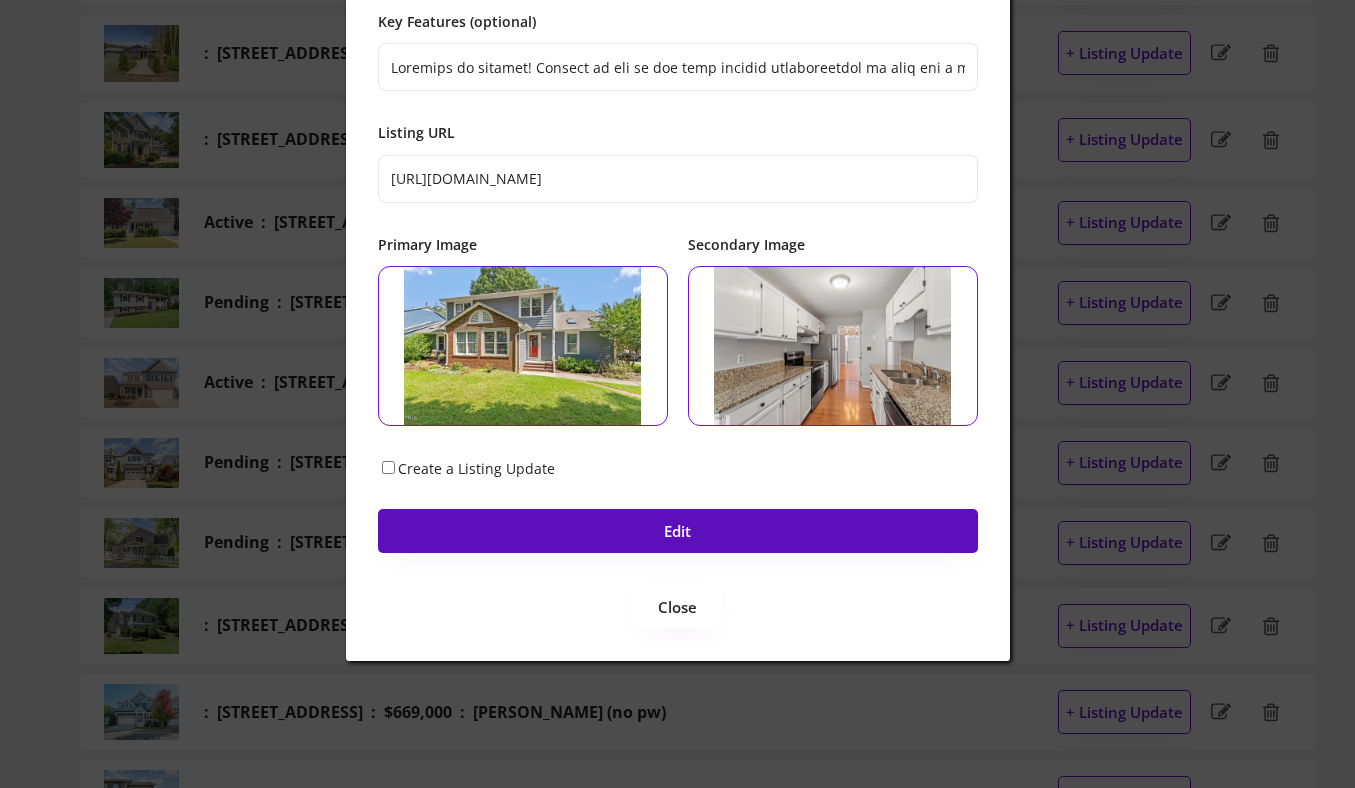 type on "$440,000" 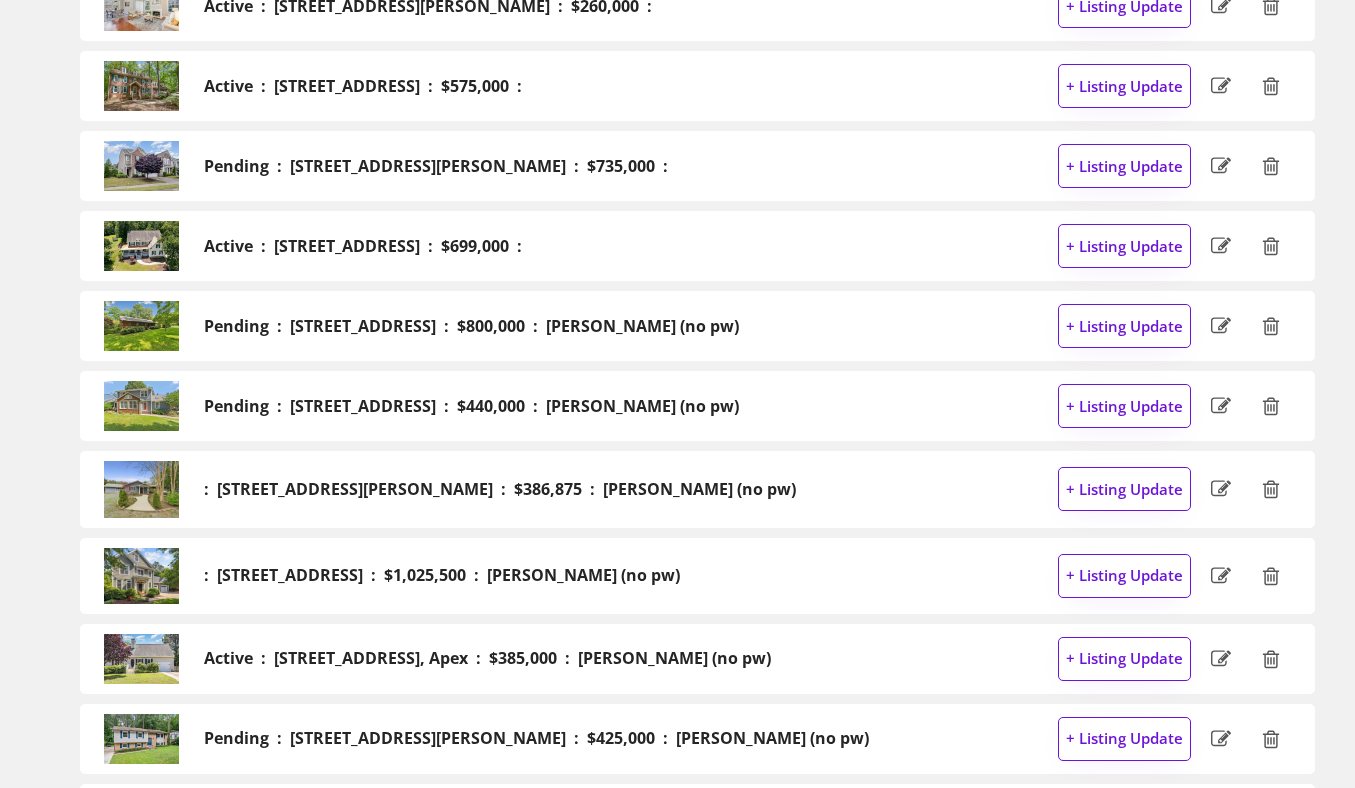 scroll, scrollTop: 0, scrollLeft: 0, axis: both 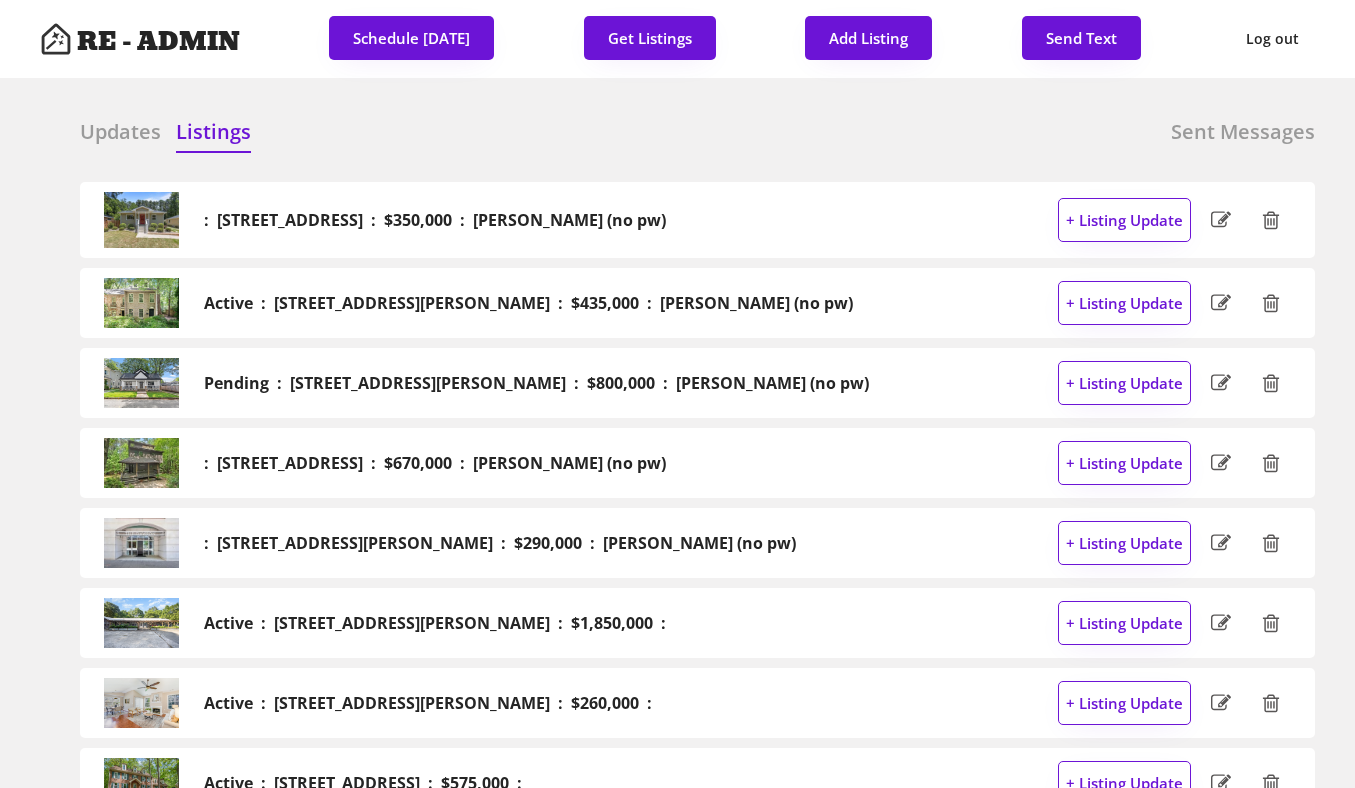 click on "Updates" at bounding box center (120, 132) 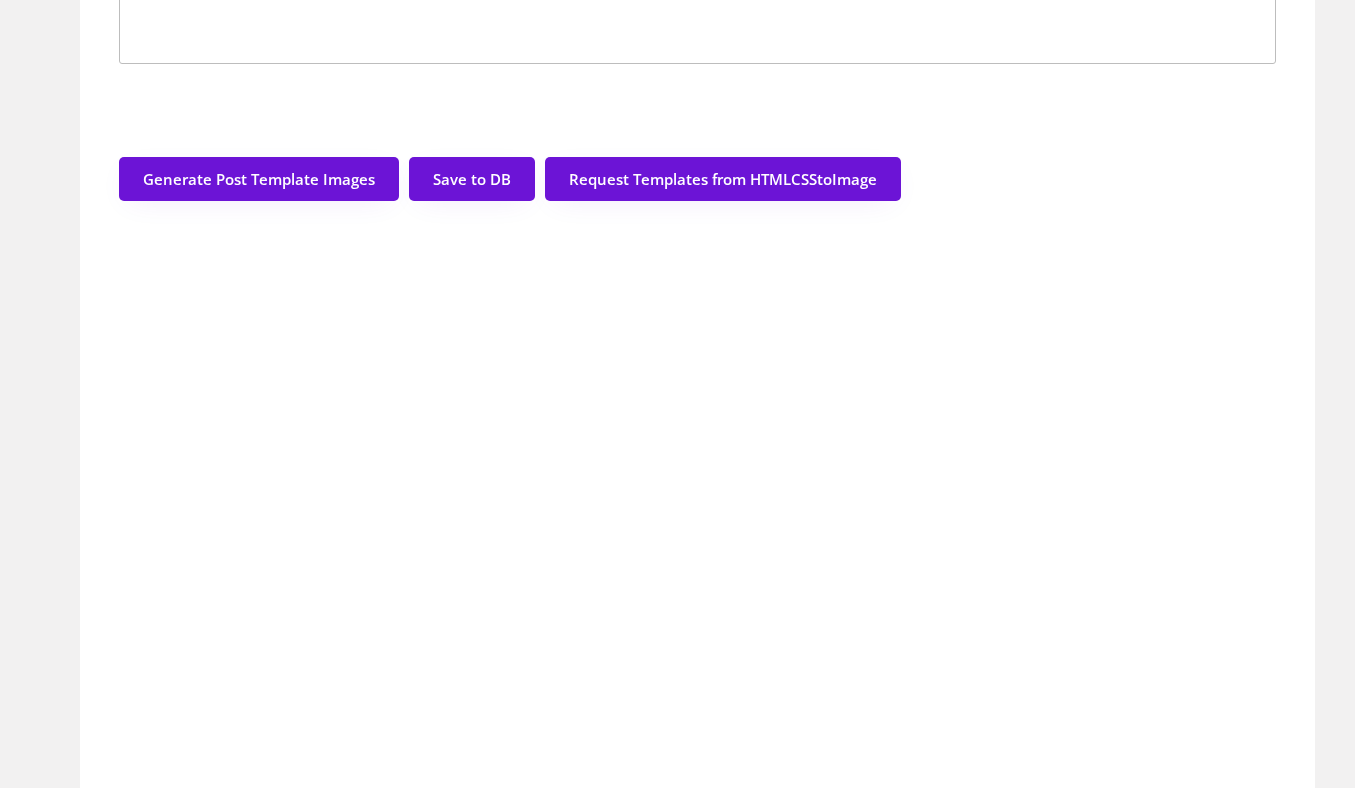 scroll, scrollTop: 0, scrollLeft: 0, axis: both 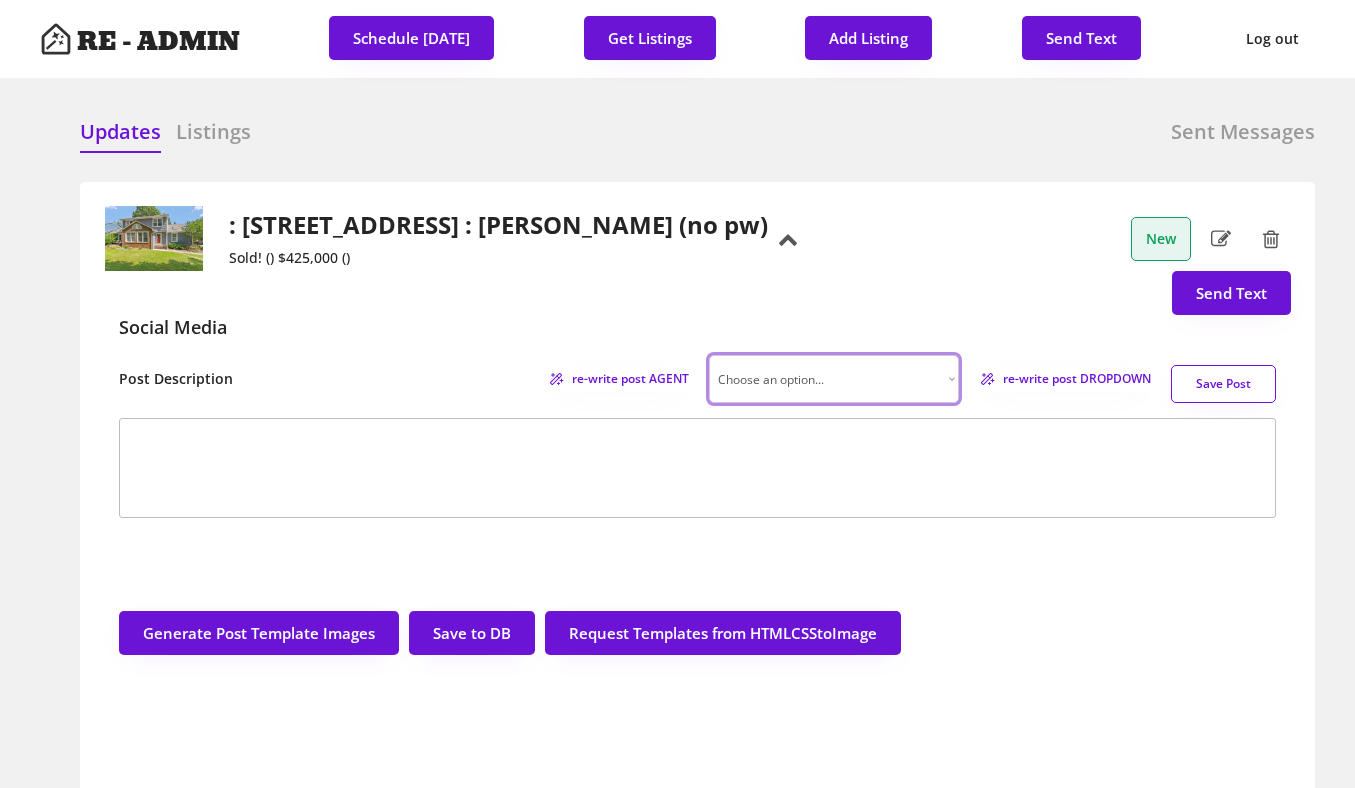 click on "Choose an option... Professional Factual & Direct Whimsical & Playful Excited & Energetic Trendy & Relatable" at bounding box center (834, 379) 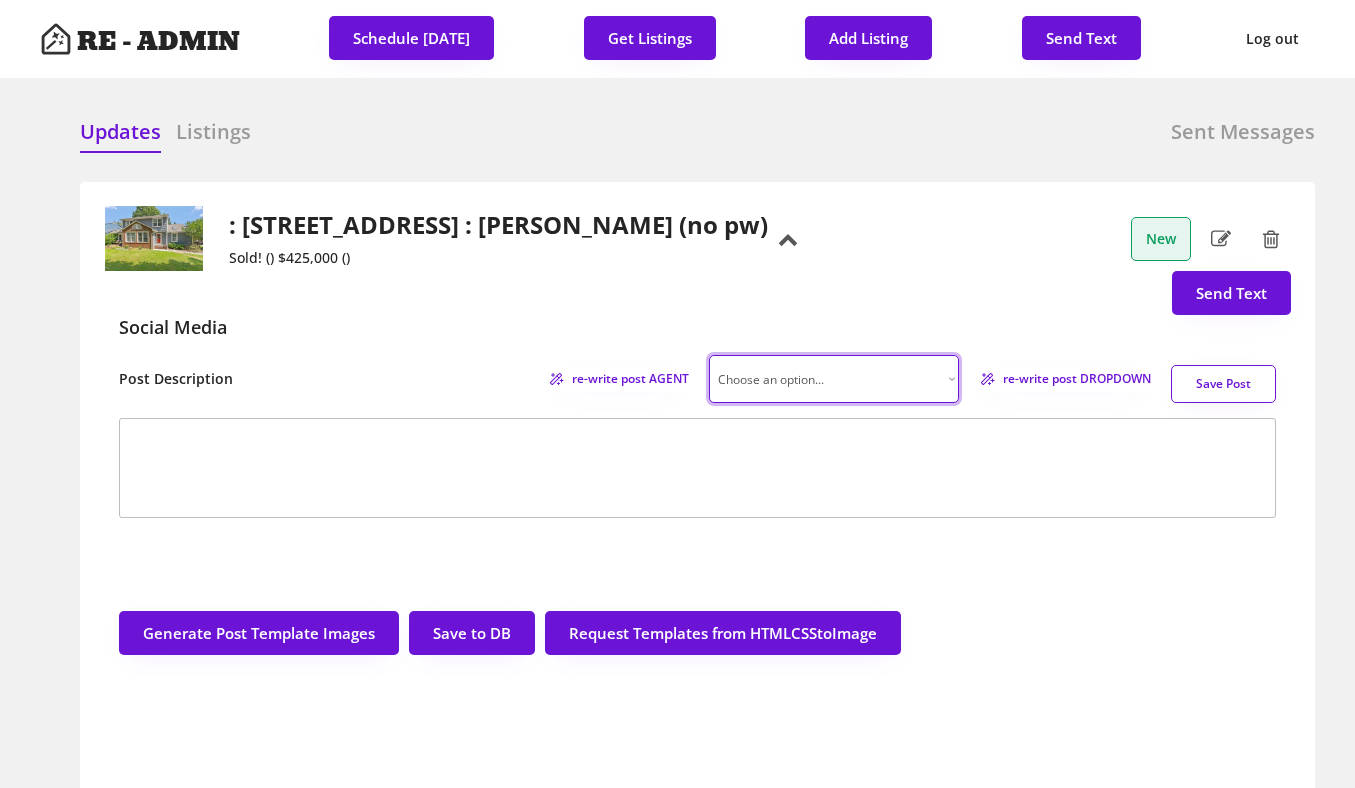 select on ""factual"" 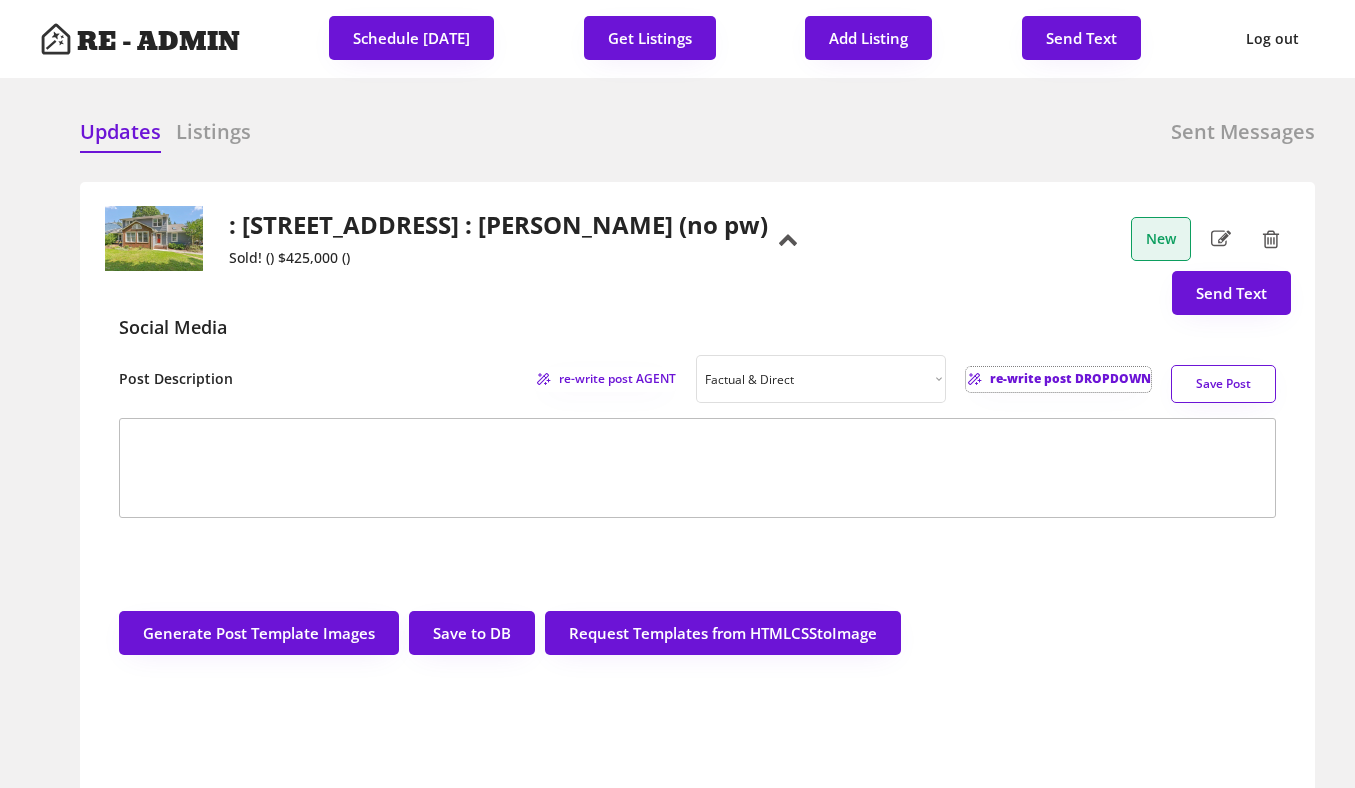 click on "re-write post DROPDOWN" at bounding box center (1070, 379) 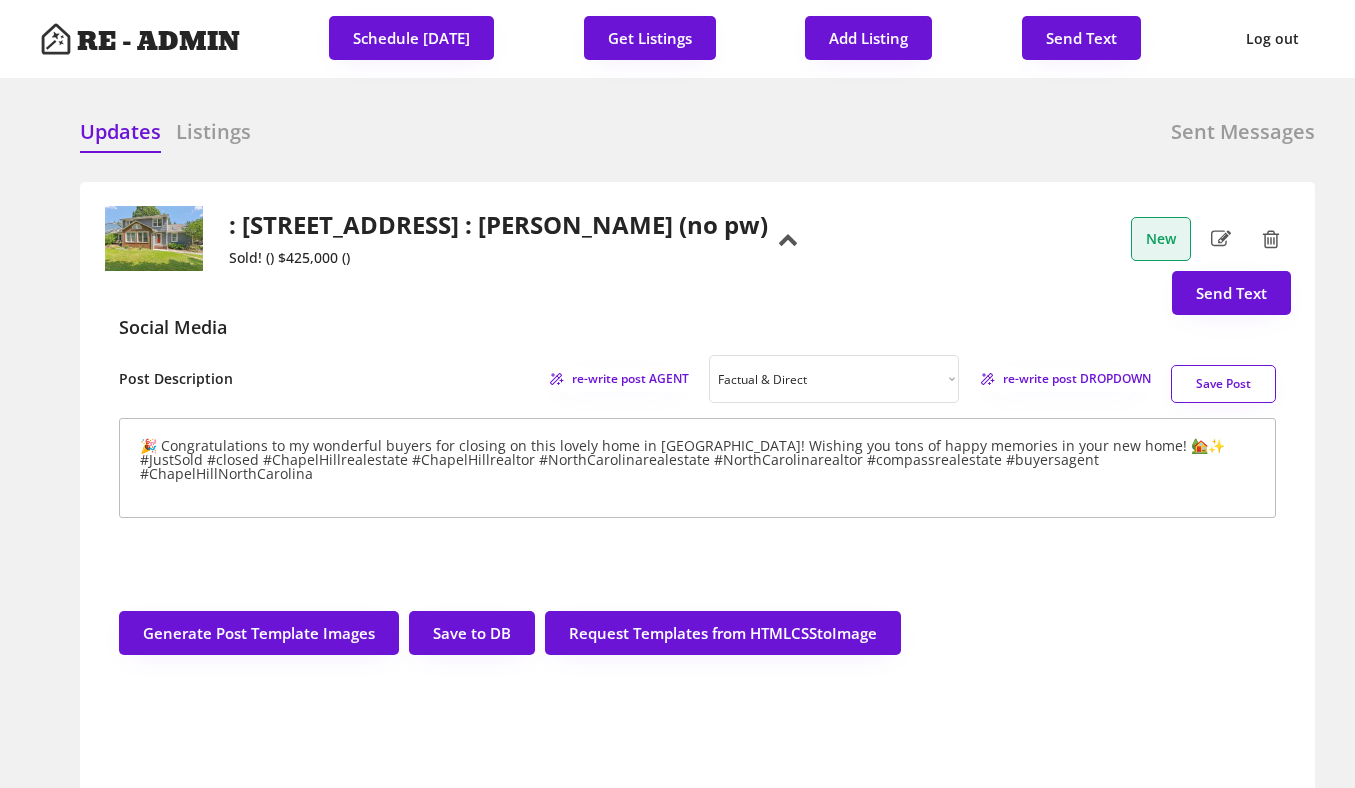 click on "🎉 Congratulations to my wonderful buyers for closing on this lovely home in Chapel Hill! Wishing you tons of happy memories in your new home! 🏡✨  #JustSold #closed #ChapelHillrealestate #ChapelHillrealtor #NorthCarolinarealestate #NorthCarolinarealtor #compassrealestate #buyersagent #ChapelHillNorthCarolina" at bounding box center (697, 468) 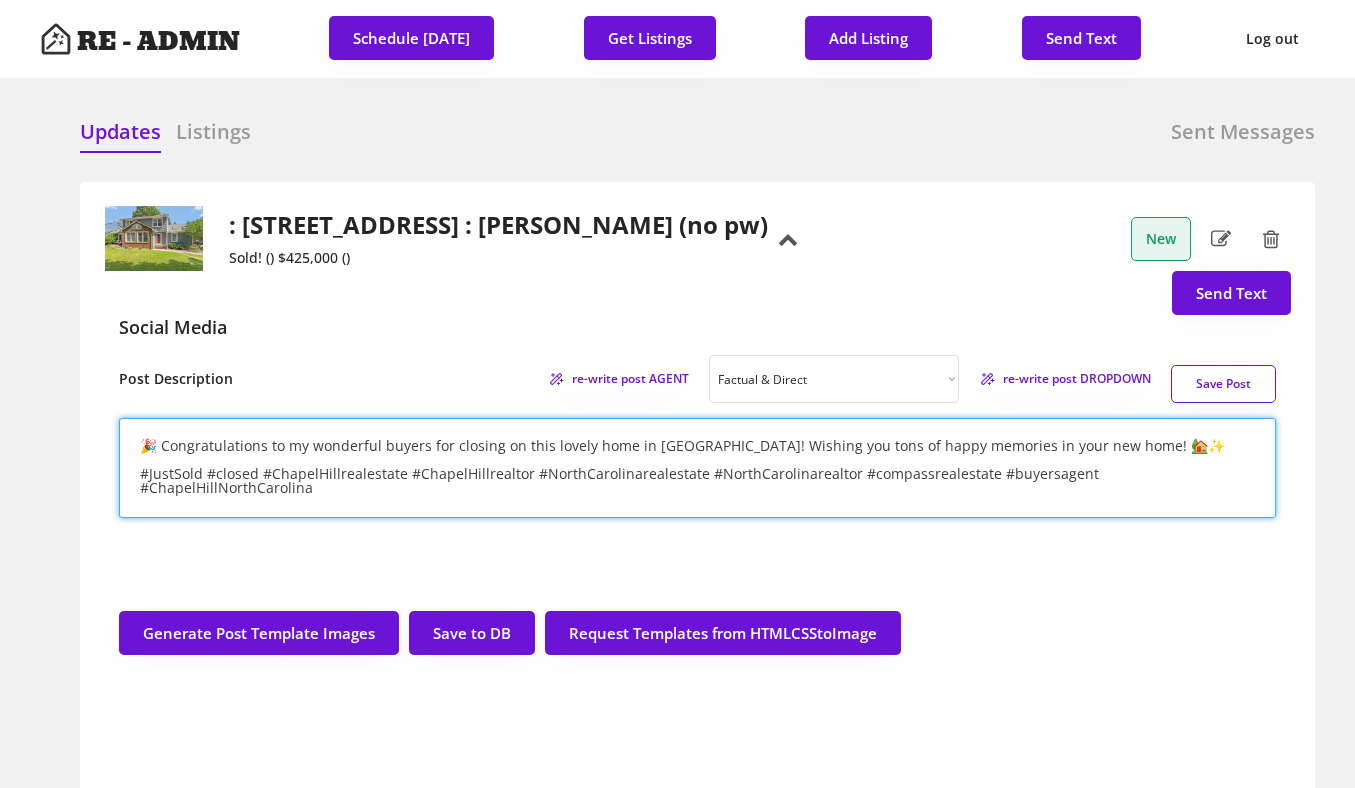 type on "🎉 Congratulations to my wonderful buyers for closing on this lovely home in Chapel Hill! Wishing you tons of happy memories in your new home! 🏡✨
#JustSold #closed #ChapelHillrealestate #ChapelHillrealtor #NorthCarolinarealestate #NorthCarolinarealtor #compassrealestate #buyersagent #ChapelHillNorthCarolina" 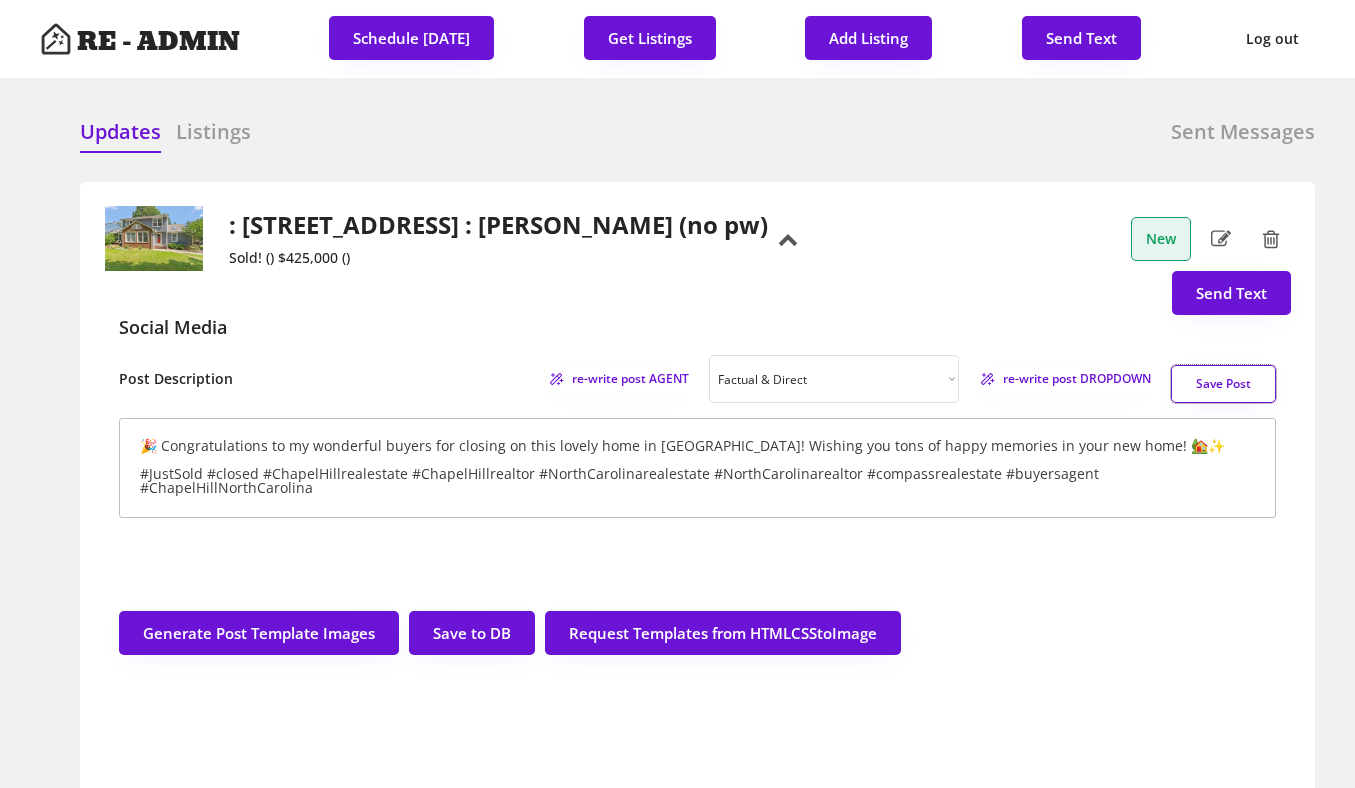 click on "Save Post" at bounding box center [1223, 384] 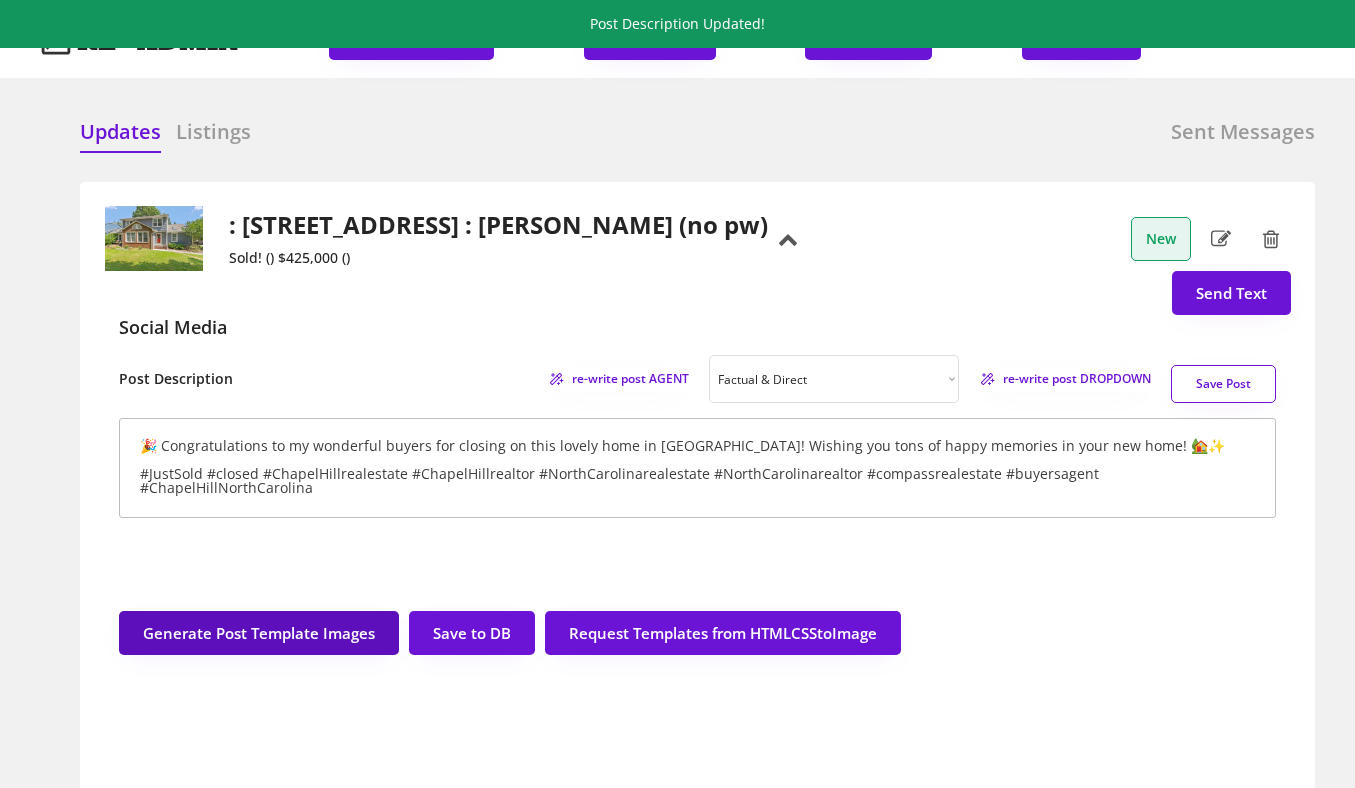click on "Generate Post Template Images" at bounding box center [259, 633] 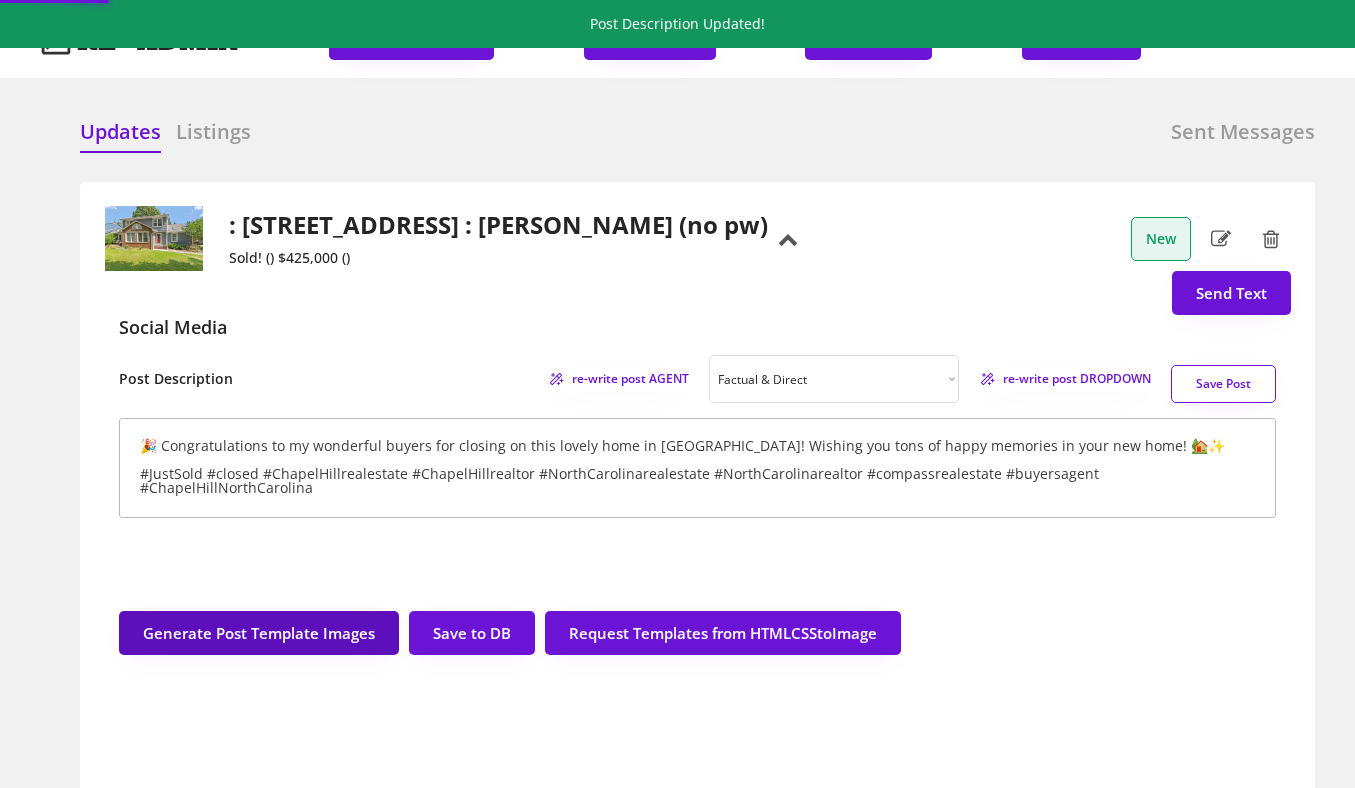 select on ""factual"" 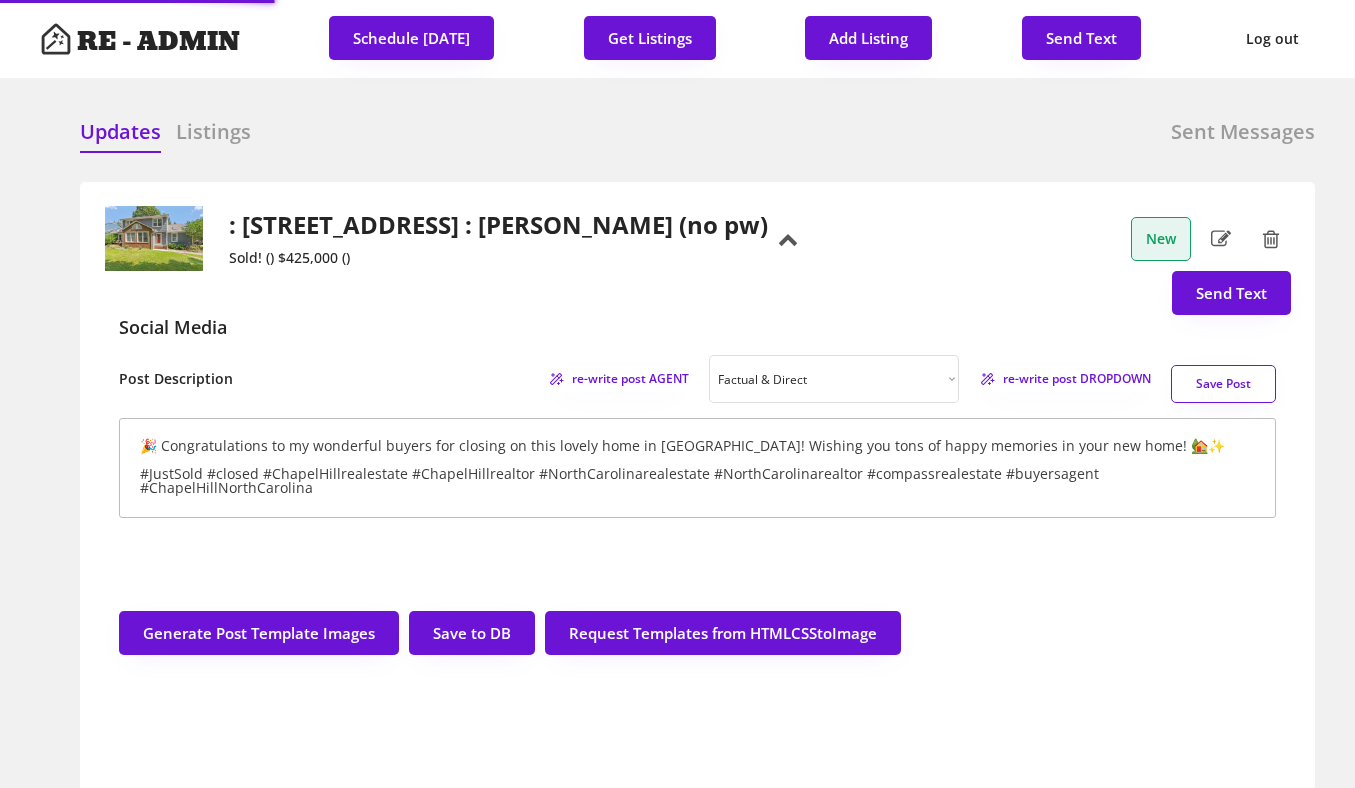 select on ""factual"" 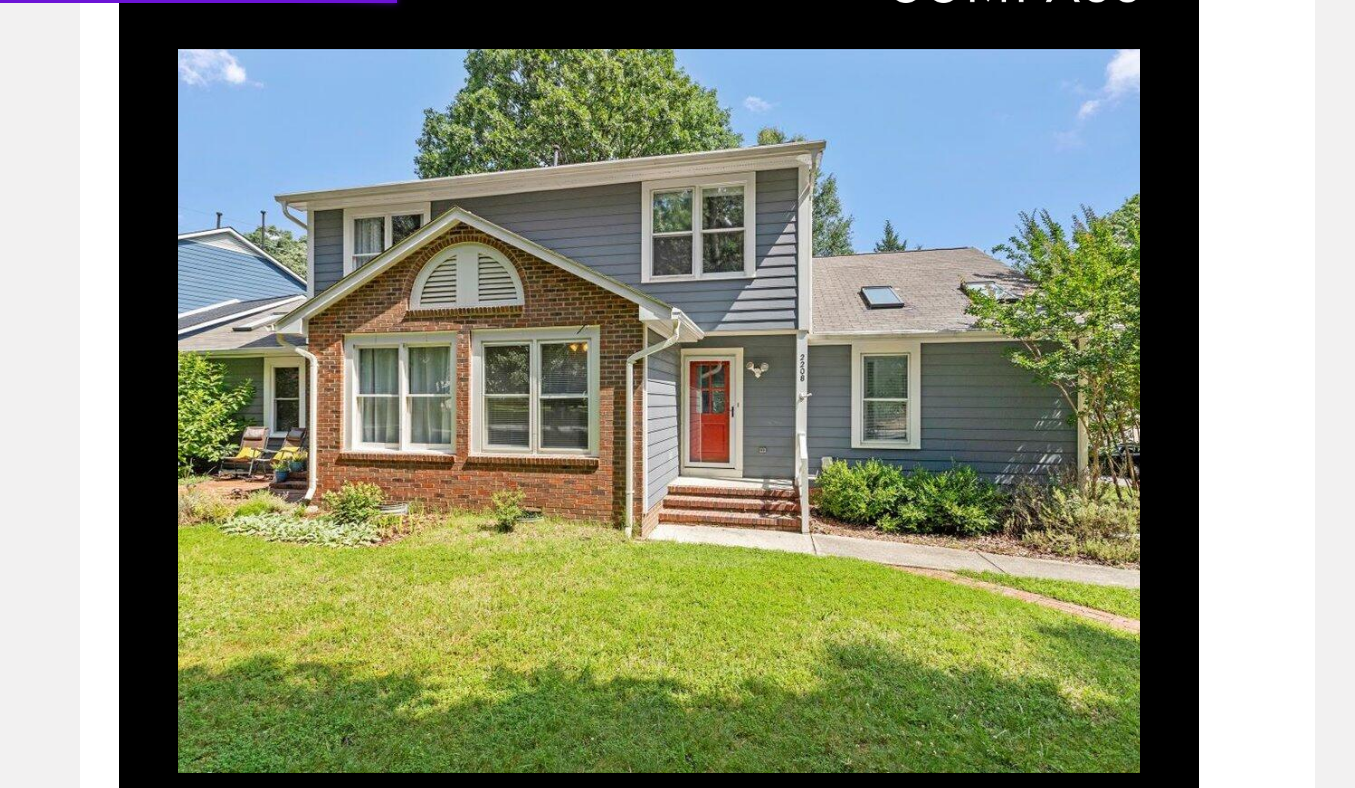 scroll, scrollTop: 1673, scrollLeft: 0, axis: vertical 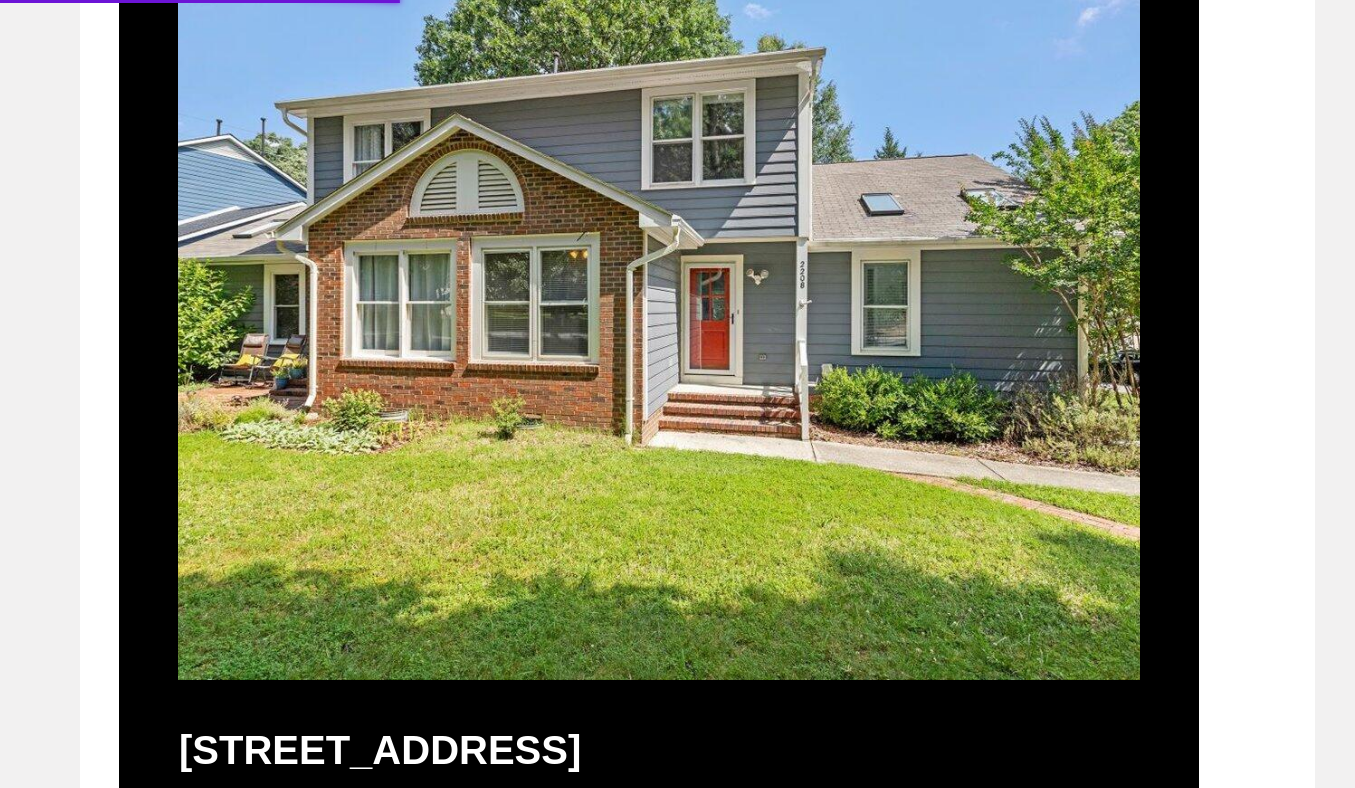 select on ""factual"" 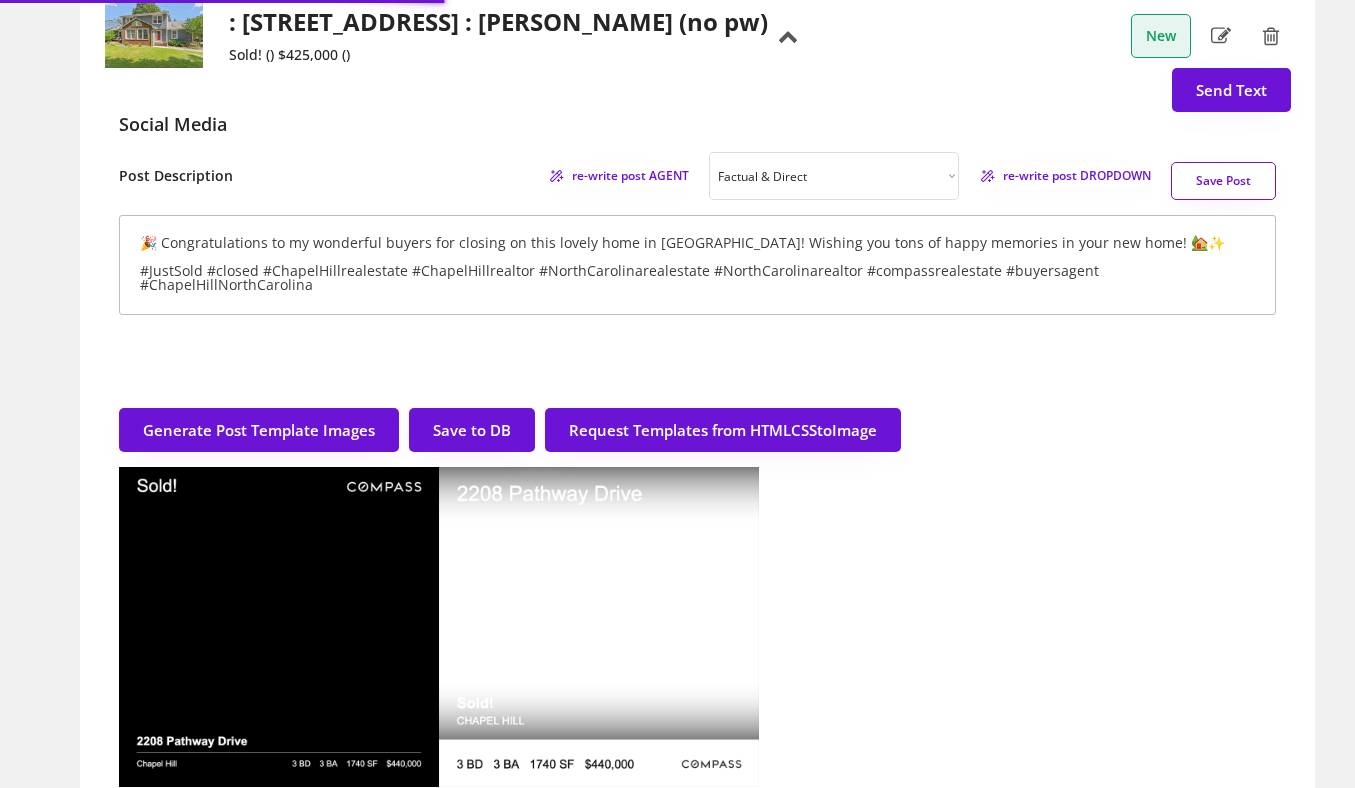 scroll, scrollTop: 202, scrollLeft: 0, axis: vertical 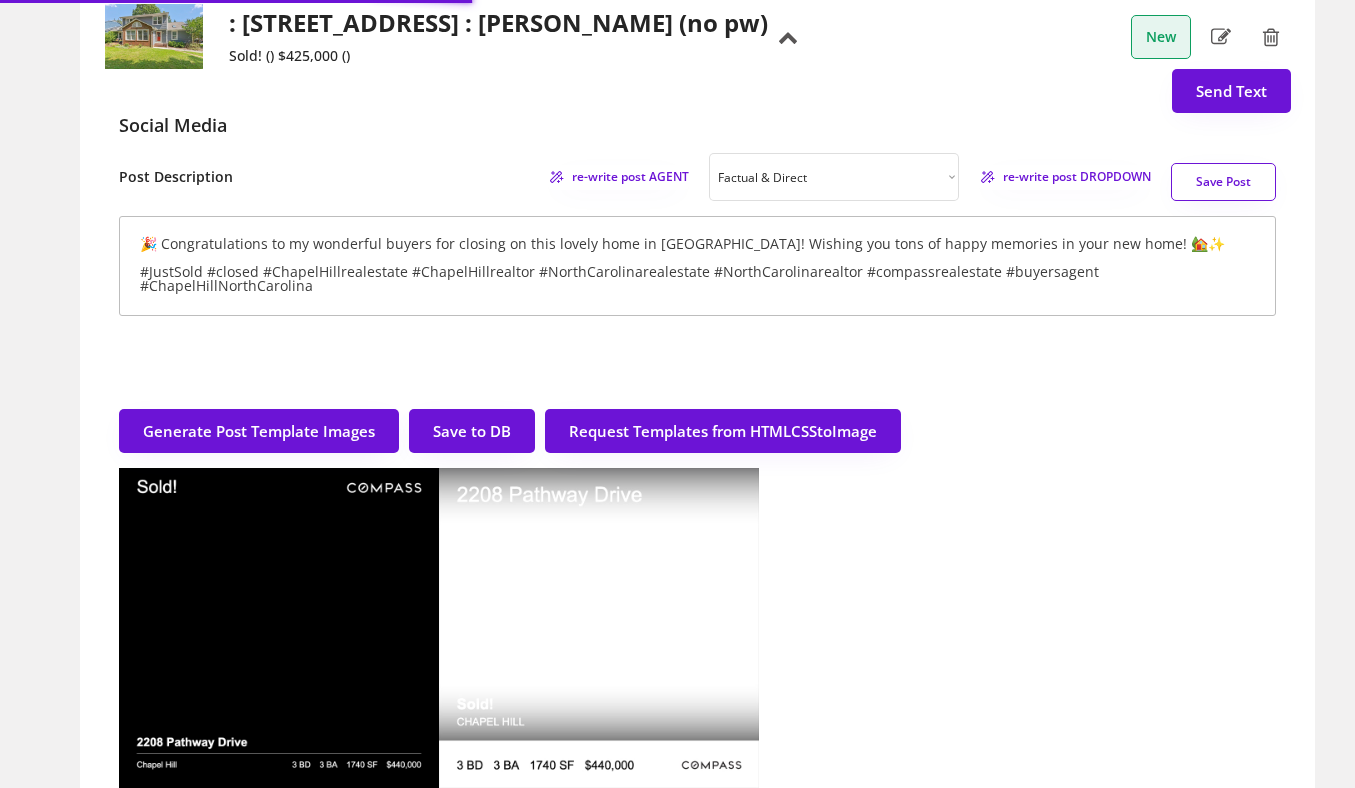 type 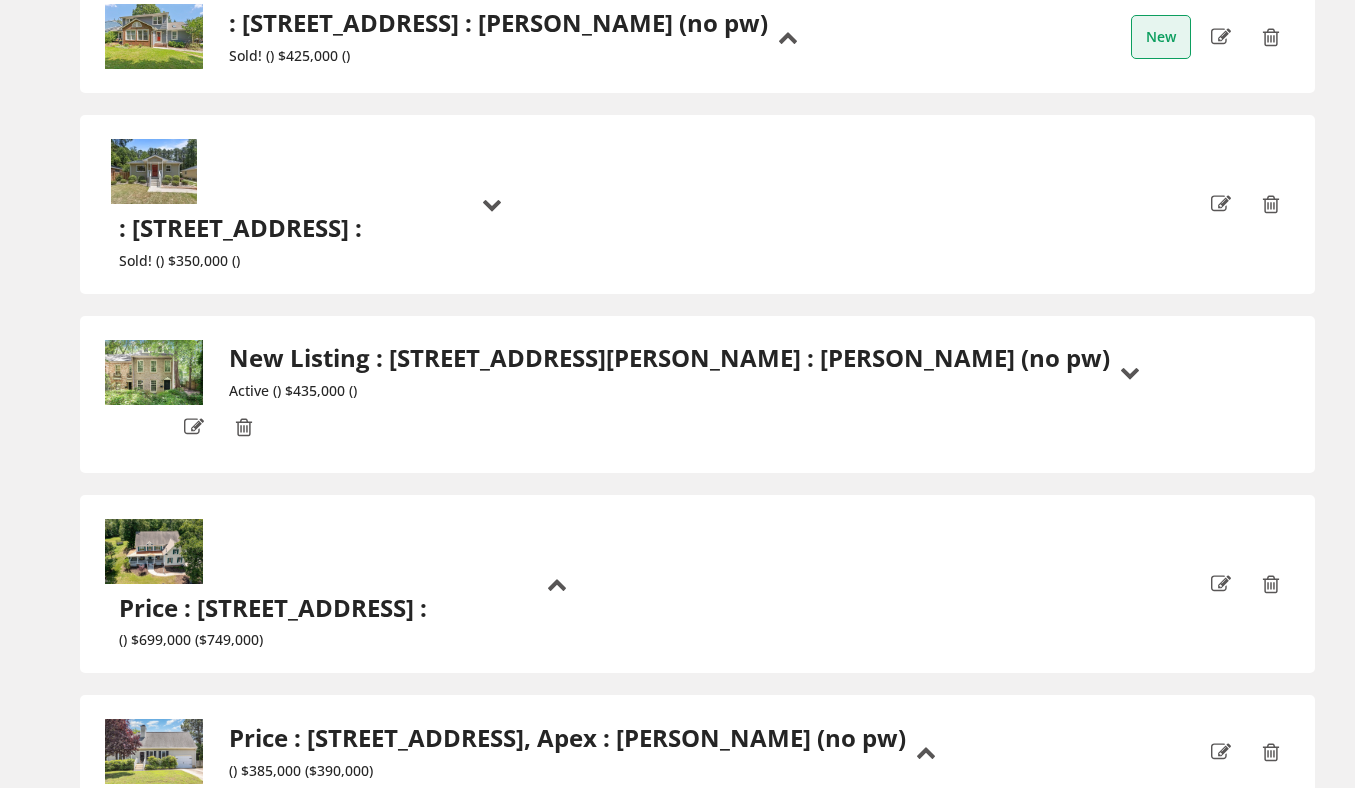 scroll, scrollTop: 0, scrollLeft: 0, axis: both 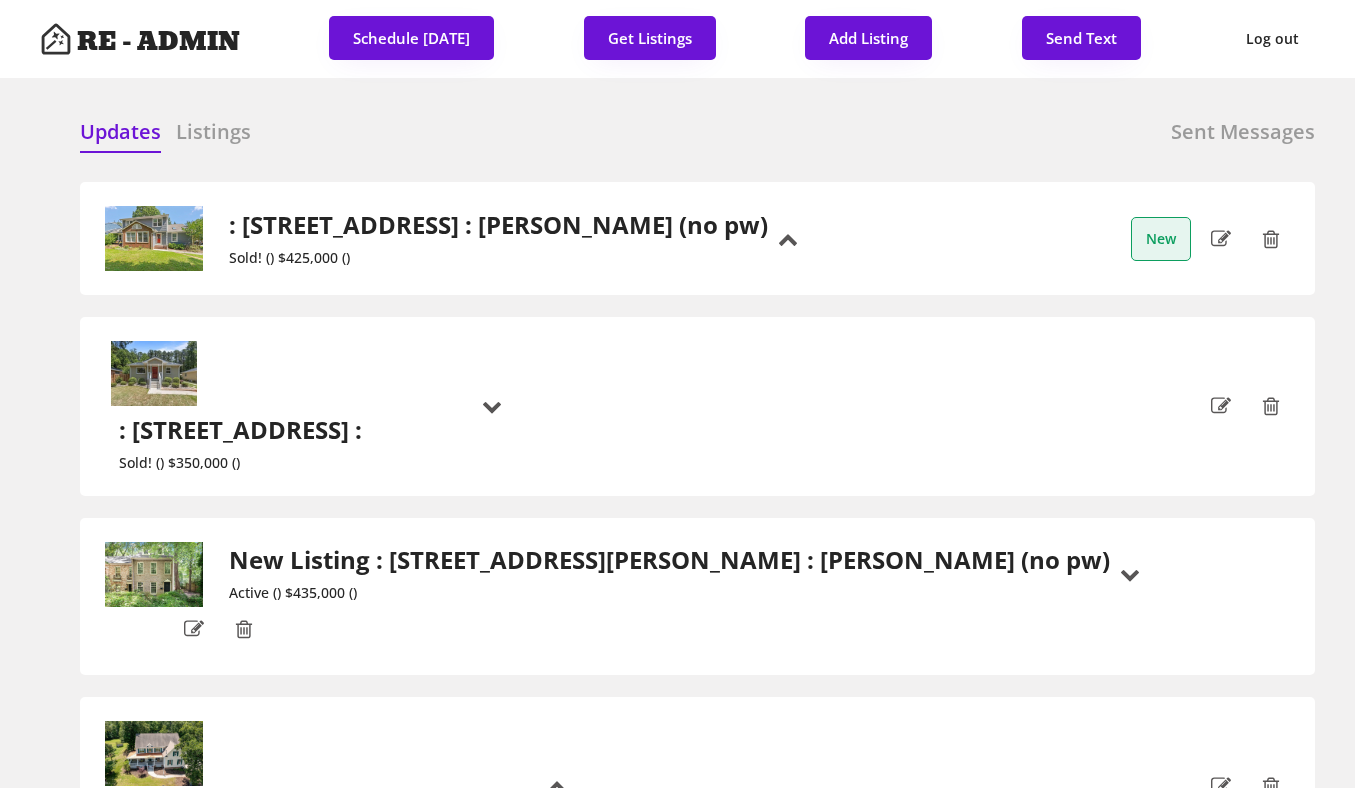 click on ": [STREET_ADDRESS] : [PERSON_NAME] (no pw)" at bounding box center (498, 225) 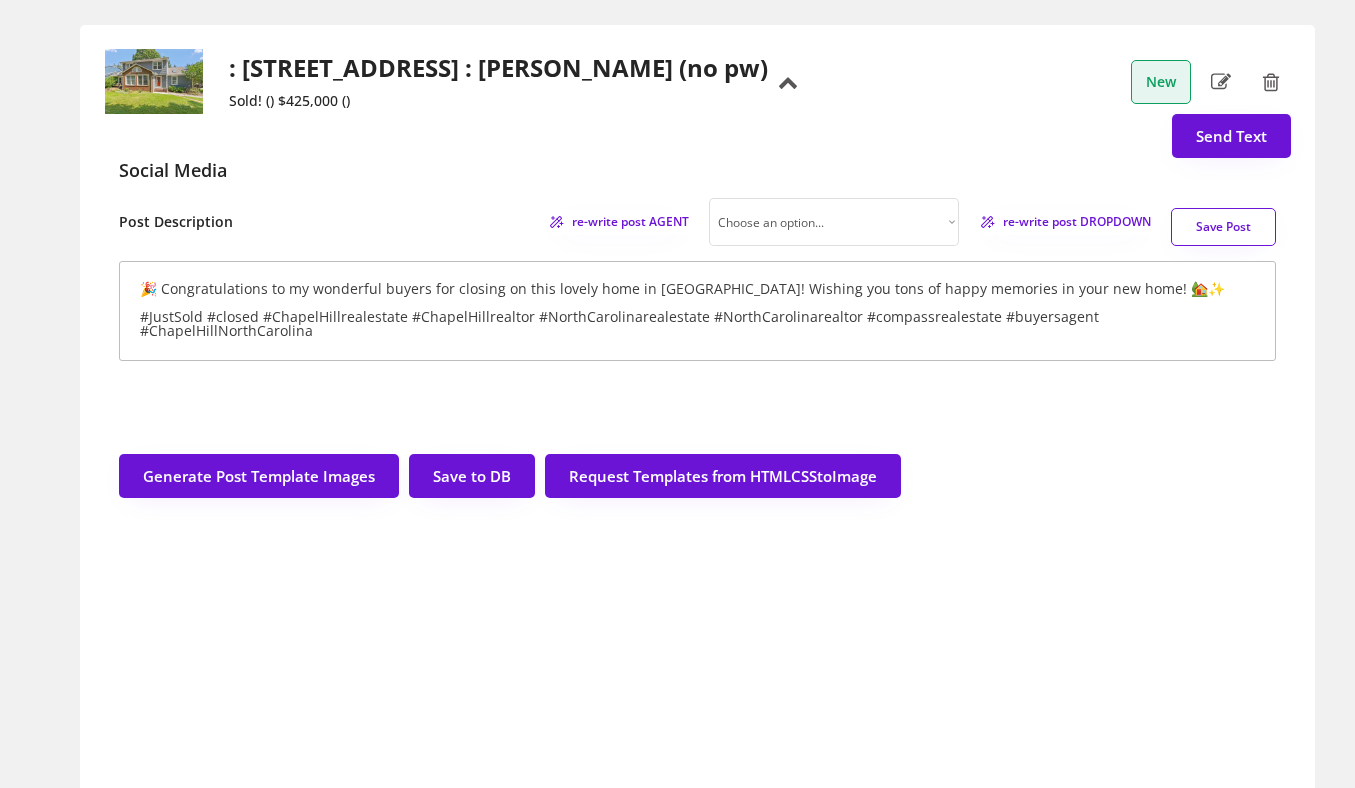 scroll, scrollTop: 415, scrollLeft: 0, axis: vertical 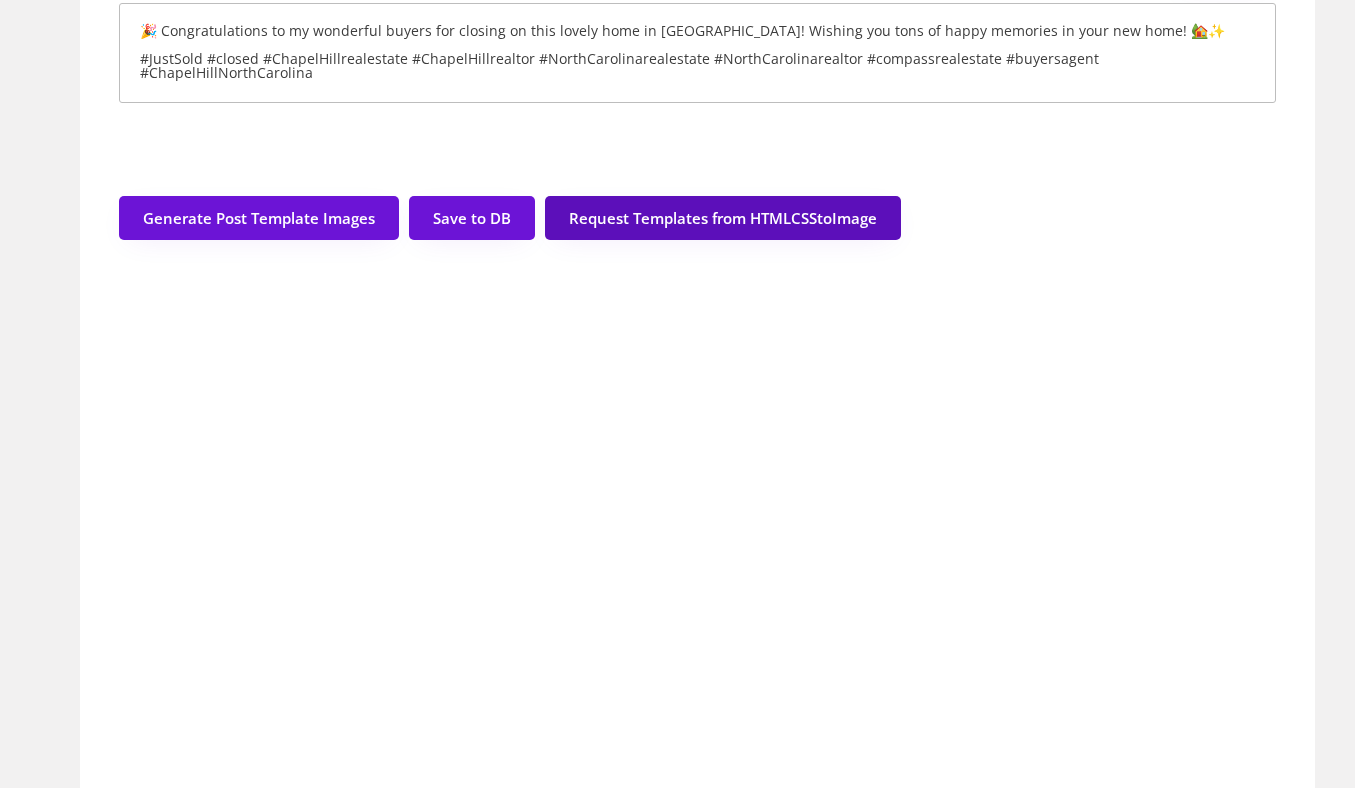 click on "Request Templates from HTMLCSStoImage" at bounding box center (723, 218) 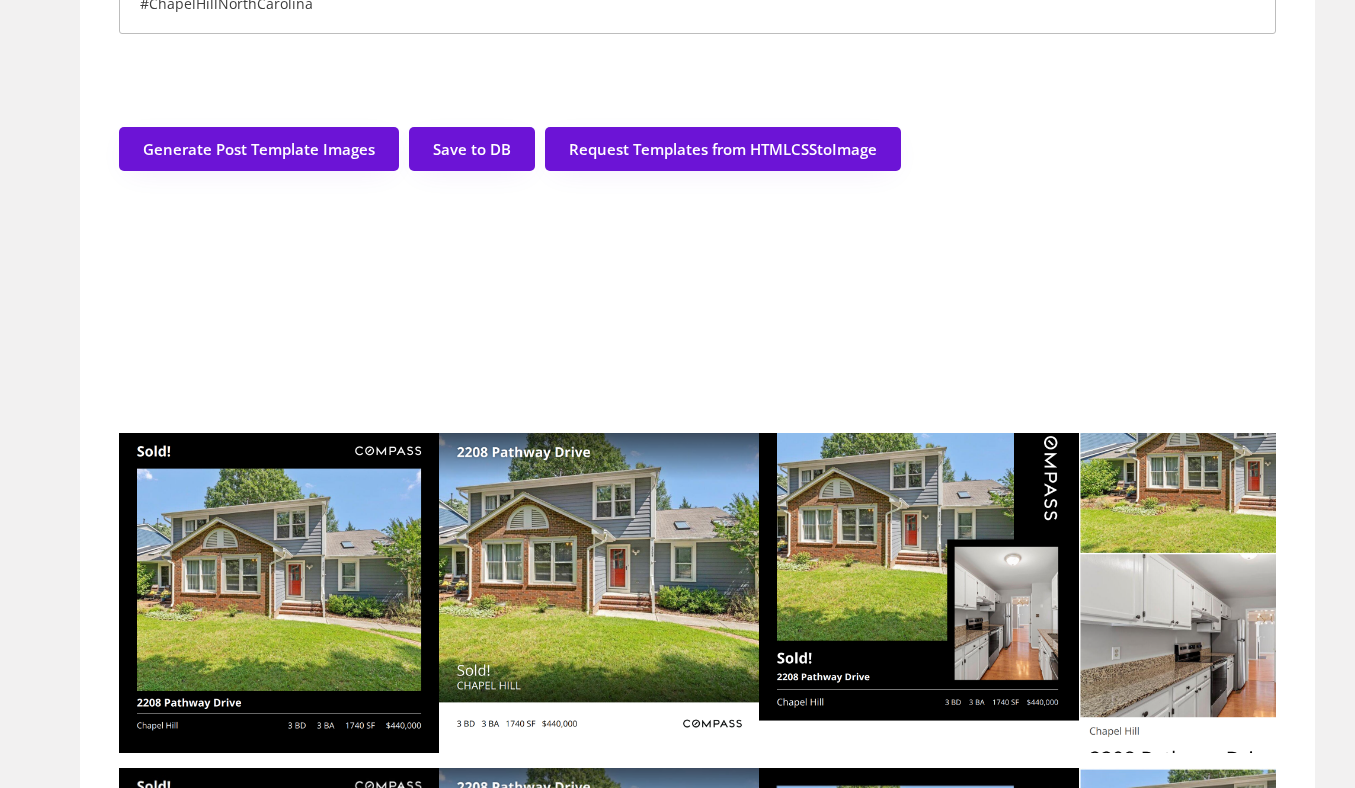 scroll, scrollTop: 0, scrollLeft: 0, axis: both 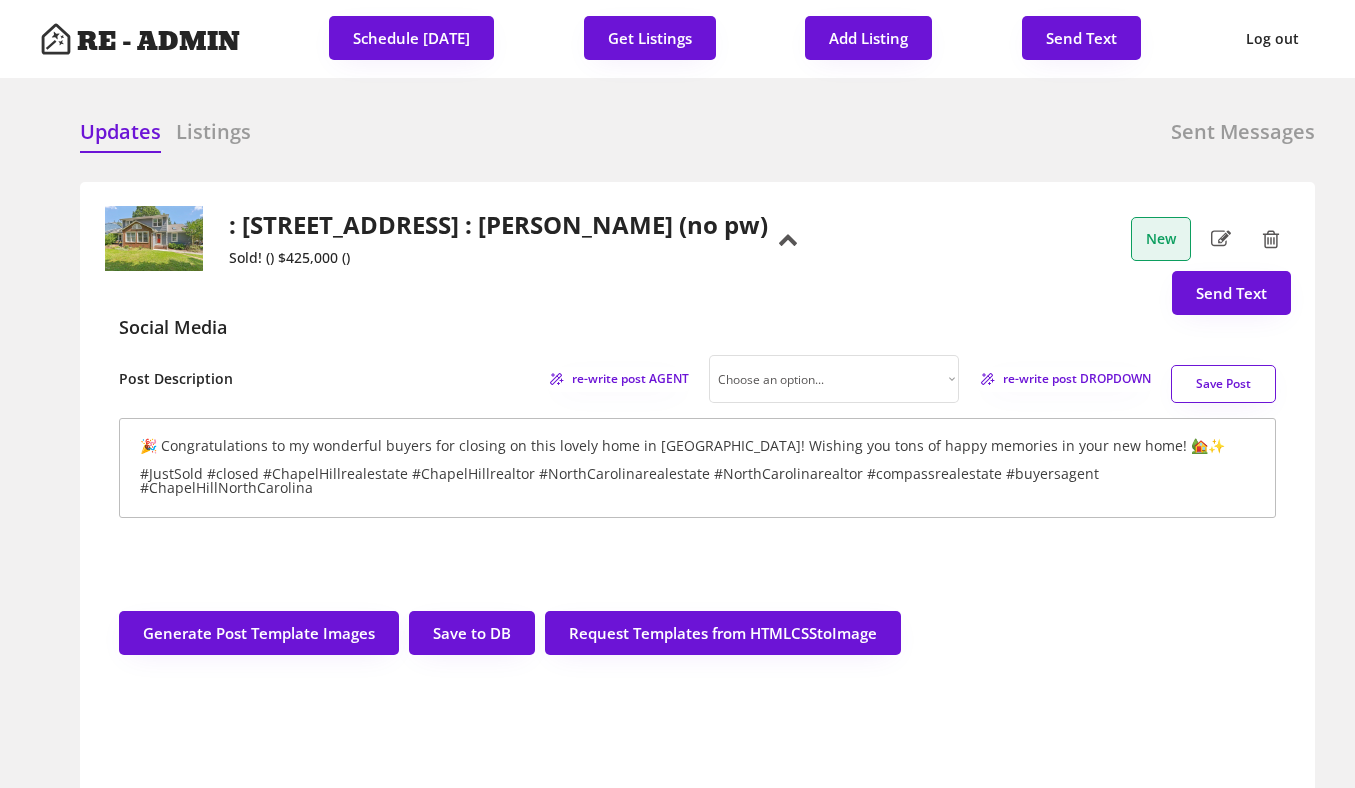 click on "Save Post" at bounding box center [1223, 384] 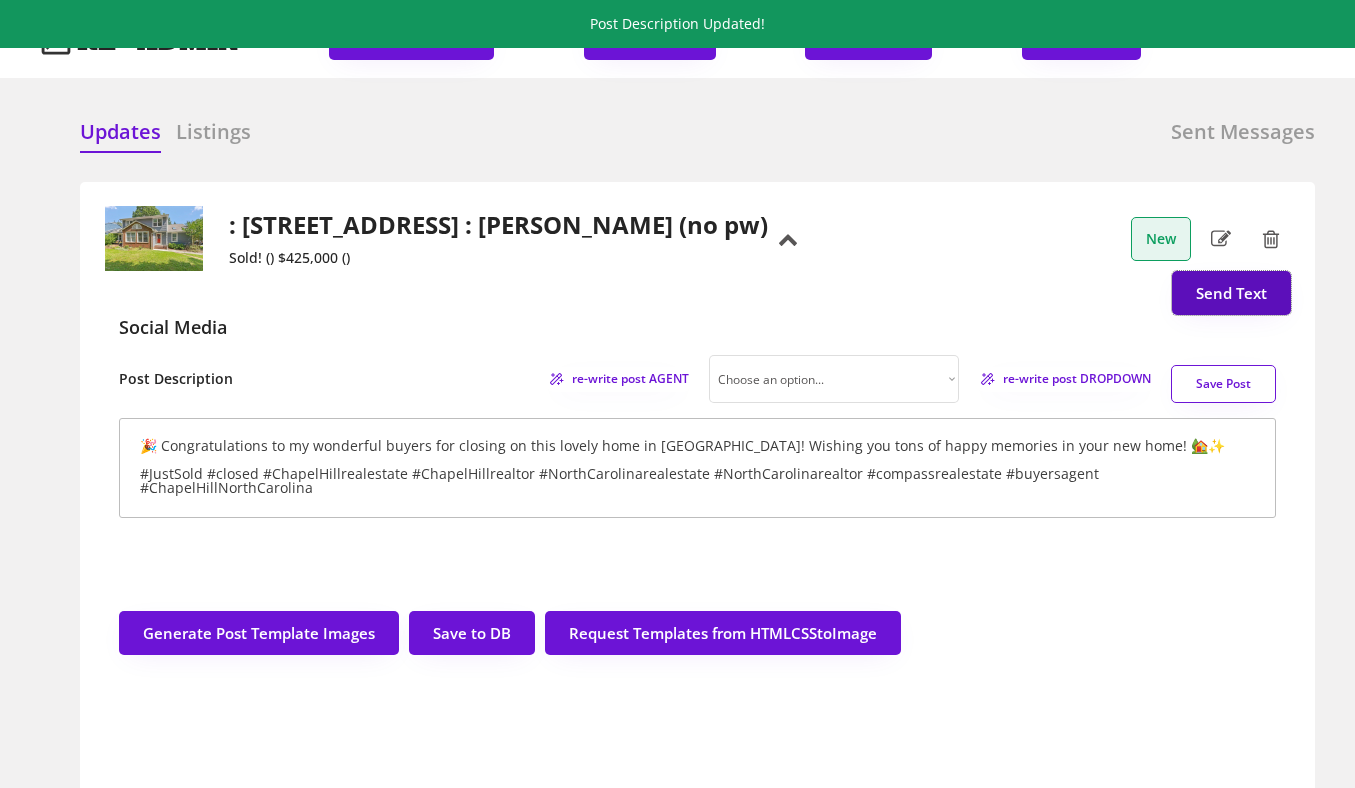 click on "Send Text" at bounding box center [1231, 293] 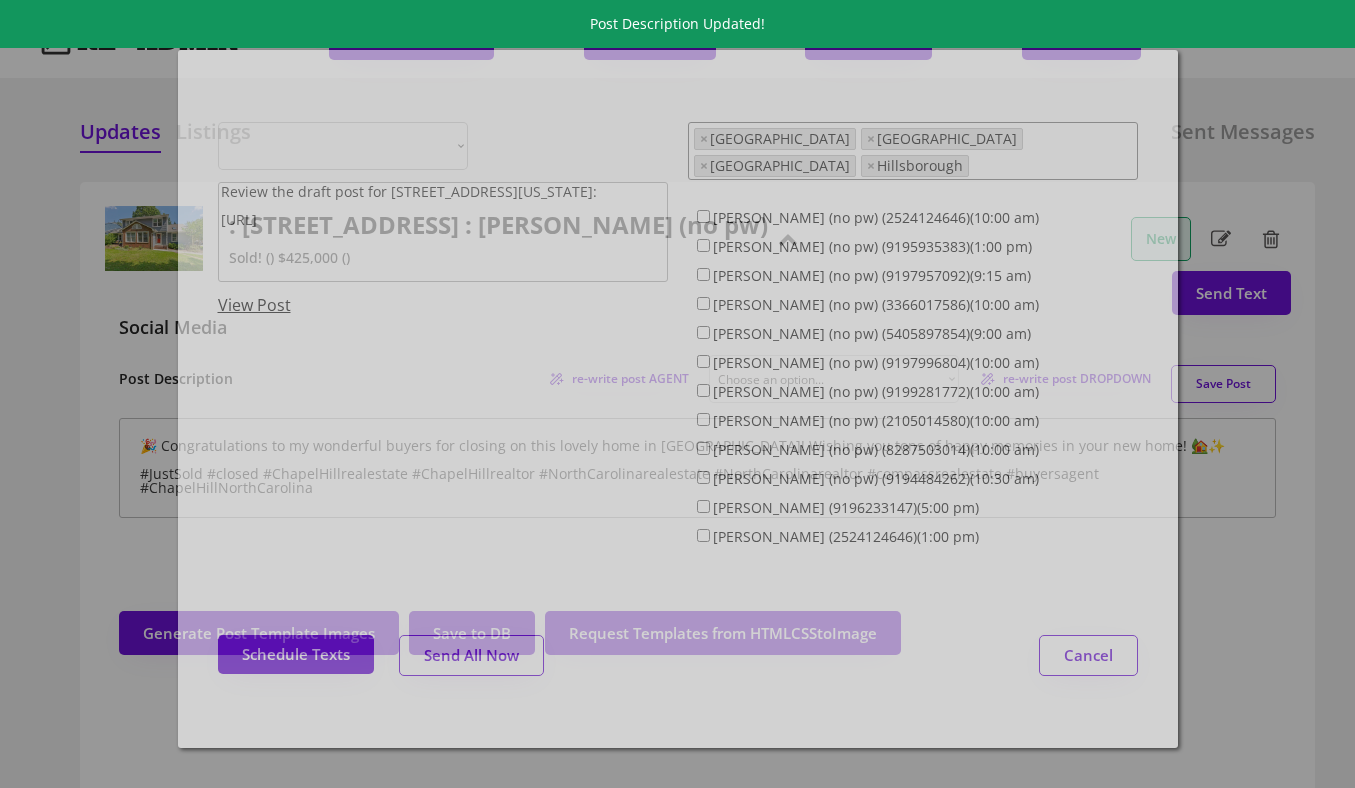 select on ""1348695171700984260__LOOKUP__1743599703321x142788062077753970"" 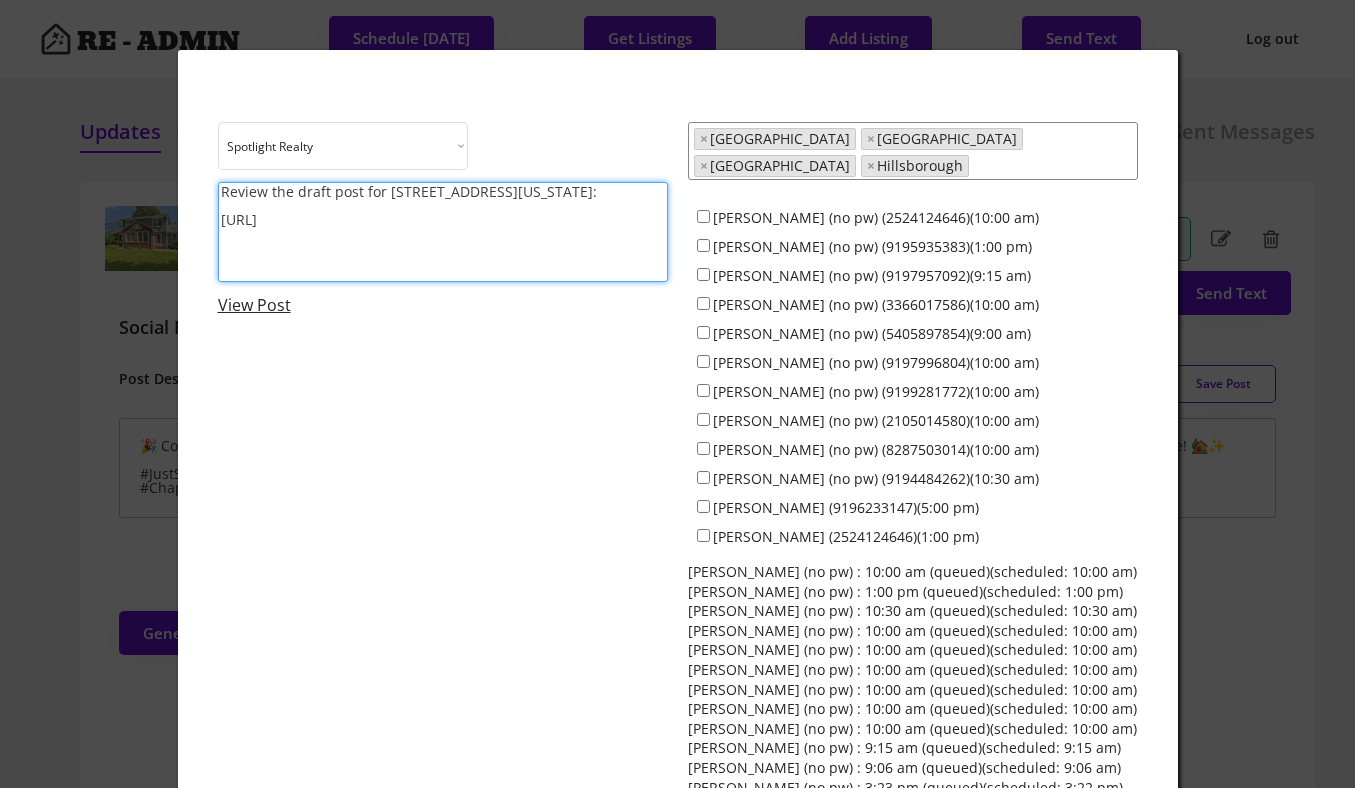 drag, startPoint x: 321, startPoint y: 206, endPoint x: 219, endPoint y: 183, distance: 104.56099 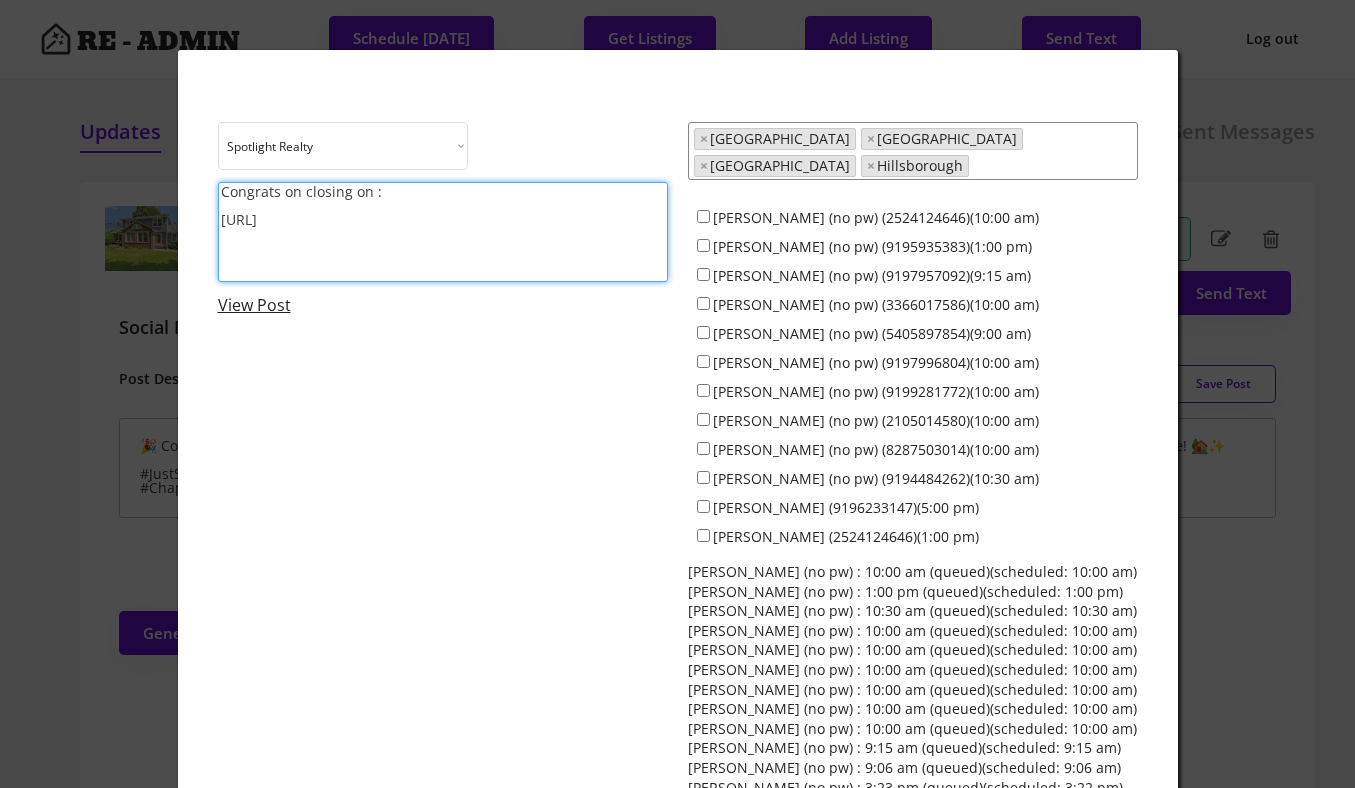 click on "Congrats on closing on :
https://revealestate.ai/post/1752843532914x481639135223218200" at bounding box center [443, 232] 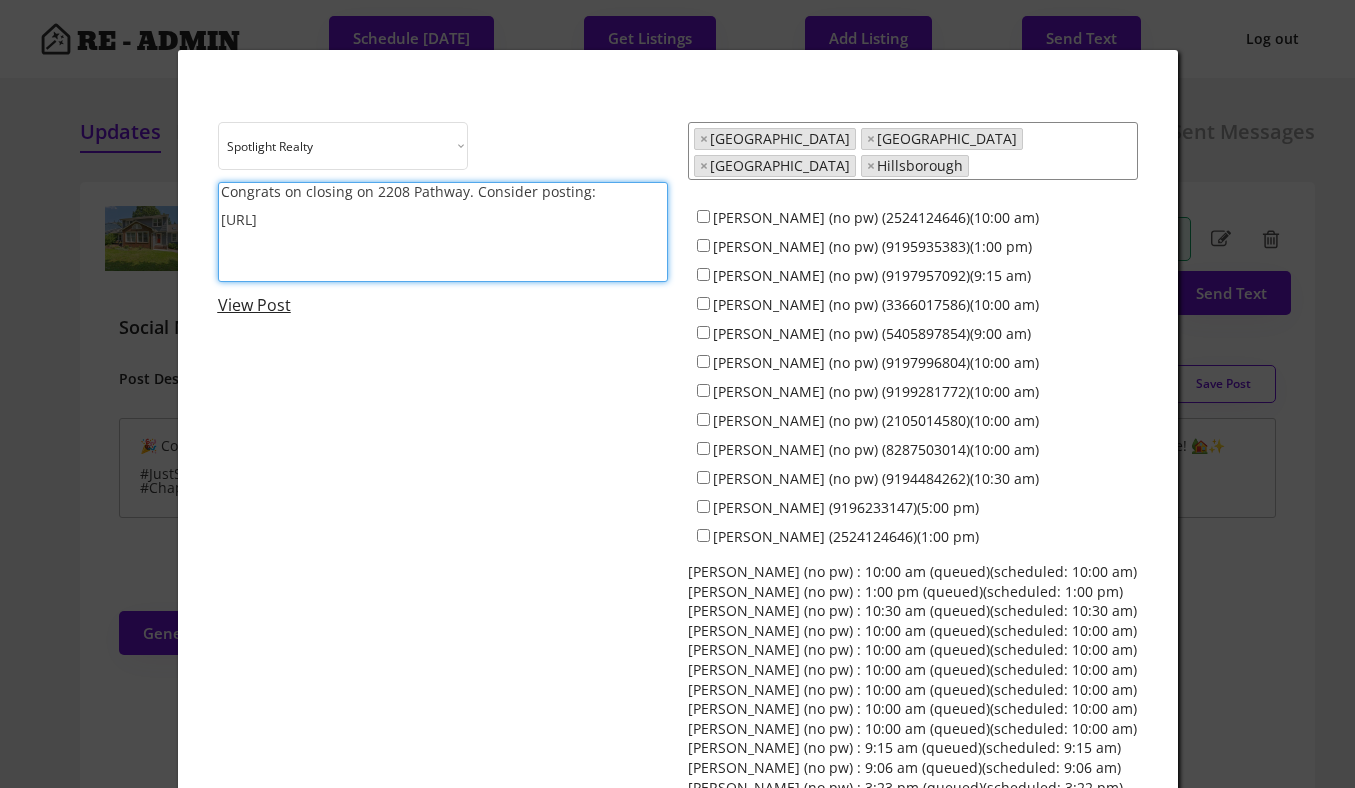 type on "Congrats on closing on 2208 Pathway. Consider posting:
https://revealestate.ai/post/1752843532914x481639135223218200" 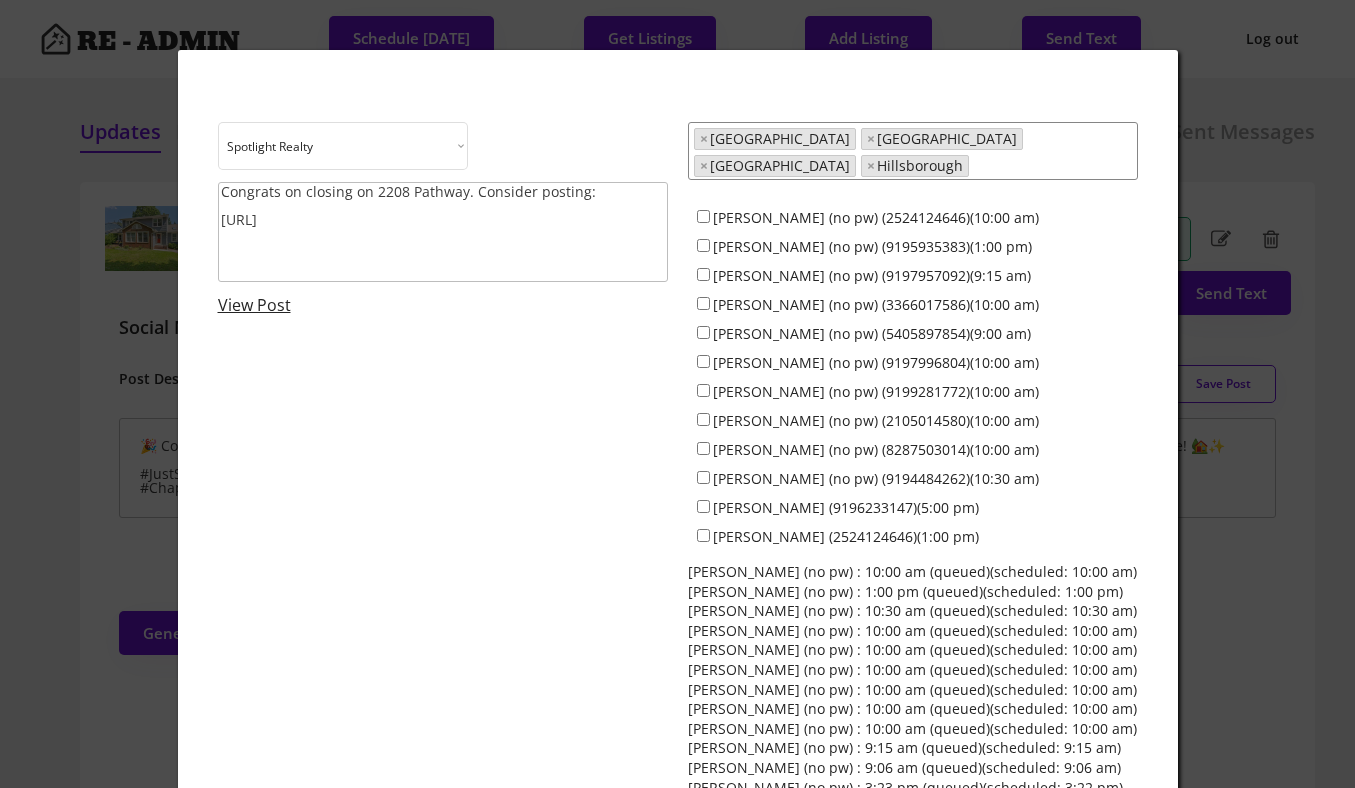 click at bounding box center (677, 394) 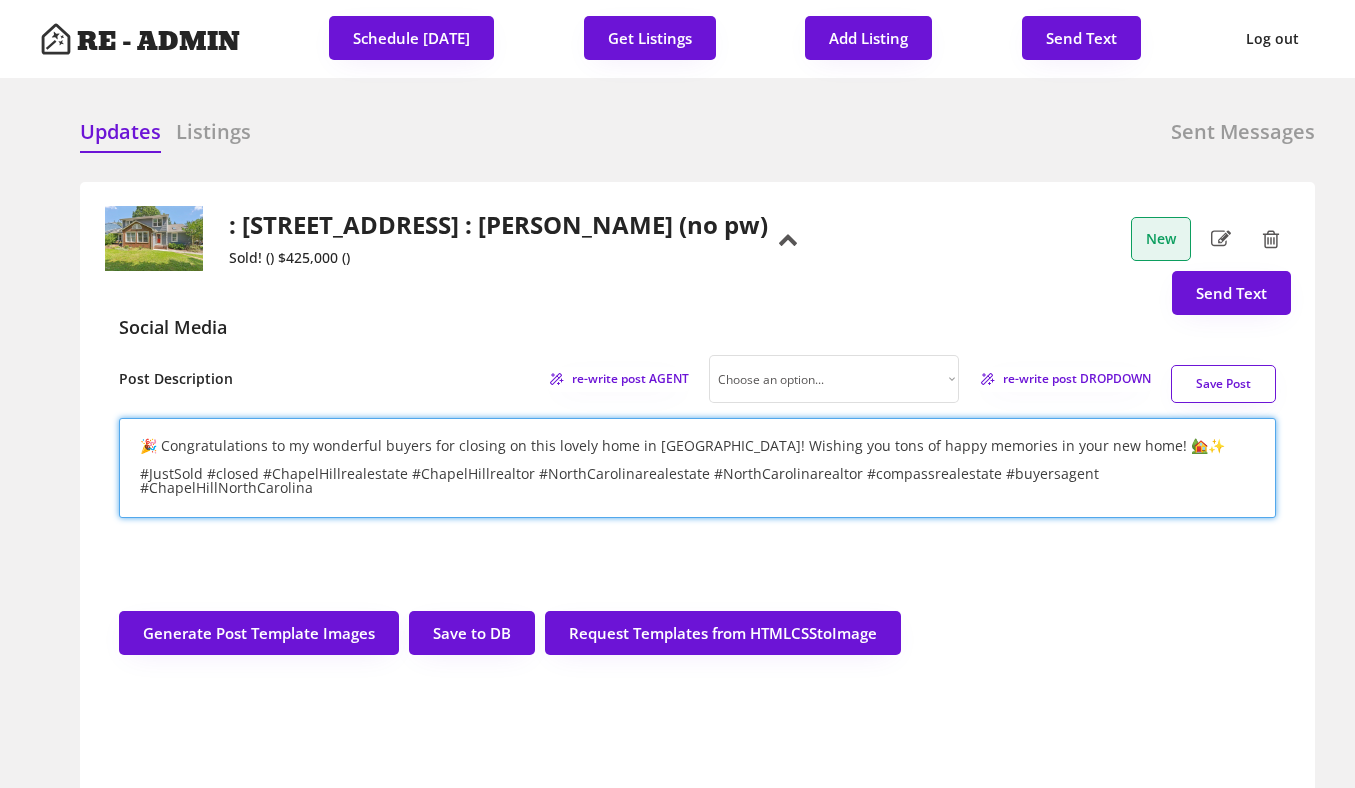 click on "🎉 Congratulations to my wonderful buyers for closing on this lovely home in Chapel Hill! Wishing you tons of happy memories in your new home! 🏡✨
#JustSold #closed #ChapelHillrealestate #ChapelHillrealtor #NorthCarolinarealestate #NorthCarolinarealtor #compassrealestate #buyersagent #ChapelHillNorthCarolina" at bounding box center (697, 468) 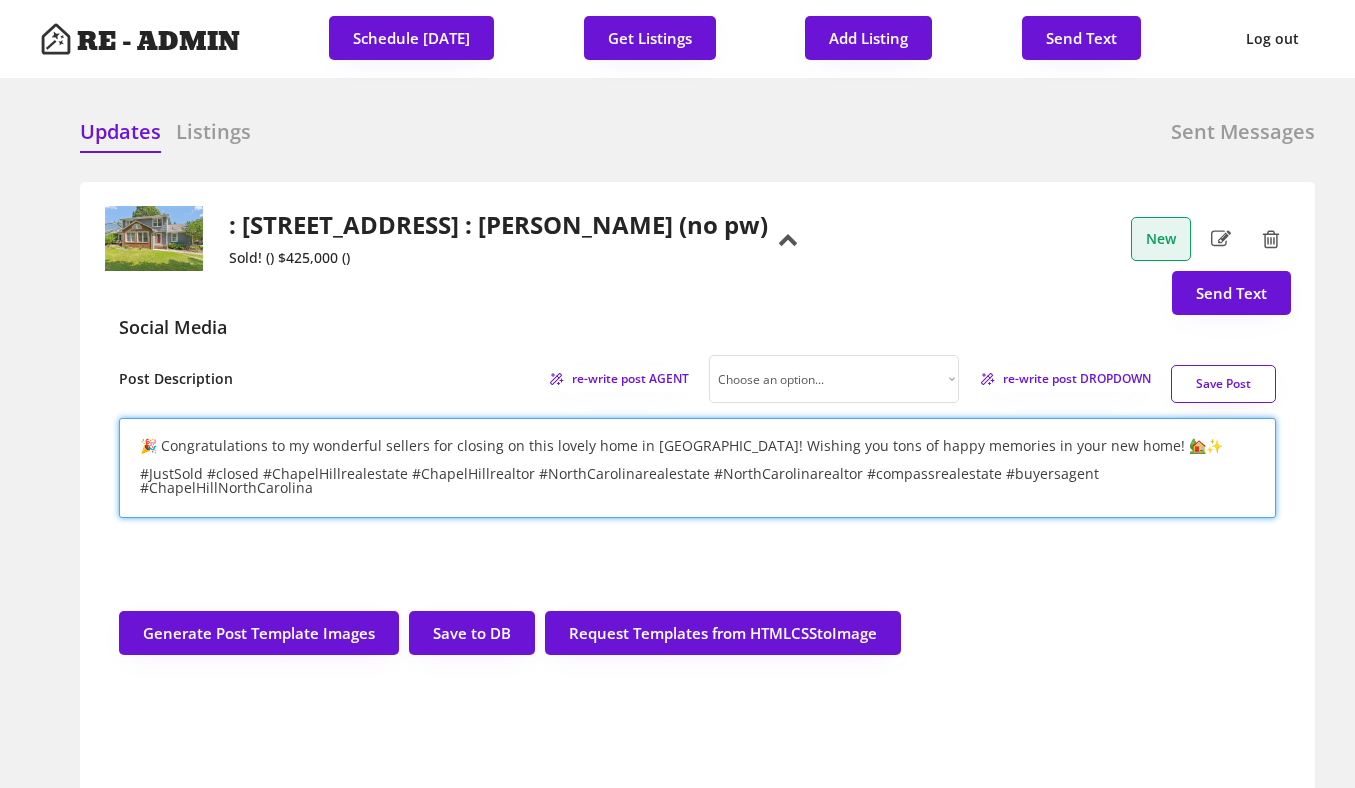 drag, startPoint x: 717, startPoint y: 443, endPoint x: 1082, endPoint y: 444, distance: 365.00137 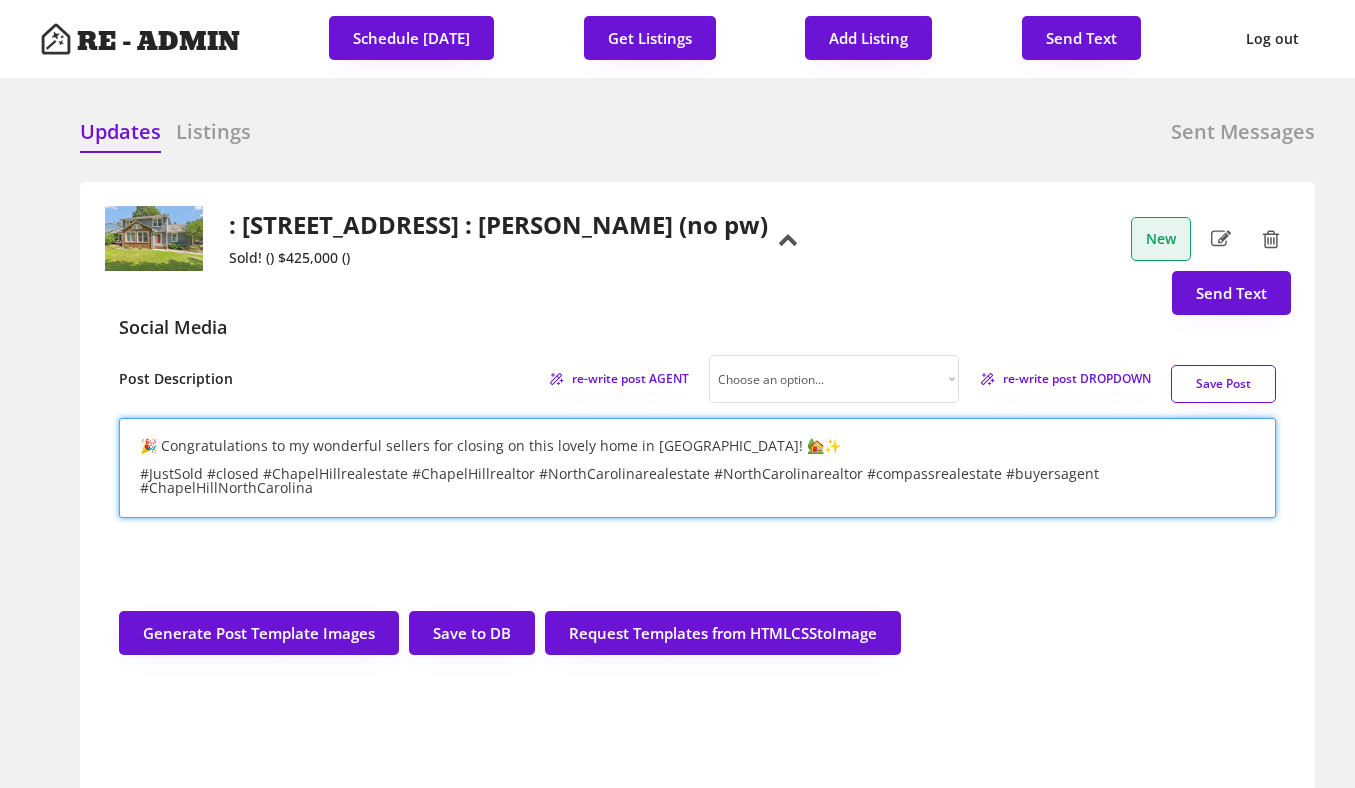 click on "🎉 Congratulations to my wonderful sellers for closing on this lovely home in Chapel Hill! 🏡✨
#JustSold #closed #ChapelHillrealestate #ChapelHillrealtor #NorthCarolinarealestate #NorthCarolinarealtor #compassrealestate #buyersagent #ChapelHillNorthCarolina" at bounding box center [697, 468] 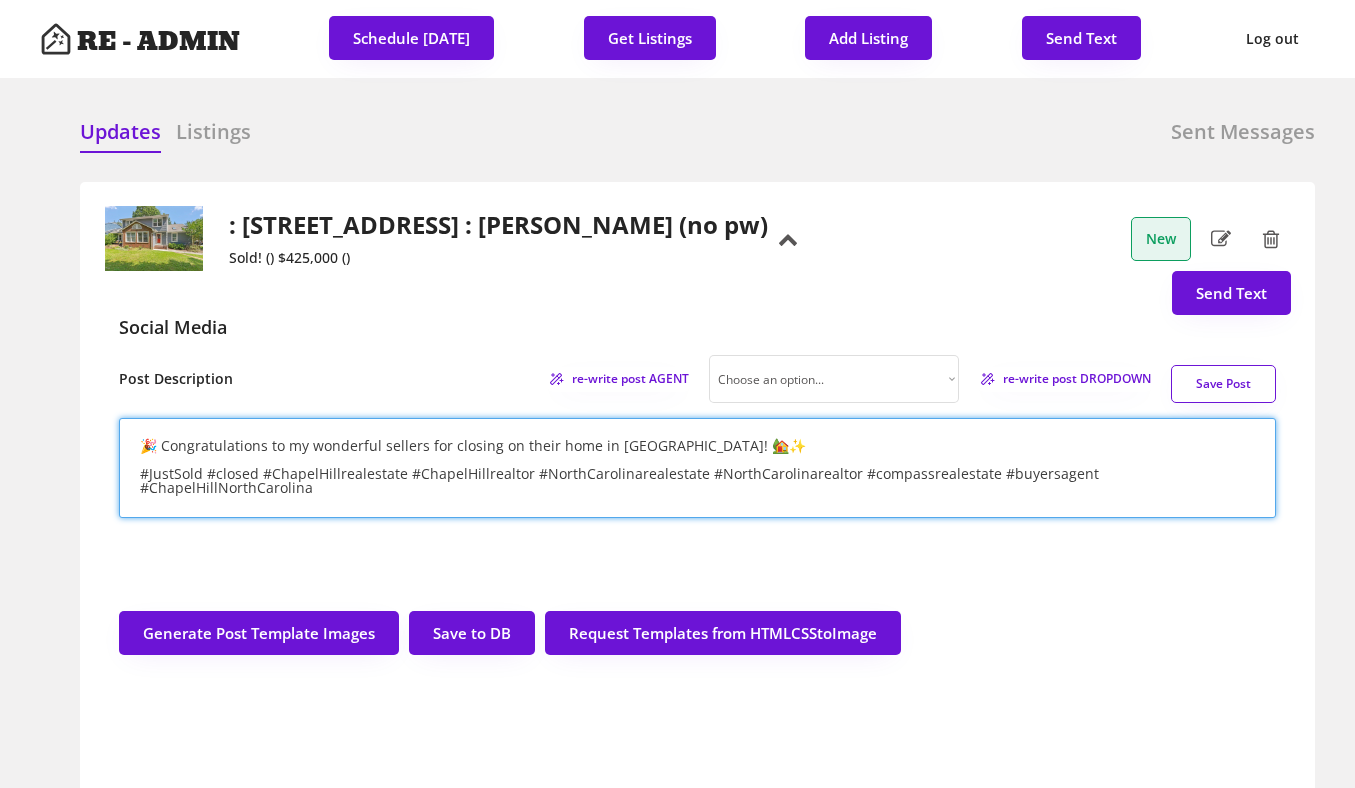 click on "🎉 Congratulations to my wonderful sellers for closing on their home in Chapel Hill! 🏡✨
#JustSold #closed #ChapelHillrealestate #ChapelHillrealtor #NorthCarolinarealestate #NorthCarolinarealtor #compassrealestate #buyersagent #ChapelHillNorthCarolina" at bounding box center (697, 468) 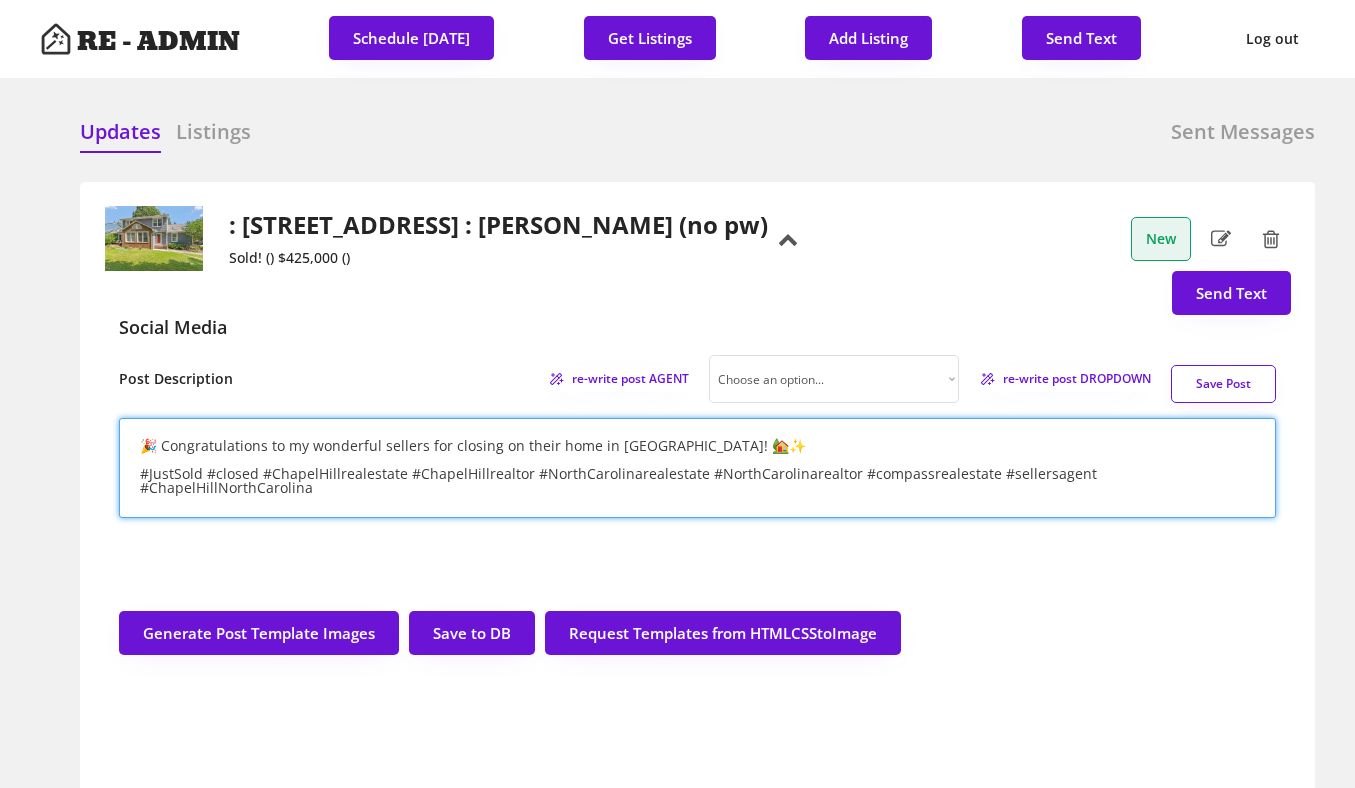 type on "🎉 Congratulations to my wonderful sellers for closing on their home in Chapel Hill! 🏡✨
#JustSold #closed #ChapelHillrealestate #ChapelHillrealtor #NorthCarolinarealestate #NorthCarolinarealtor #compassrealestate #sellersagent #ChapelHillNorthCarolina" 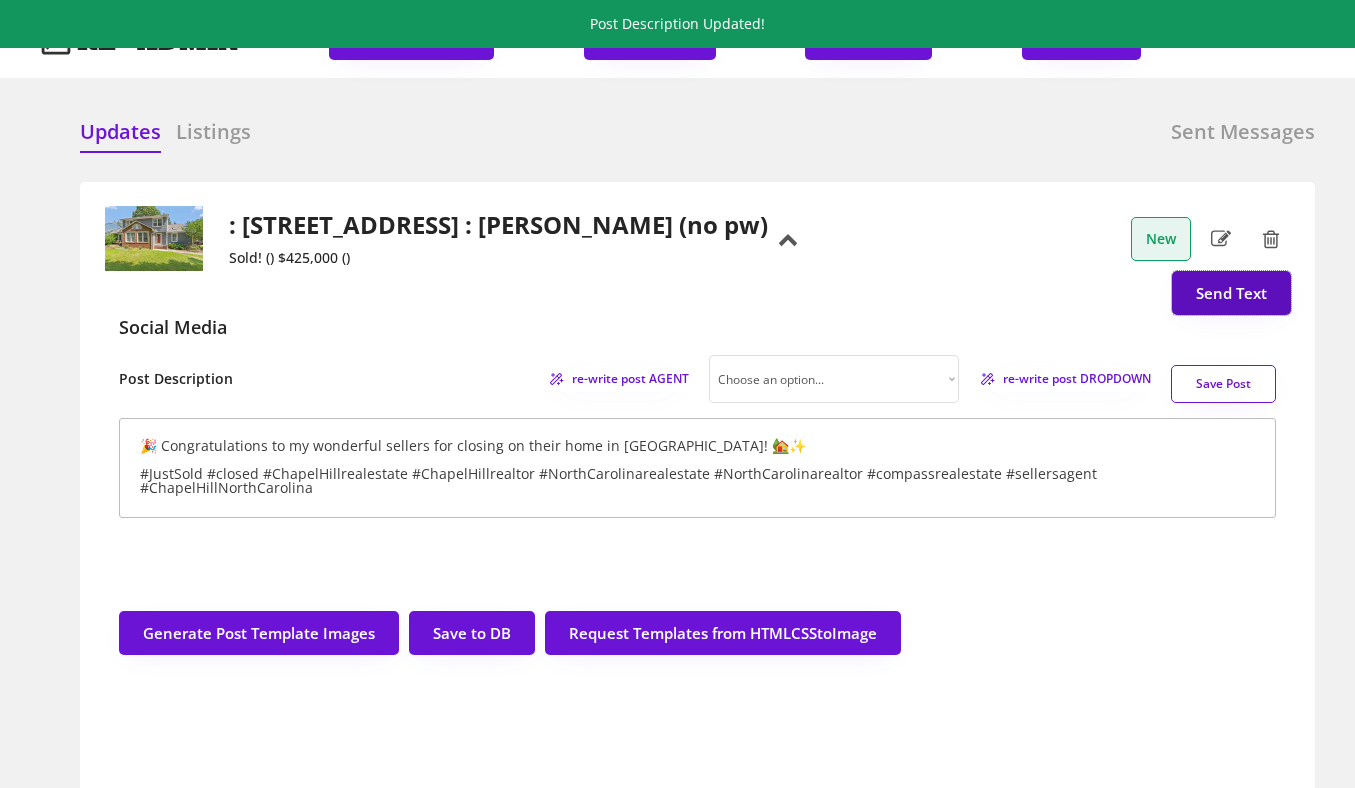 click on "Send Text" at bounding box center (1231, 293) 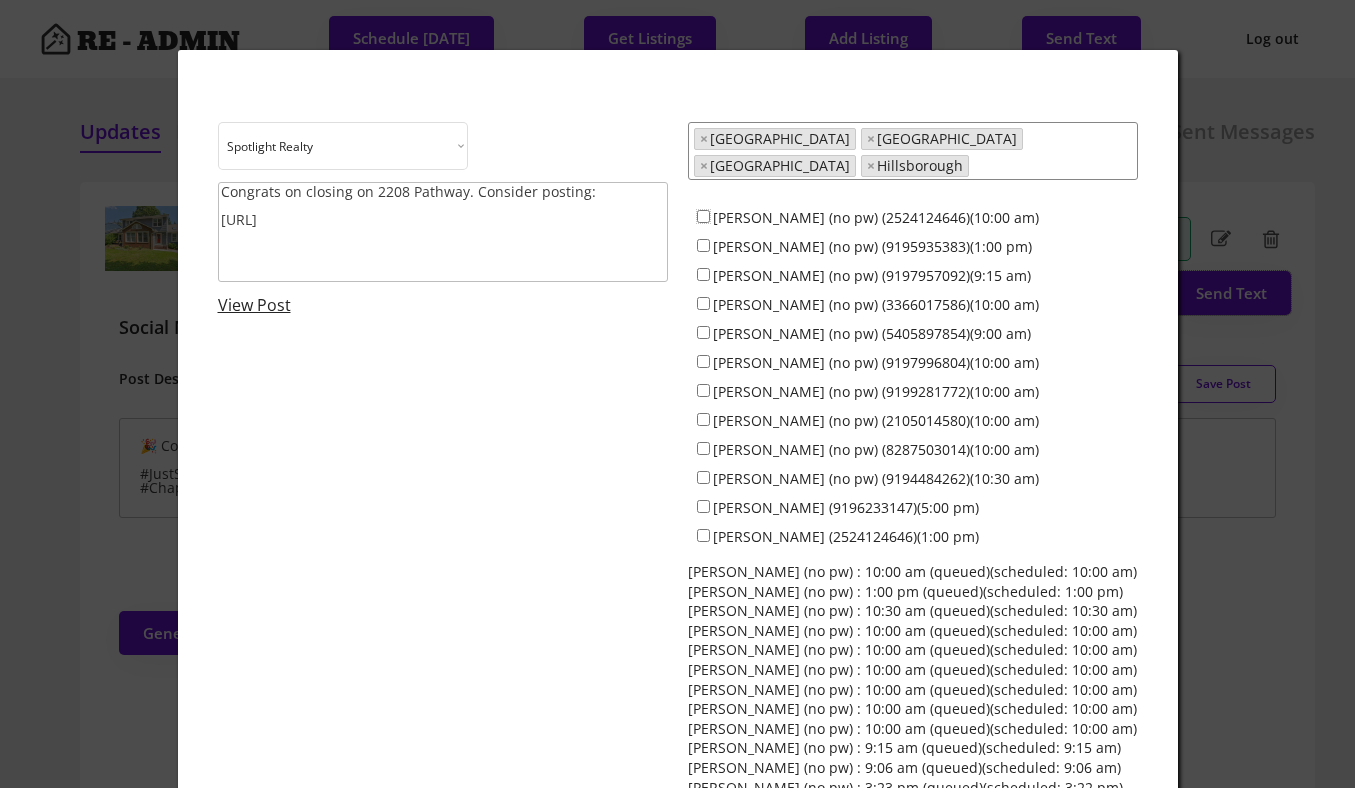 click on "Dave Wylie (no pw) (2524124646)(10:00 am)" at bounding box center (703, 216) 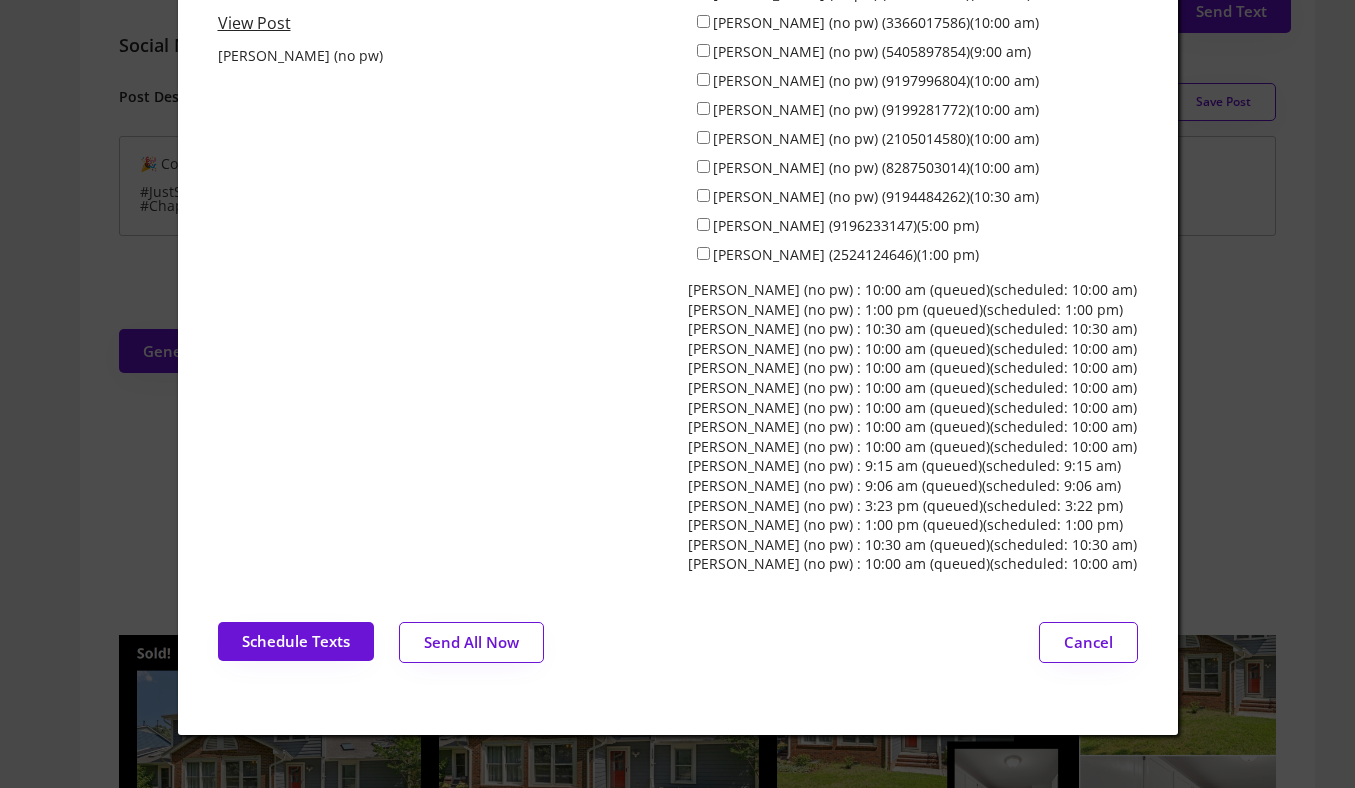 scroll, scrollTop: 302, scrollLeft: 0, axis: vertical 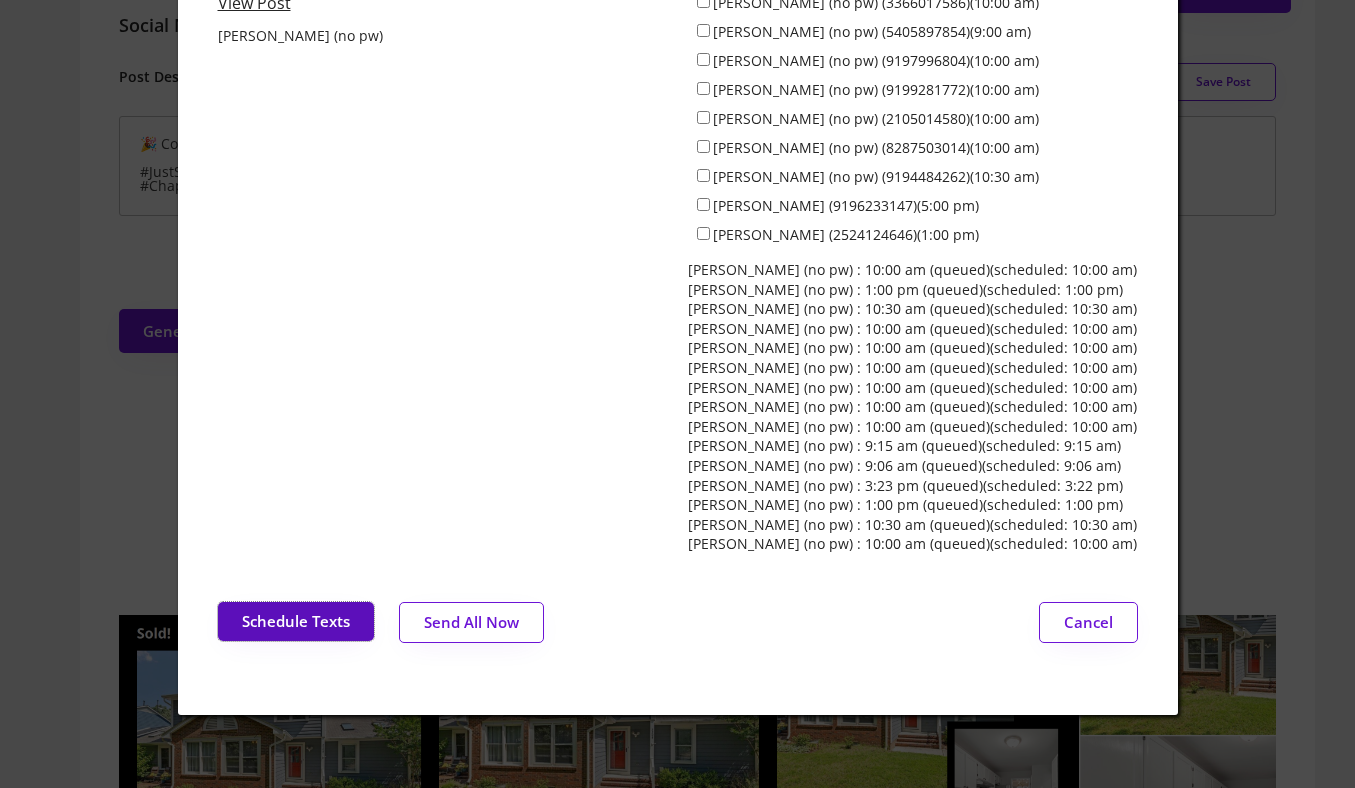 click on "Schedule Texts" at bounding box center [296, 621] 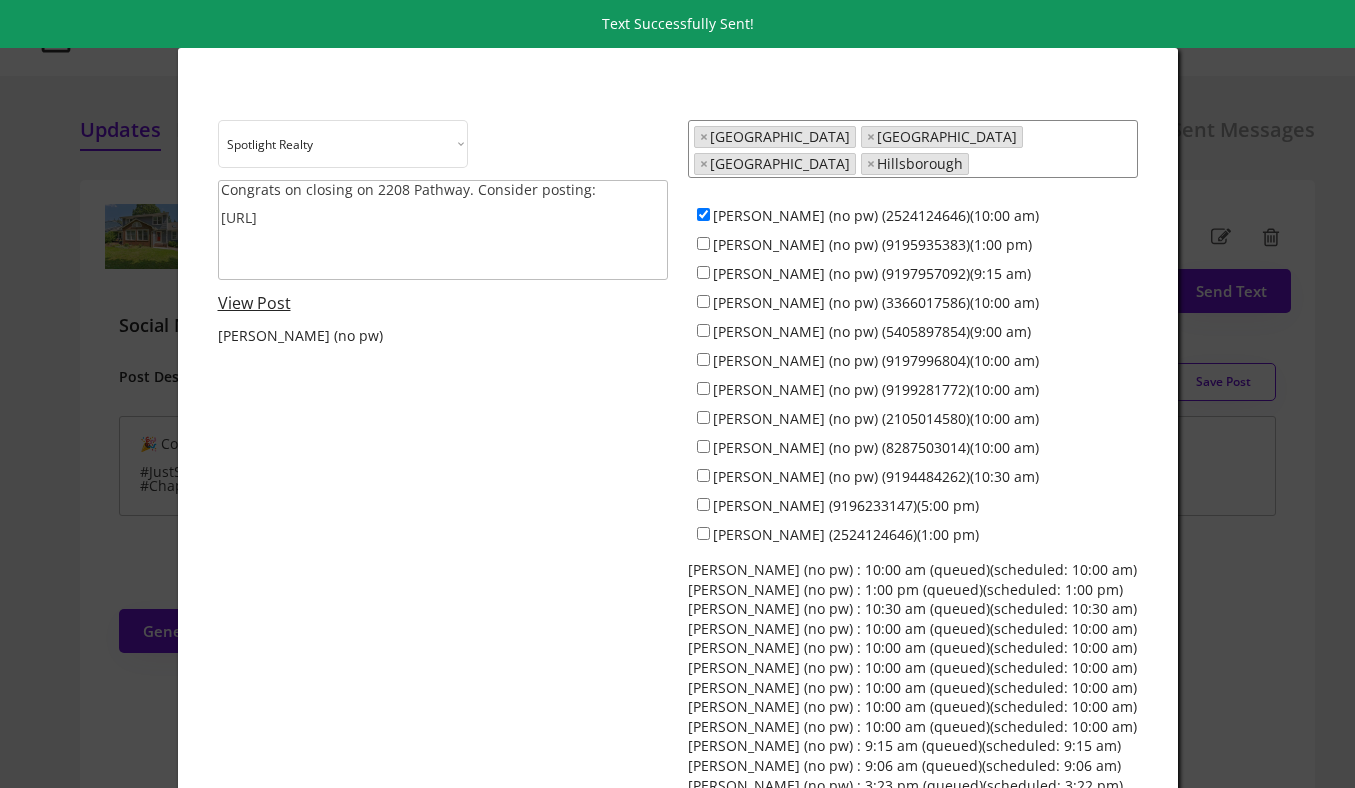 scroll, scrollTop: 0, scrollLeft: 0, axis: both 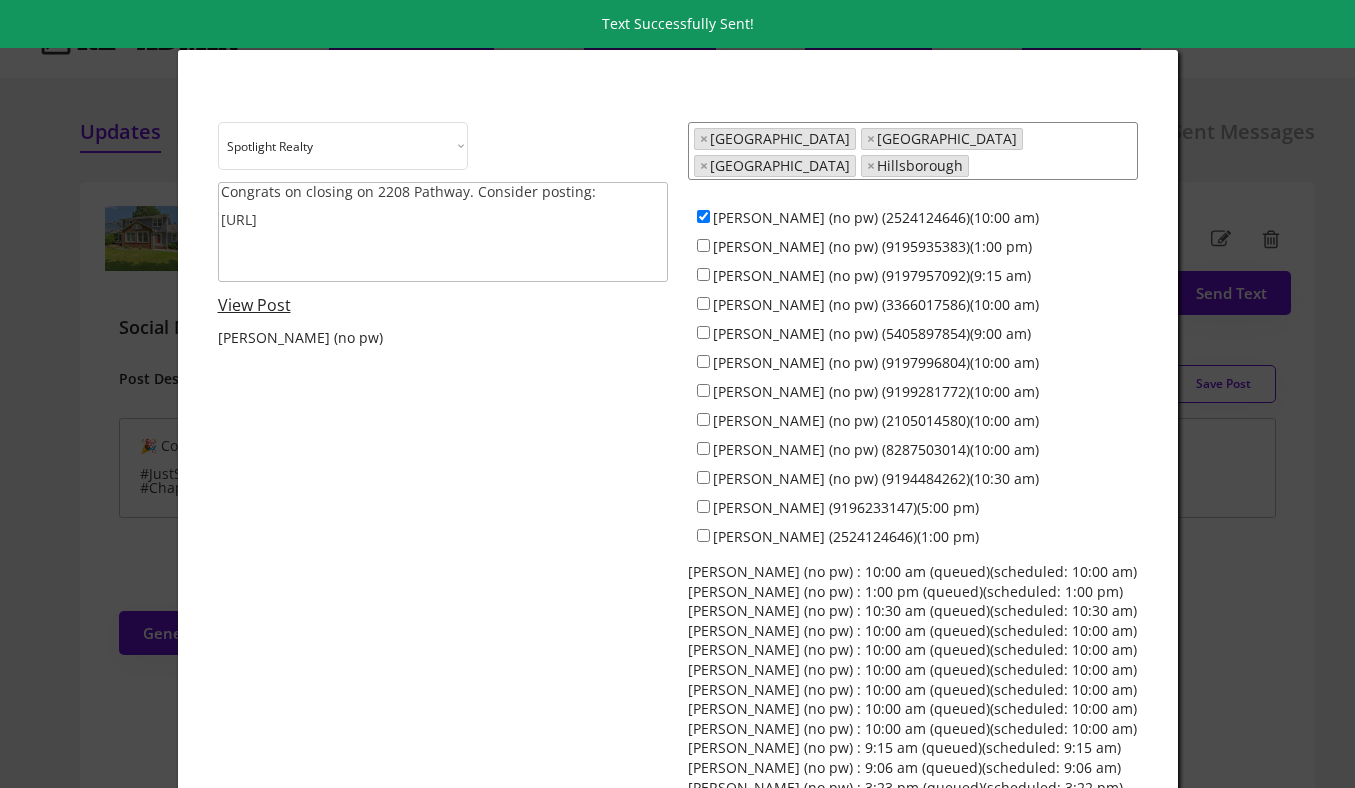 click at bounding box center [677, 394] 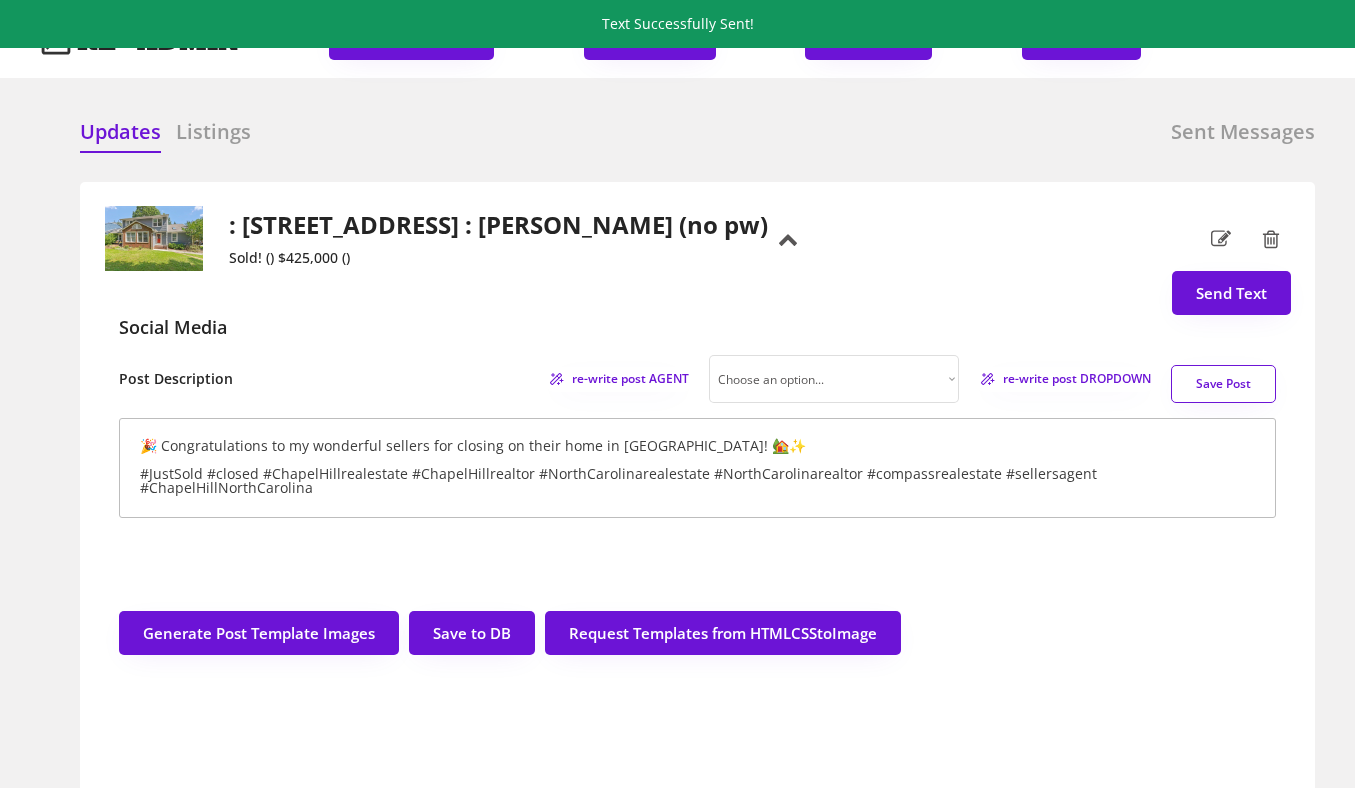 click on "Updates Listings Sent Messages  : 2208 Pathway Drive, Chapel Hill : Dave Wylie (no pw) Sold! () $425,000 () New Send Text Social Media Post Description re-write post AGENT Choose an option... Professional Factual & Direct Whimsical & Playful Excited & Energetic Trendy & Relatable re-write post DROPDOWN Save Post  🎉 Congratulations to my wonderful sellers for closing on their home in Chapel Hill! 🏡✨
#JustSold #closed #ChapelHillrealestate #ChapelHillrealtor #NorthCarolinarealestate #NorthCarolinarealtor #compassrealestate #sellersagent #ChapelHillNorthCarolina Generate Post Template Images Save to DB Request Templates from HTMLCSStoImage Sold! Chapel Hill 3 BD 3 BA 1740 SF $440,000 2208 Pathway Drive 3 BD 3 BA 1740 SF $440,000 2208 Pathway Drive Sold! CHAPEL HILL Chapel Hill 3 BD 3 BA 1740 SF $440,000 Sold! 2208 Pathway Drive Sold! Chapel Hill 2208 Pathway Drive 3 BD 3 BA 1740 SF $440,000  : 2712 Broad St , Durham :  Sold! () $350,000 () New Active () $435,000 () New  () $699,000 ($749,000) New New" 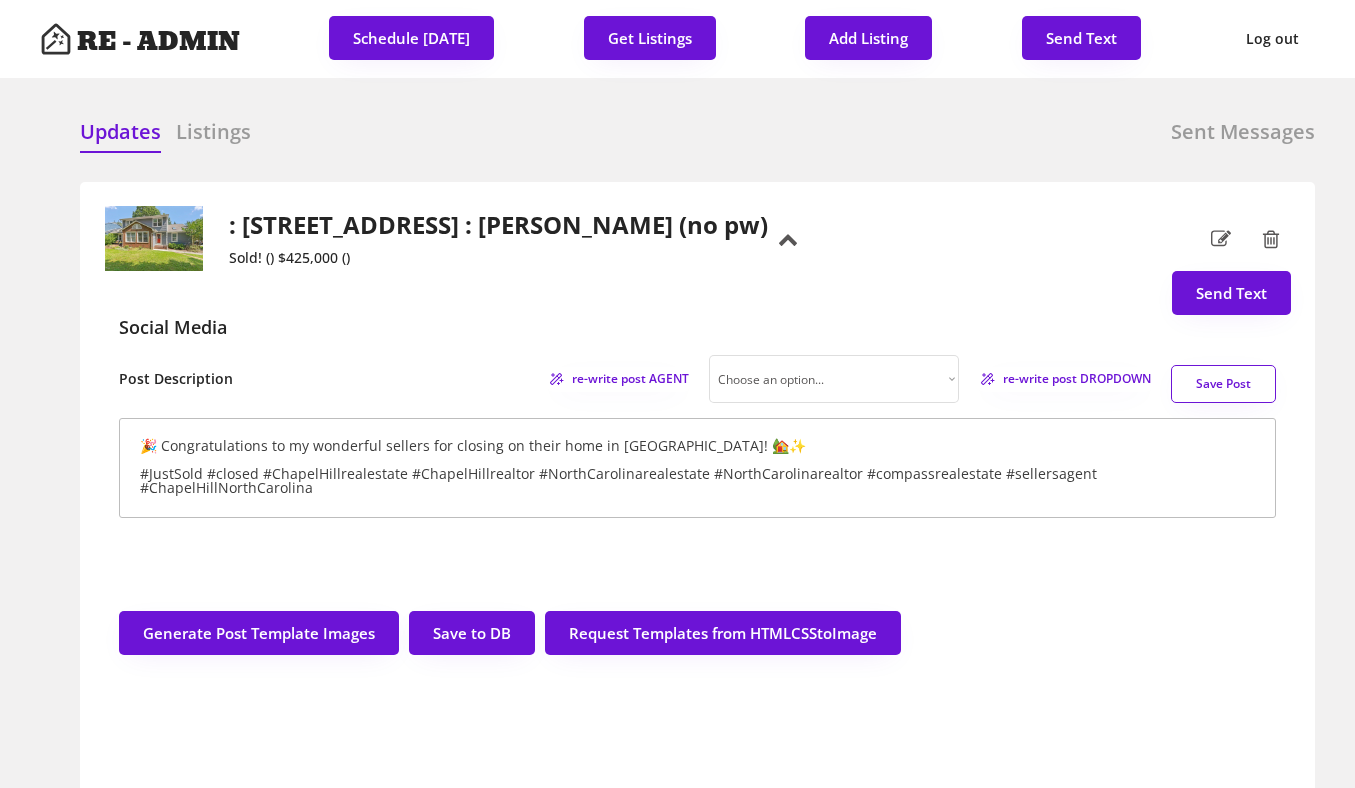 click on ": 2208 Pathway Drive, Chapel Hill : Dave Wylie (no pw)" at bounding box center [498, 225] 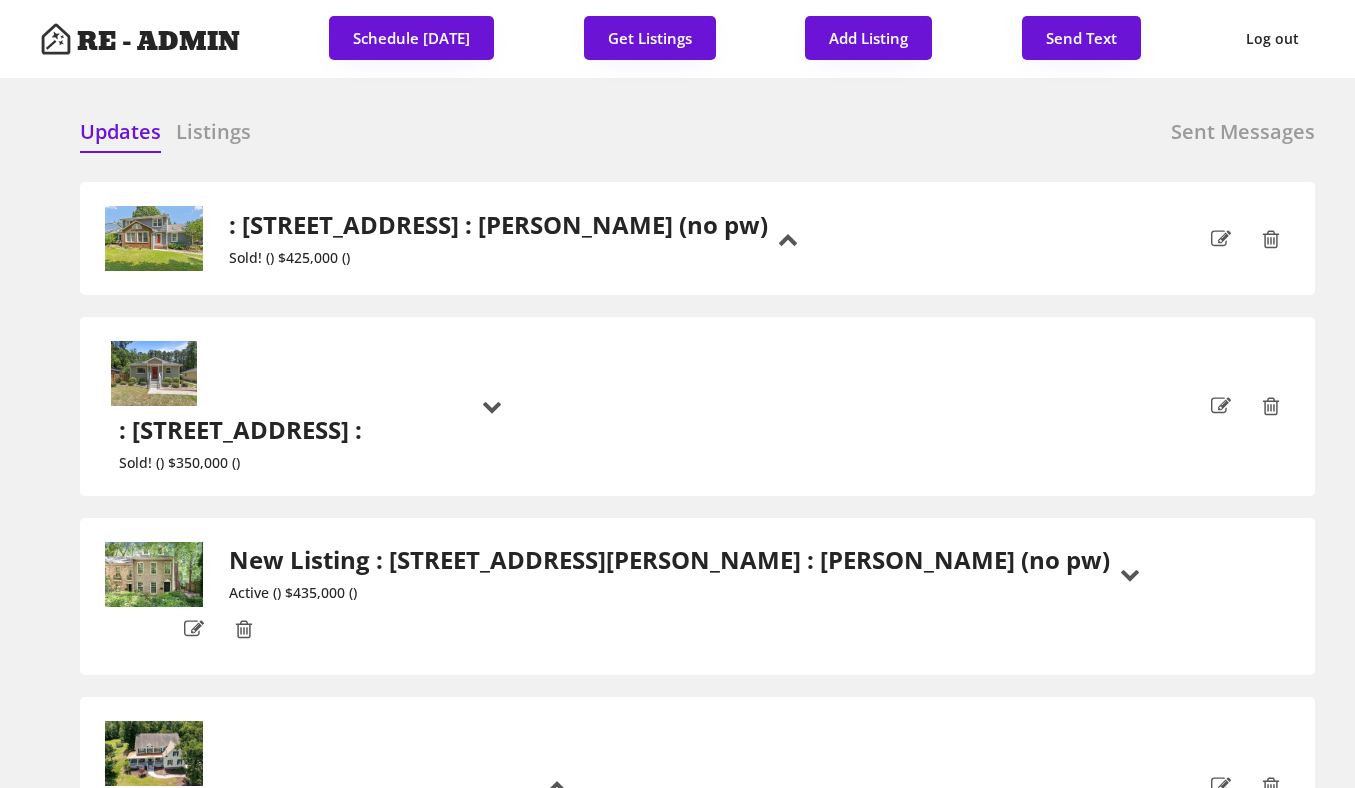 click on "Listings" at bounding box center (213, 132) 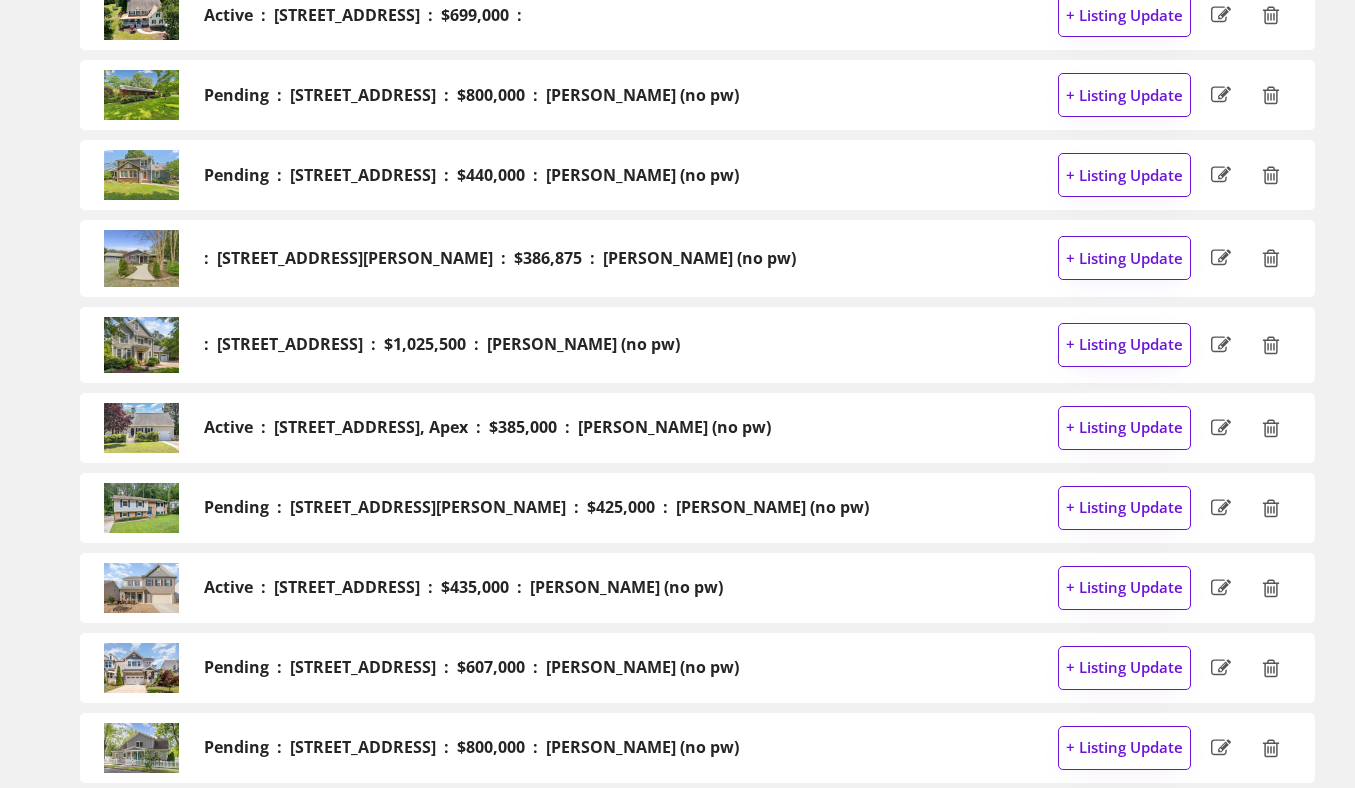 scroll, scrollTop: 944, scrollLeft: 0, axis: vertical 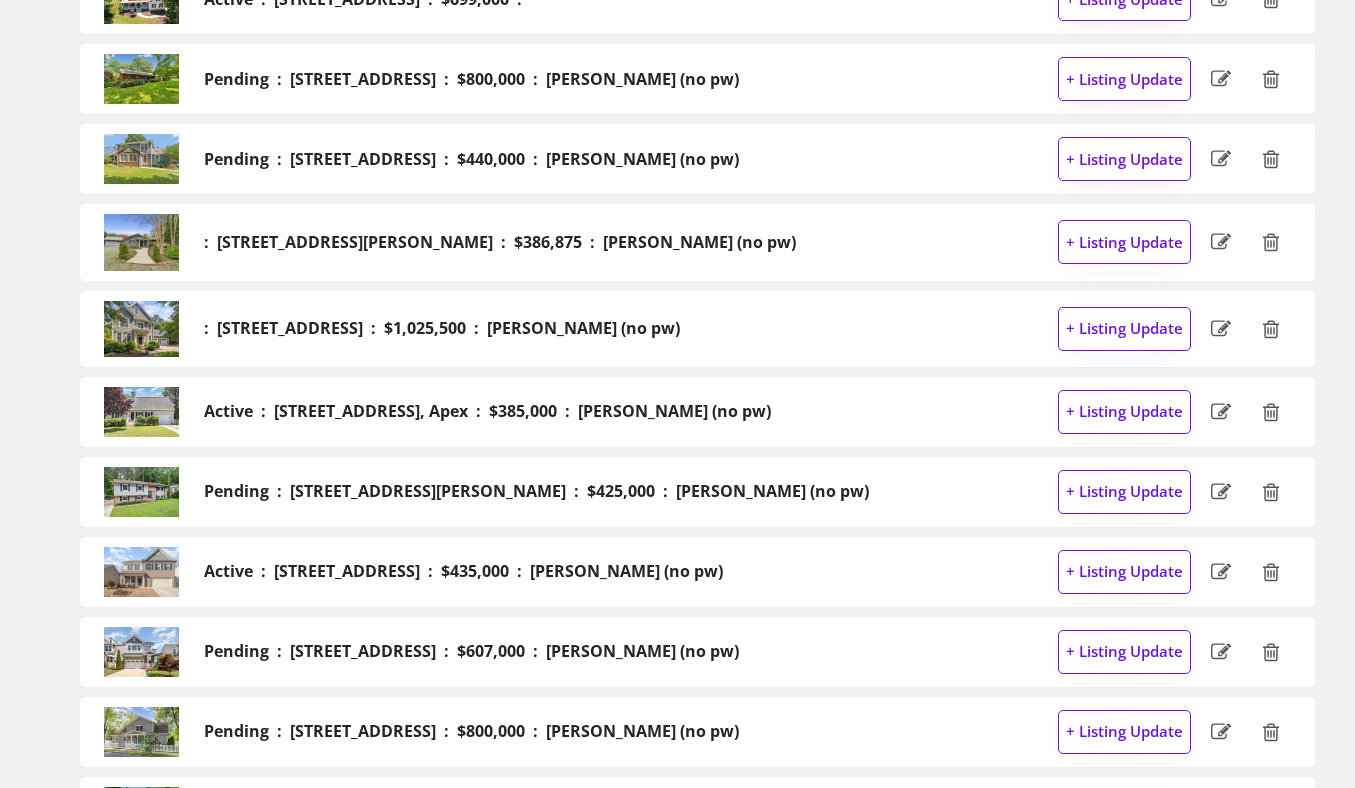 click on "Pending  :  1109 Buckingham Road, Garner  :  $425,000  :  Dave Wylie (no pw)" at bounding box center [536, 491] 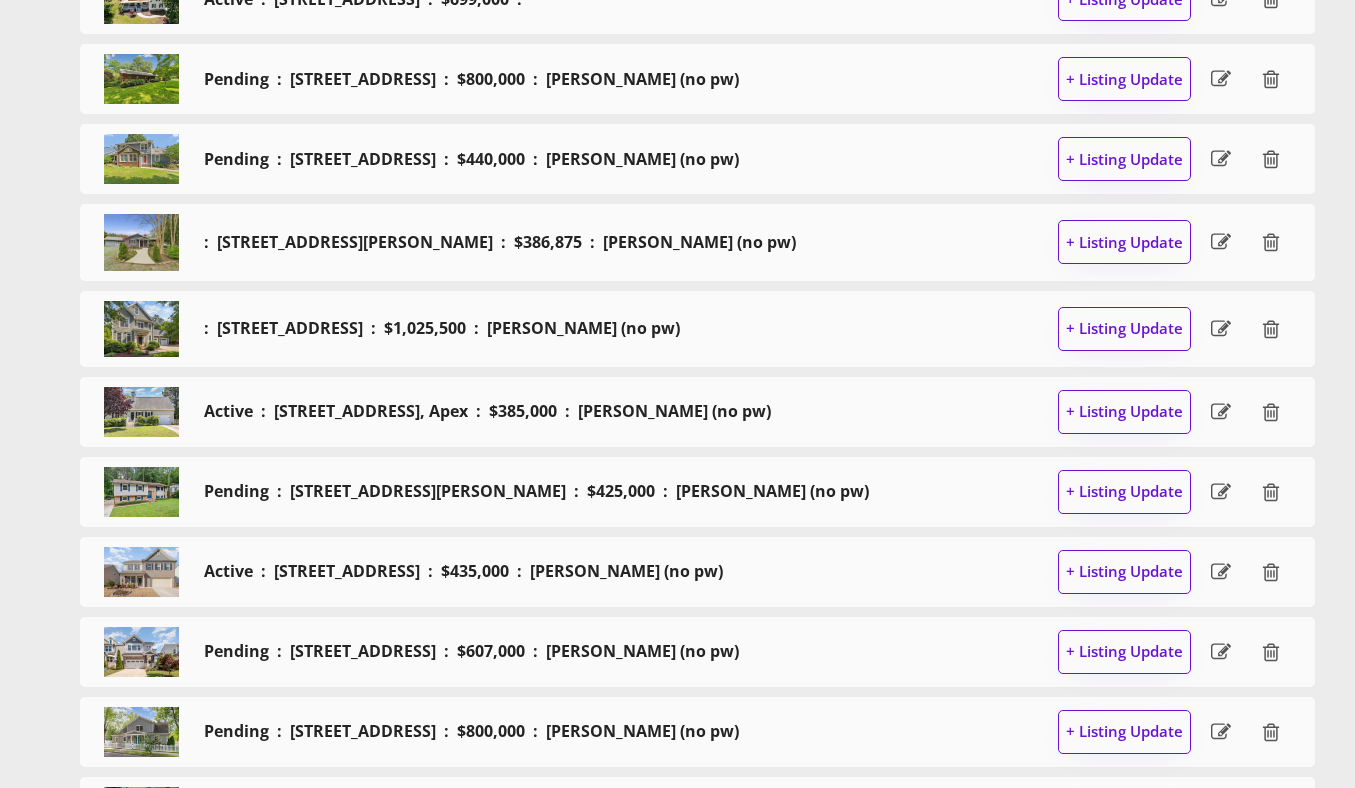 select on ""1348695171700984260__LOOKUP__1729372932700x451283580625748500"" 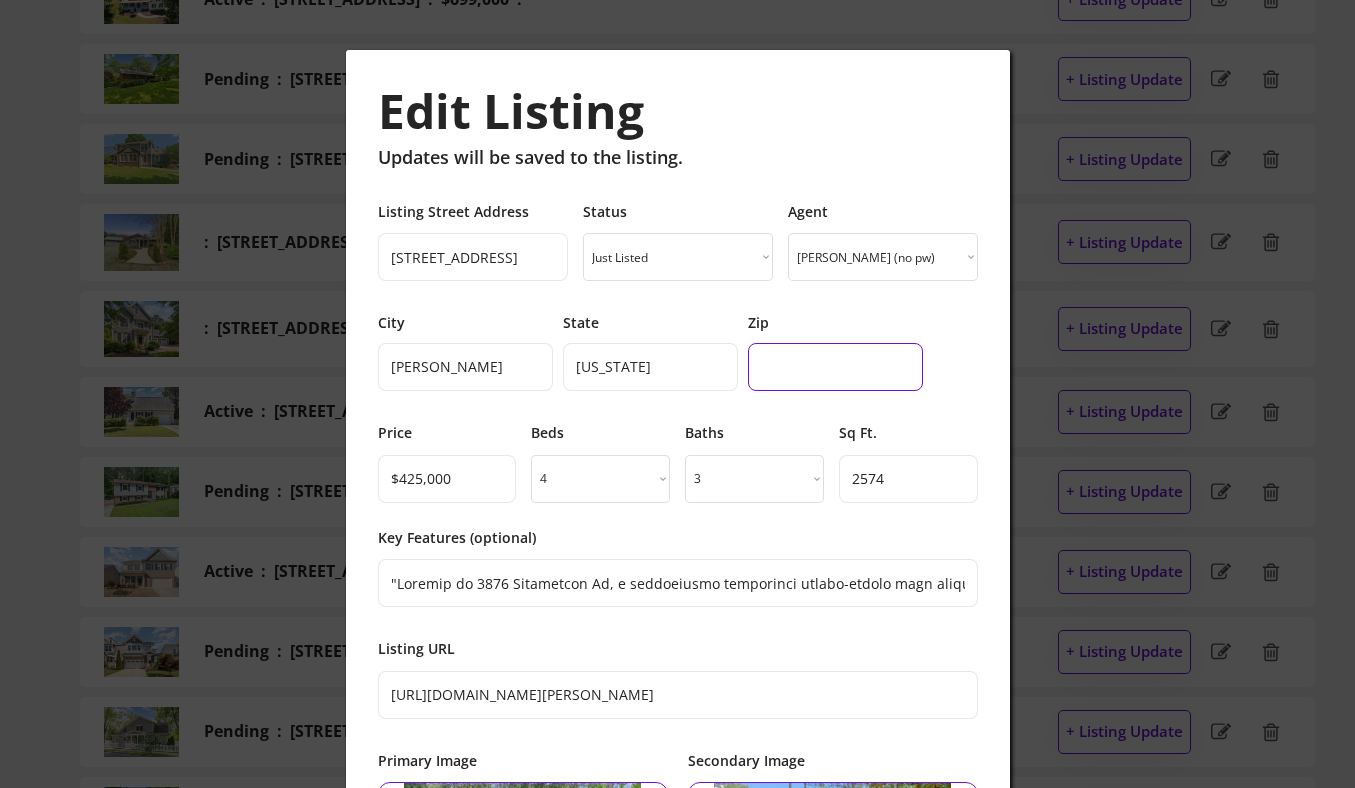 click at bounding box center [835, 367] 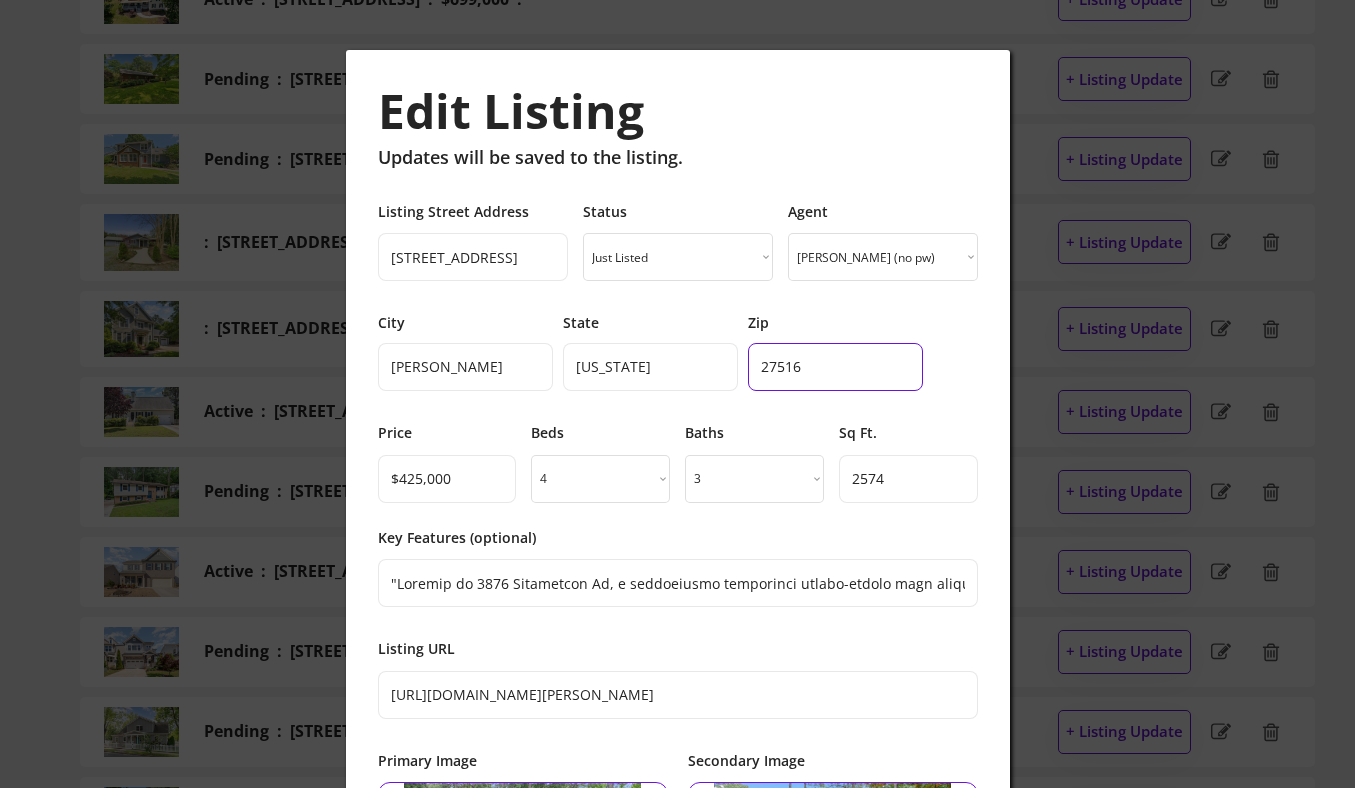 type on "27516" 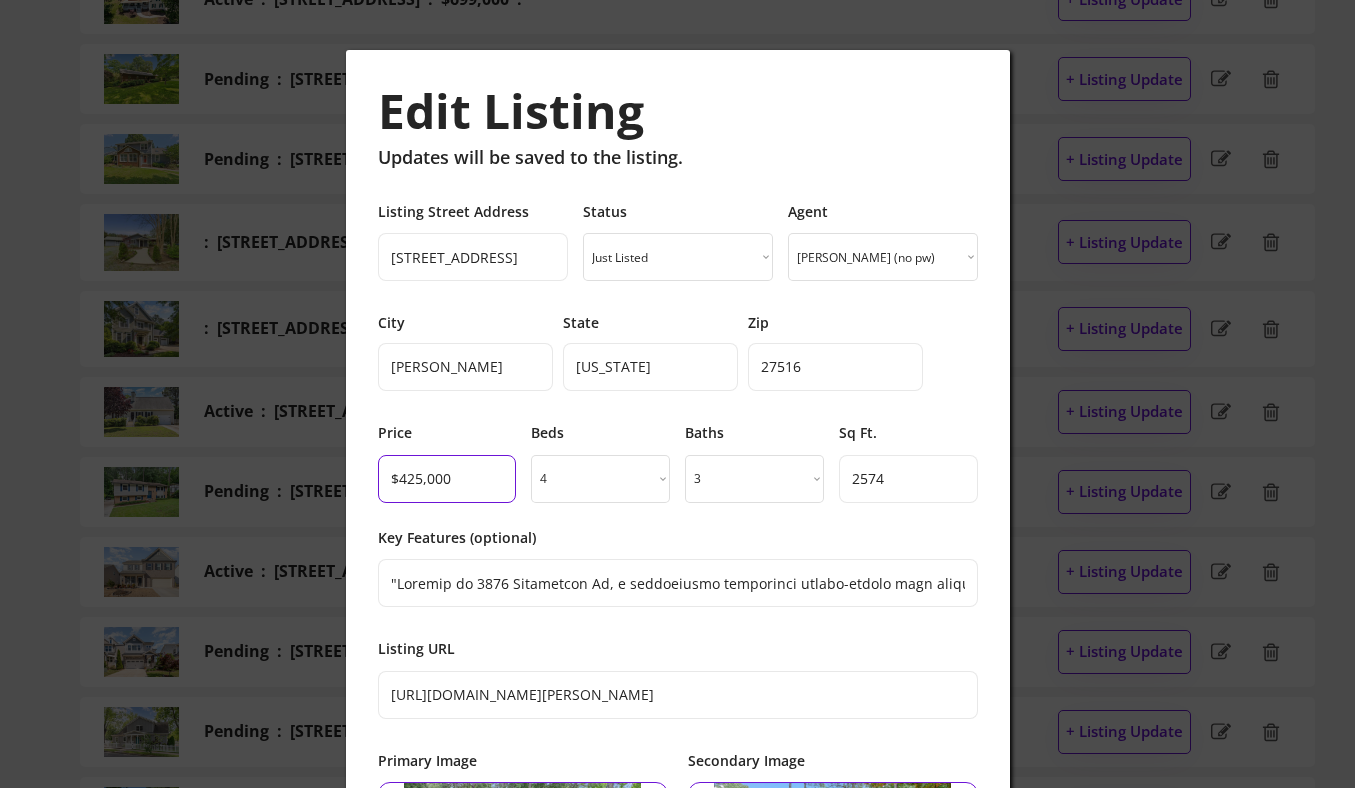 click at bounding box center [447, 479] 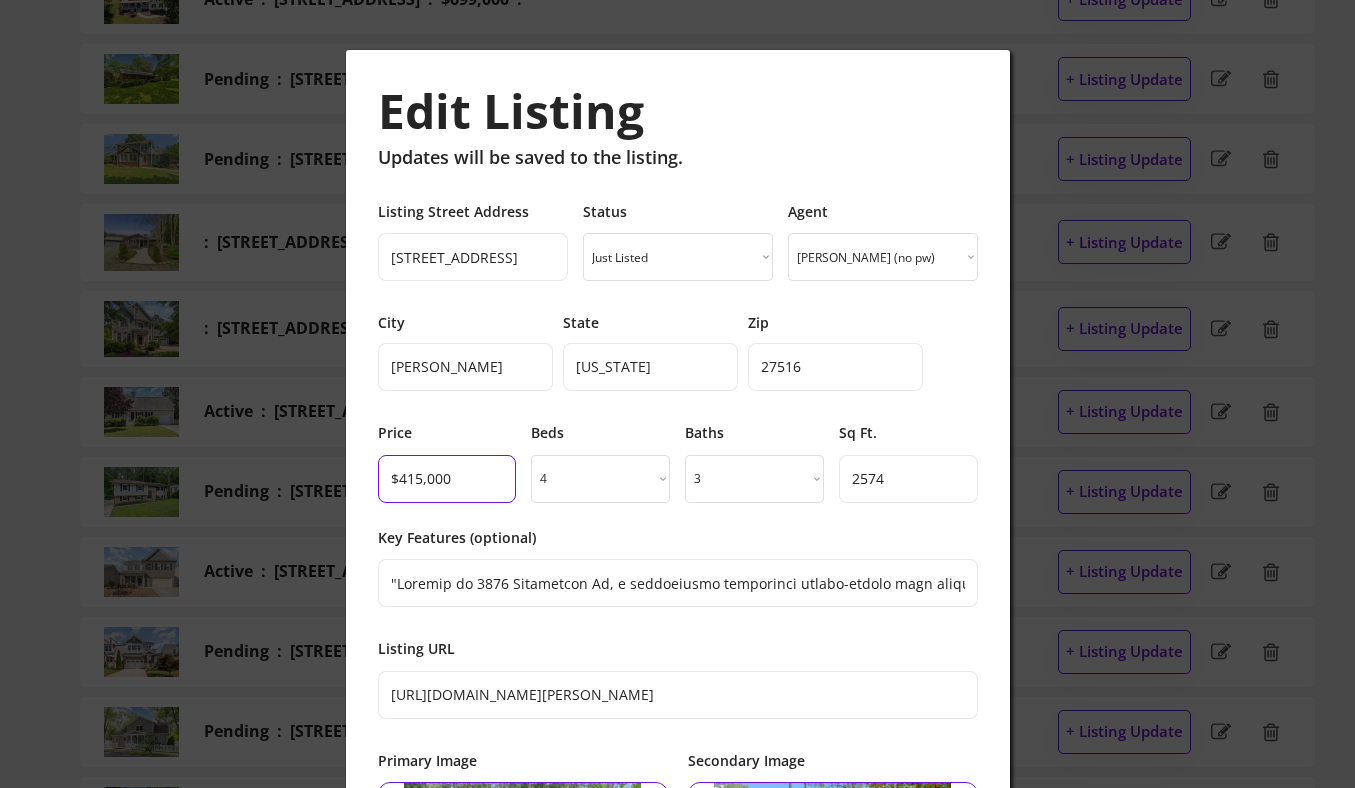 type on "$415,000" 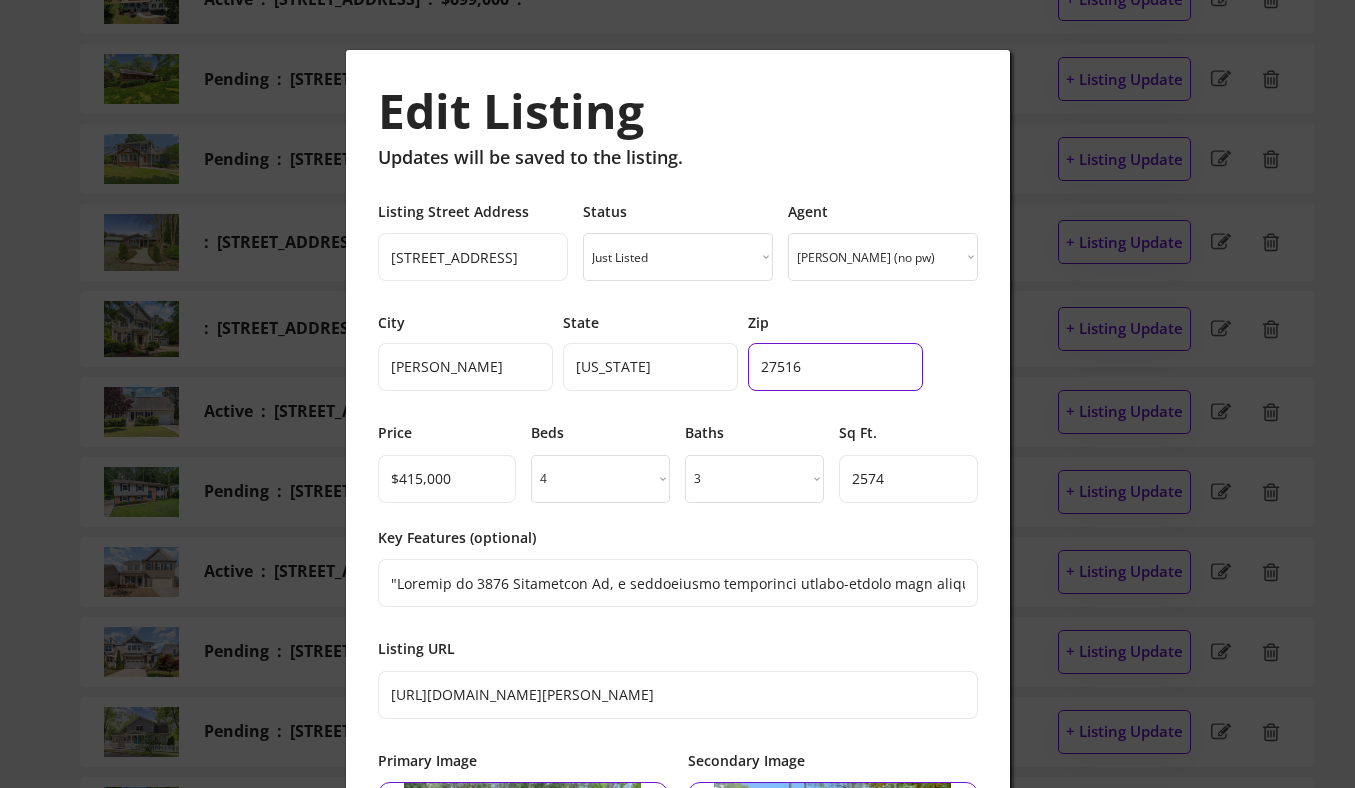 click at bounding box center (835, 367) 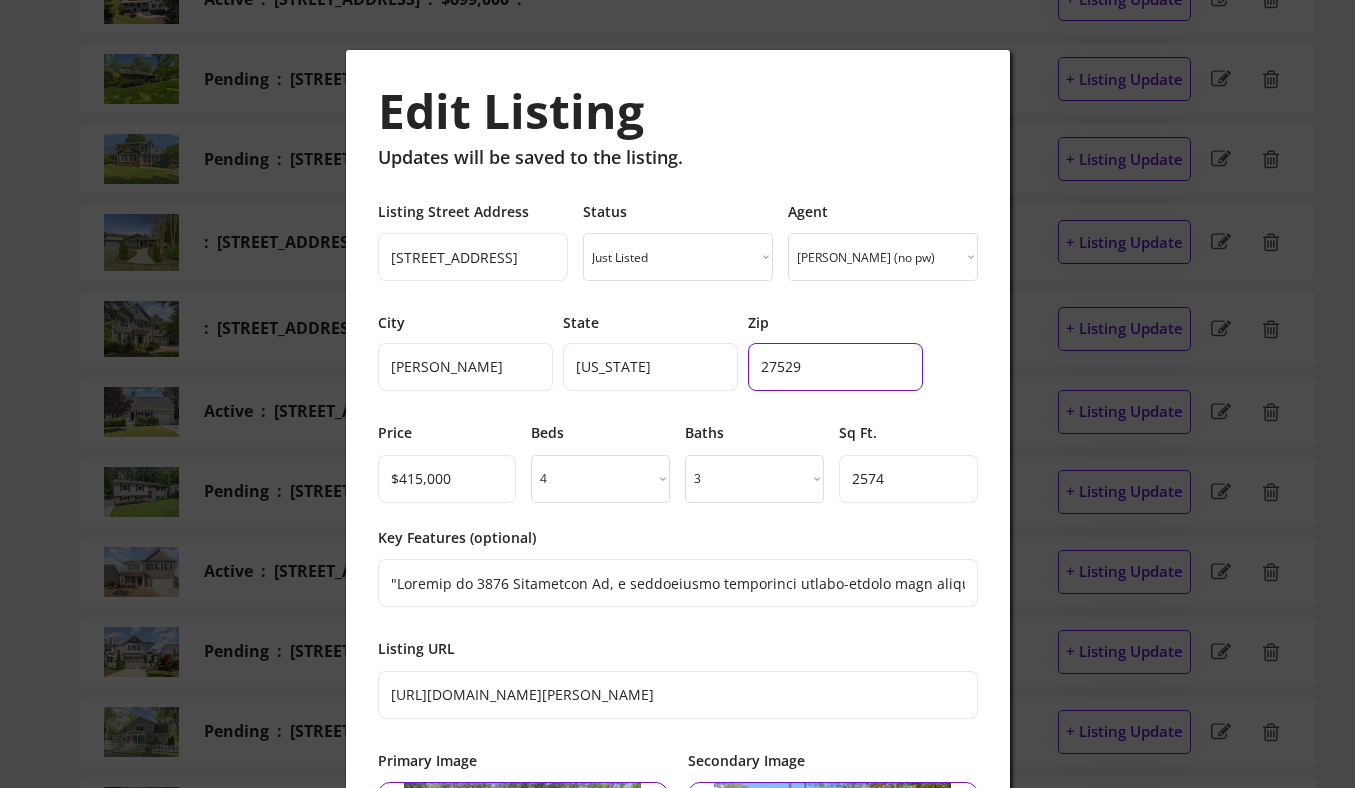 type on "27529" 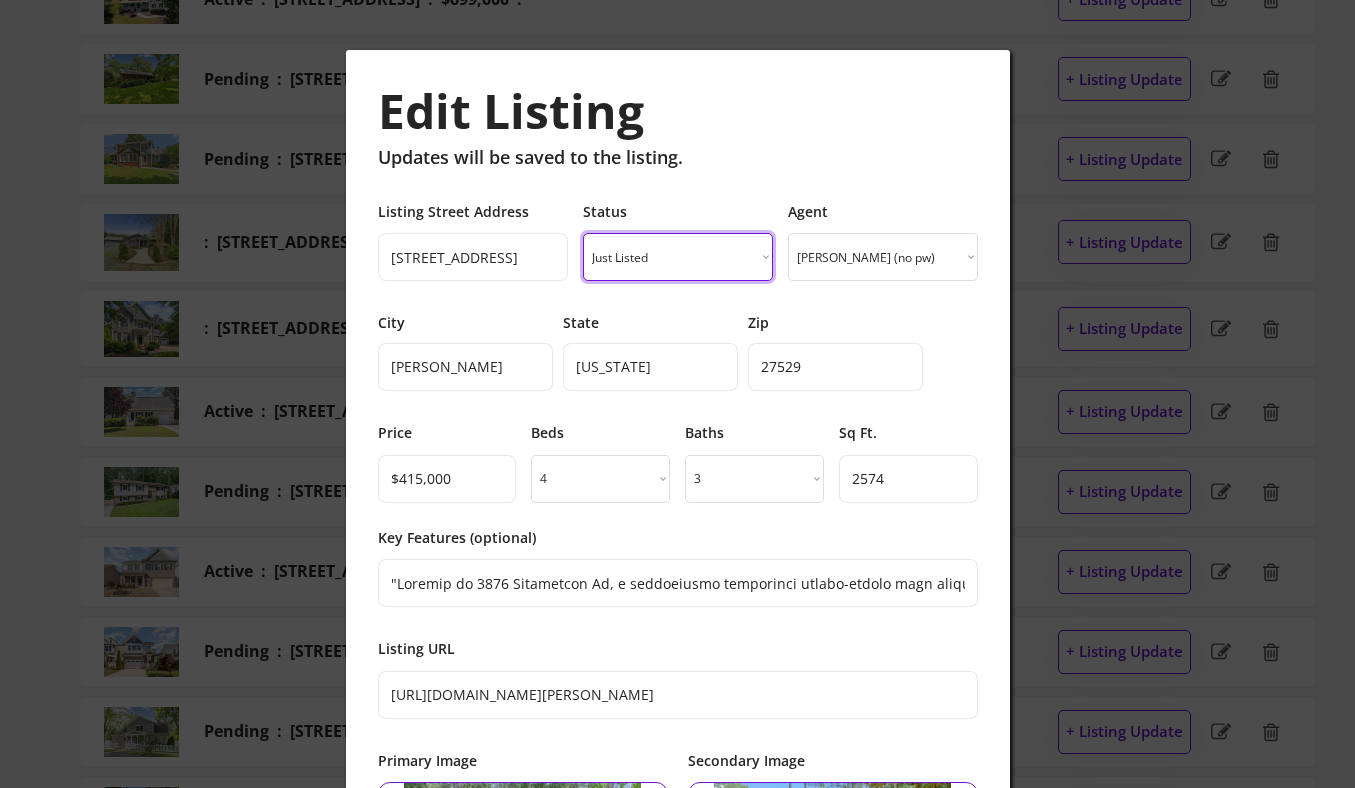 select on ""sold"" 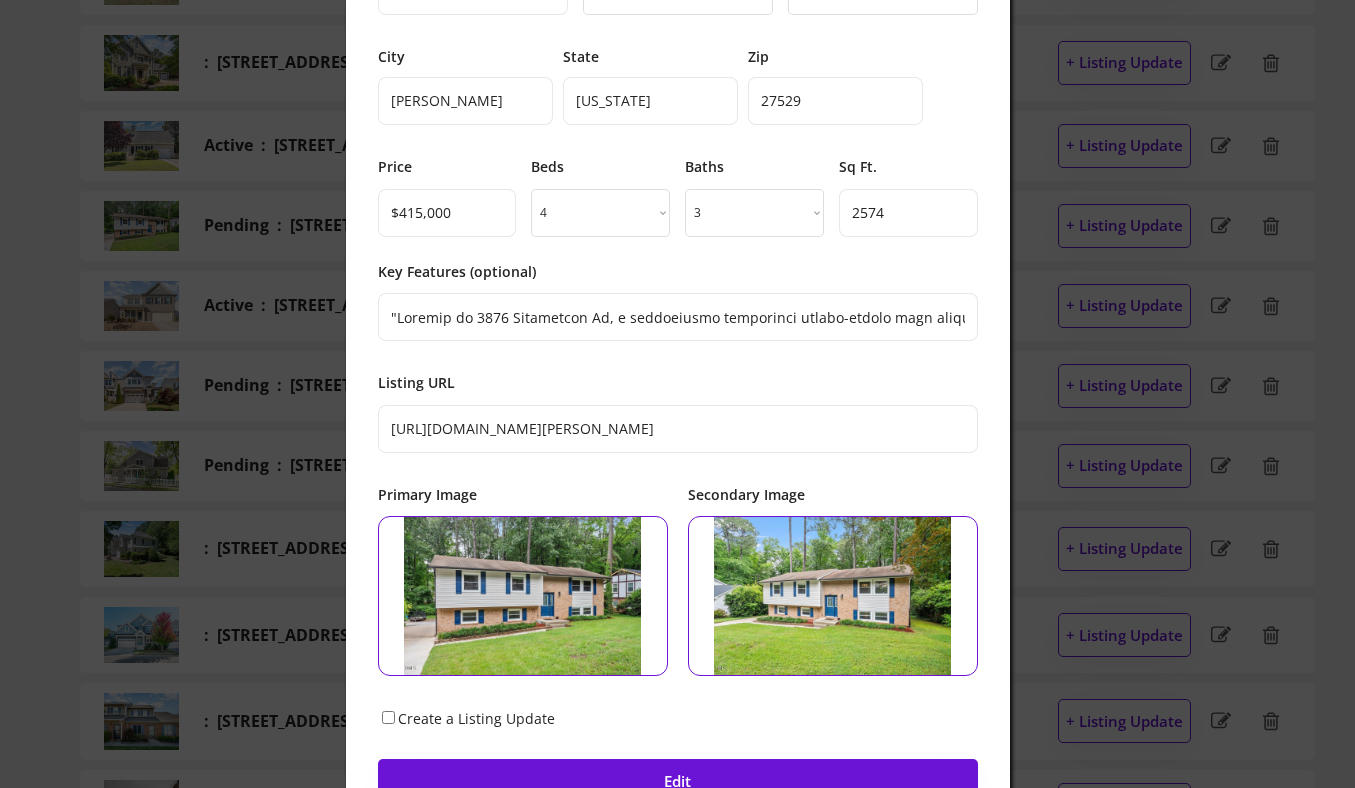 scroll, scrollTop: 1227, scrollLeft: 0, axis: vertical 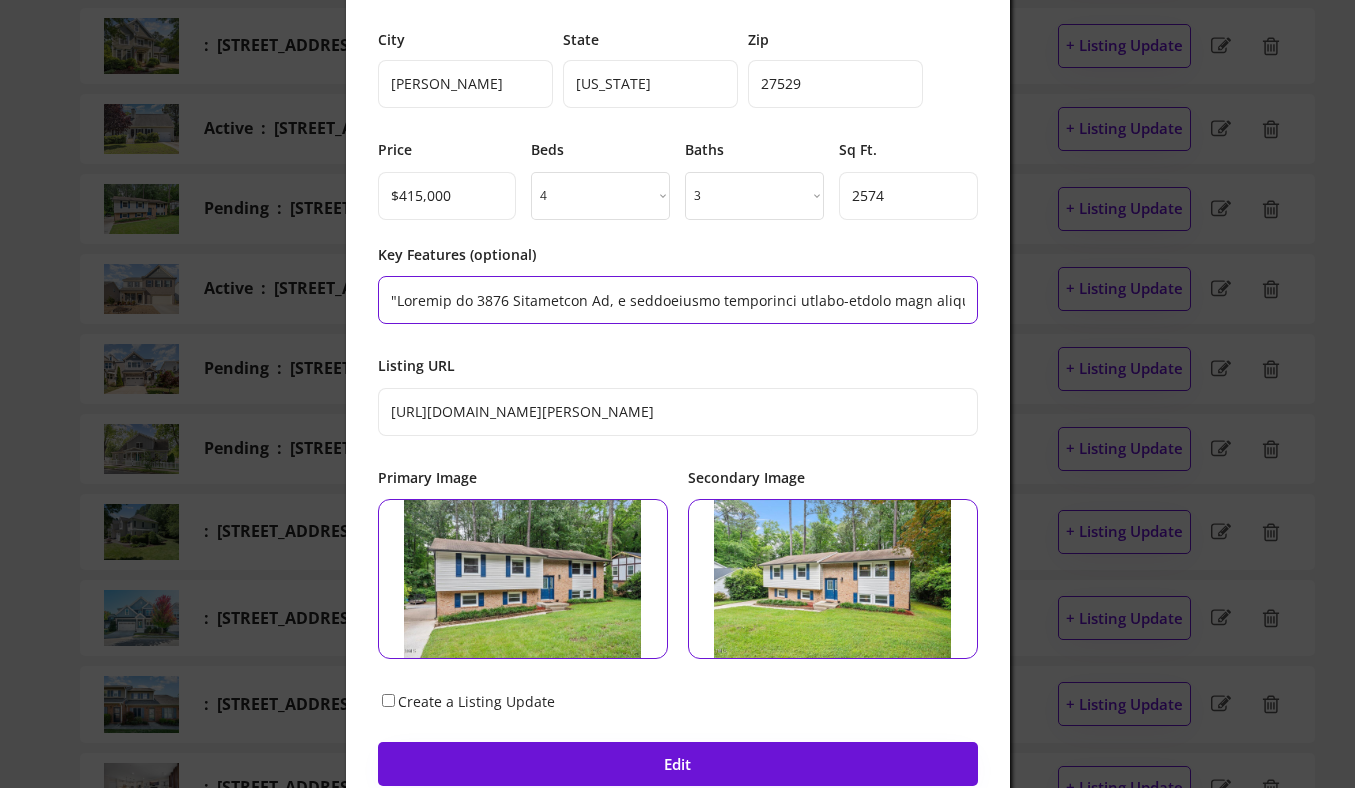 click at bounding box center (678, 300) 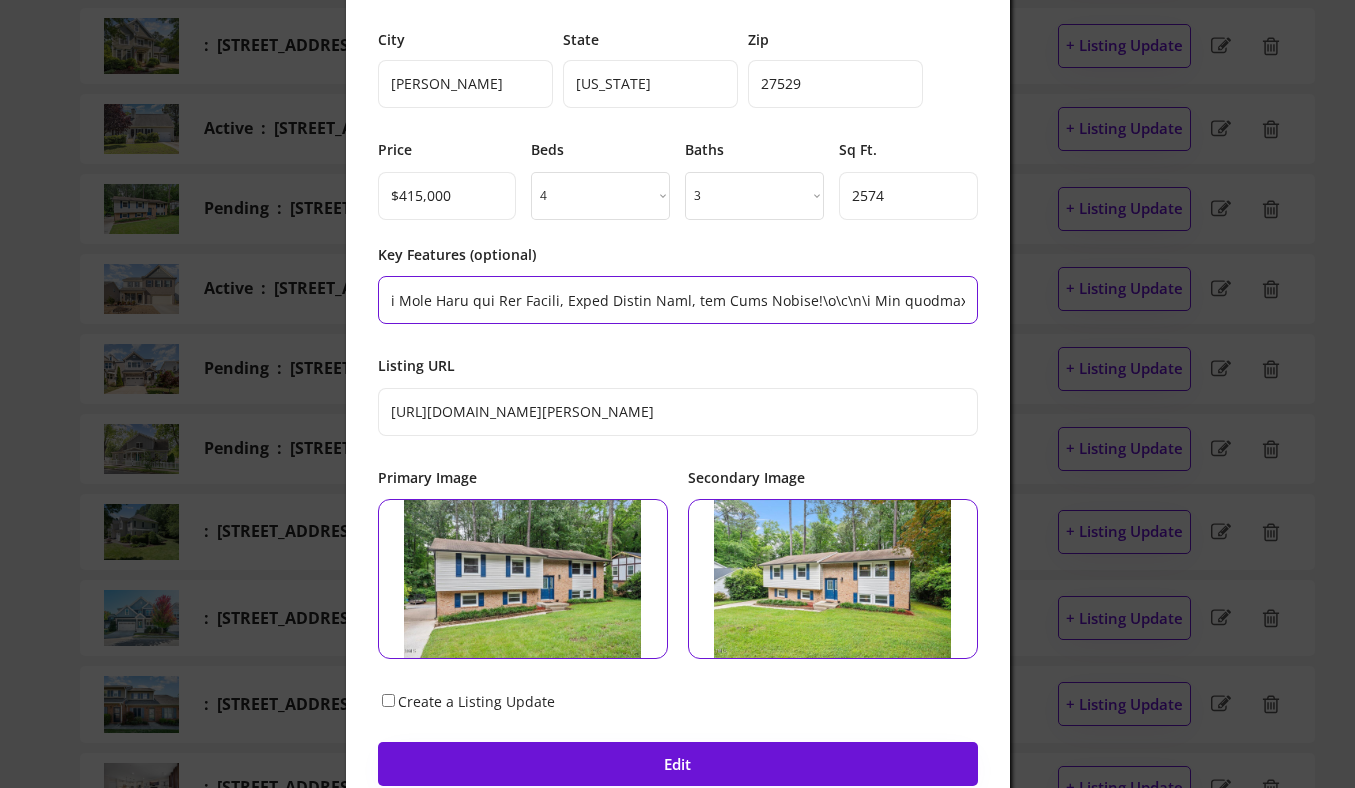 scroll, scrollTop: 0, scrollLeft: 11343, axis: horizontal 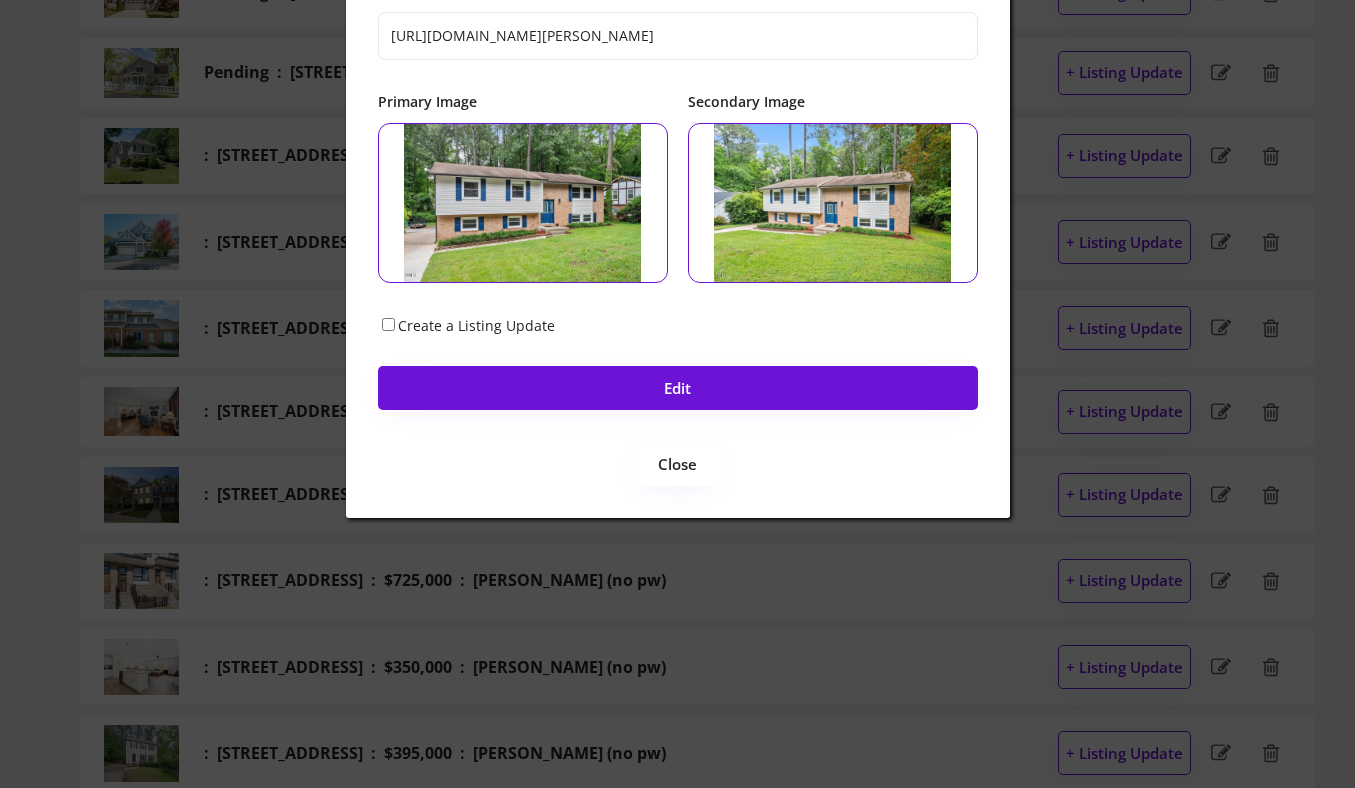 type on "Welcome to 1109 Buckingham Rd, a beautifully maintained single-family home nestled in a quiet, established neighborhood in Garner. This spacious split-level home offers a versatile layout perfect for comfortable living and entertaining. With two separate laundry areas and water heaters, this home has the functionality of a 6 bedroom house or a live-in with income producing potential. Truly this is not one to miss!\r\n\r\n The upper and middle floors feature a welcoming family room, a large kitchen, and a formal dining room that opens to a sunny outdoor deck. The primary bedroom and two additional bedrooms are also located on this level, offering a convenient and adaptable layout. \r\n\r\n Downstairs, you'll find a large family room that opens to a main-level patio, a spacious kitchenette, and versatile bonus rooms that can be used as a home office, exercise space, or media room. Also present are a full bath and separate laundry room for convenience. With so much make-it-your-own functionality, this can als..." 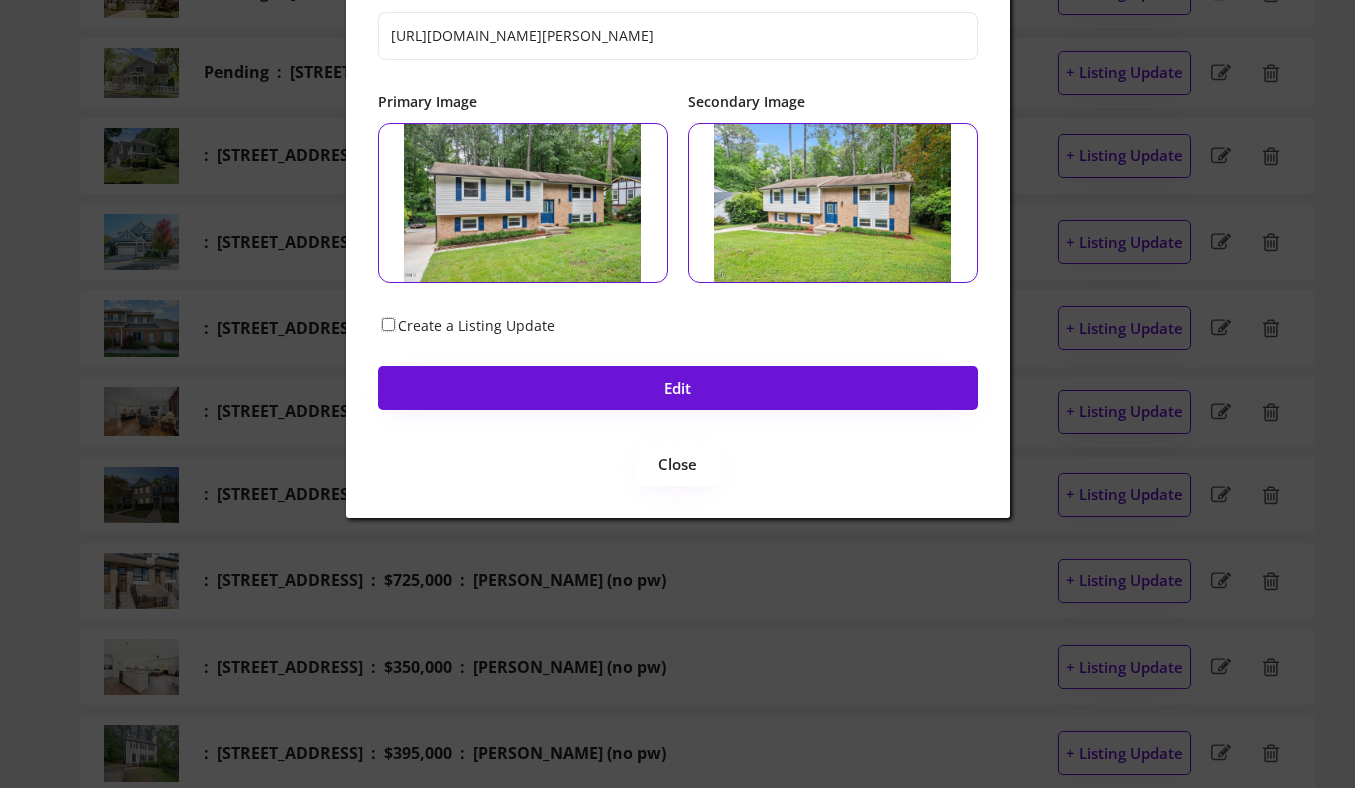 scroll, scrollTop: 0, scrollLeft: 0, axis: both 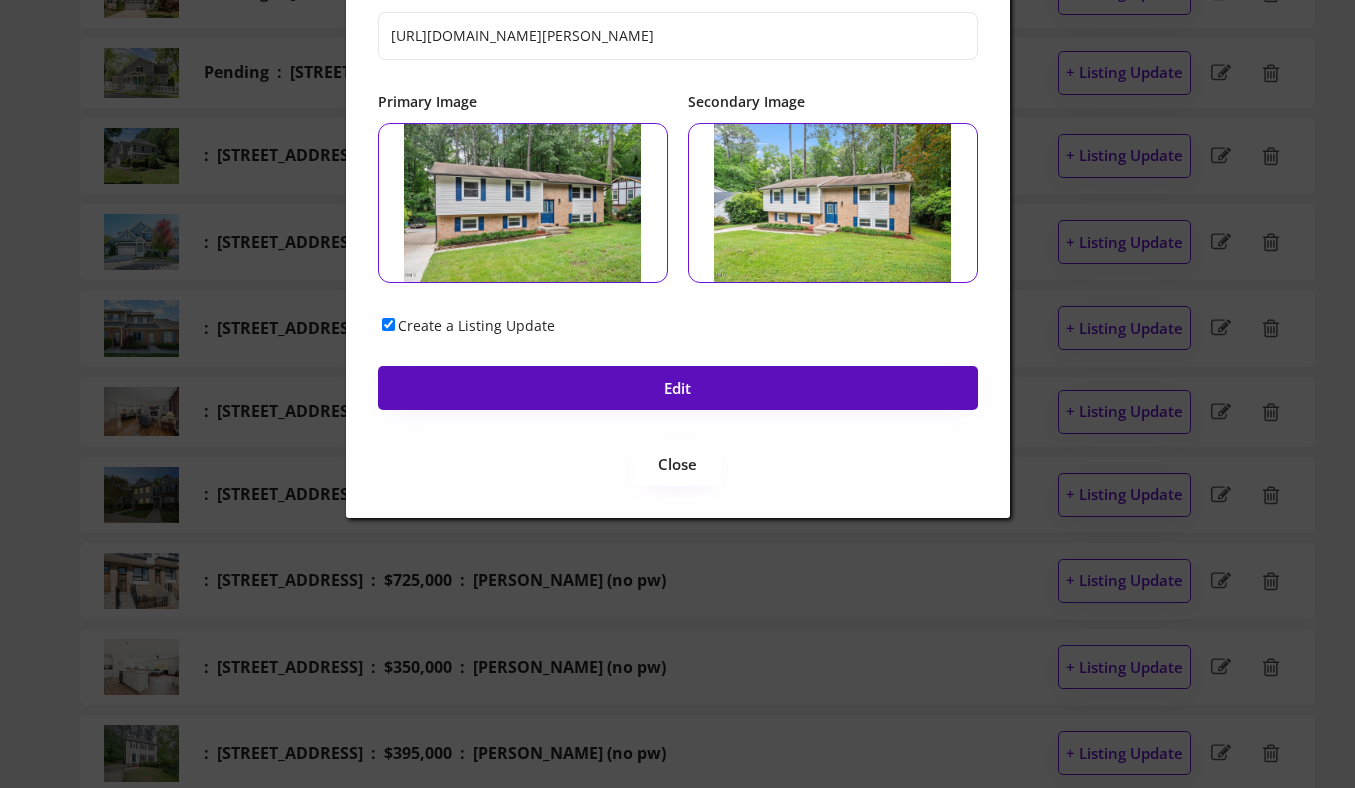 click on "Edit" at bounding box center (678, 388) 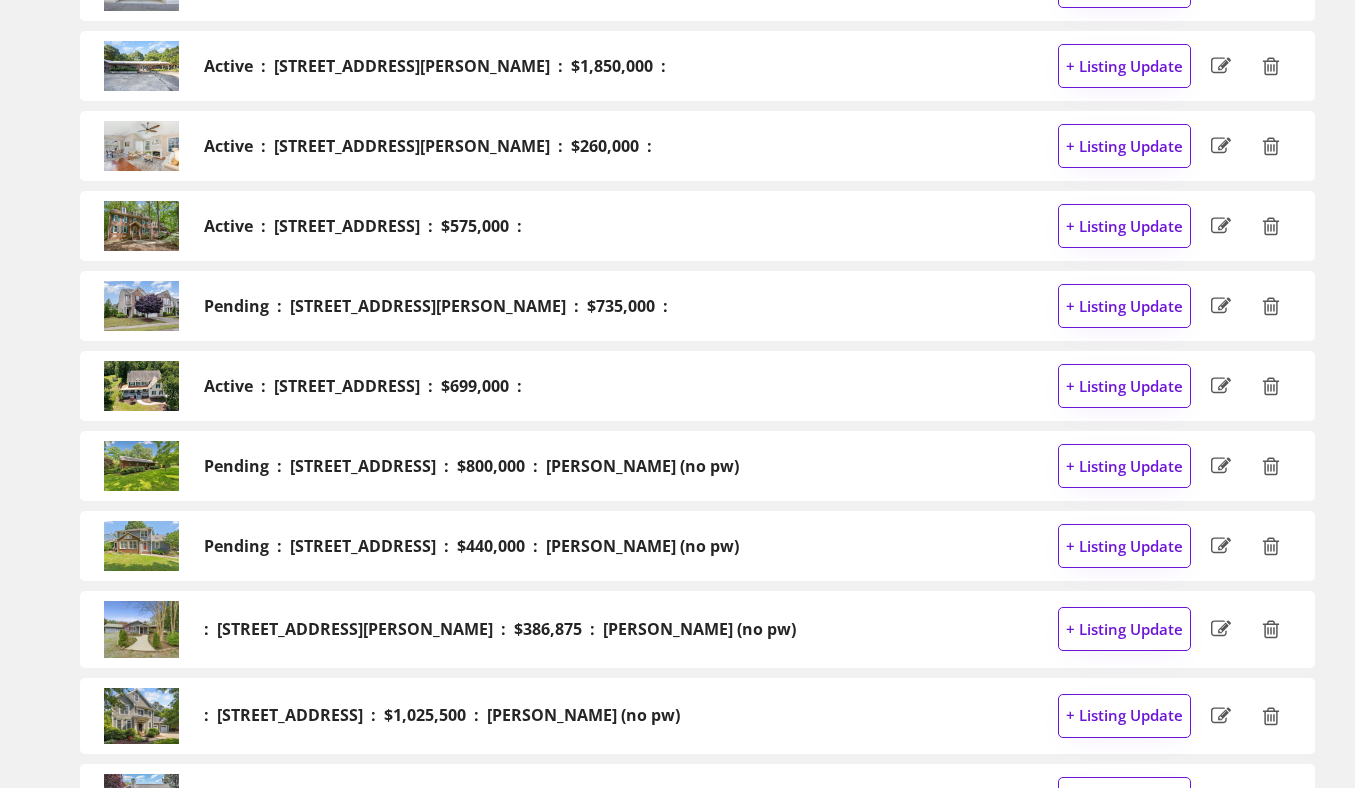 scroll, scrollTop: 0, scrollLeft: 0, axis: both 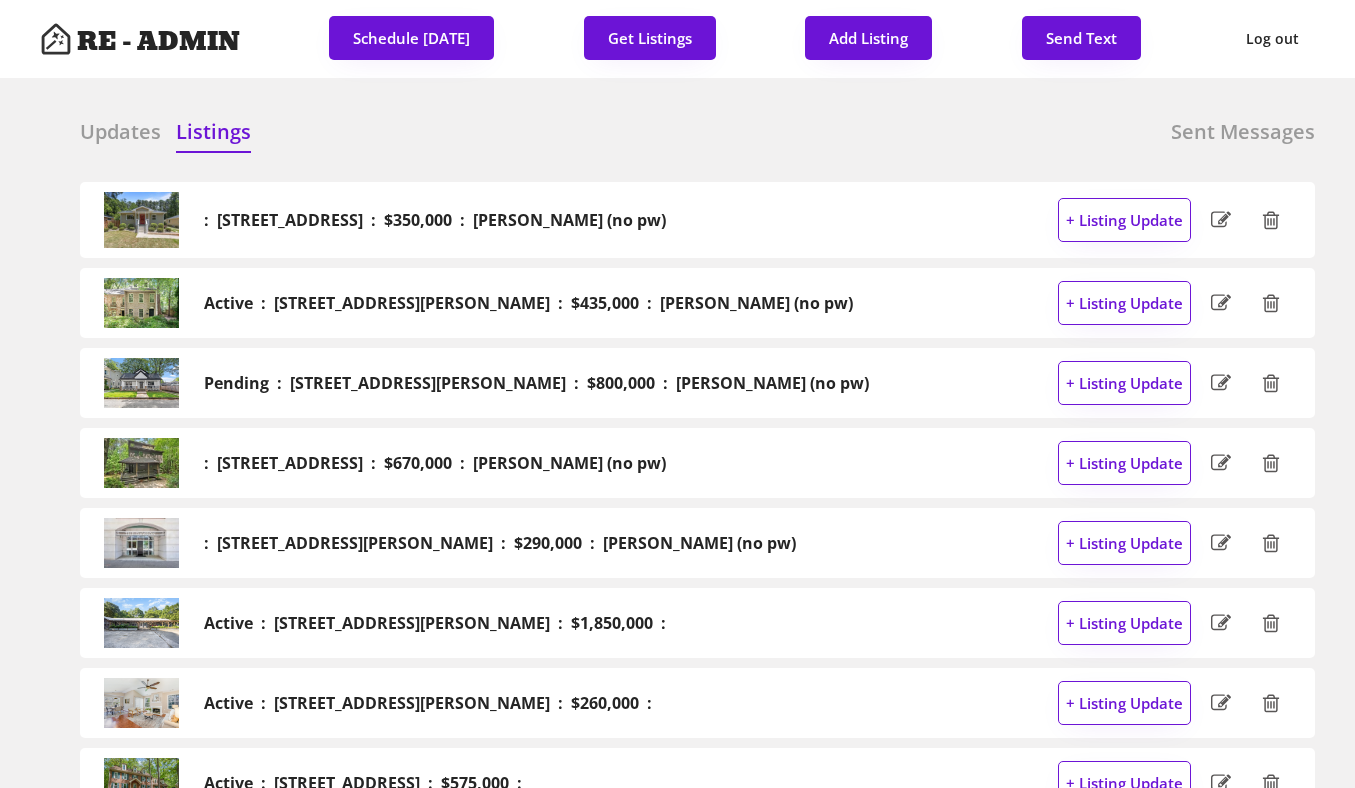 click on "Updates" at bounding box center (120, 132) 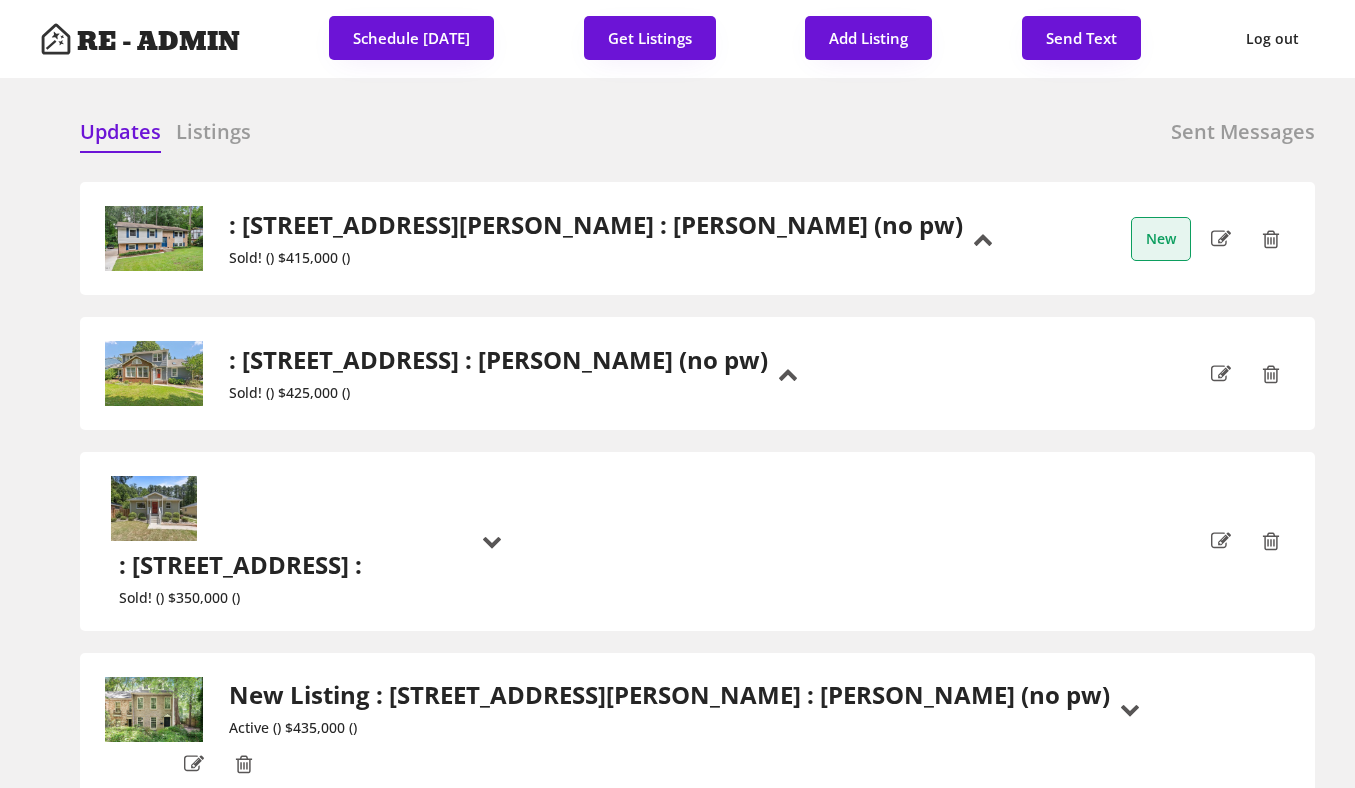 click on ": 1109 Buckingham Road, Garner : Dave Wylie (no pw)" at bounding box center [596, 225] 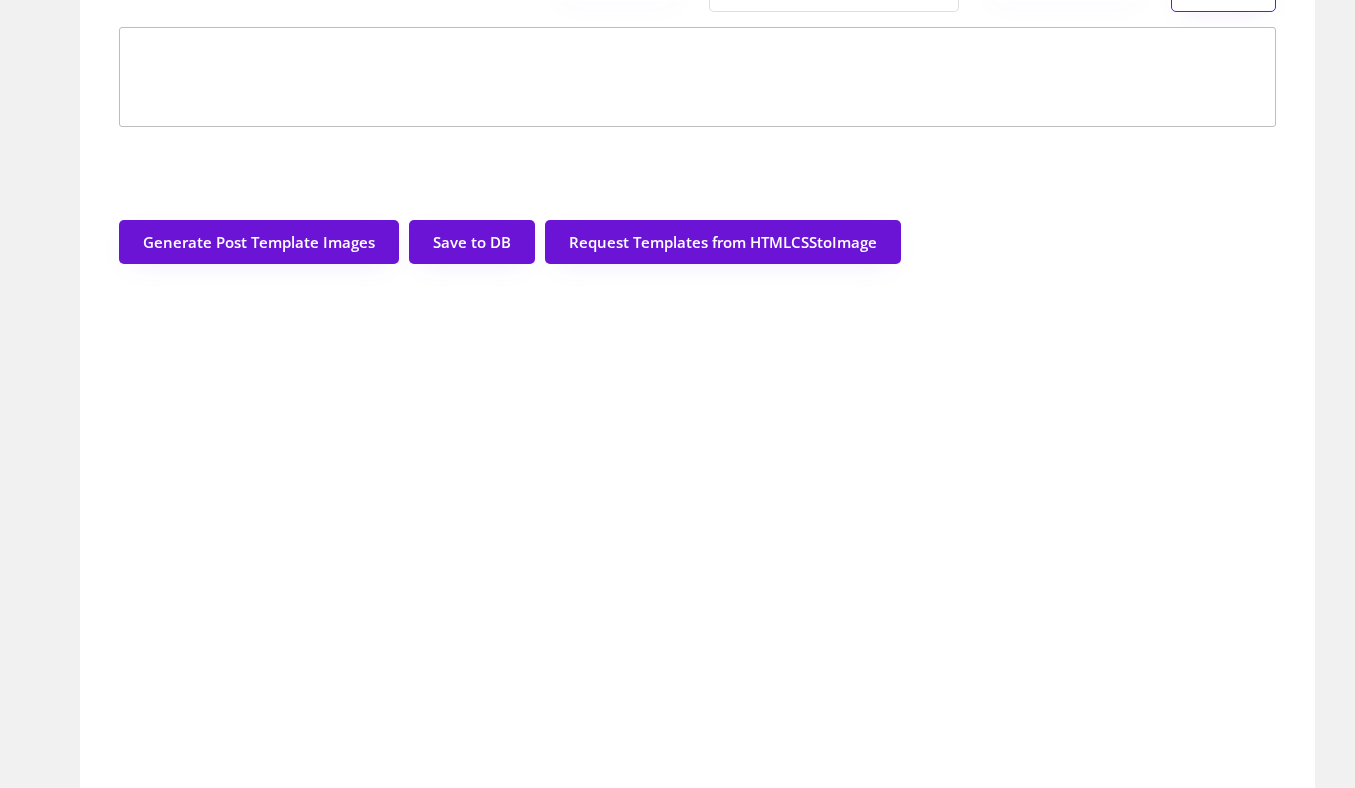 scroll, scrollTop: 396, scrollLeft: 0, axis: vertical 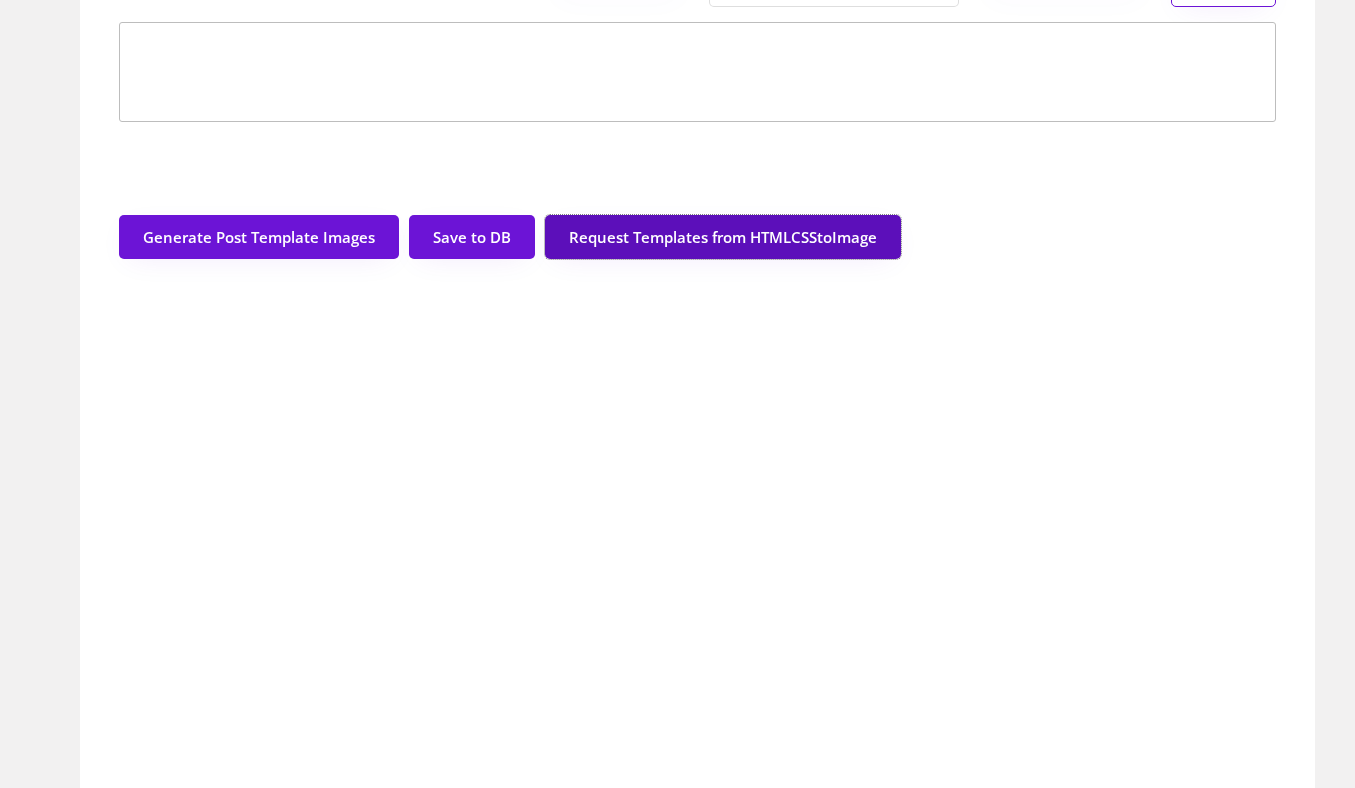 click on "Request Templates from HTMLCSStoImage" at bounding box center [723, 237] 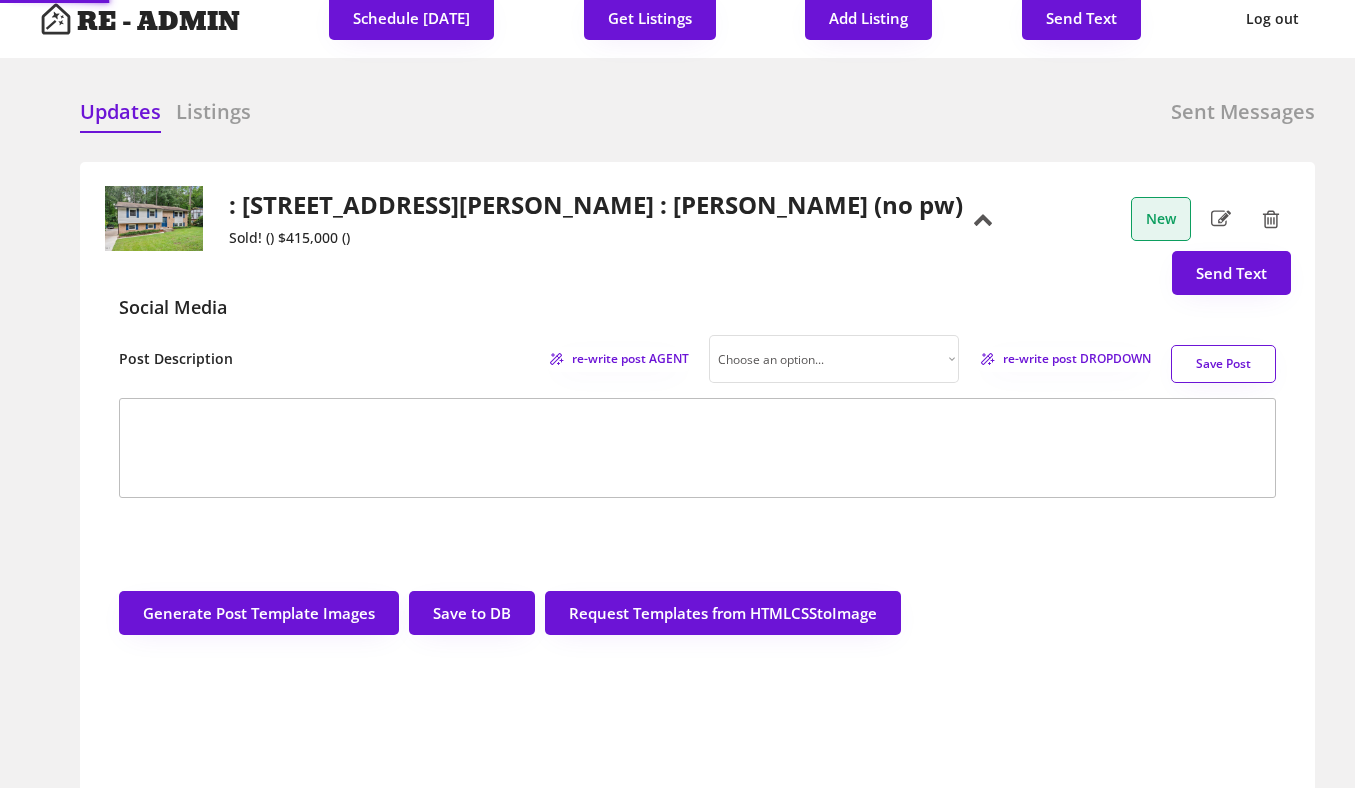scroll, scrollTop: 4, scrollLeft: 0, axis: vertical 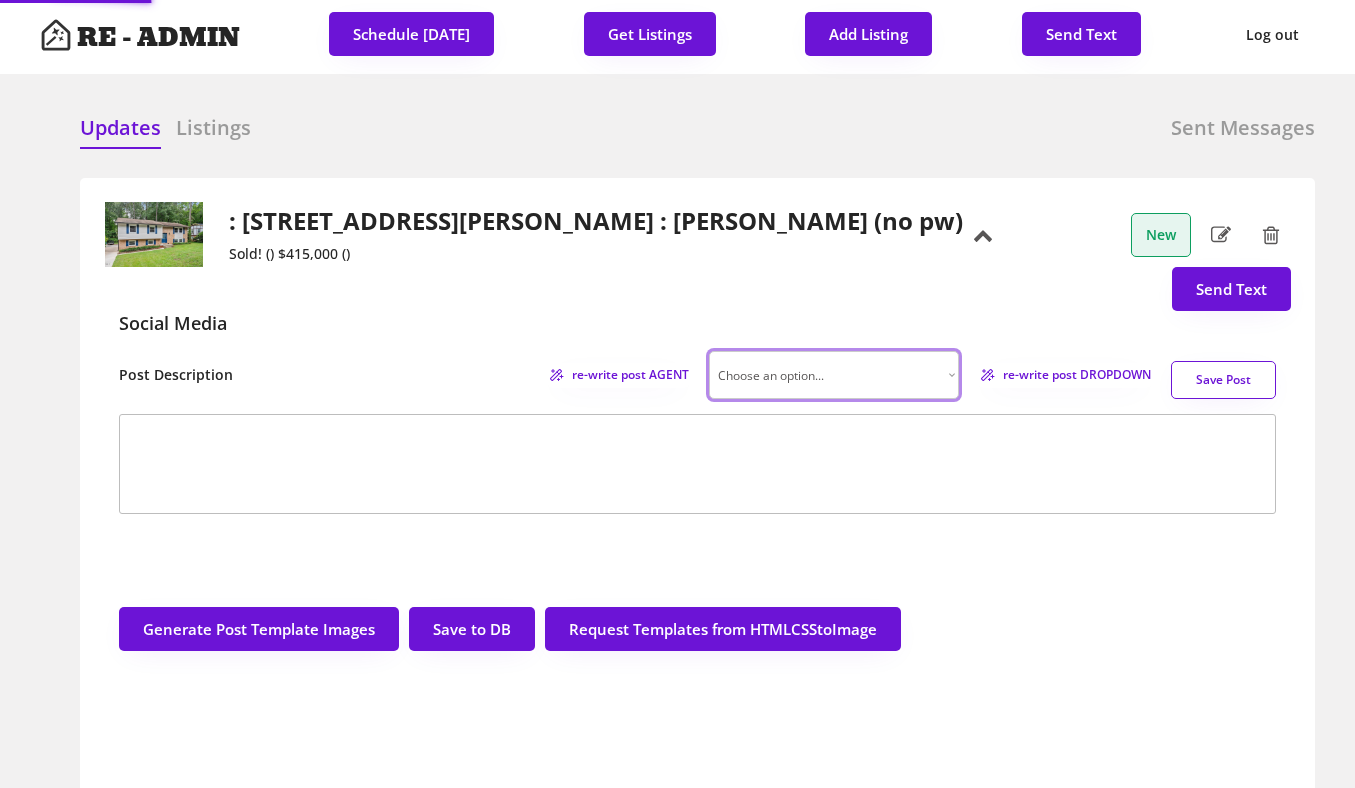 click on "Choose an option... Professional Factual & Direct Whimsical & Playful Excited & Energetic Trendy & Relatable" at bounding box center (834, 375) 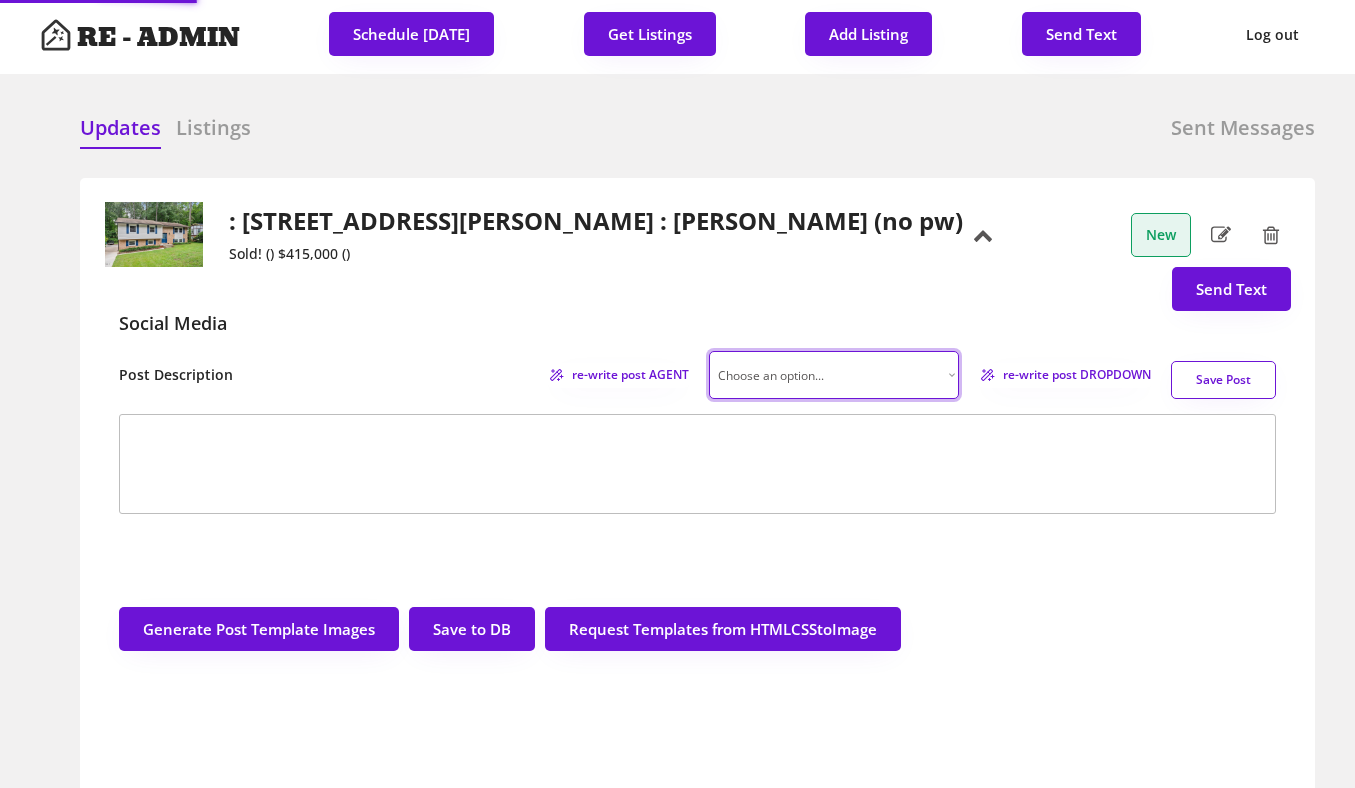 select on ""factual"" 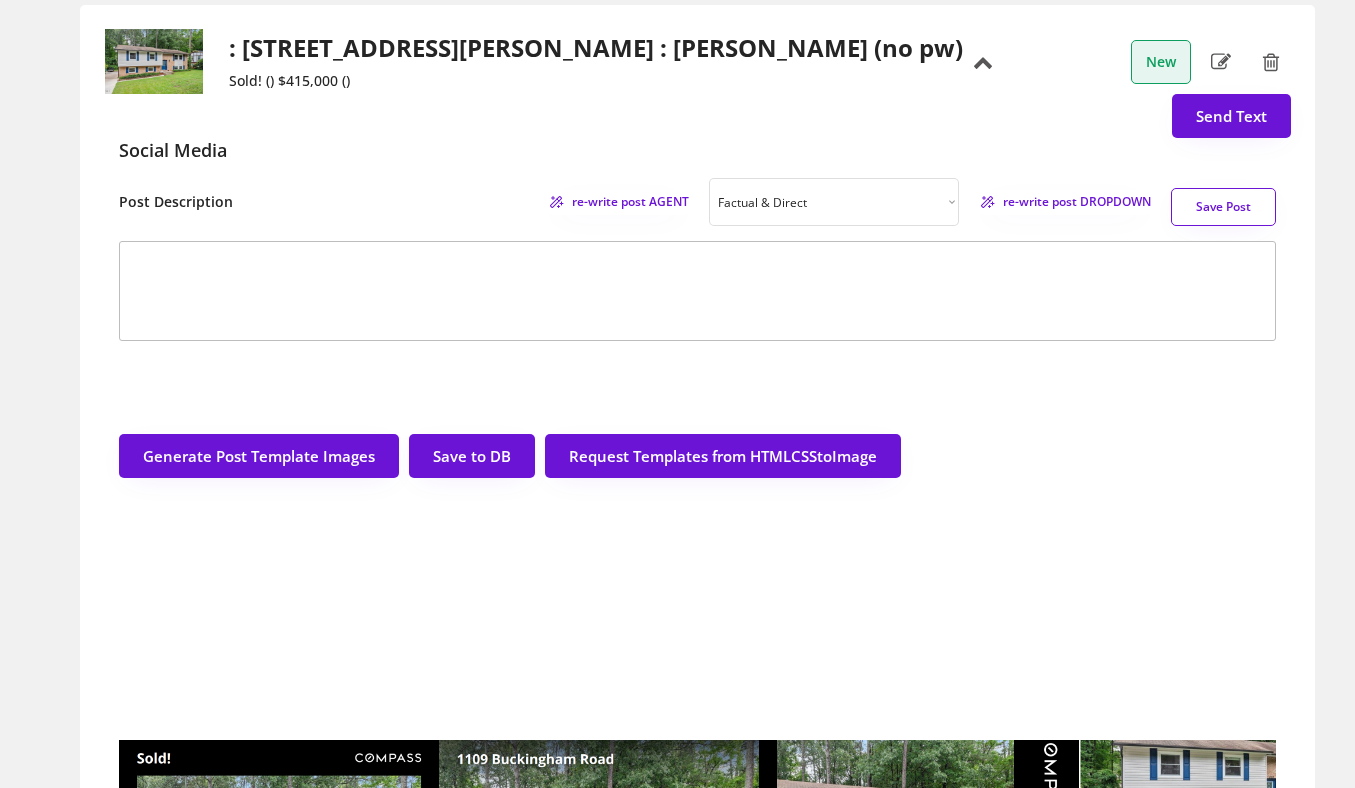 scroll, scrollTop: 80, scrollLeft: 0, axis: vertical 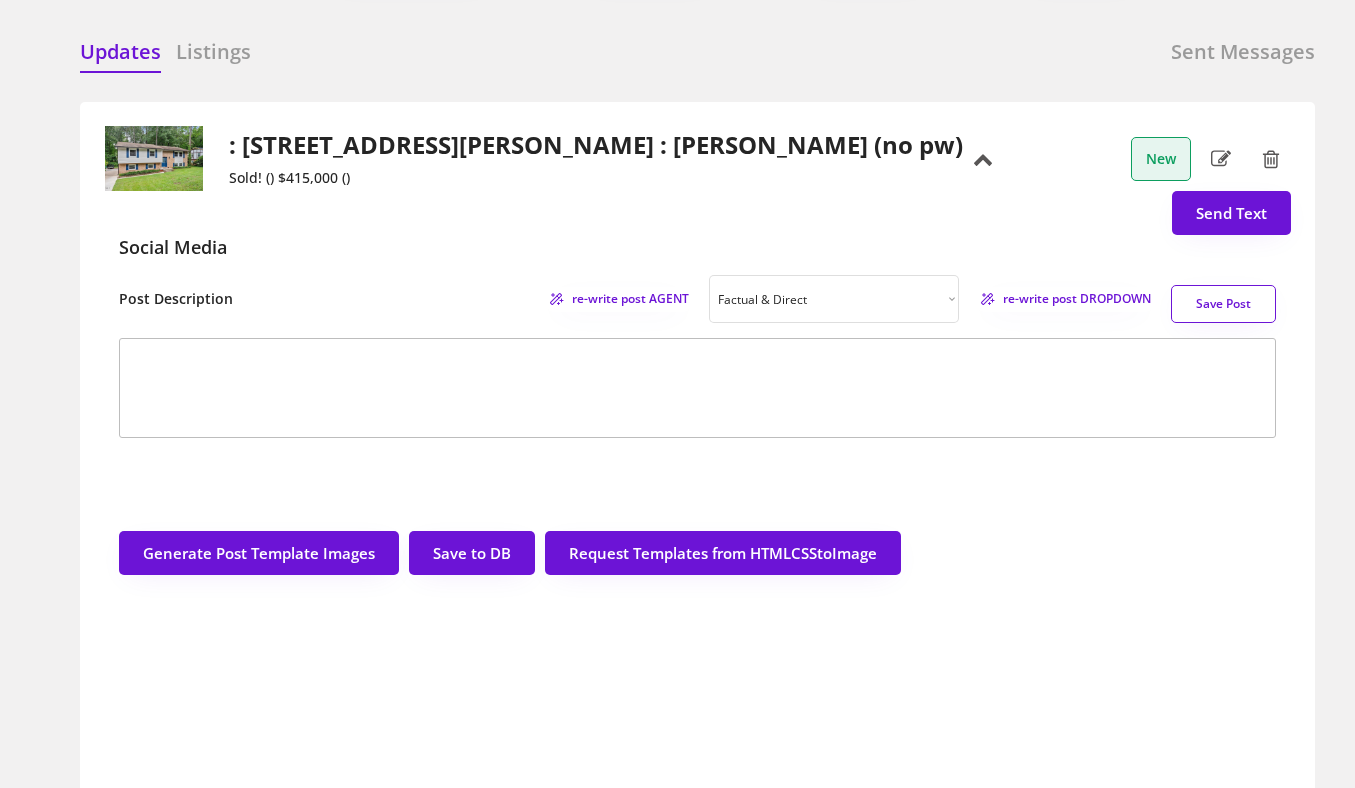 click on "re-write post DROPDOWN" at bounding box center [1077, 299] 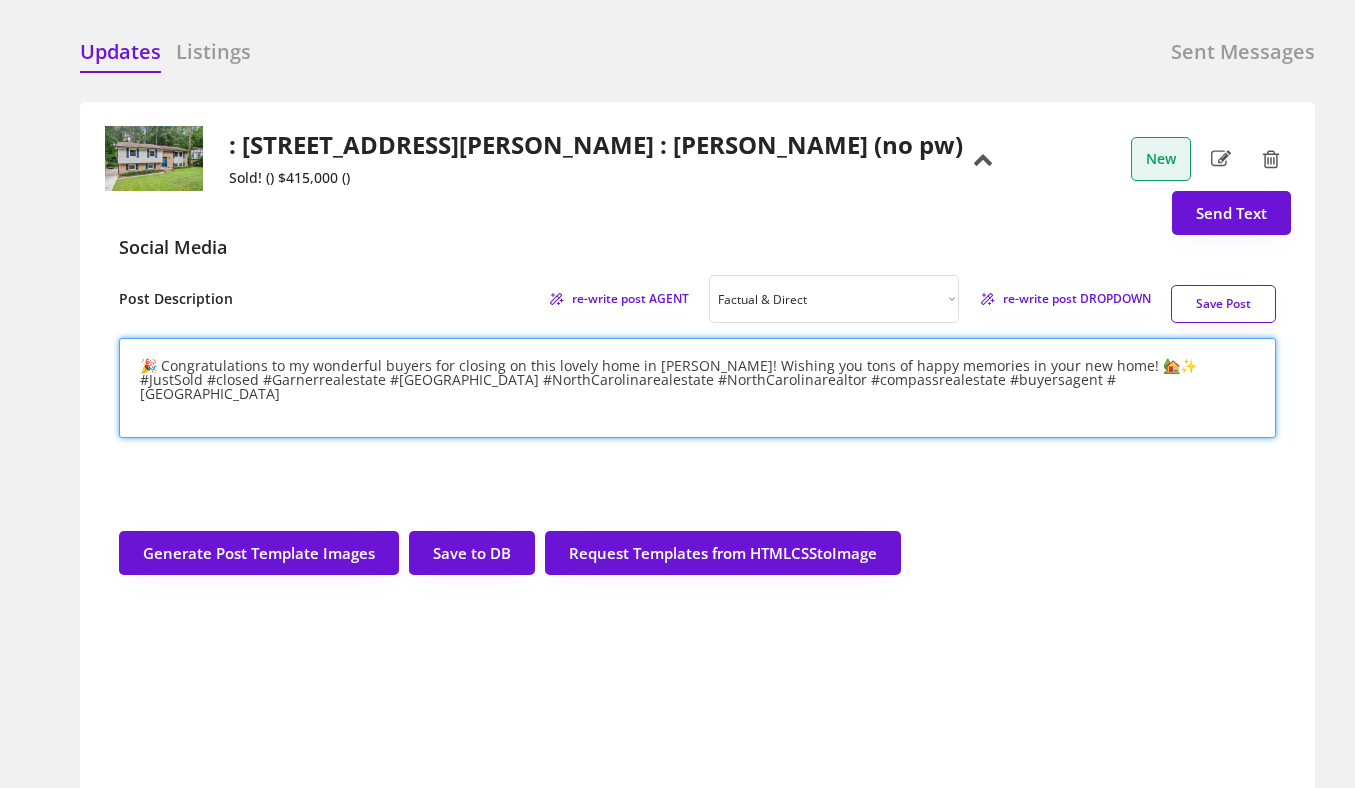 drag, startPoint x: 308, startPoint y: 363, endPoint x: 421, endPoint y: 362, distance: 113.004425 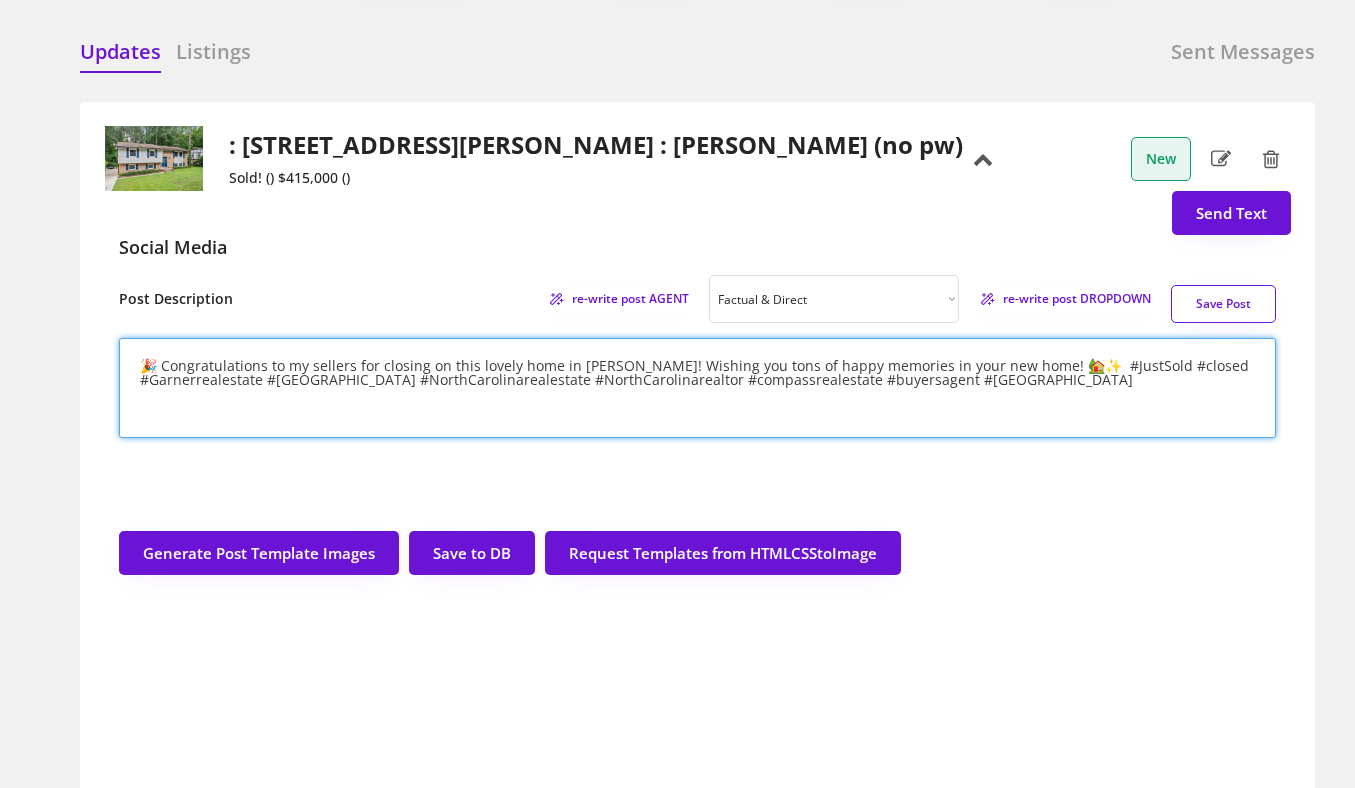 click on "🎉 Congratulations to my sellers for closing on this lovely home in Garner! Wishing you tons of happy memories in your new home! 🏡✨  #JustSold #closed #Garnerrealestate #Garnerrealtor #NorthCarolinarealestate #NorthCarolinarealtor #compassrealestate #buyersagent #GarnerNorthCarolina" at bounding box center [697, 388] 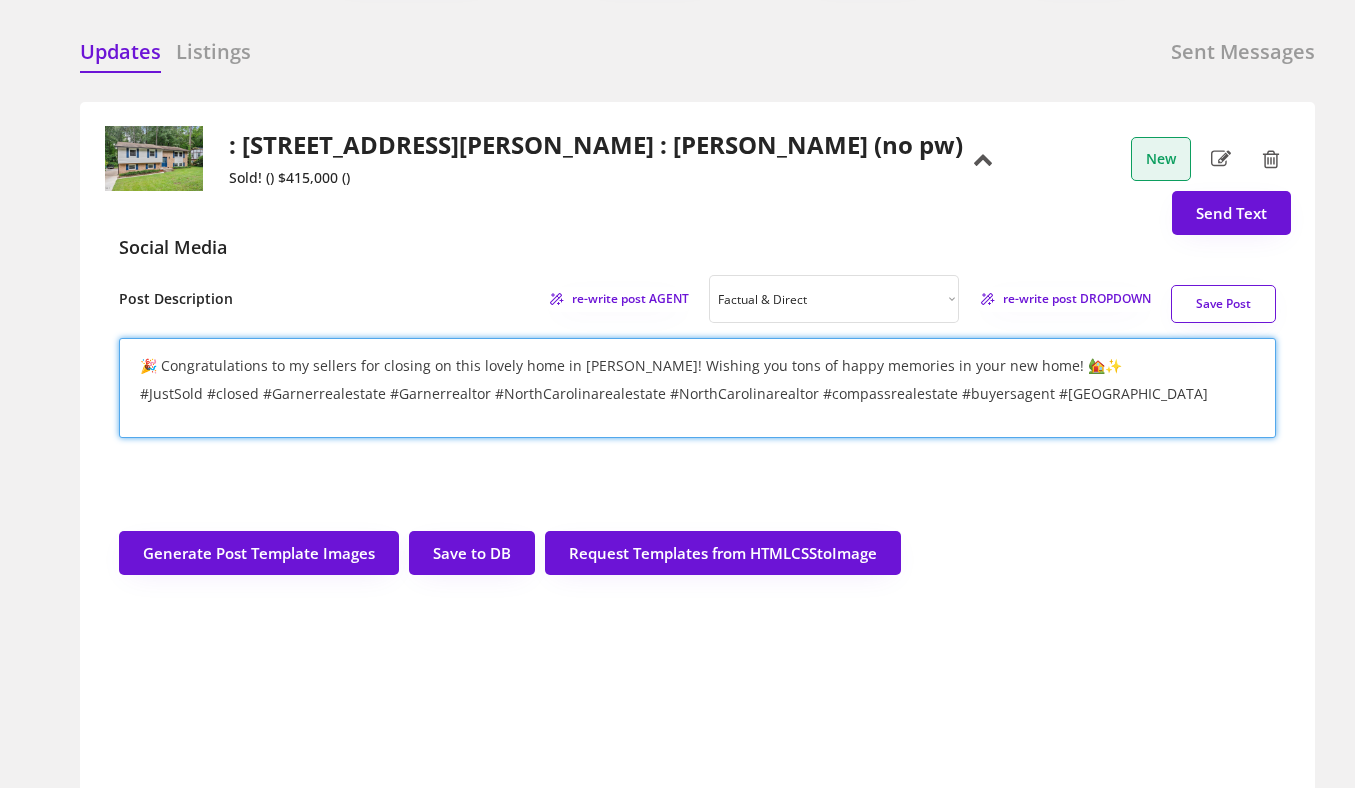 click on "🎉 Congratulations to my sellers for closing on this lovely home in Garner! Wishing you tons of happy memories in your new home! 🏡✨
#JustSold #closed #Garnerrealestate #Garnerrealtor #NorthCarolinarealestate #NorthCarolinarealtor #compassrealestate #buyersagent #GarnerNorthCarolina" at bounding box center [697, 388] 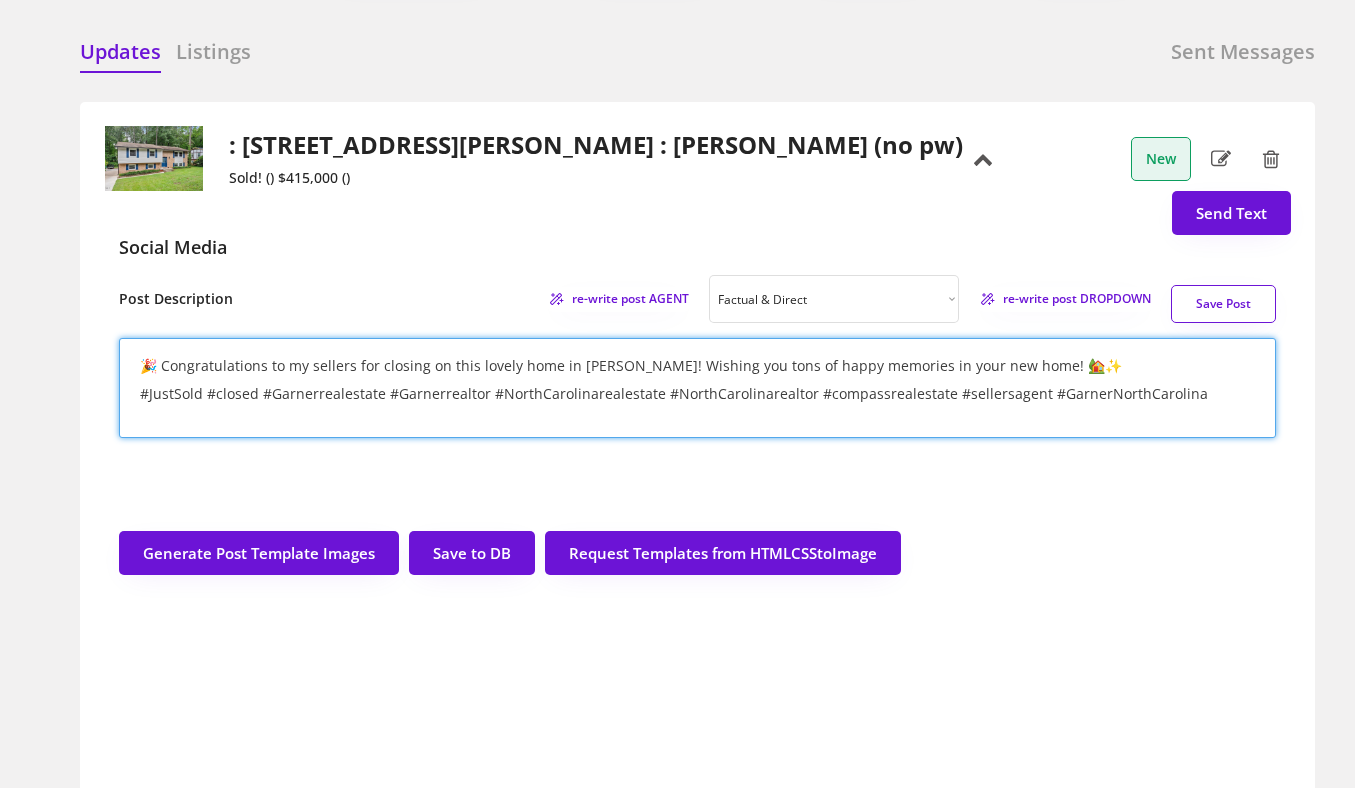 click on "🎉 Congratulations to my sellers for closing on this lovely home in Garner! Wishing you tons of happy memories in your new home! 🏡✨
#JustSold #closed #Garnerrealestate #Garnerrealtor #NorthCarolinarealestate #NorthCarolinarealtor #compassrealestate #sellersagent #GarnerNorthCarolina" at bounding box center [697, 388] 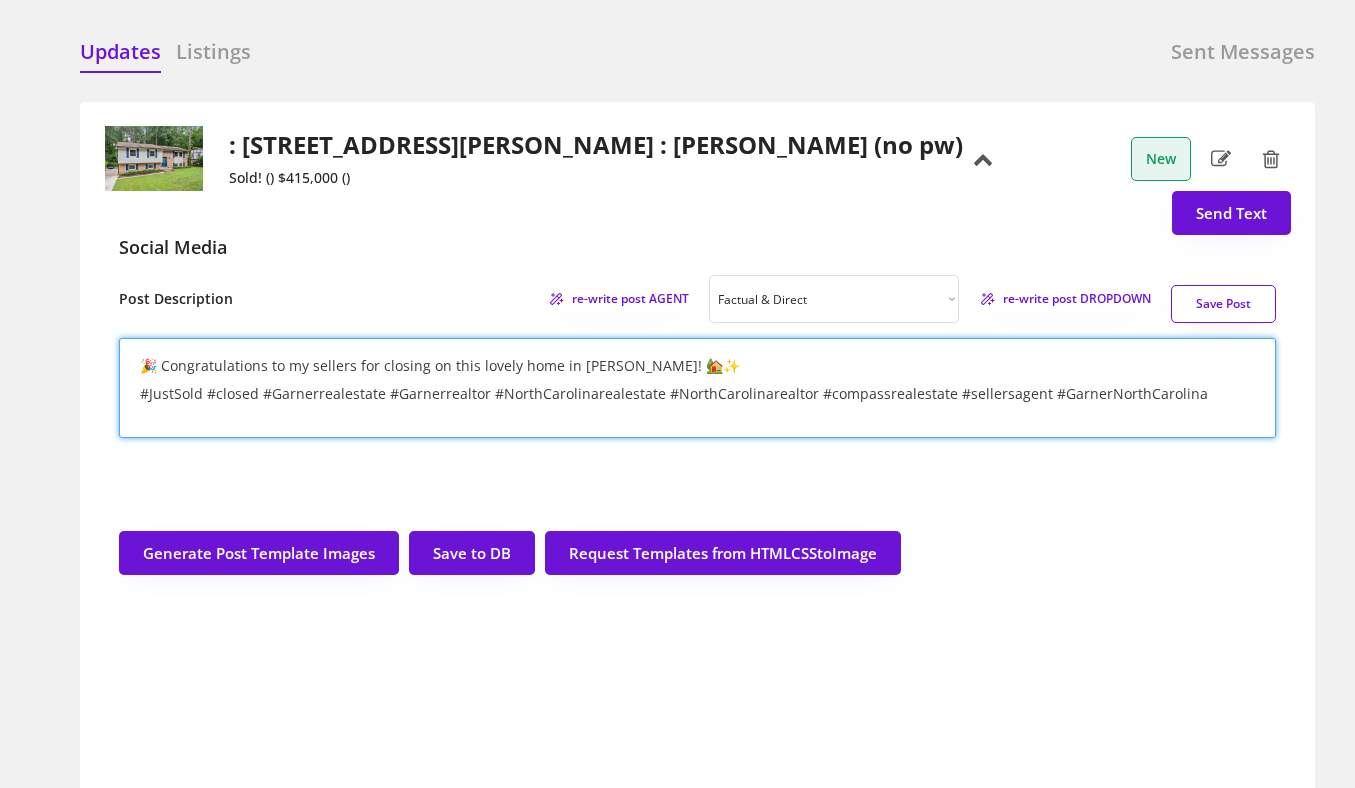 click on "🎉 Congratulations to my sellers for closing on this lovely home in Garner! 🏡✨
#JustSold #closed #Garnerrealestate #Garnerrealtor #NorthCarolinarealestate #NorthCarolinarealtor #compassrealestate #sellersagent #GarnerNorthCarolina" at bounding box center [697, 388] 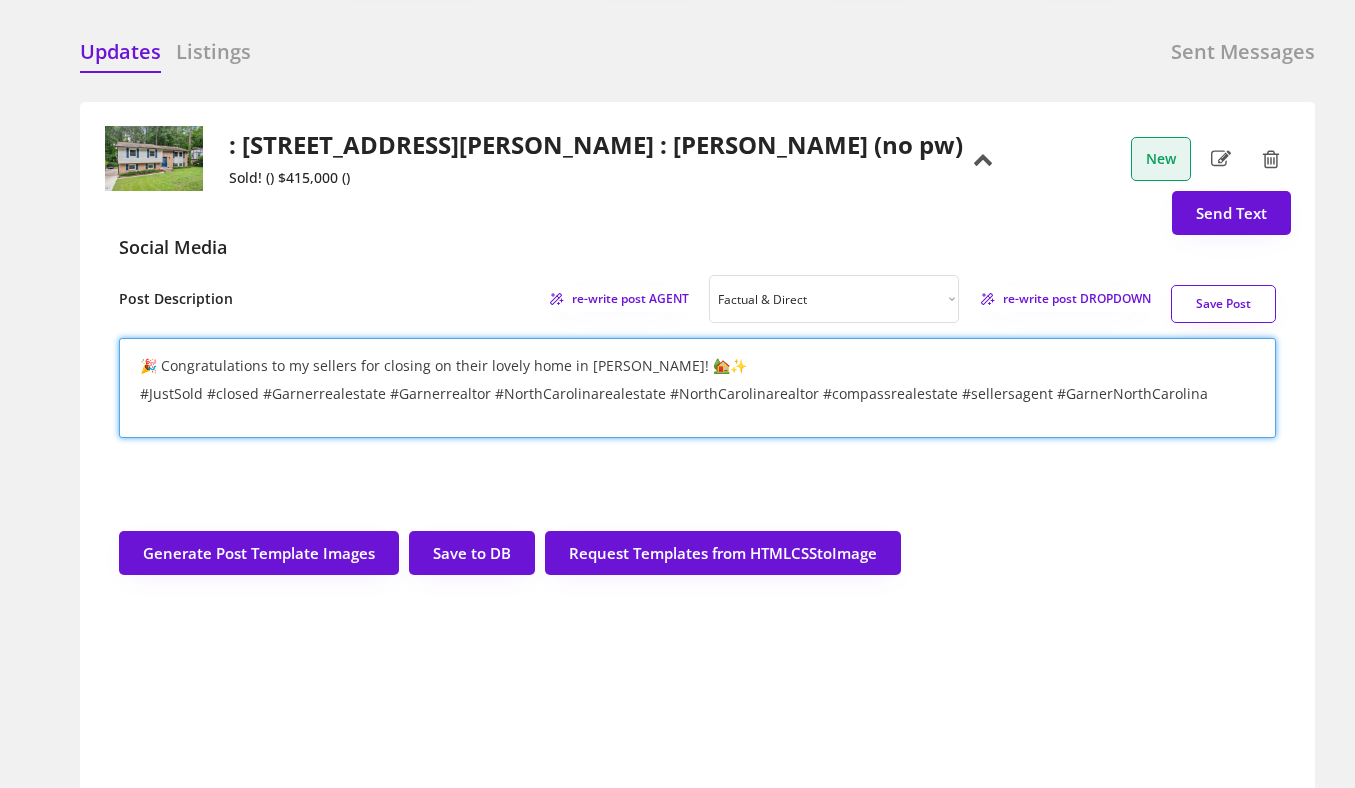click on "🎉 Congratulations to my sellers for closing on their lovely home in Garner! 🏡✨
#JustSold #closed #Garnerrealestate #Garnerrealtor #NorthCarolinarealestate #NorthCarolinarealtor #compassrealestate #sellersagent #GarnerNorthCarolina" at bounding box center [697, 388] 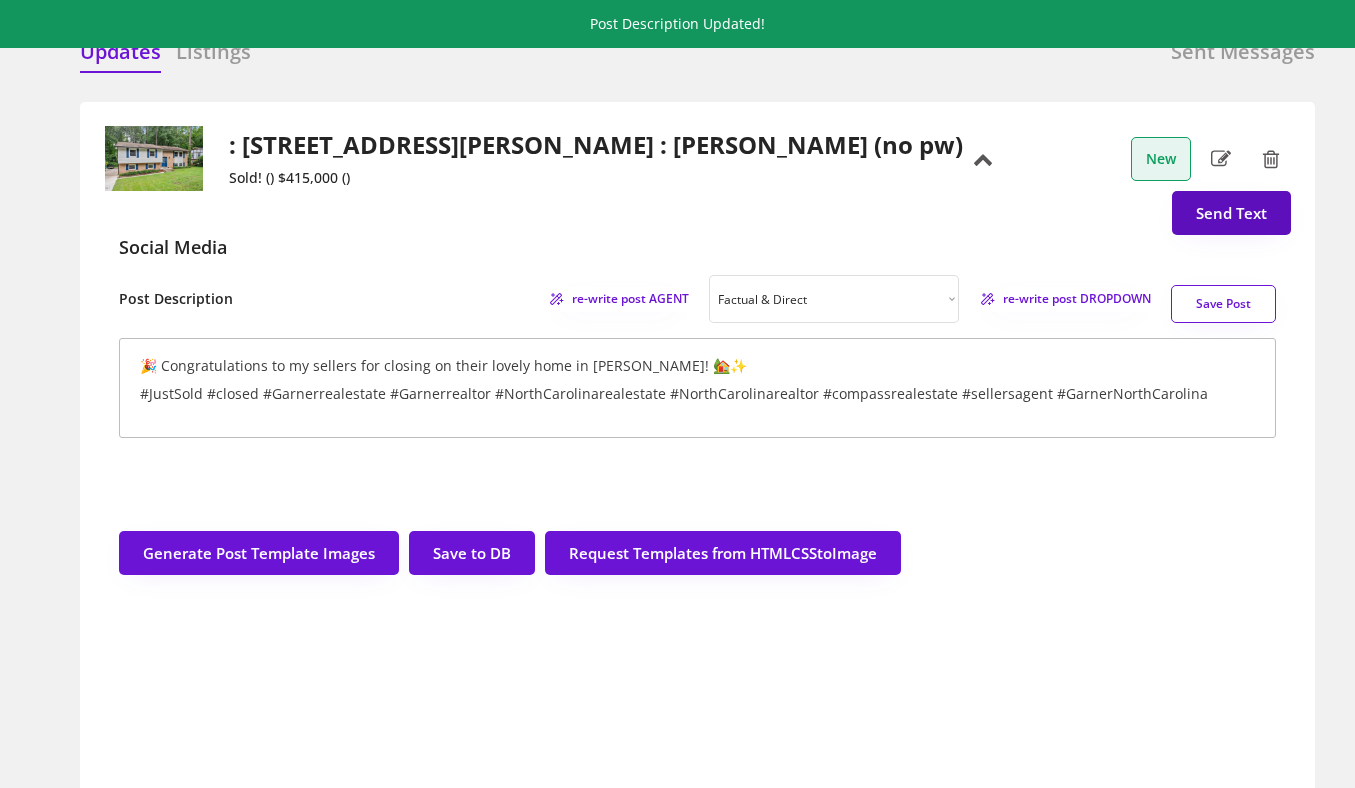 click on "Send Text" at bounding box center [1231, 213] 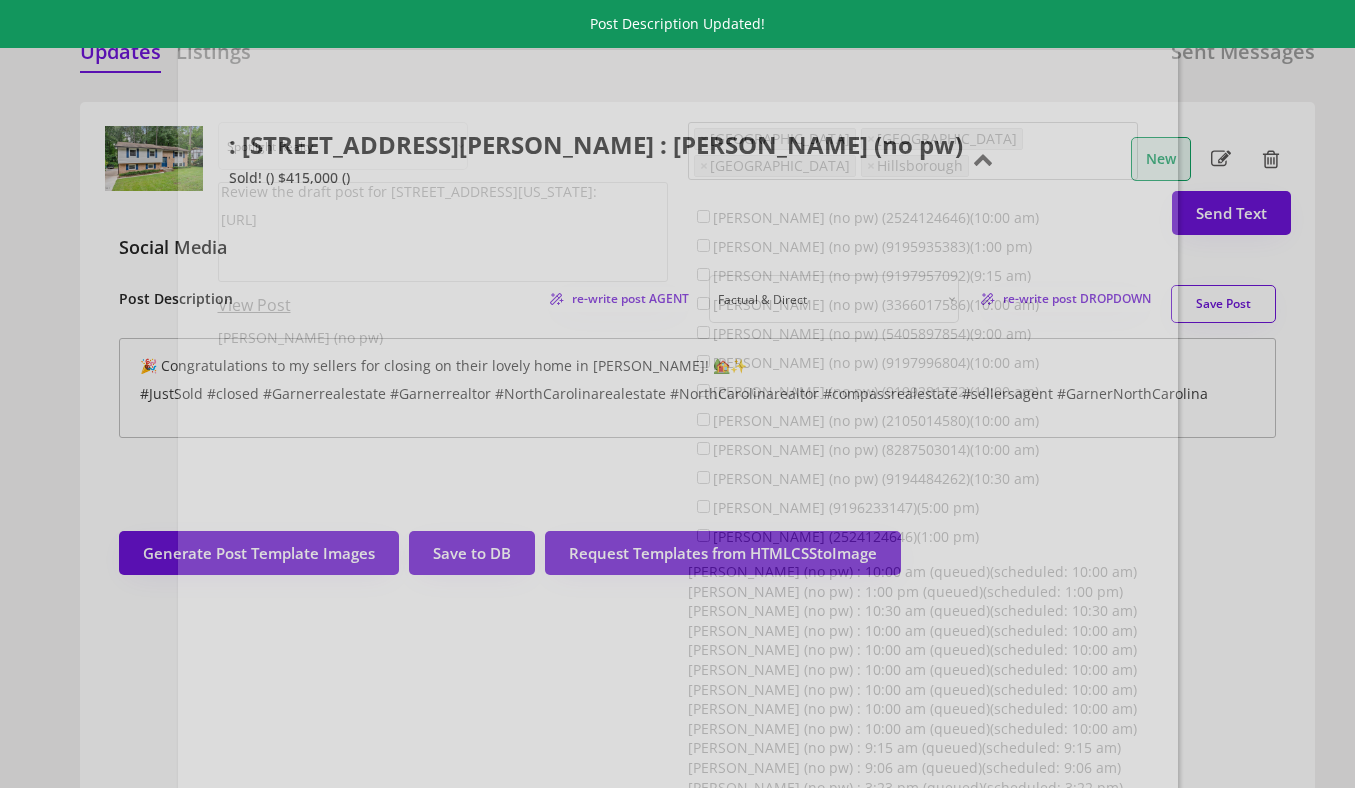 scroll, scrollTop: 51, scrollLeft: 0, axis: vertical 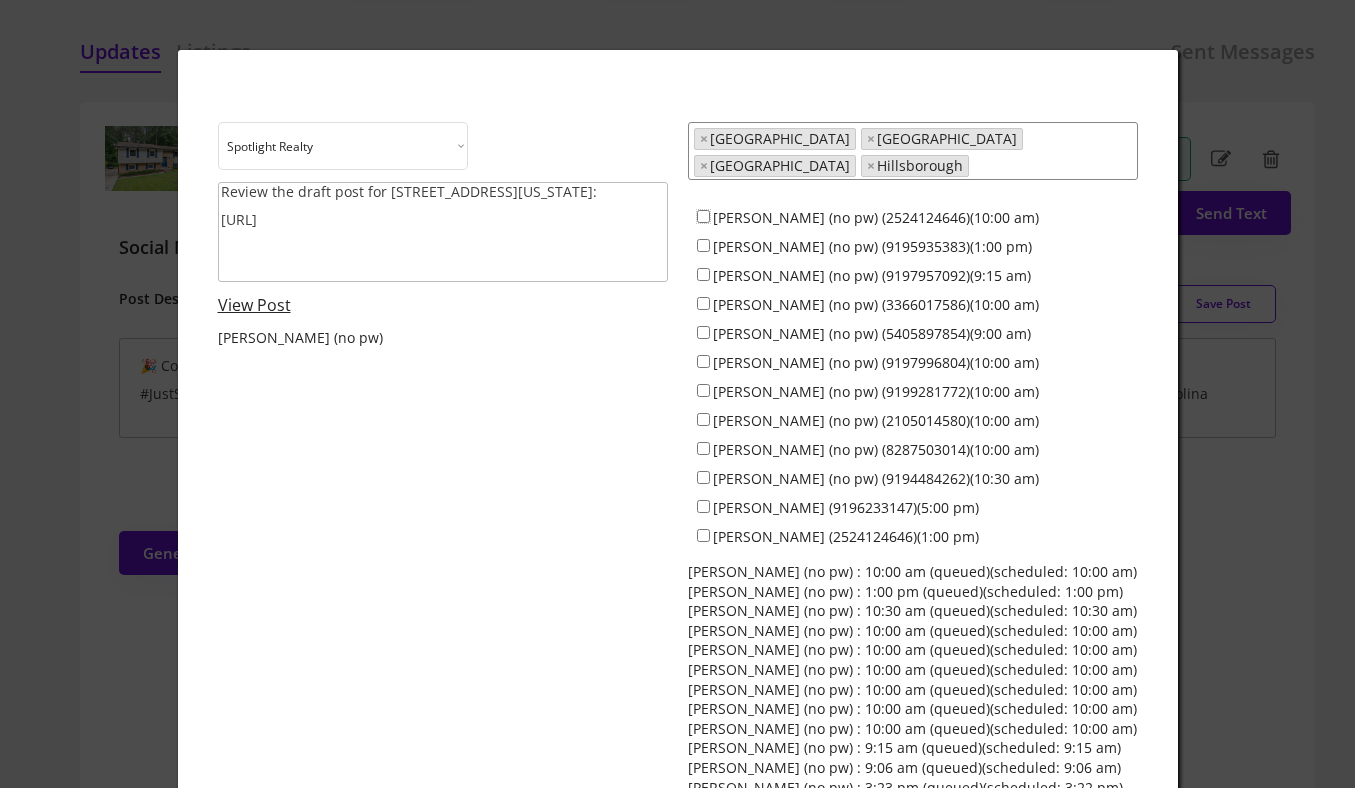 click on "Dave Wylie (no pw) (2524124646)(10:00 am)" at bounding box center (703, 216) 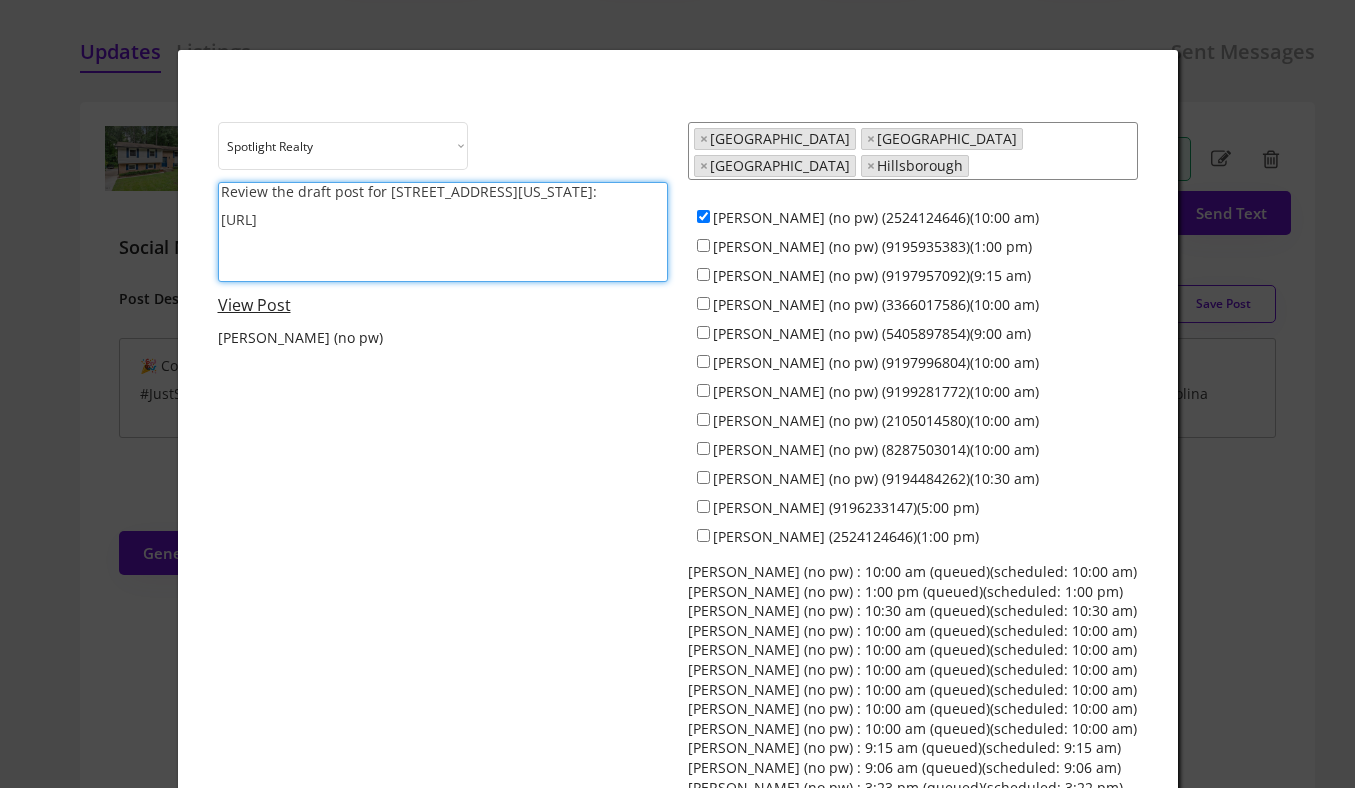 drag, startPoint x: 321, startPoint y: 203, endPoint x: 223, endPoint y: 186, distance: 99.46356 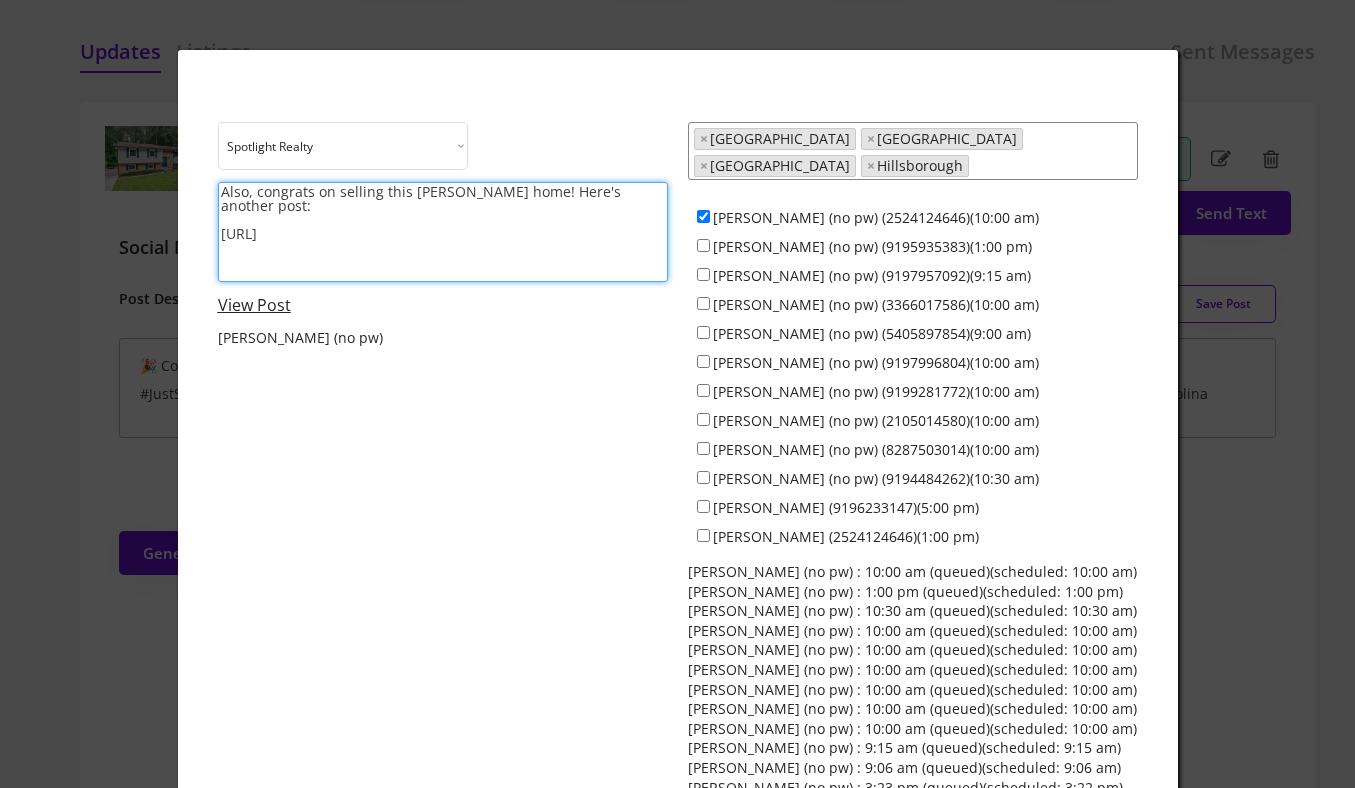 type on "Also, congrats on selling this Garner home! Here's another post:
https://revealestate.ai/post/1752843869047x141207843309355000" 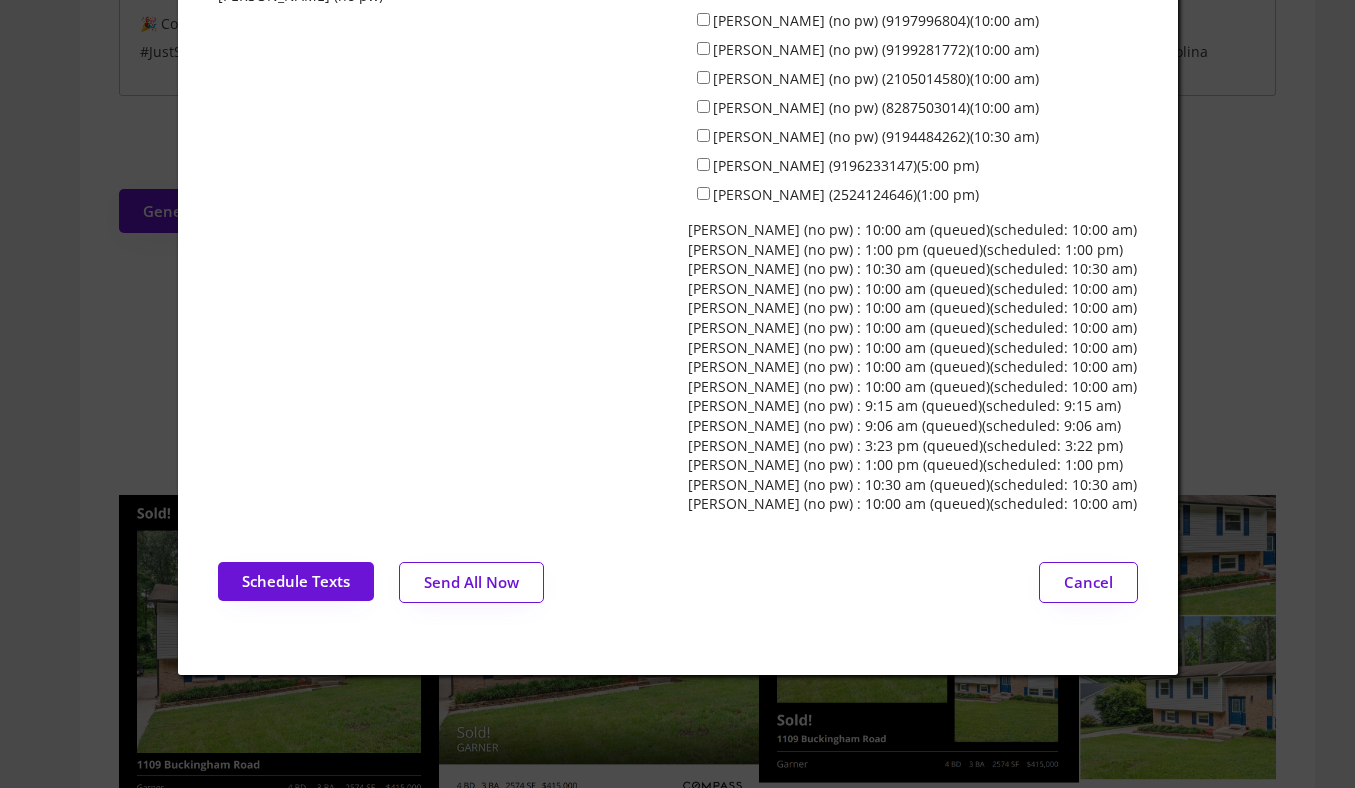 scroll, scrollTop: 429, scrollLeft: 0, axis: vertical 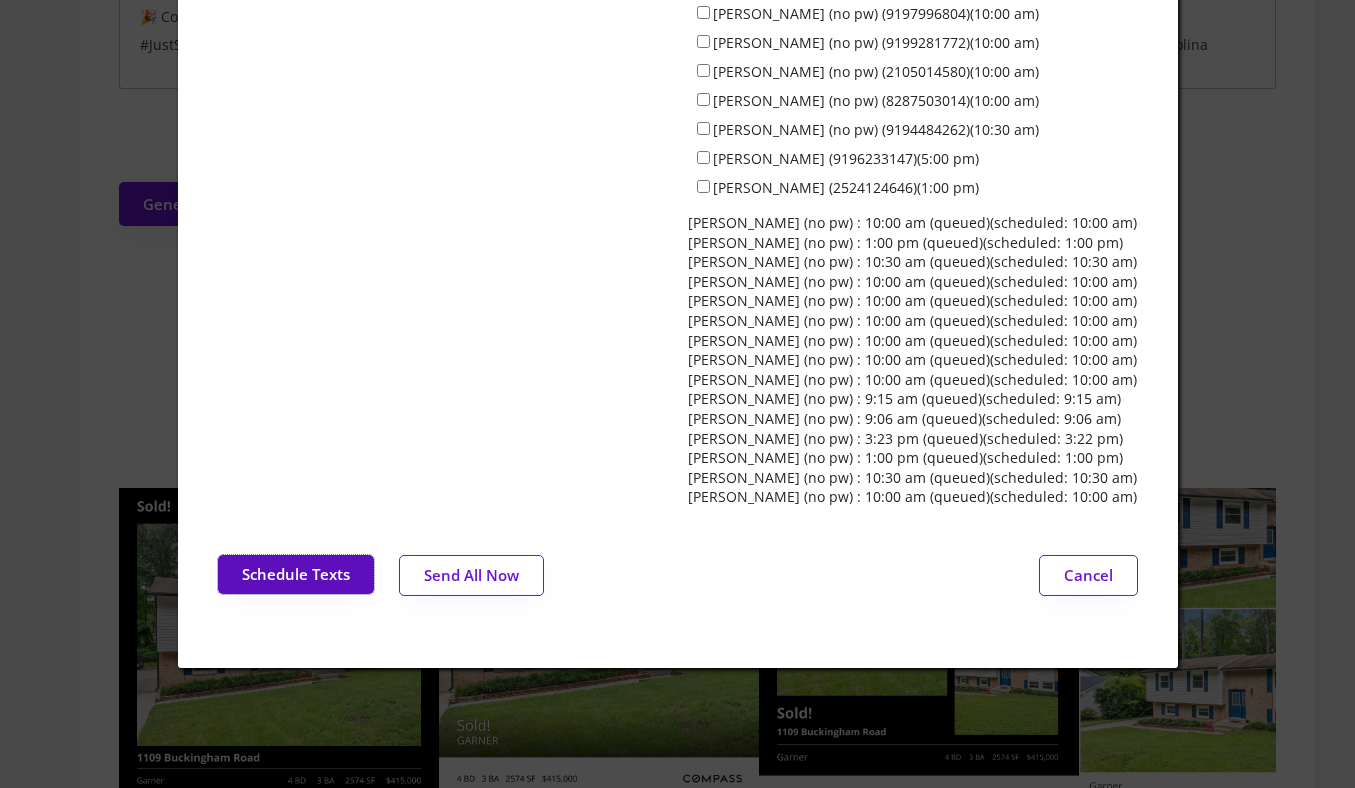 click on "Schedule Texts" at bounding box center [296, 574] 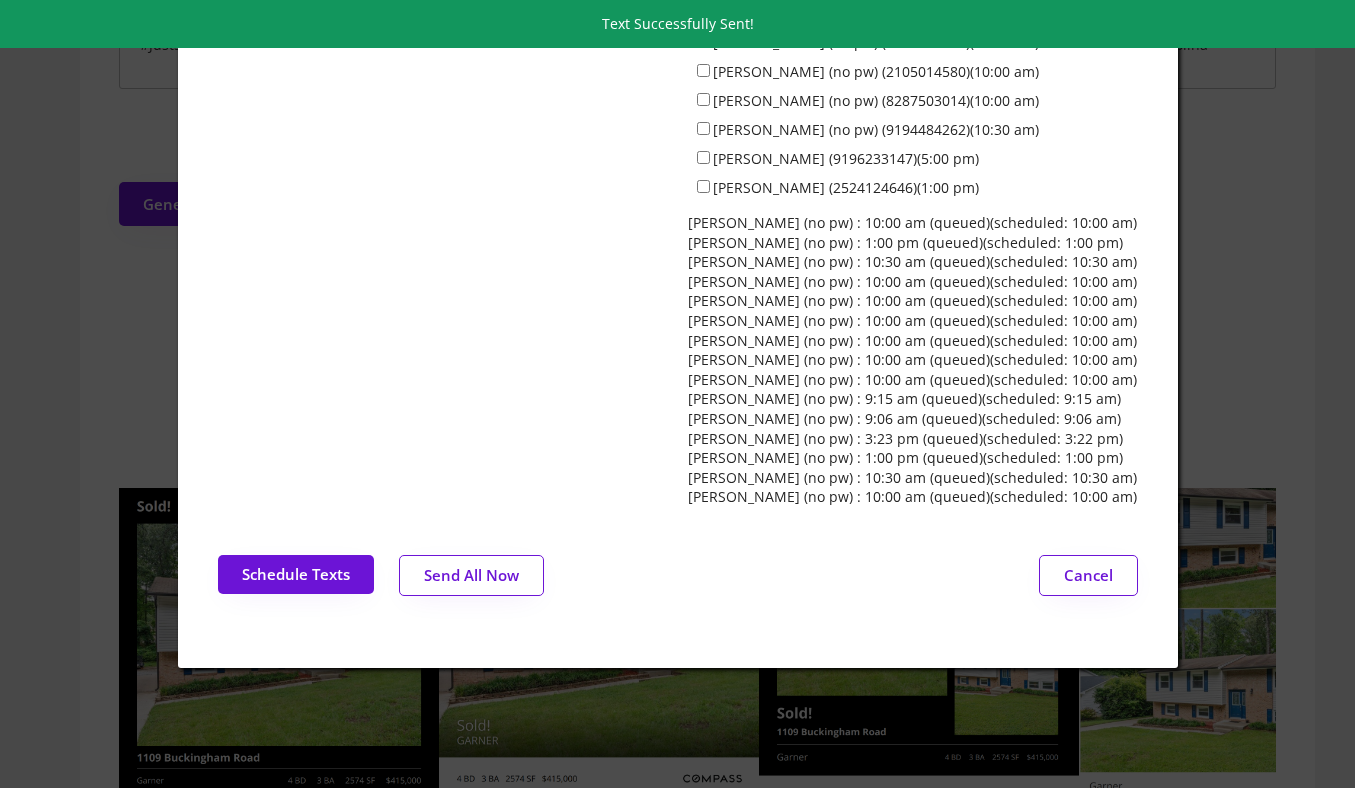 click at bounding box center [677, 394] 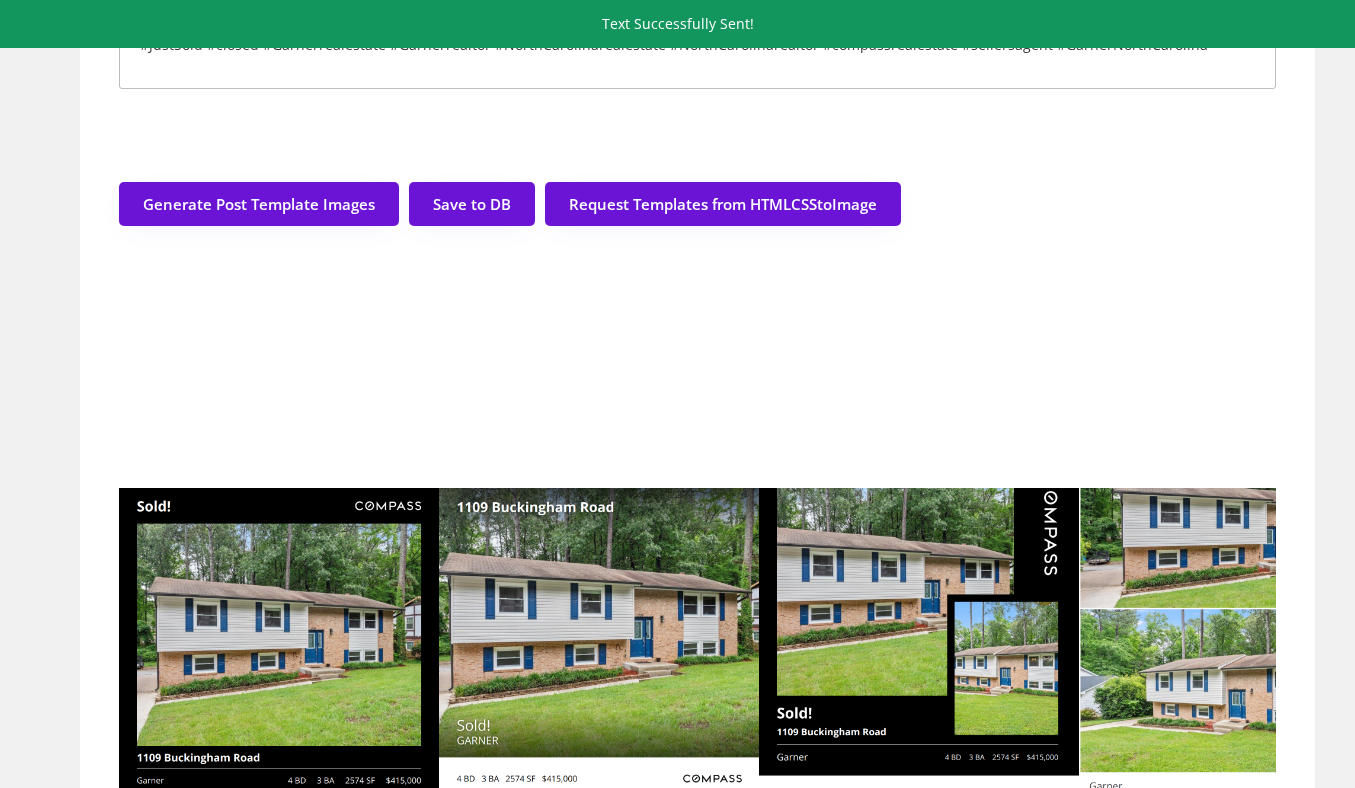 scroll, scrollTop: 0, scrollLeft: 0, axis: both 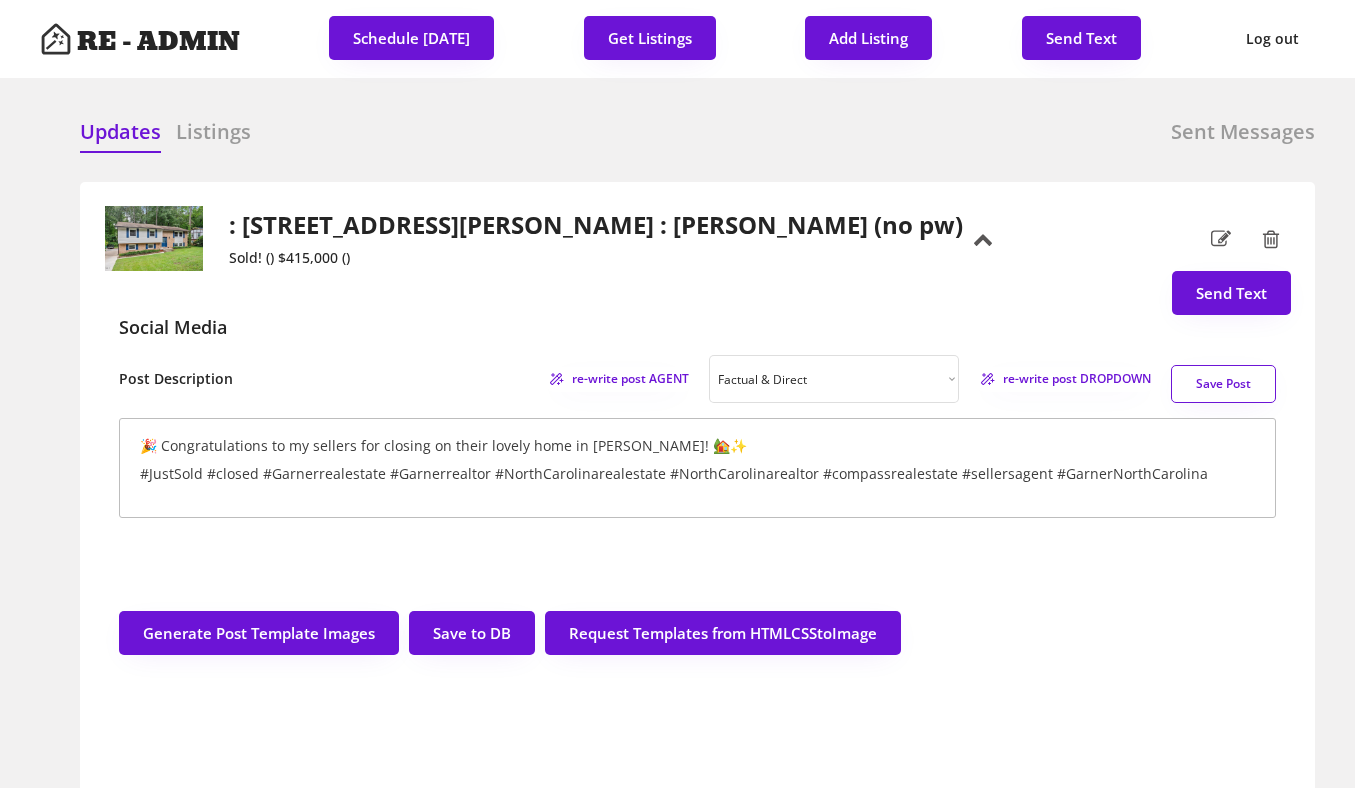 click on "Updates Listings Sent Messages   :  2712 Broad St , Durham  :  $350,000  :  Colin Anderson (no pw) + Listing Update Active  :  409 Smith Avenue Unit 105, Chapel Hill  :  $435,000  :  Dave Wylie (no pw) + Listing Update Pending  :  613 S Buchanan Boulevard, Durham  :  $800,000  :  Dave Wylie (no pw) + Listing Update   :  6412 Heartwood Dr, Chapel Hill  :  $670,000  :  Jeff Stevenson (no pw) + Listing Update   :  317 W Morgan St #320, Raleigh  :  $290,000  :  Everett Stevenson (no pw) + Listing Update Active  :  5 Howell Street, Chapel Hill  :  $1,850,000  :   + Listing Update Active  :  1221 Renshaw Court, Cary  :  $260,000  :   + Listing Update Active  :  309 Appaloosa Trail, Bahama  :  $575,000  :   + Listing Update Pending  :  522 Finnbar Drive, Cary  :  $735,000  :   + Listing Update Active  :  101 Rainbow Drive, Carrboro  :  $699,000  :   + Listing Update + Listing Update + Listing Update + Listing Update + Listing Update + Listing Update New New" at bounding box center [697, 5052] 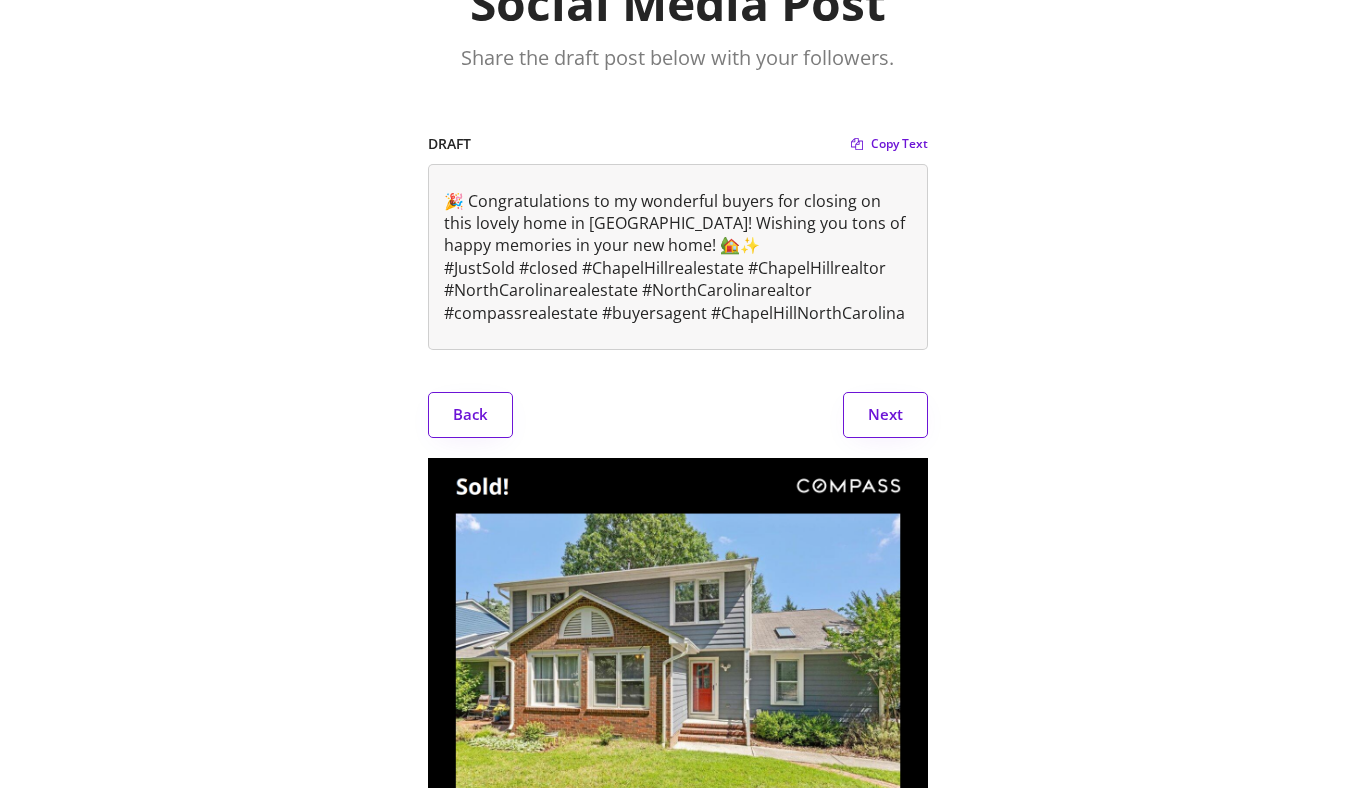 scroll, scrollTop: 0, scrollLeft: 0, axis: both 